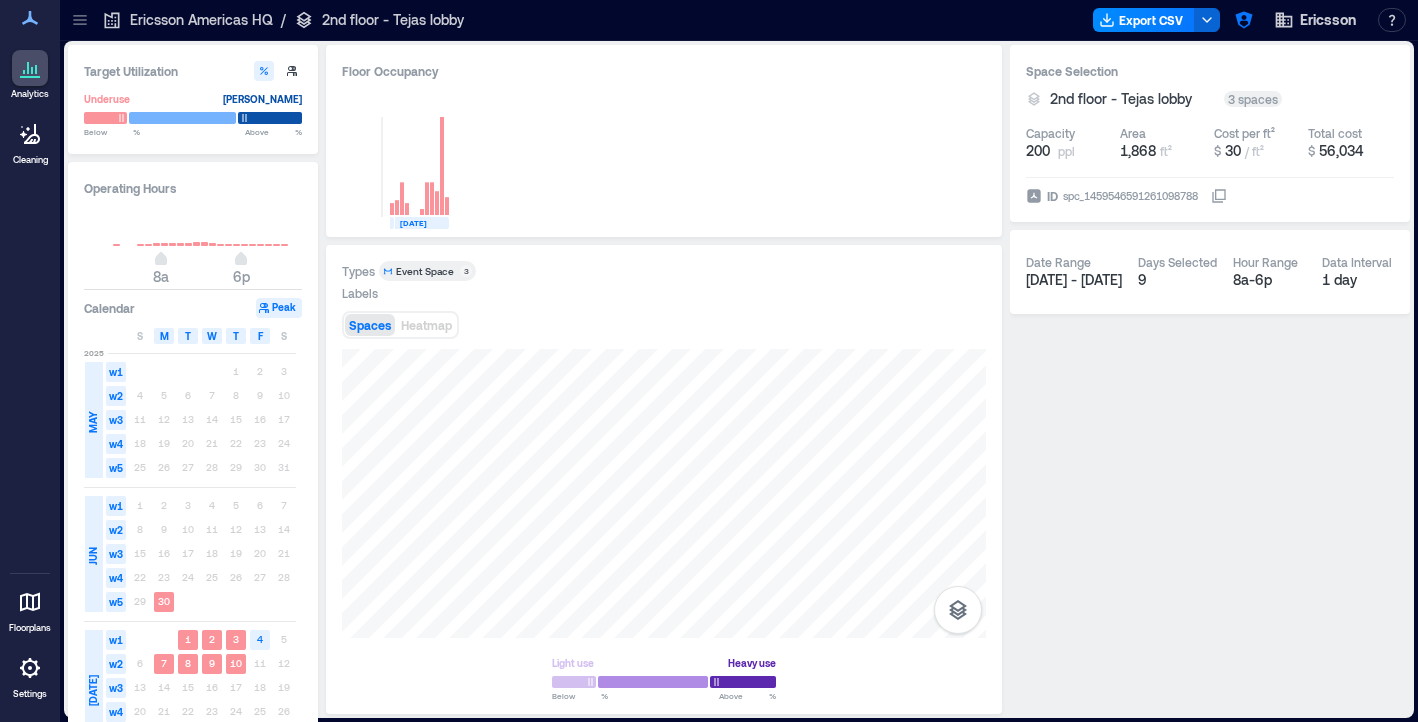scroll, scrollTop: 0, scrollLeft: 0, axis: both 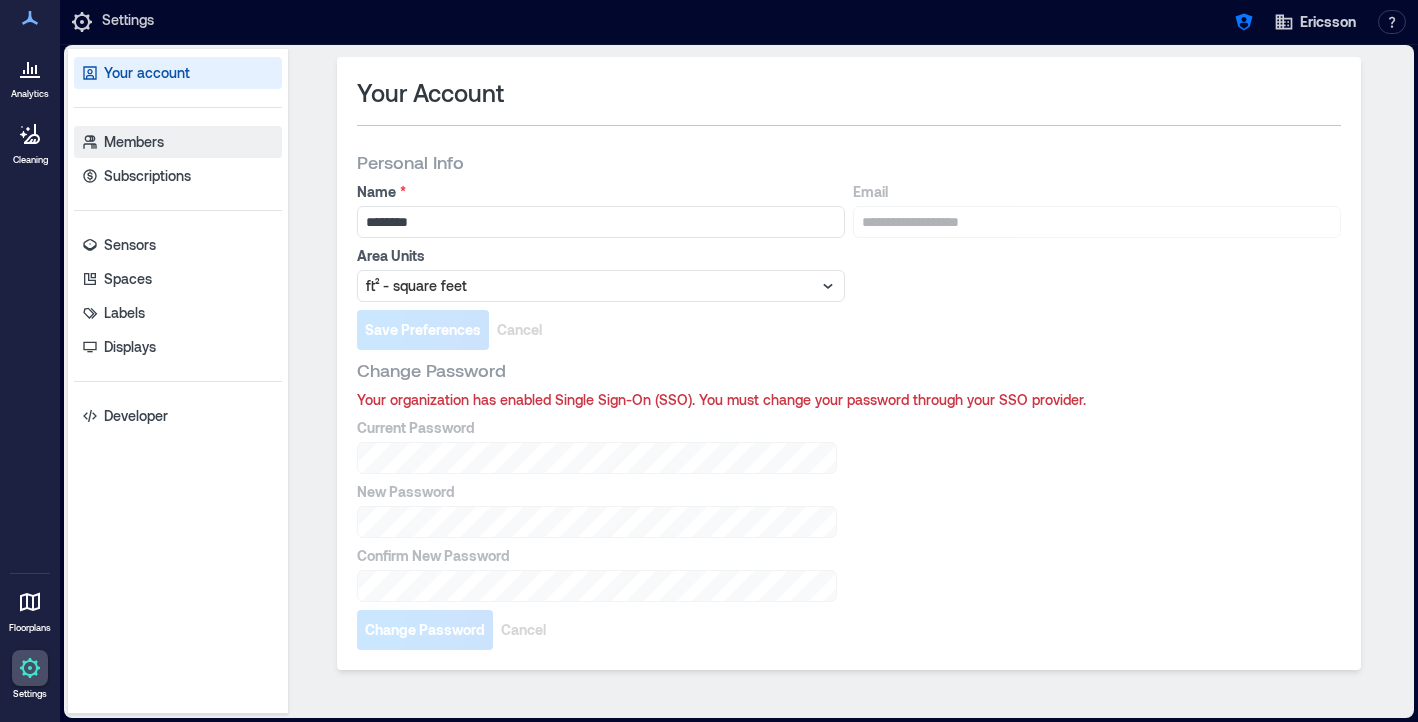 click on "Members" at bounding box center (178, 142) 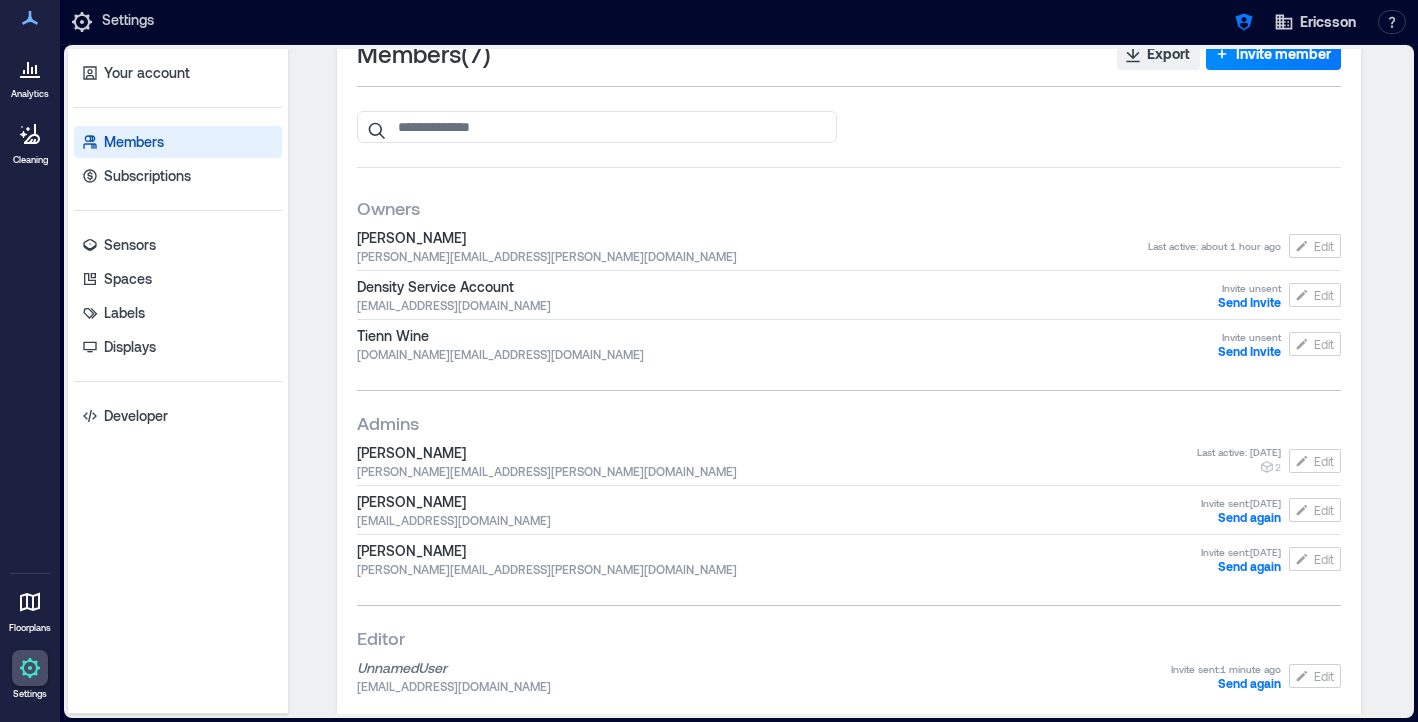 scroll, scrollTop: 59, scrollLeft: 0, axis: vertical 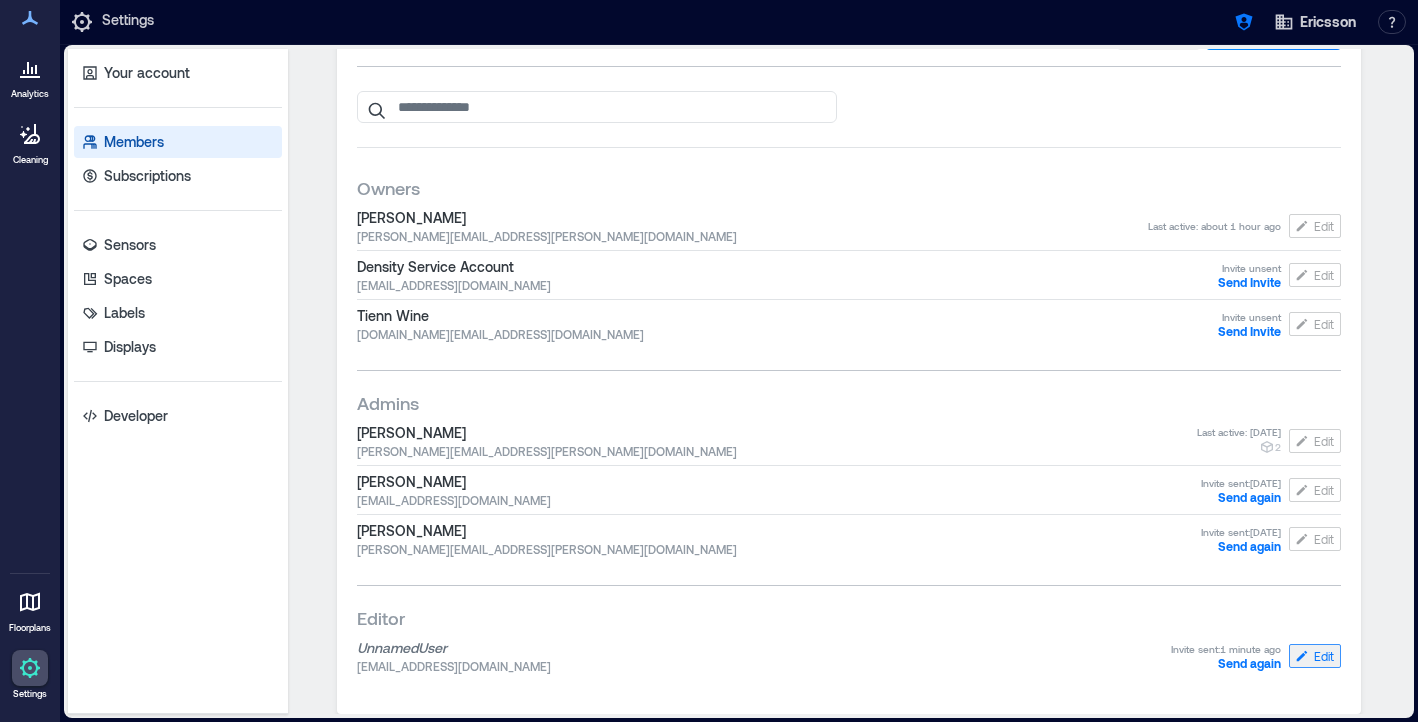click on "Edit" at bounding box center [1324, 656] 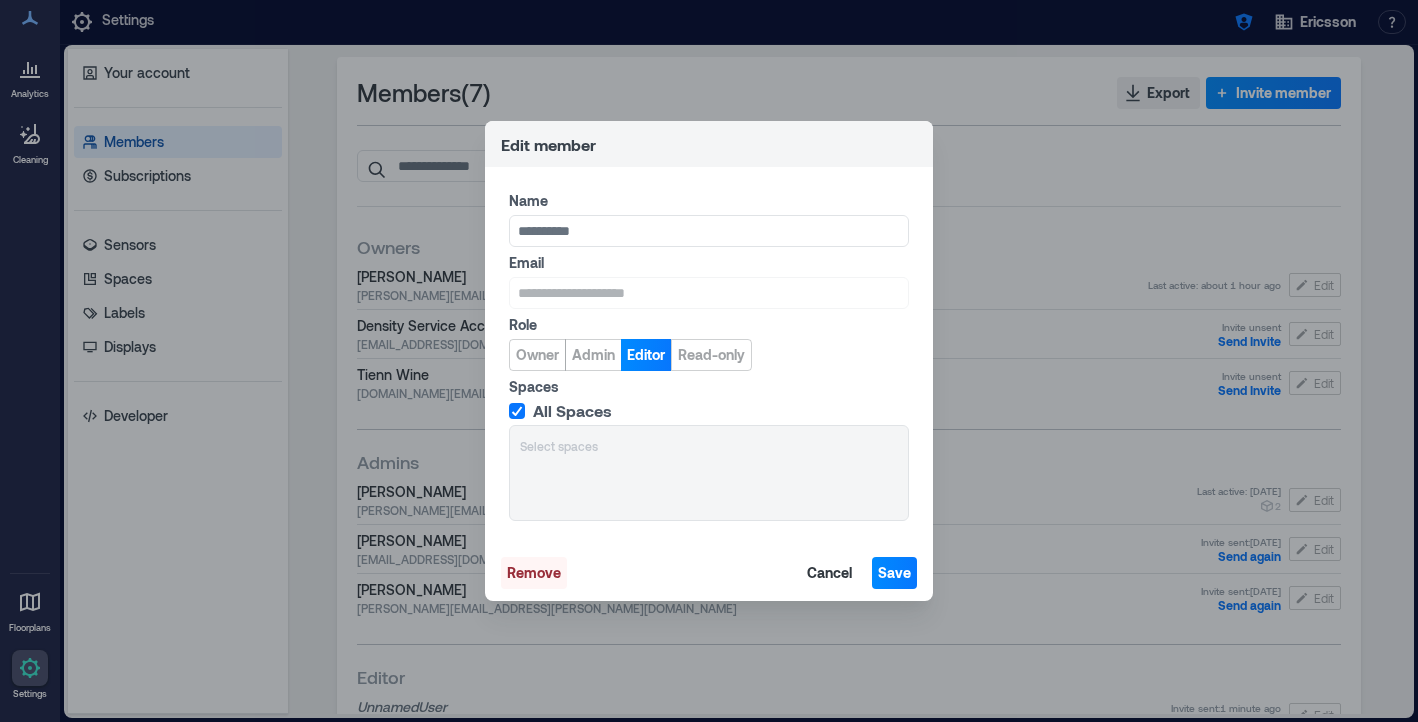 click on "Remove" at bounding box center [534, 573] 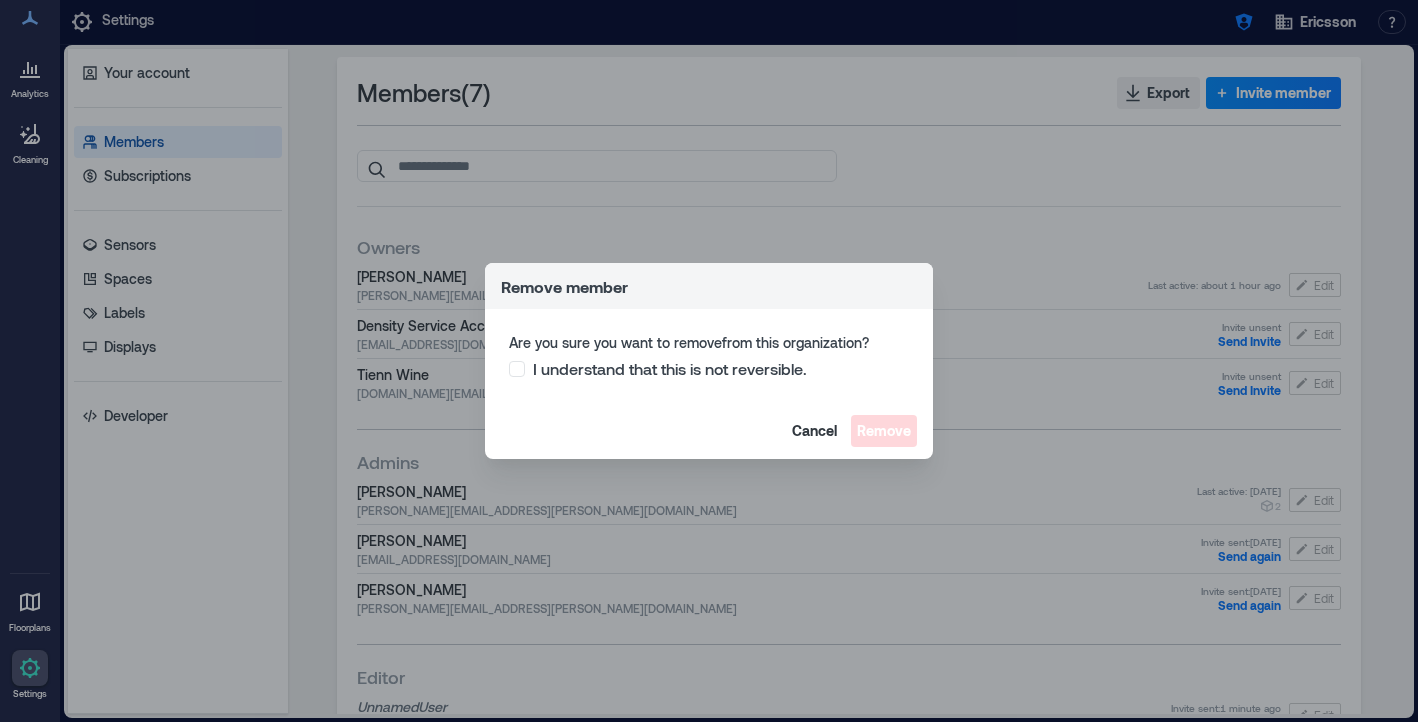 click on "I understand that this is not reversible." at bounding box center (709, 369) 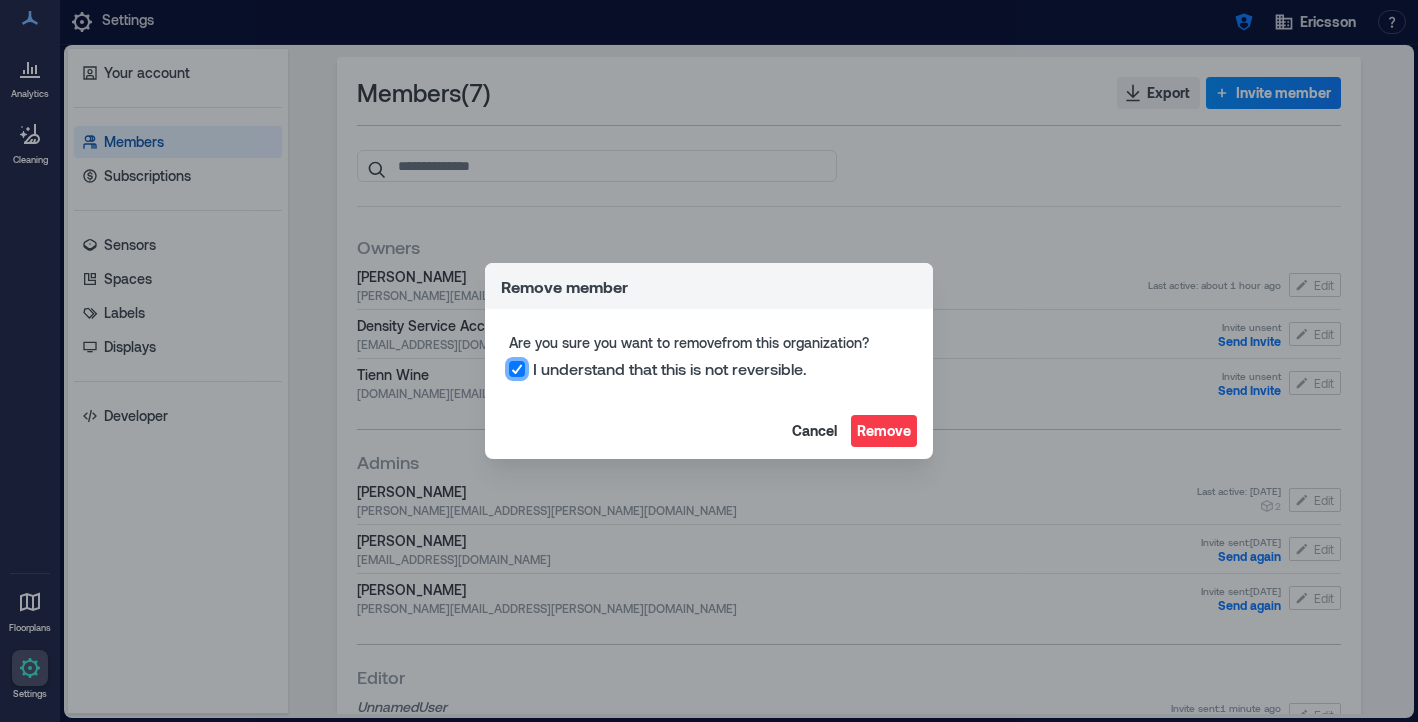 click on "Remove" at bounding box center (884, 431) 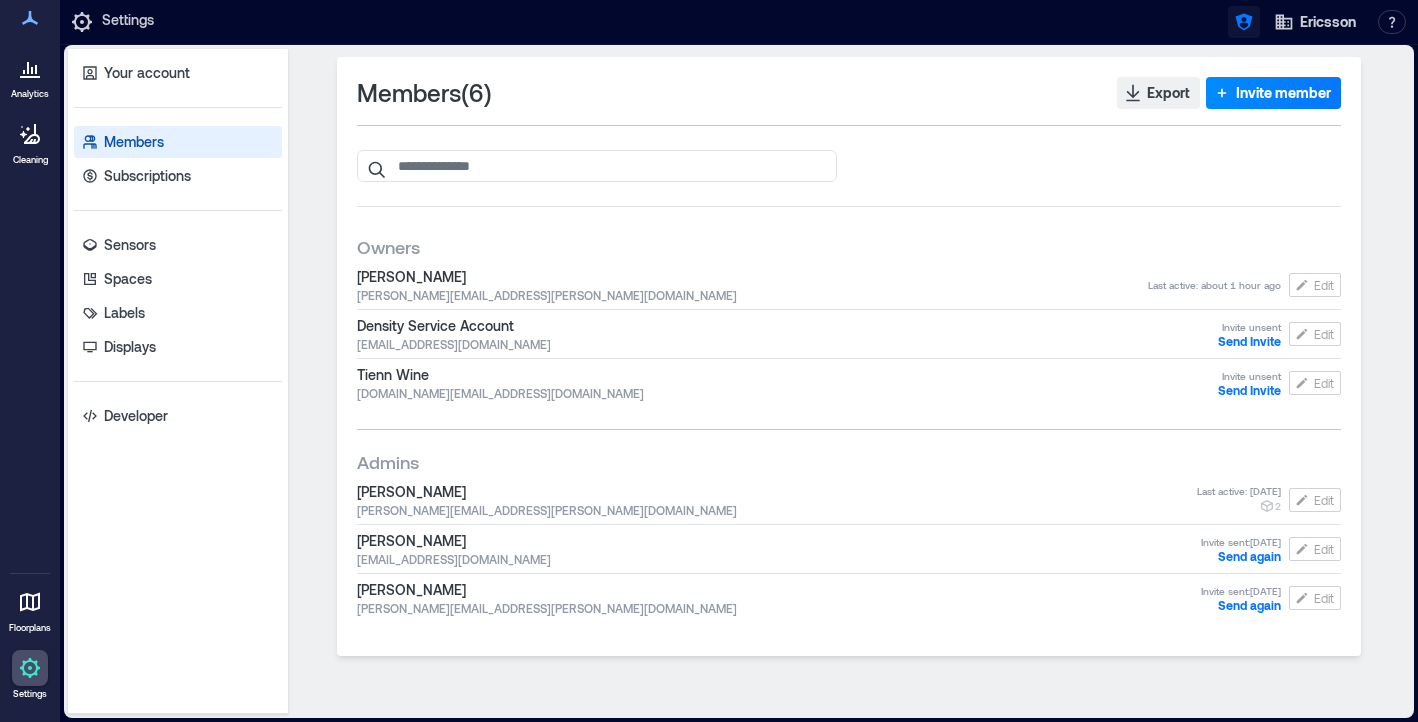 click 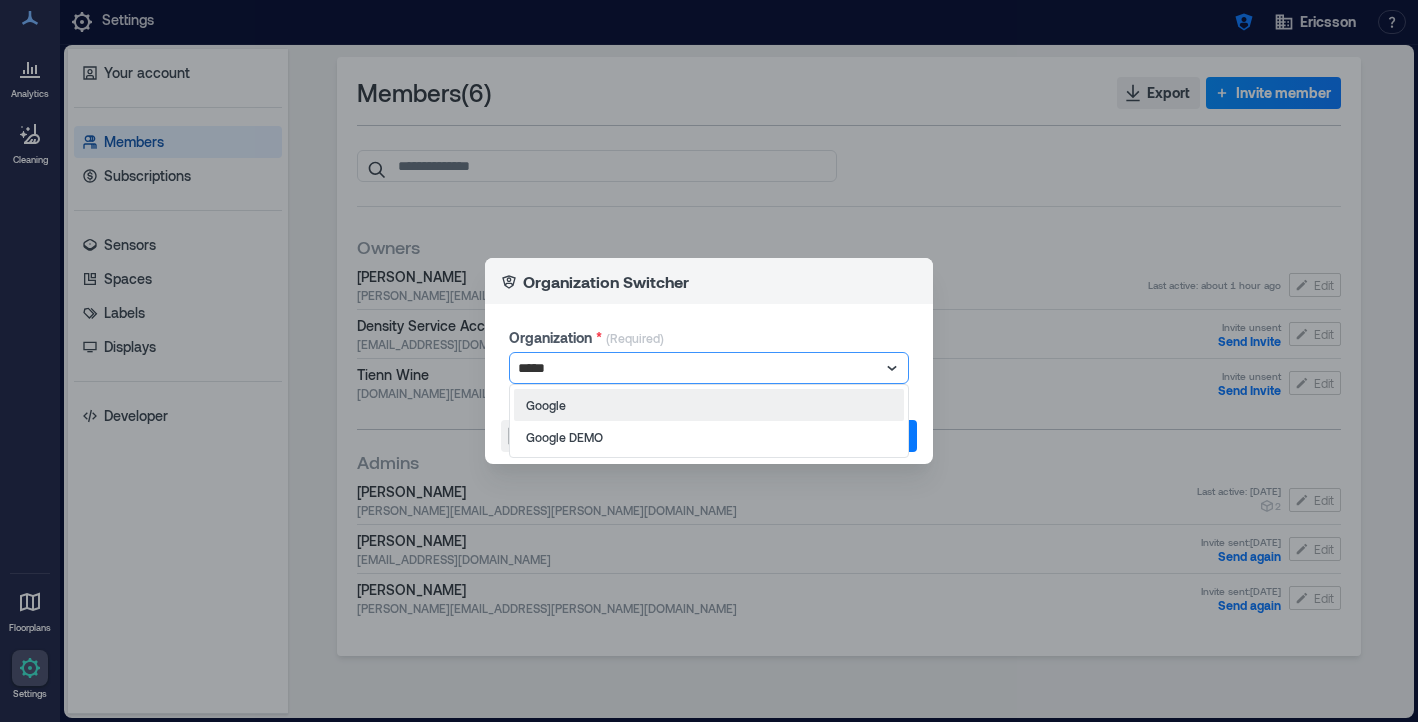 type on "******" 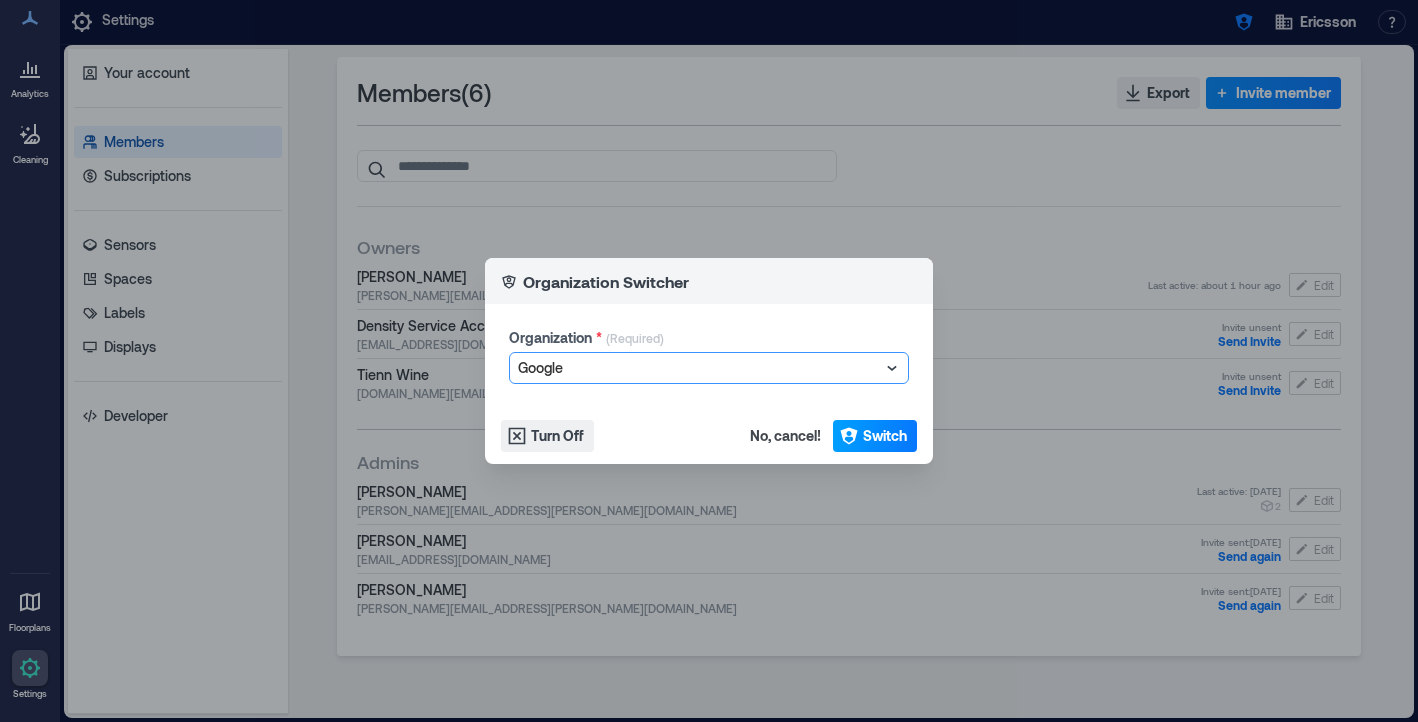 click 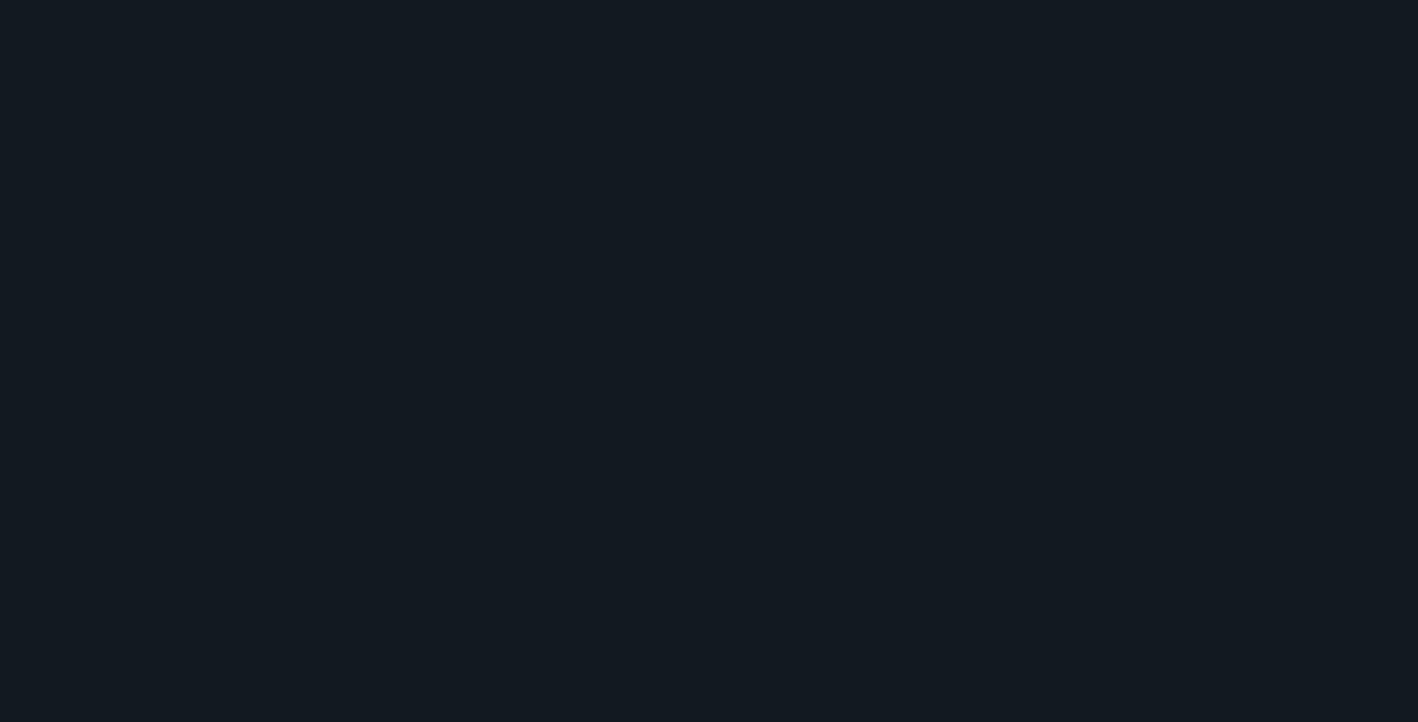 scroll, scrollTop: 0, scrollLeft: 0, axis: both 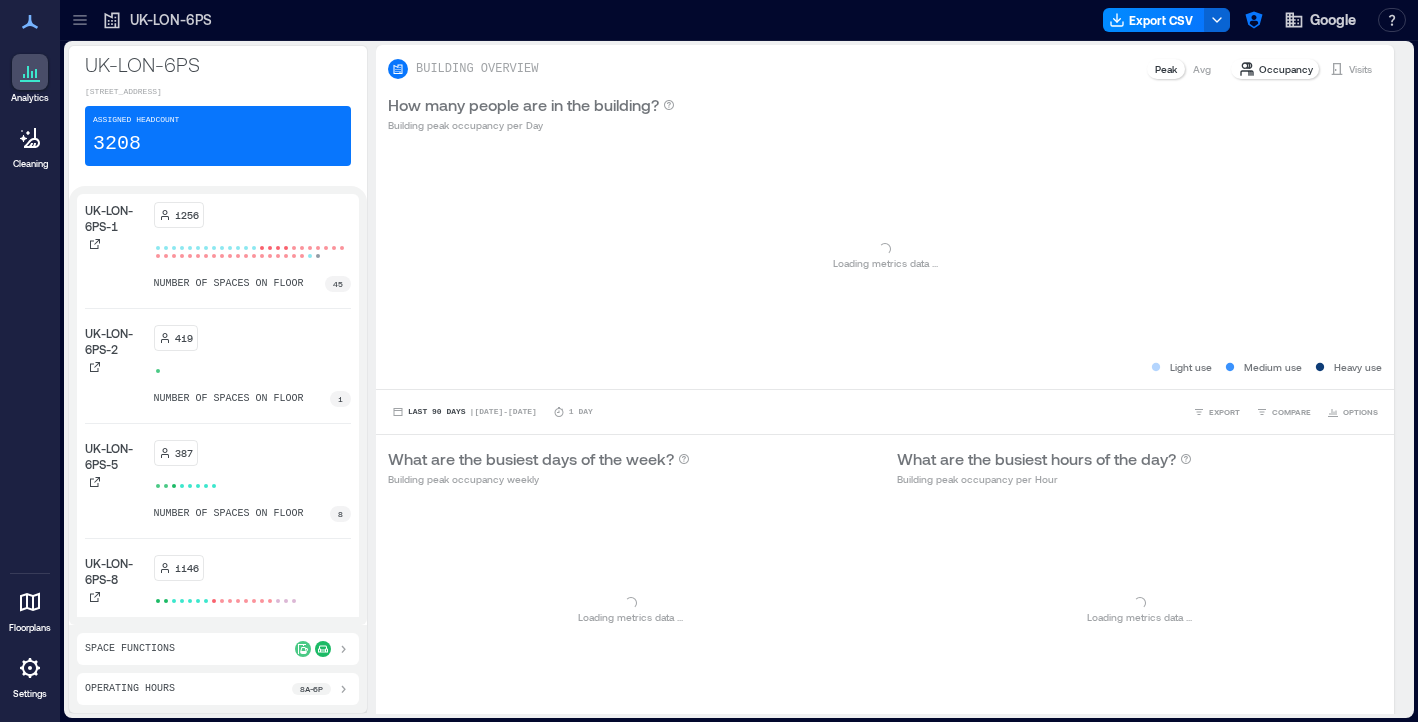 click on "Settings" at bounding box center [30, 675] 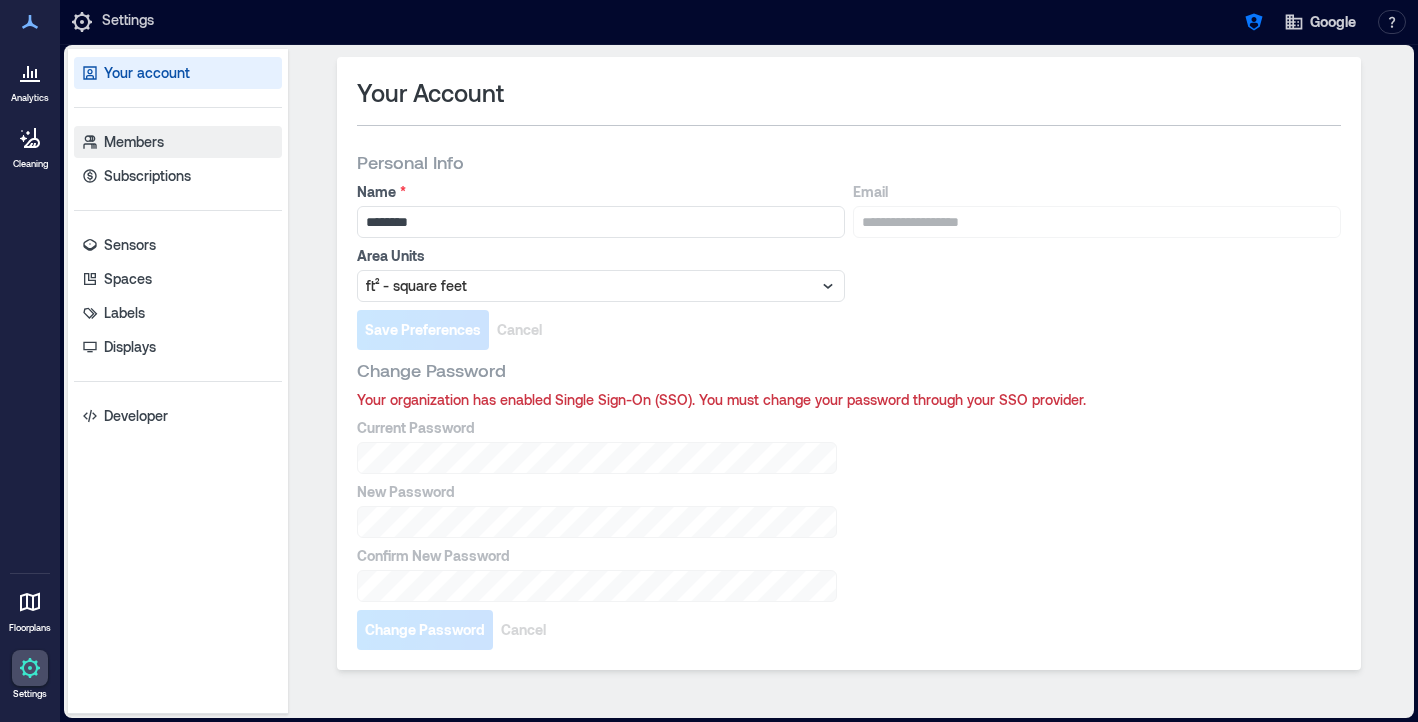 click on "Members" at bounding box center (178, 142) 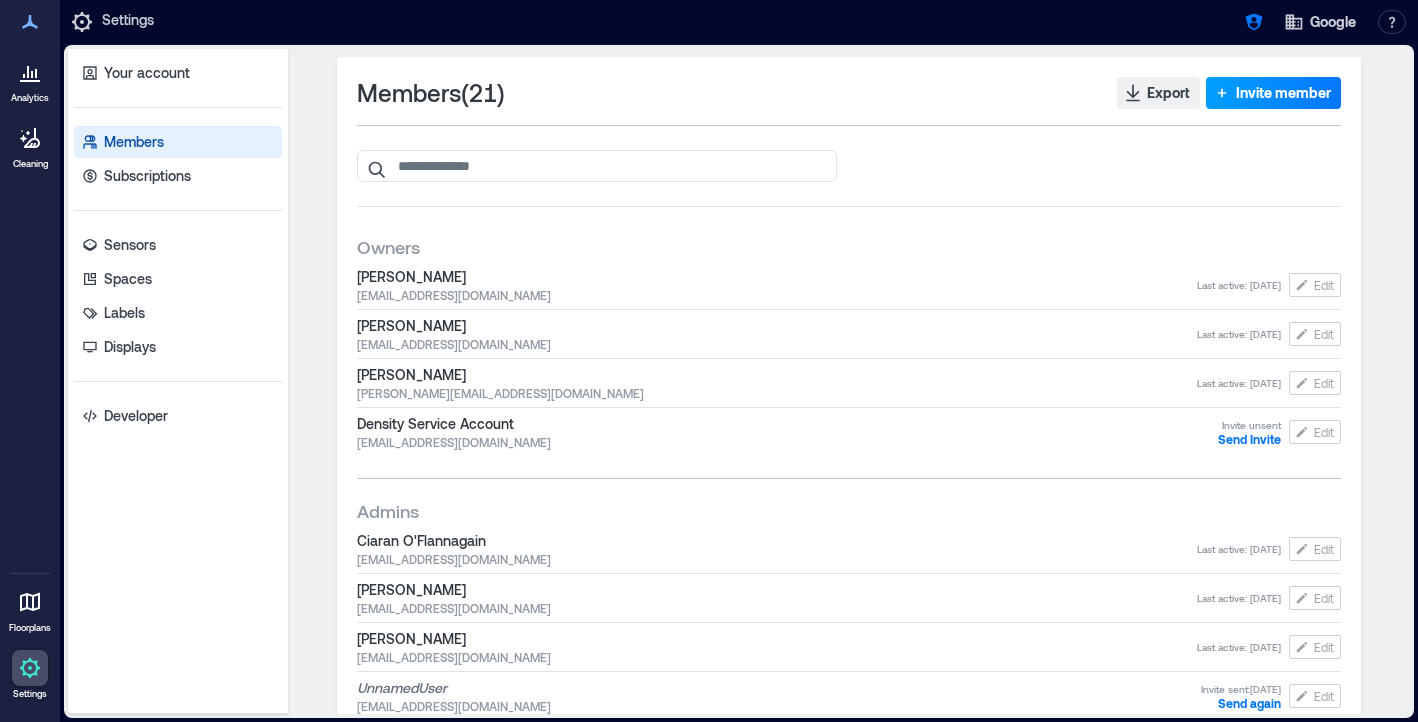 click 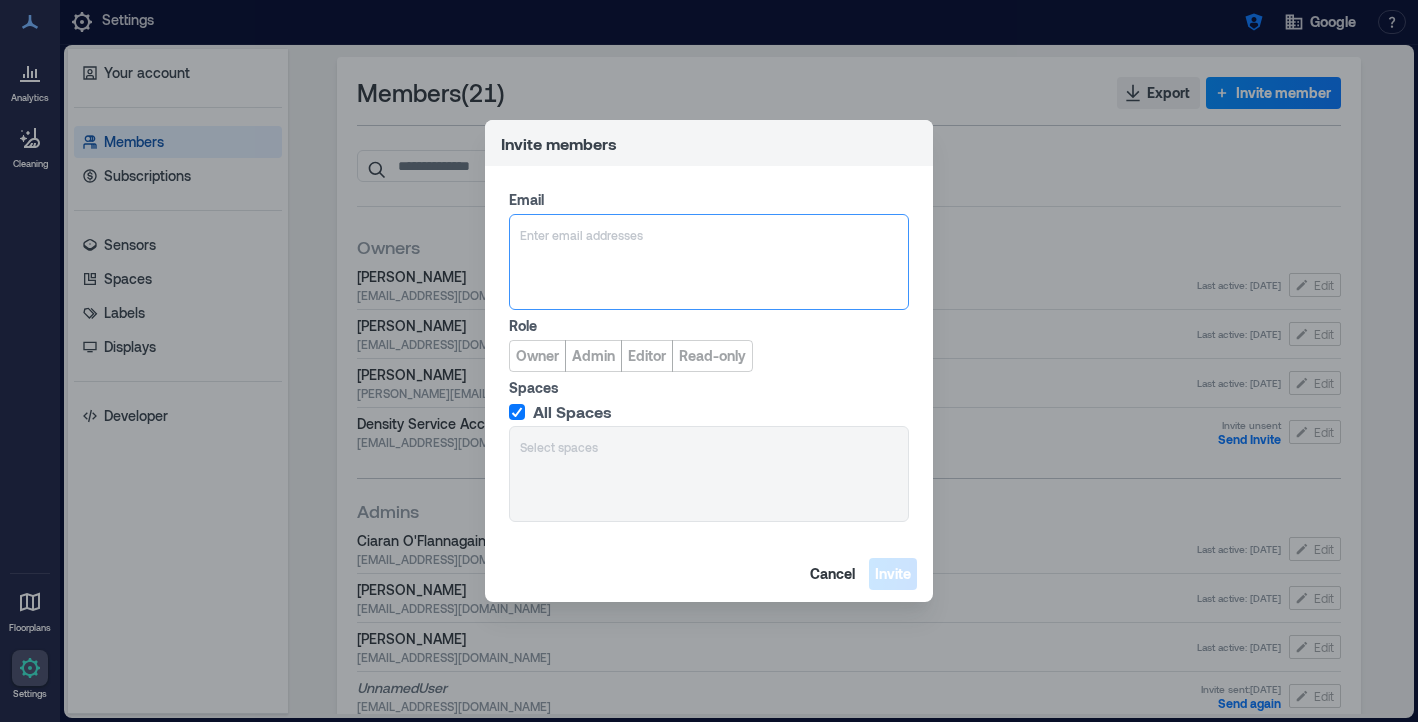 type on "**********" 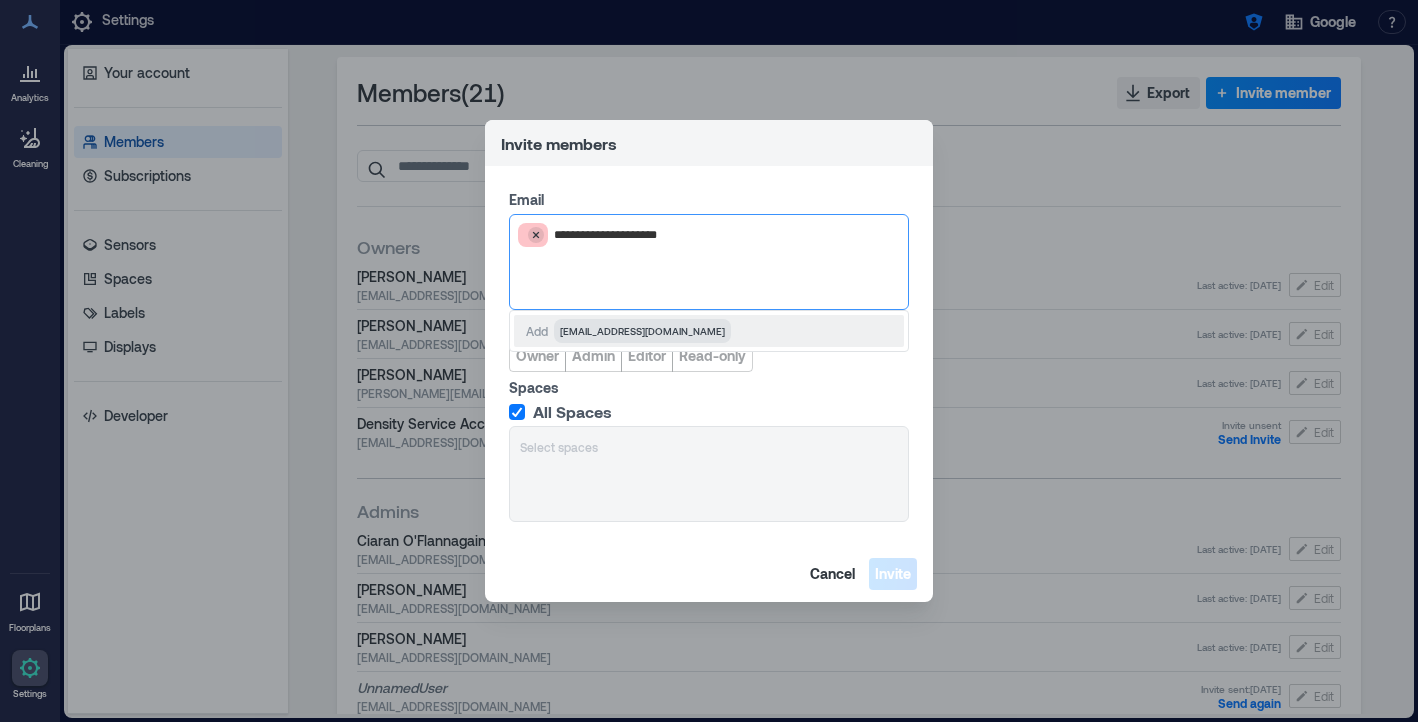 click 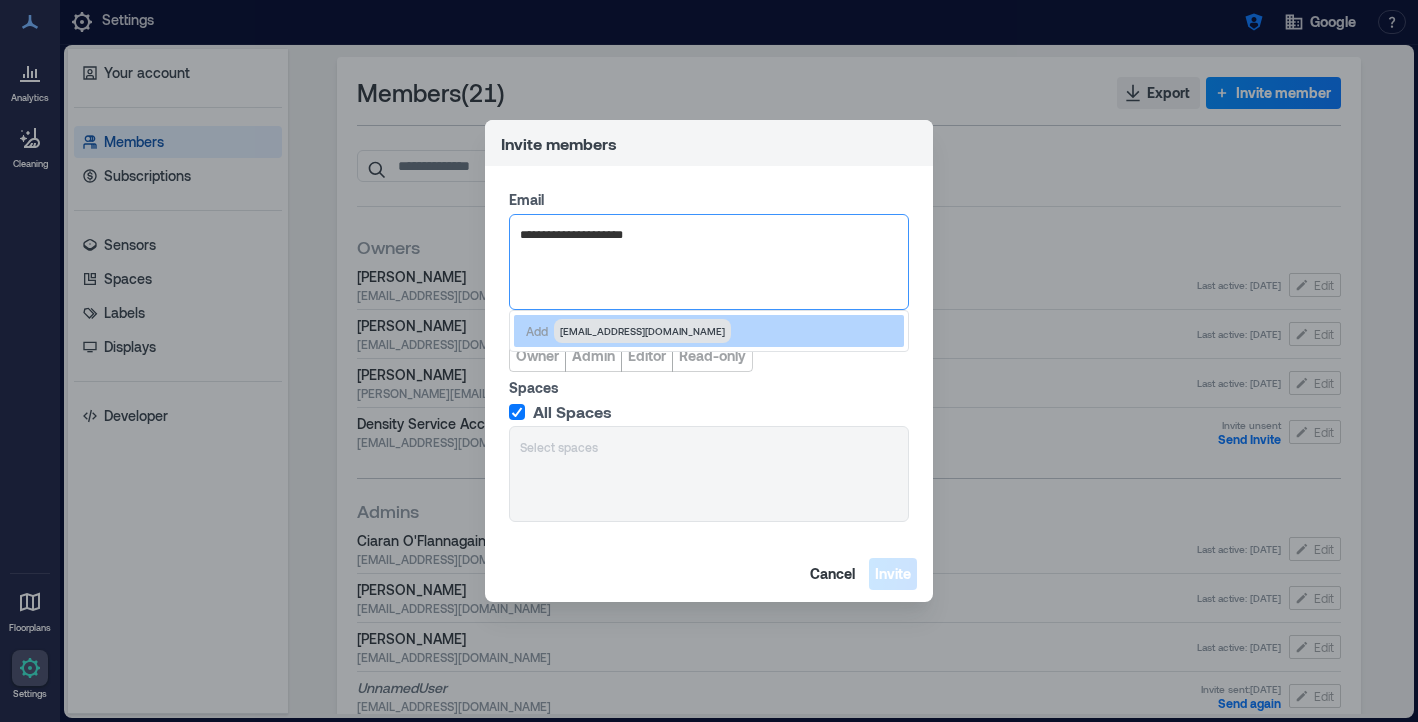 click on "dprichards@google.com" at bounding box center [642, 331] 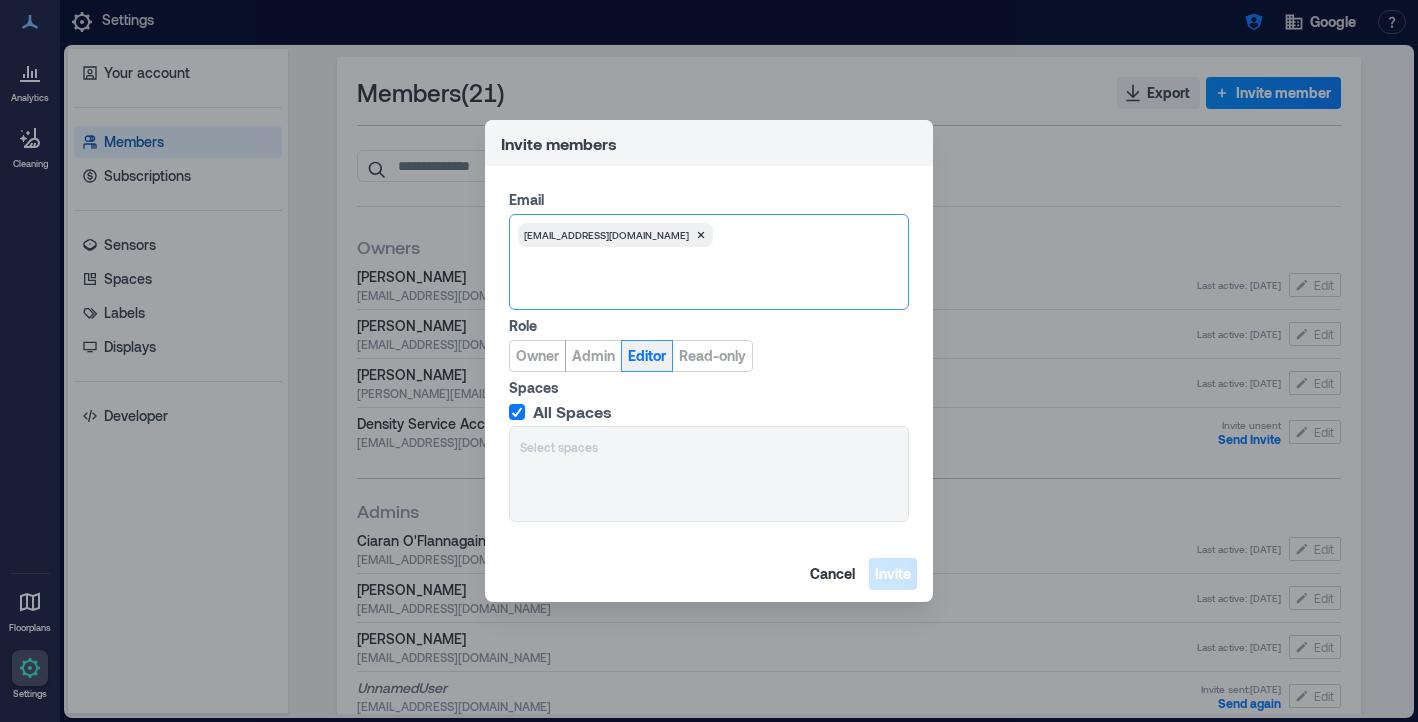 click on "Editor" at bounding box center (647, 356) 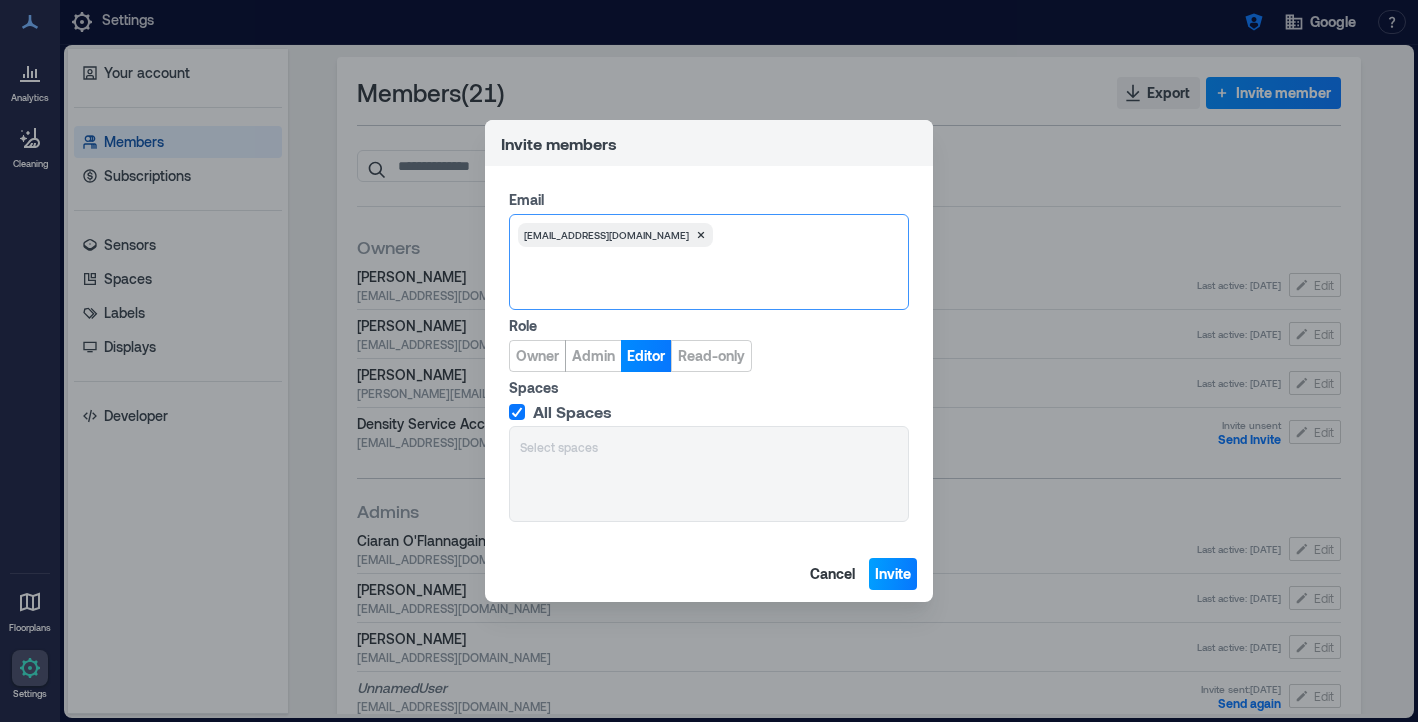 click on "Invite" at bounding box center [893, 574] 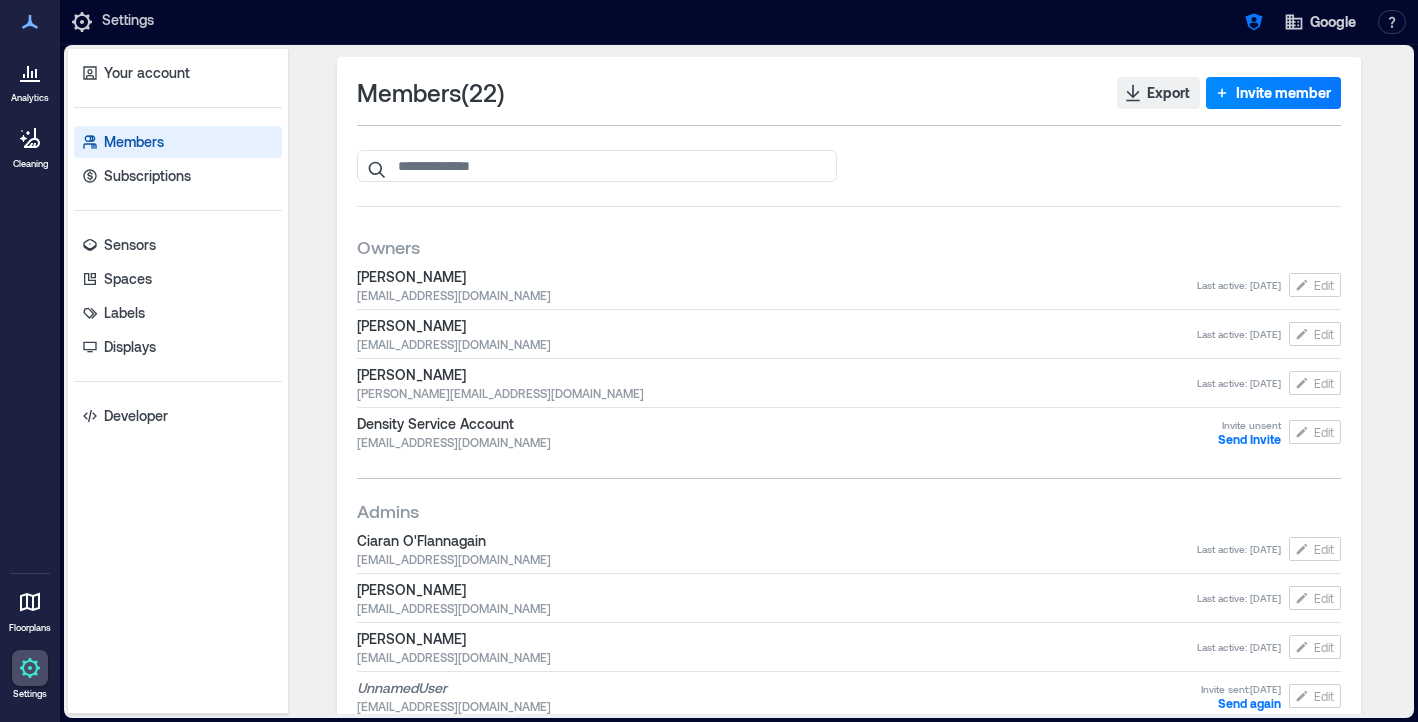click 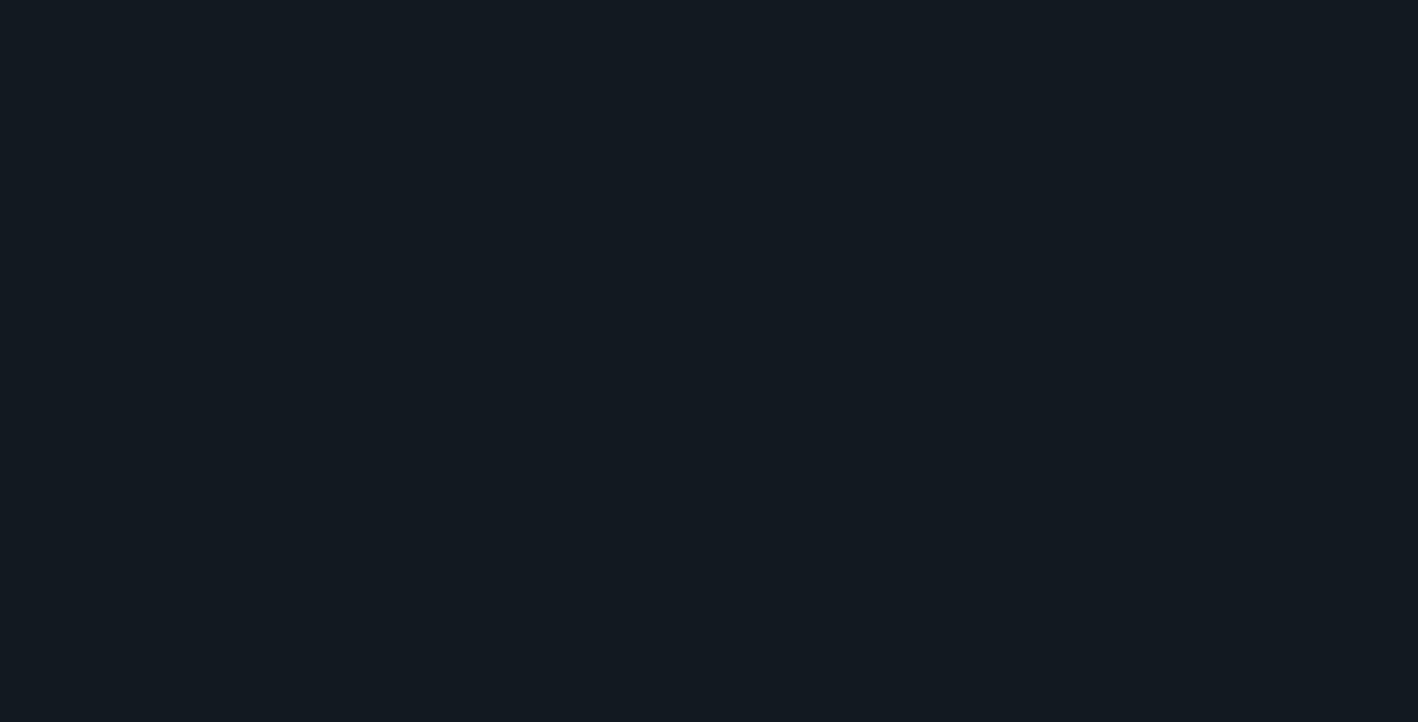 scroll, scrollTop: 0, scrollLeft: 0, axis: both 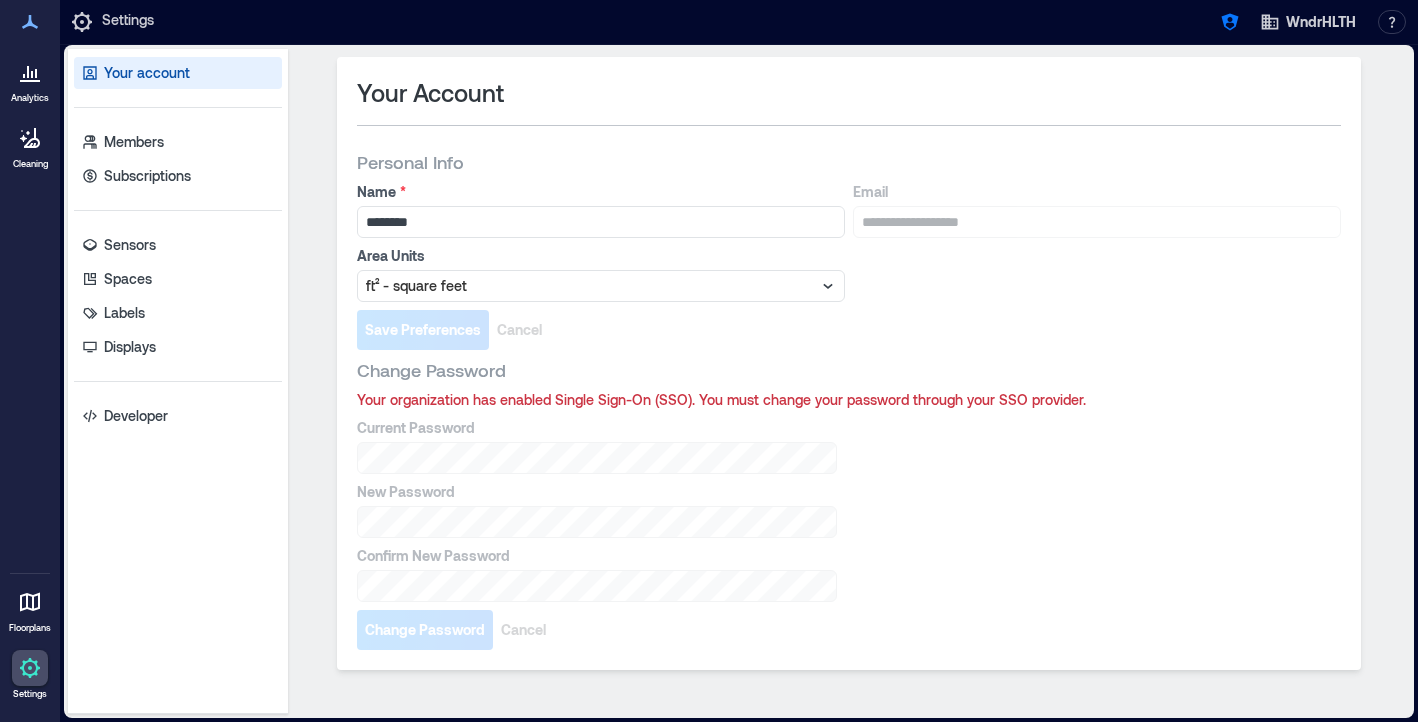 click on "Analytics" at bounding box center [30, 79] 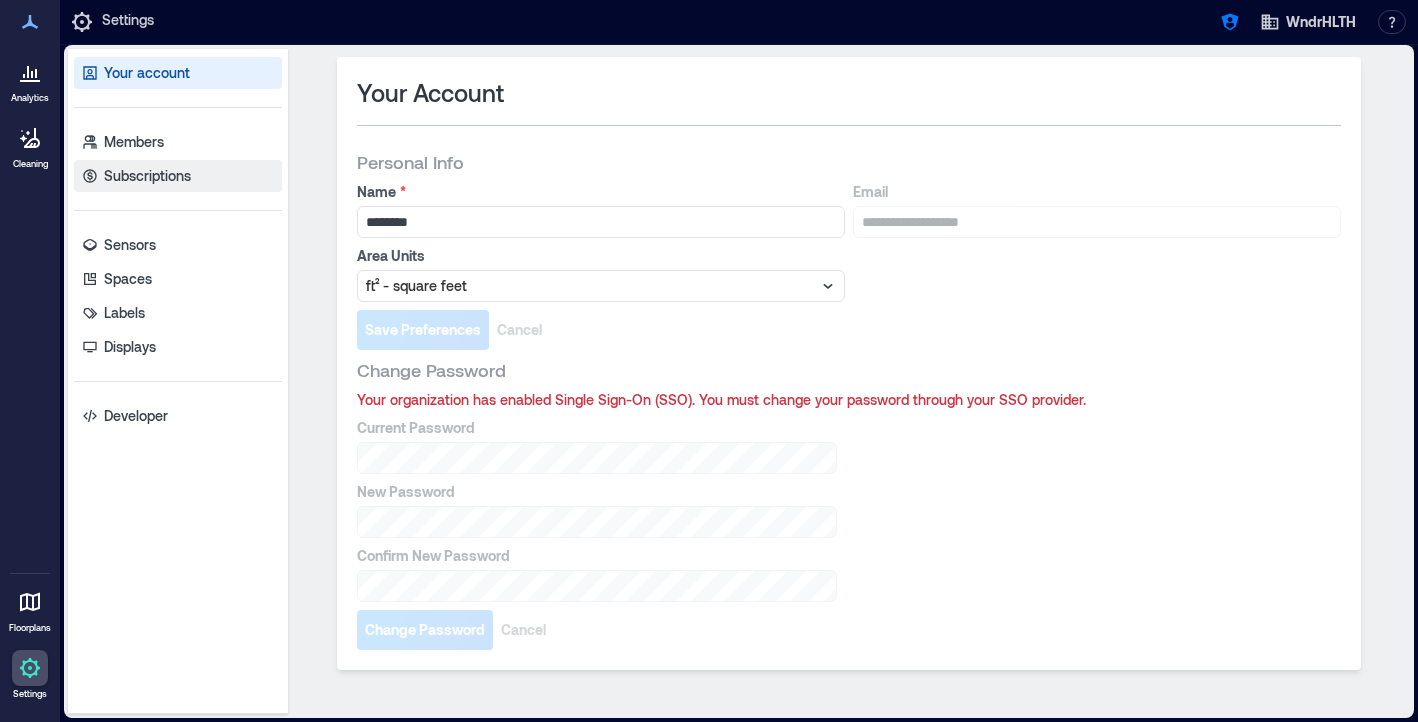 click on "Subscriptions" at bounding box center [178, 176] 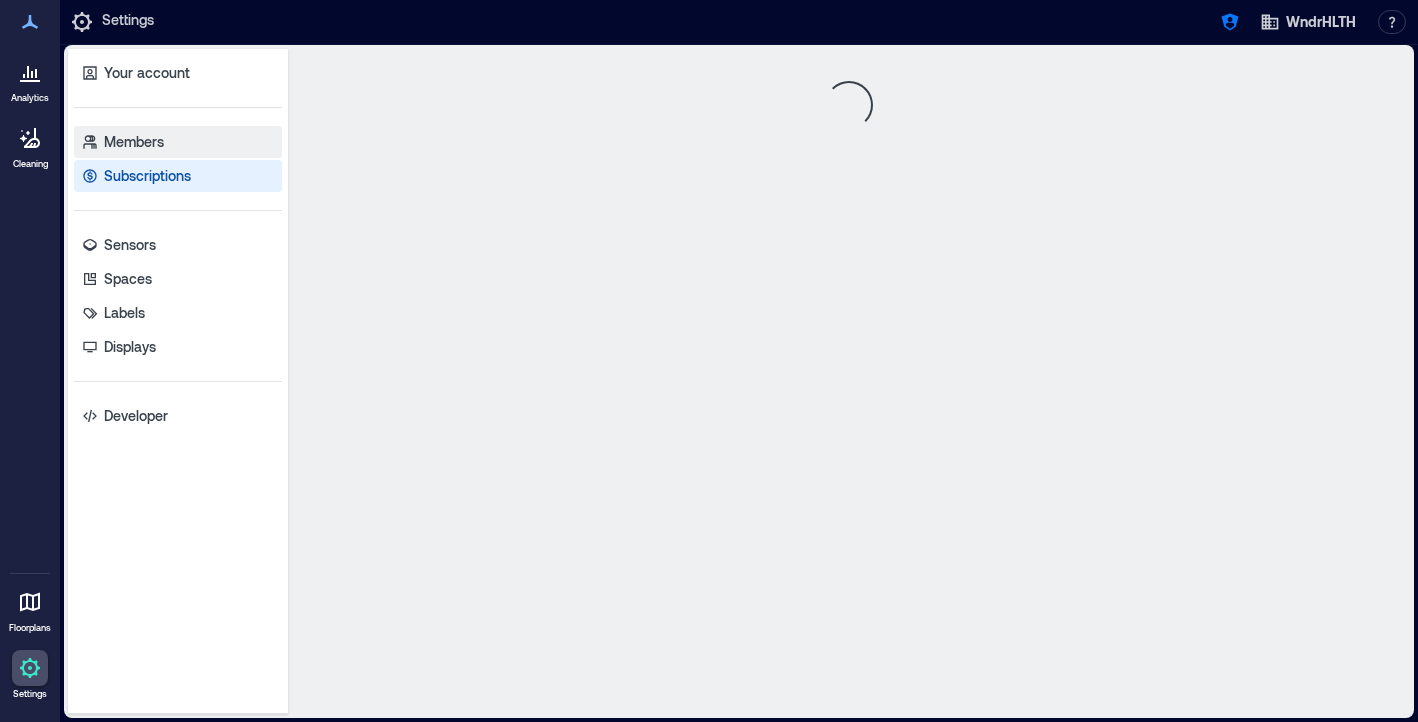 click on "Members" at bounding box center (178, 142) 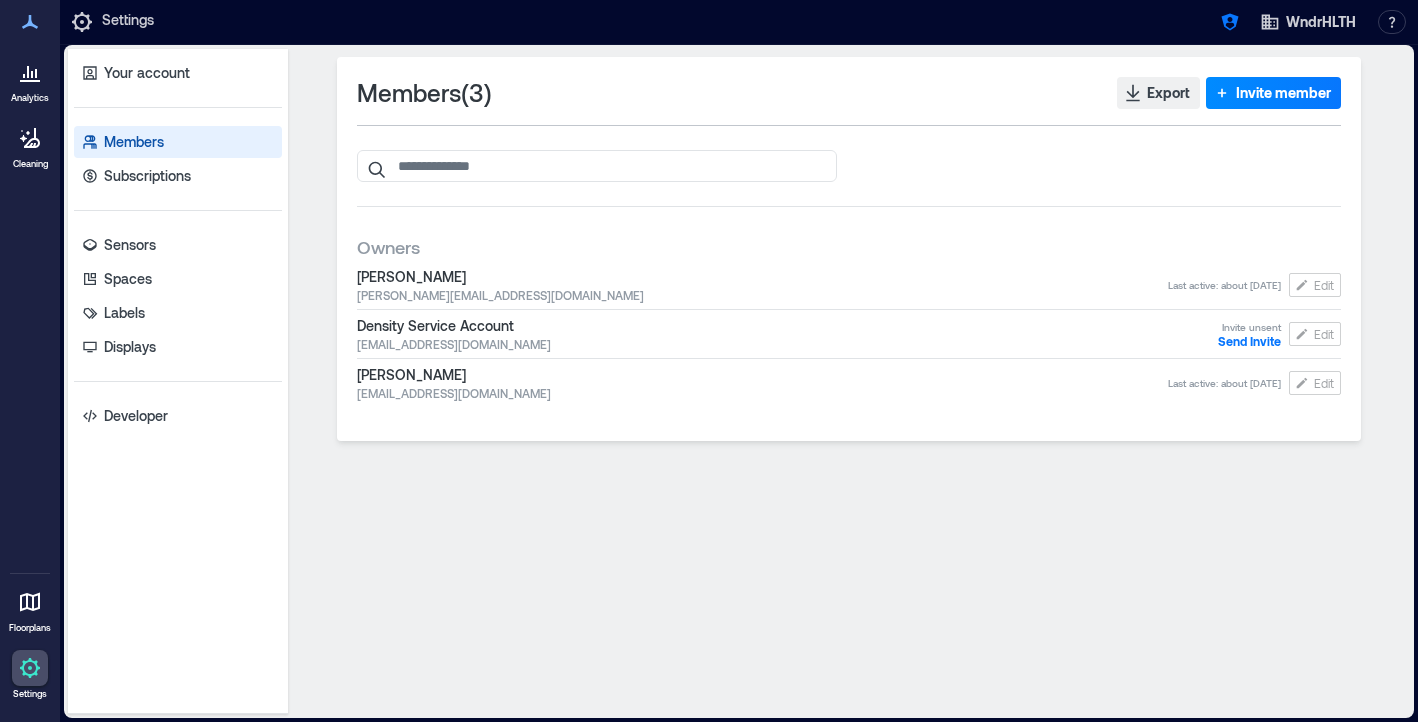 click 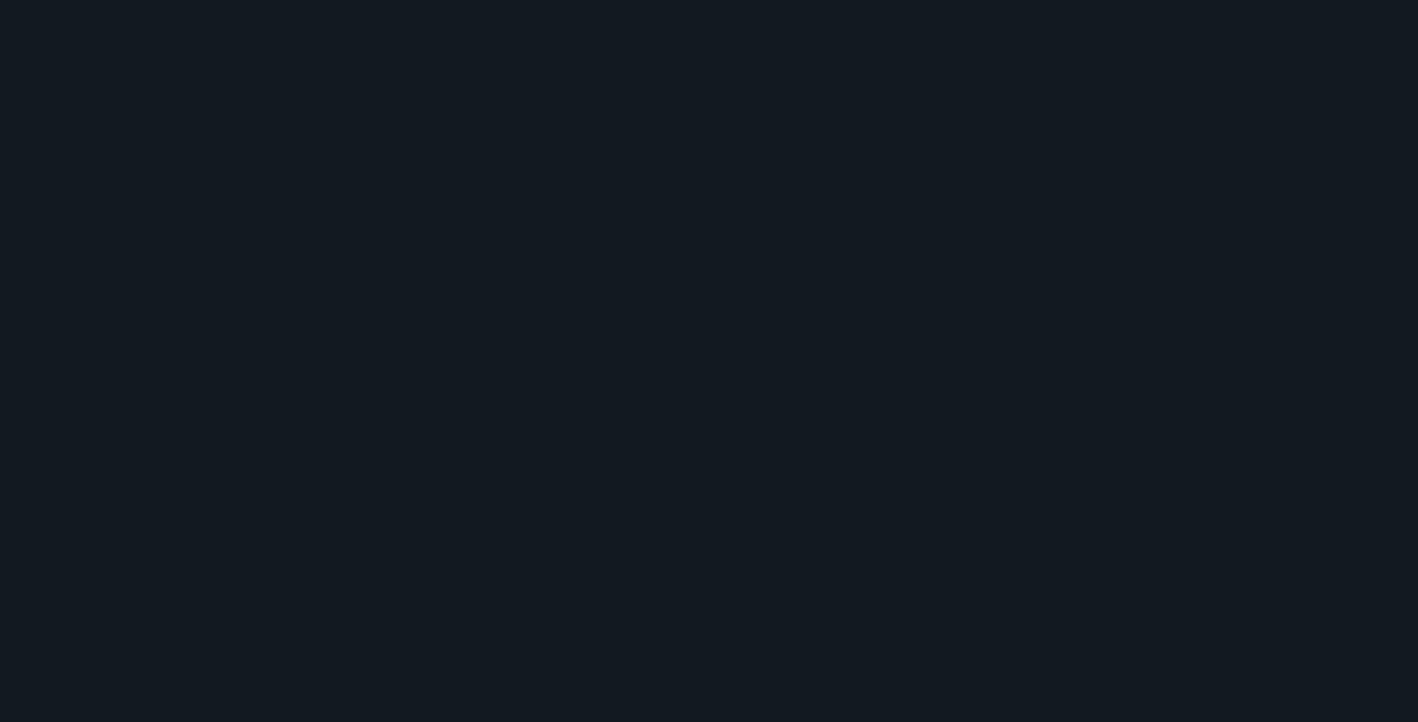 scroll, scrollTop: 0, scrollLeft: 0, axis: both 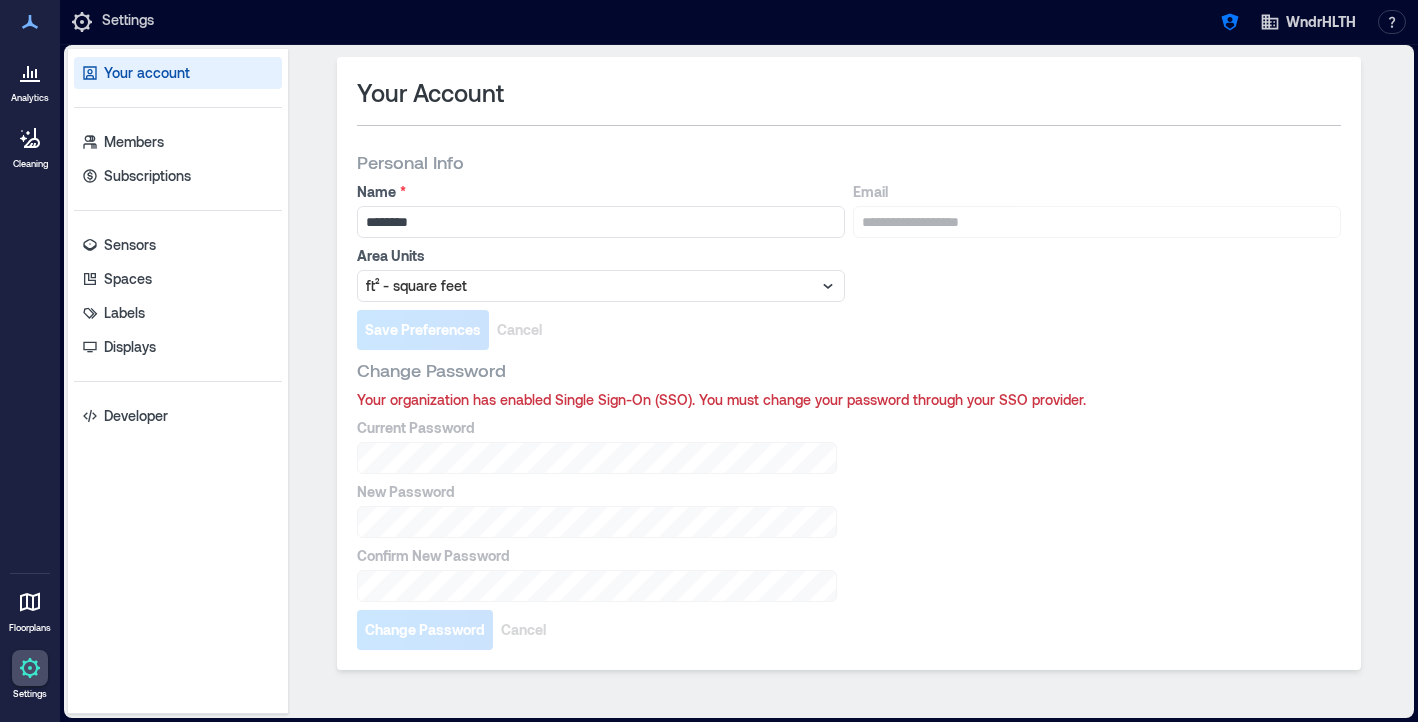 click 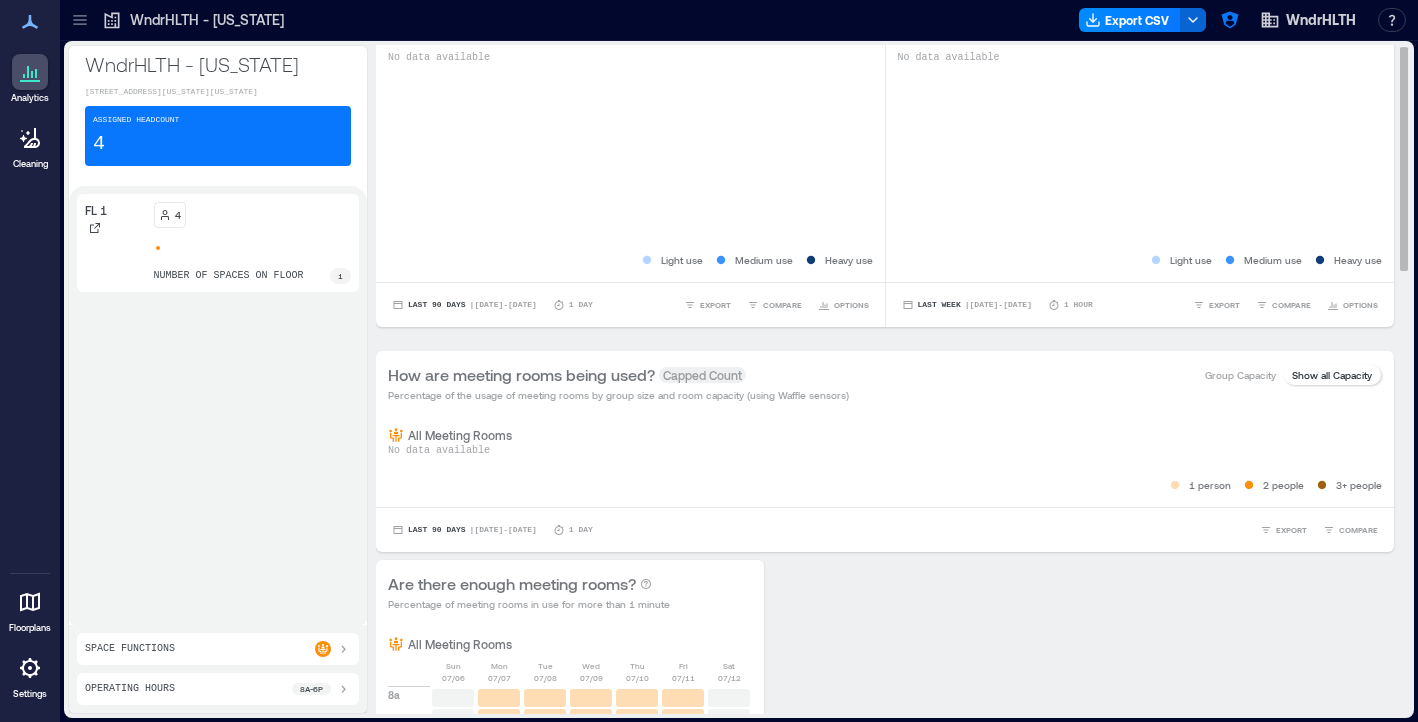 scroll, scrollTop: 0, scrollLeft: 0, axis: both 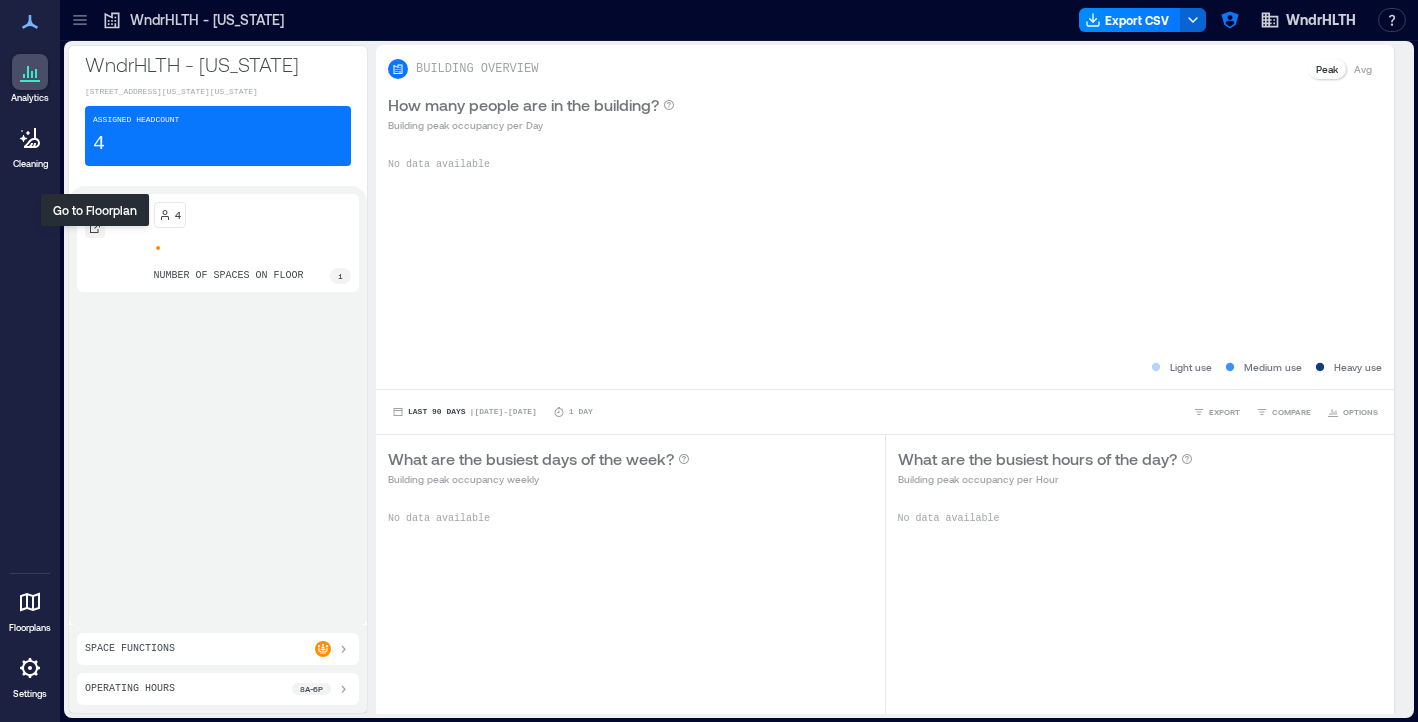 click at bounding box center (95, 228) 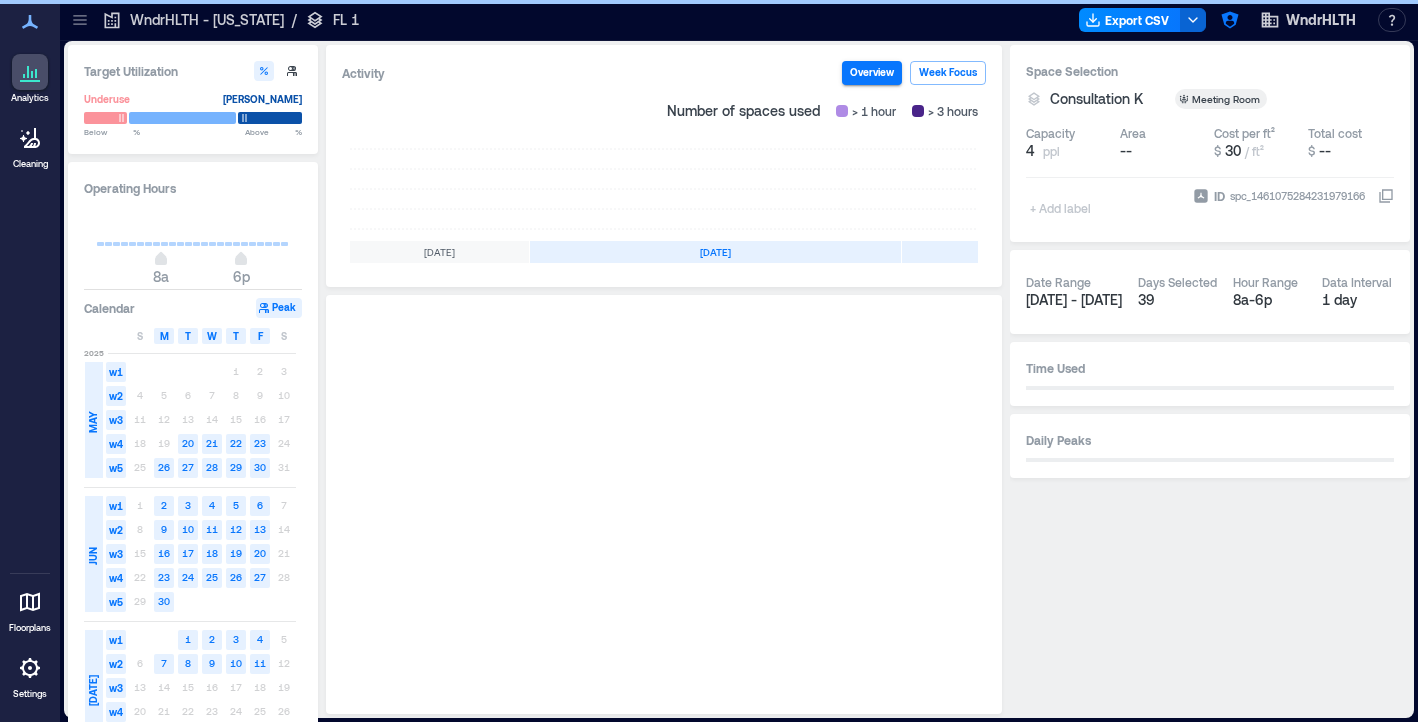 scroll, scrollTop: 0, scrollLeft: 452, axis: horizontal 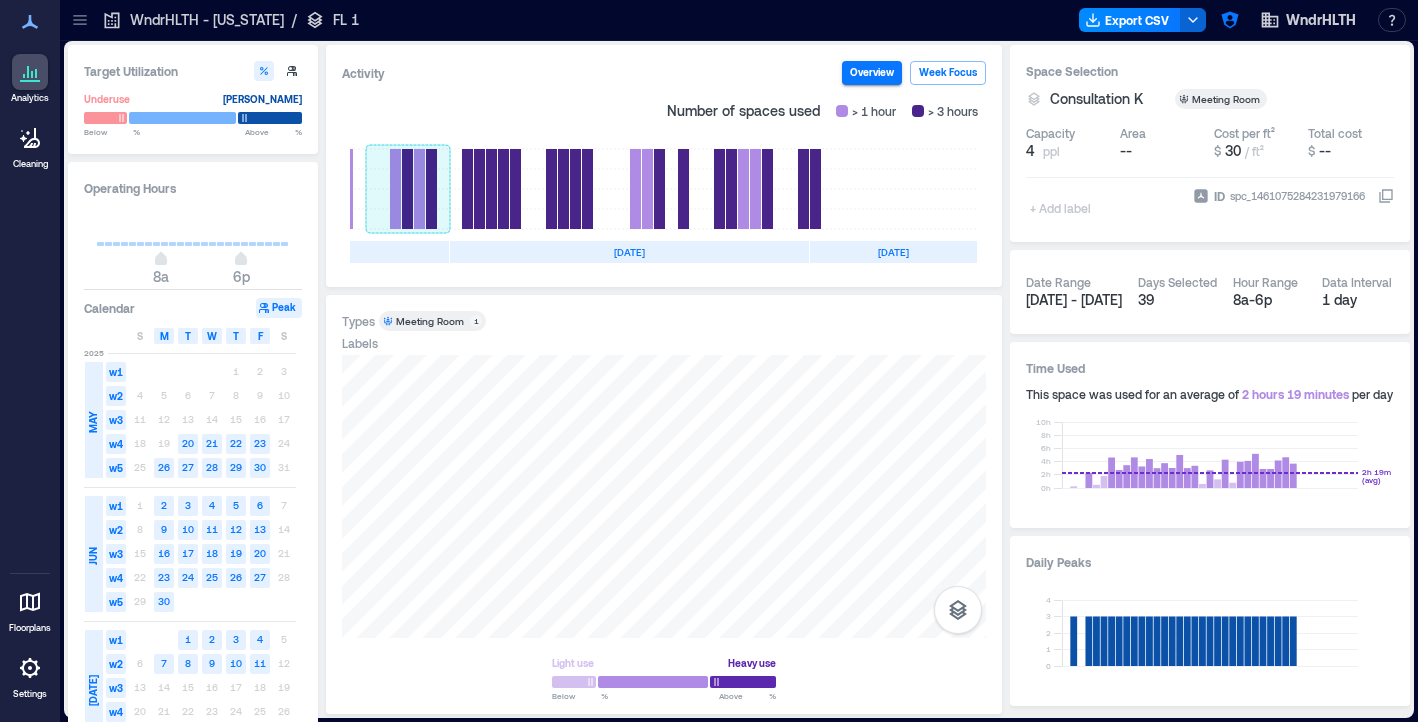 click 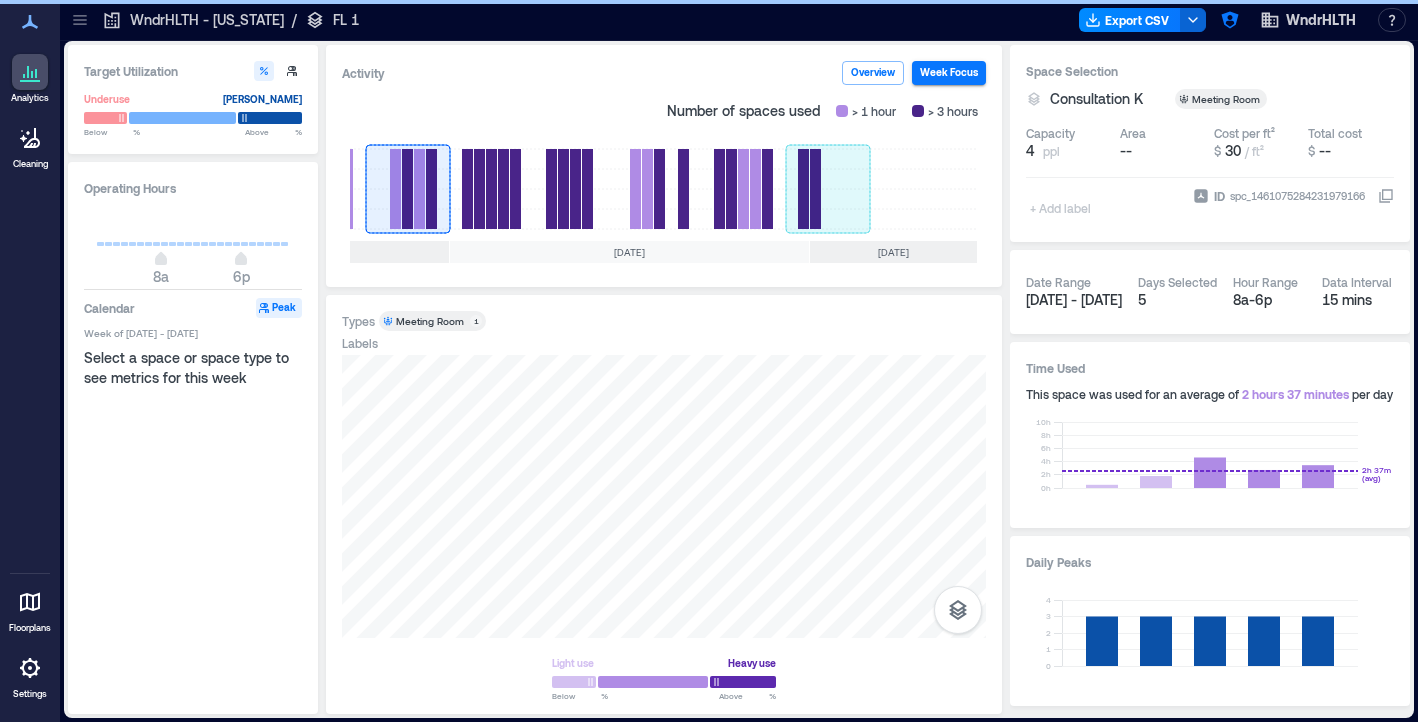 click 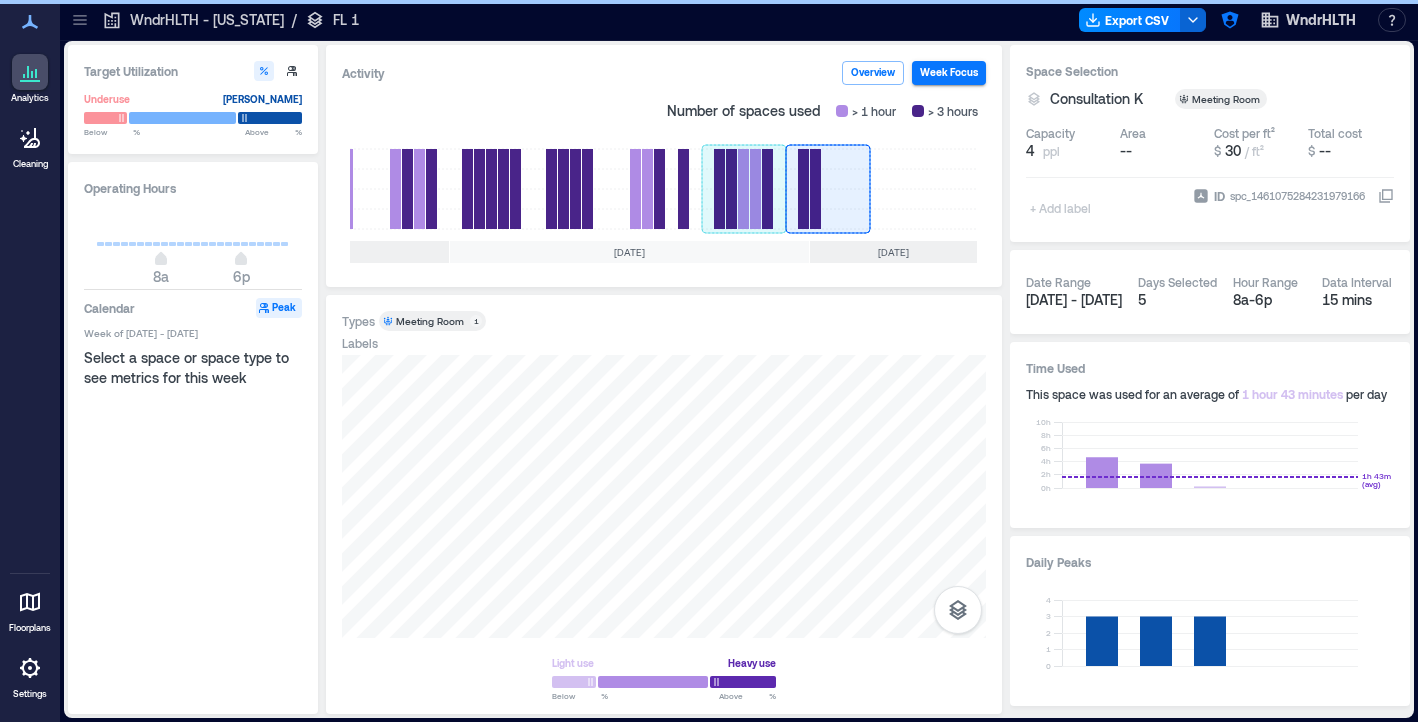 click 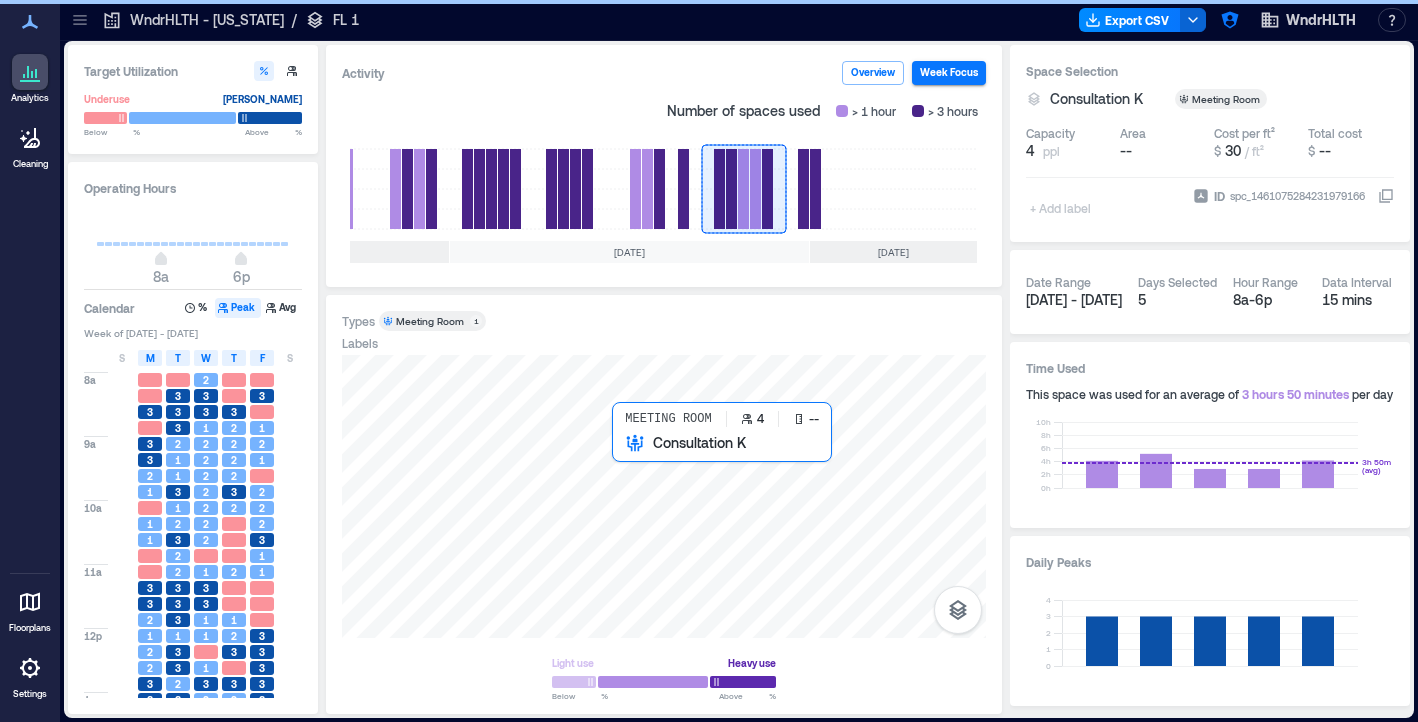 click at bounding box center (664, 496) 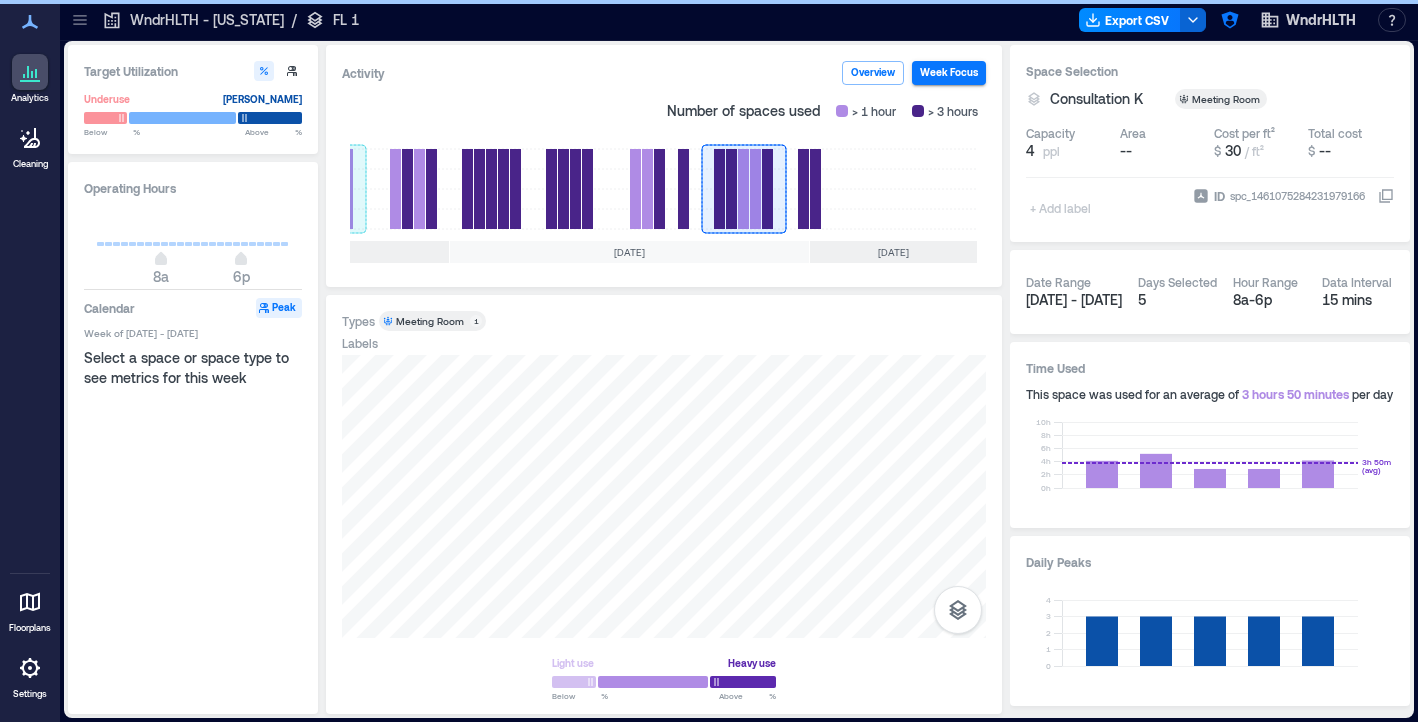 click 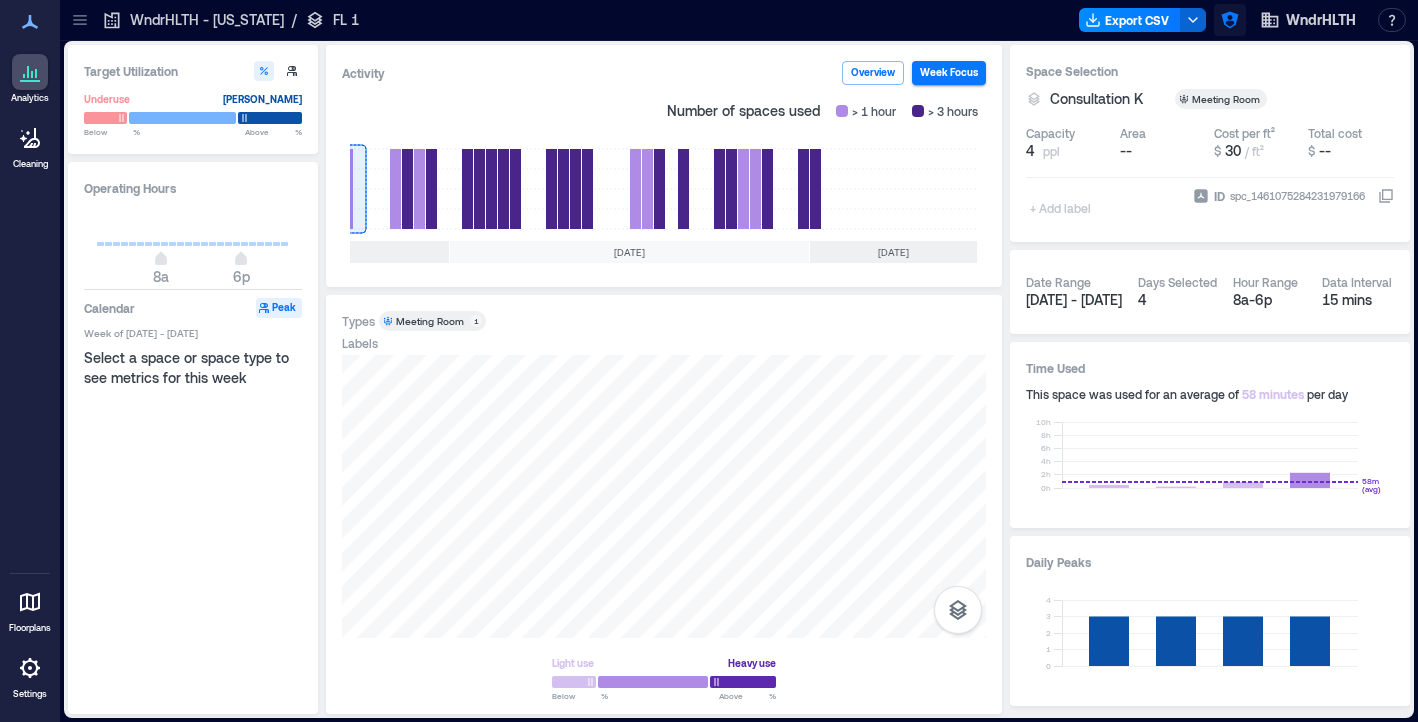 click 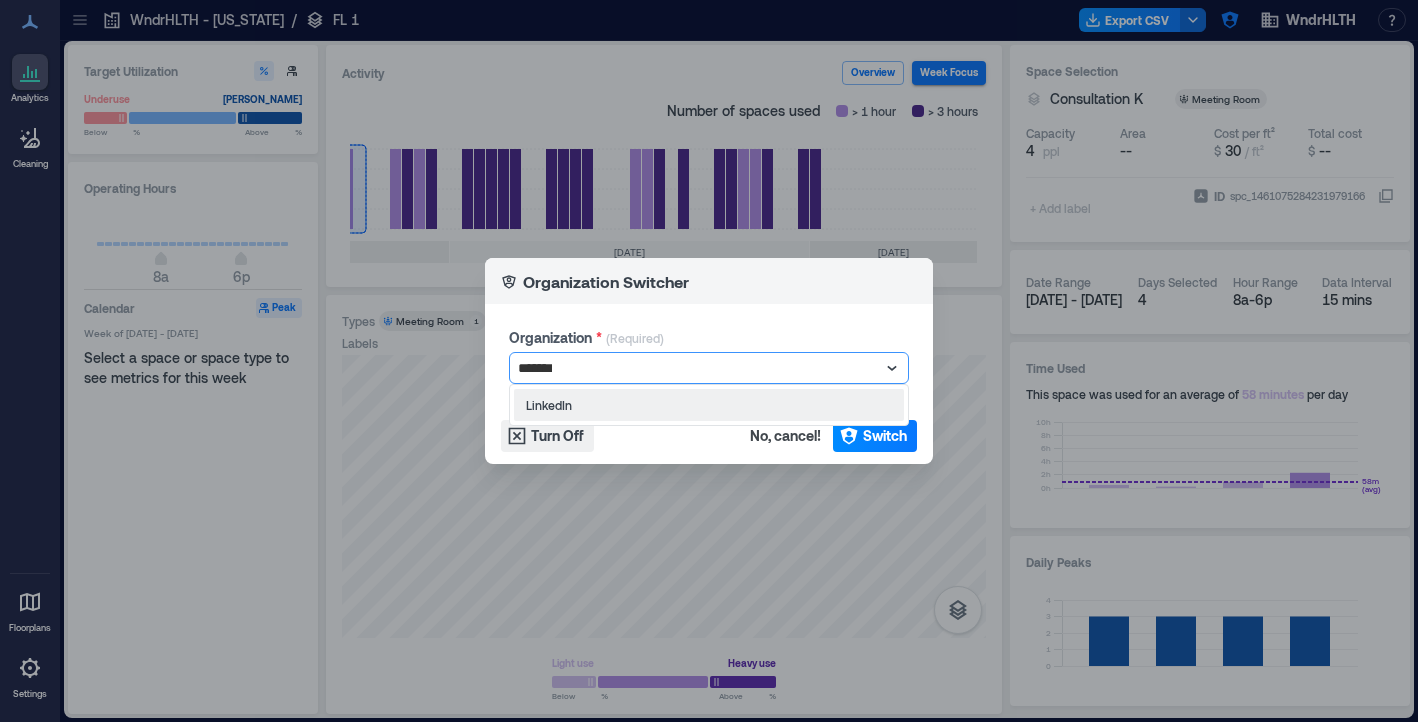 type on "********" 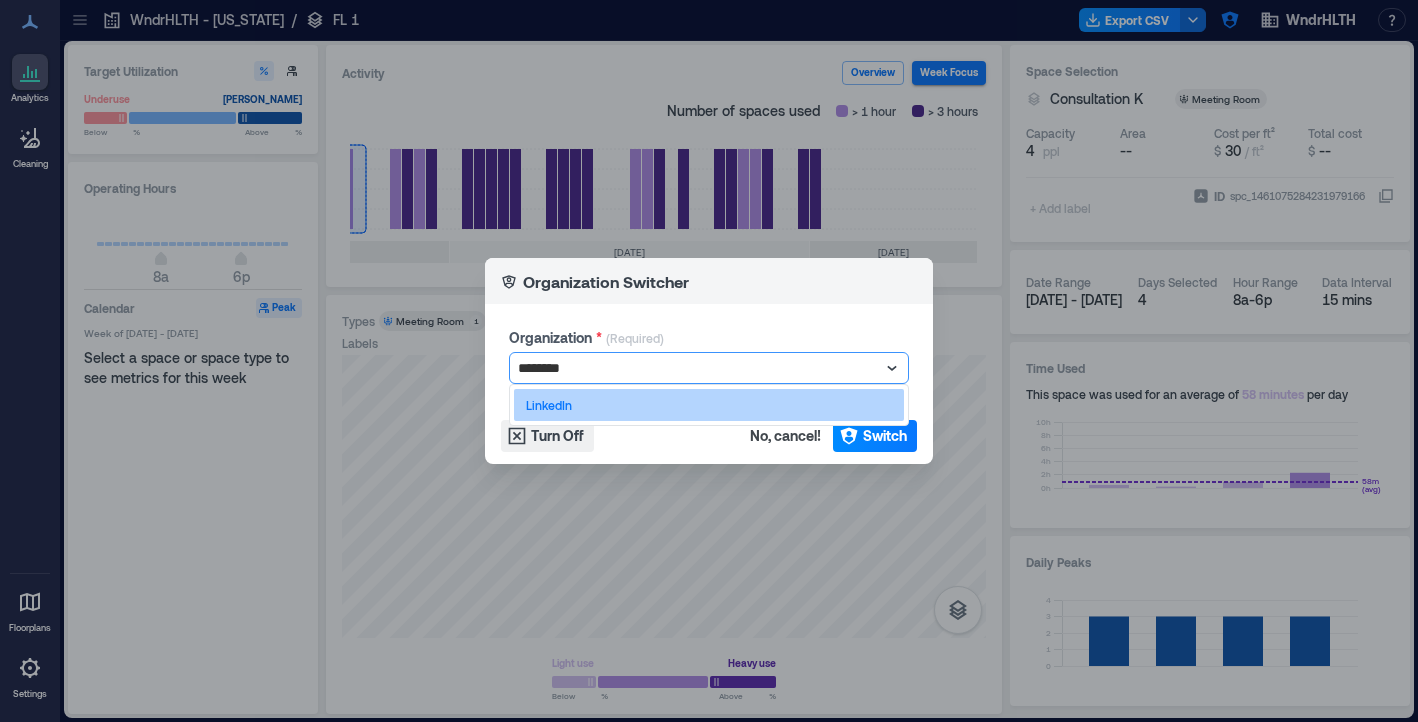 click on "LinkedIn" at bounding box center (709, 405) 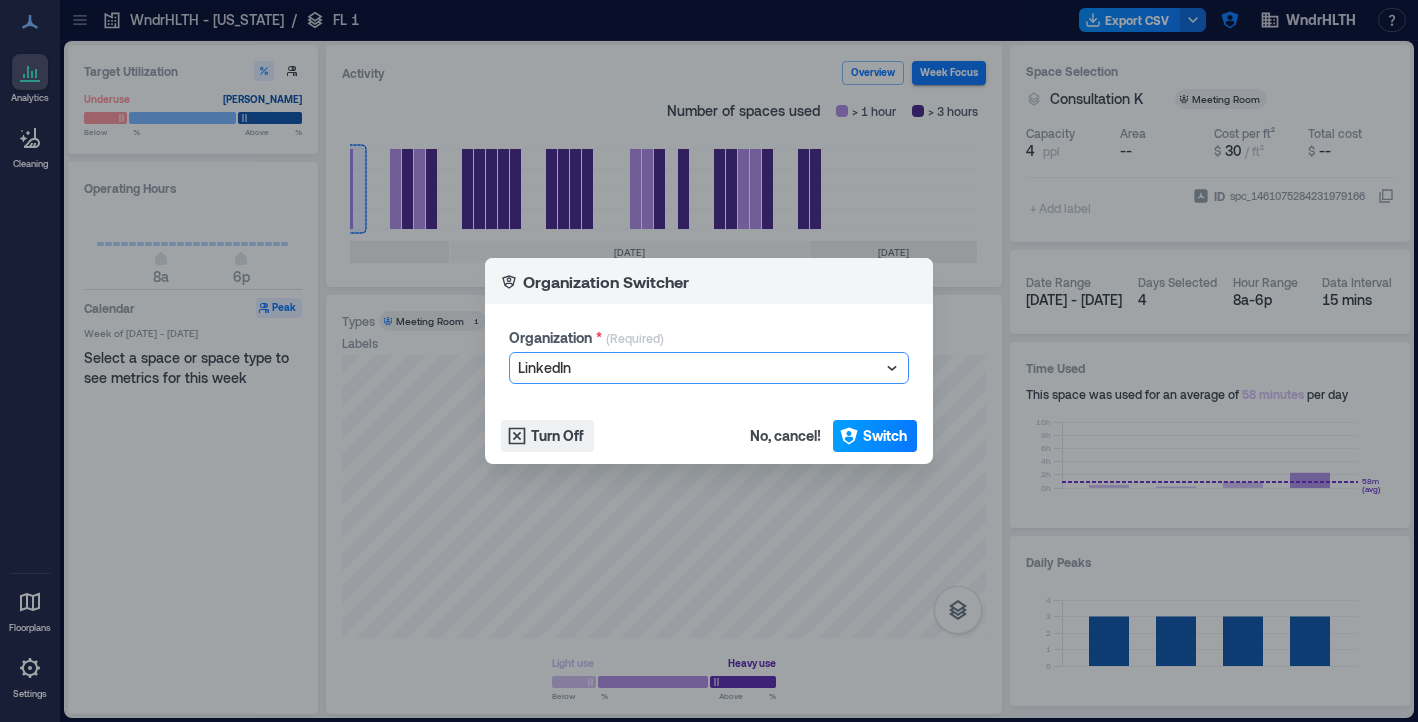 click on "Switch" at bounding box center (875, 436) 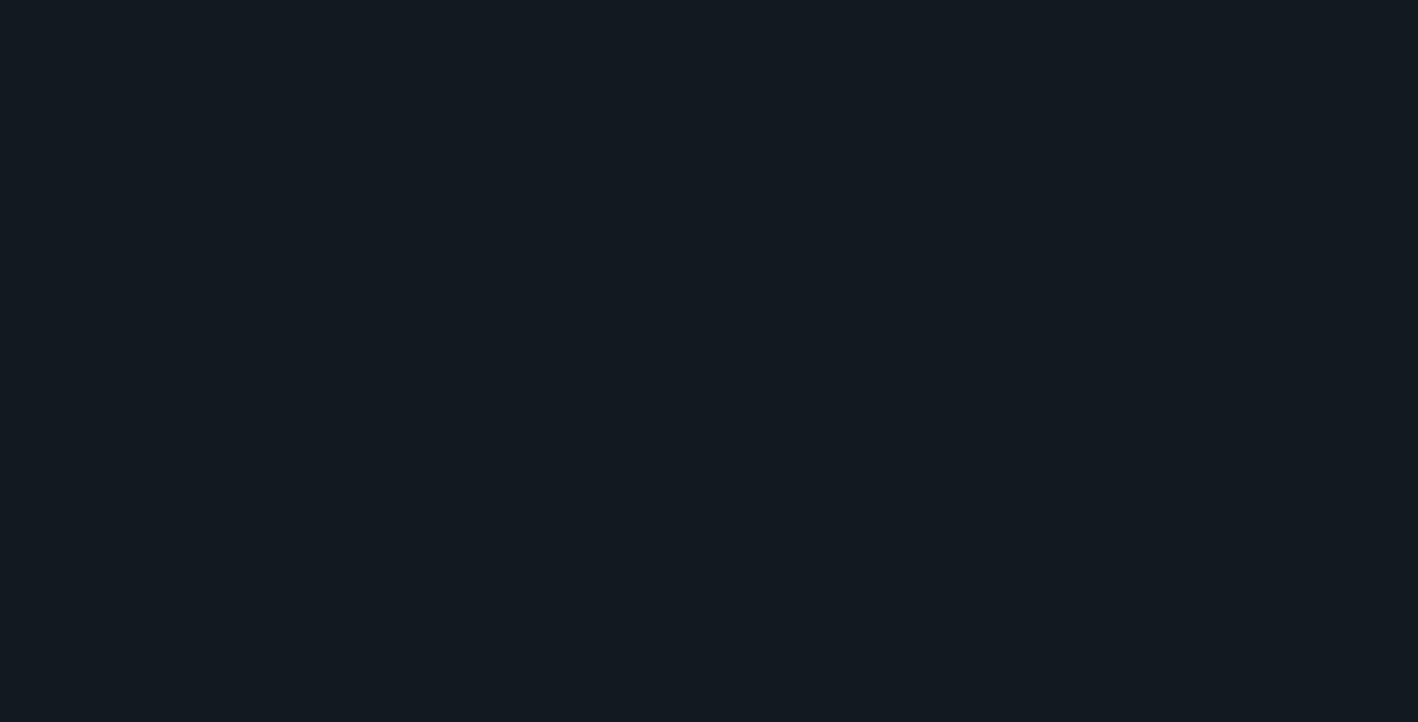 scroll, scrollTop: 0, scrollLeft: 0, axis: both 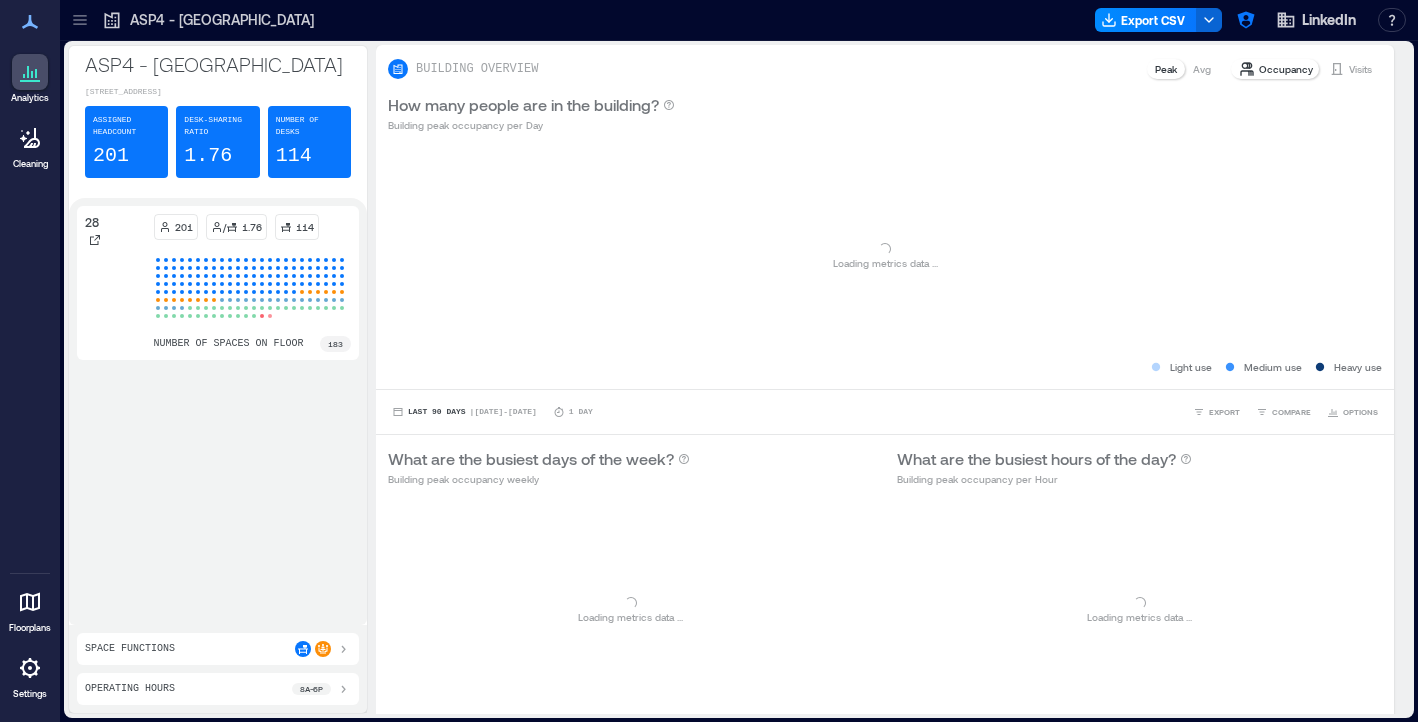 click 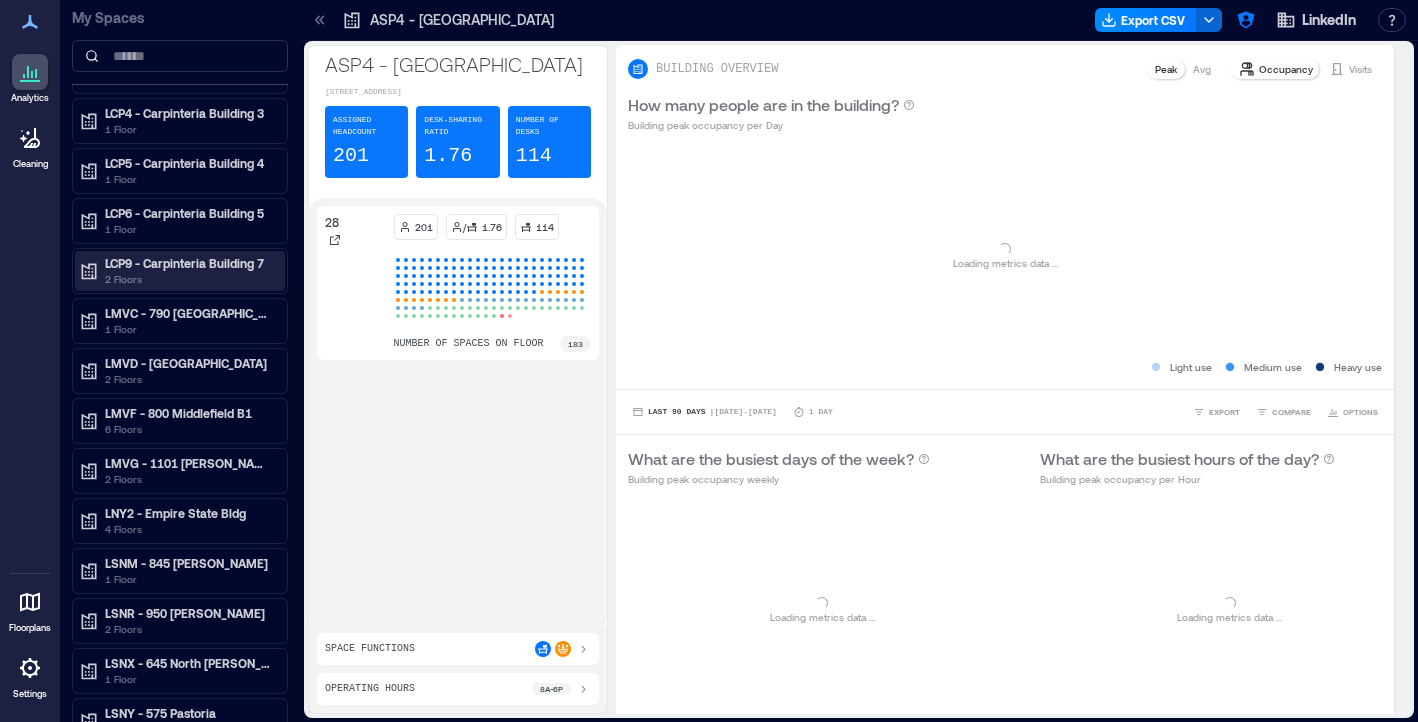 scroll, scrollTop: 455, scrollLeft: 0, axis: vertical 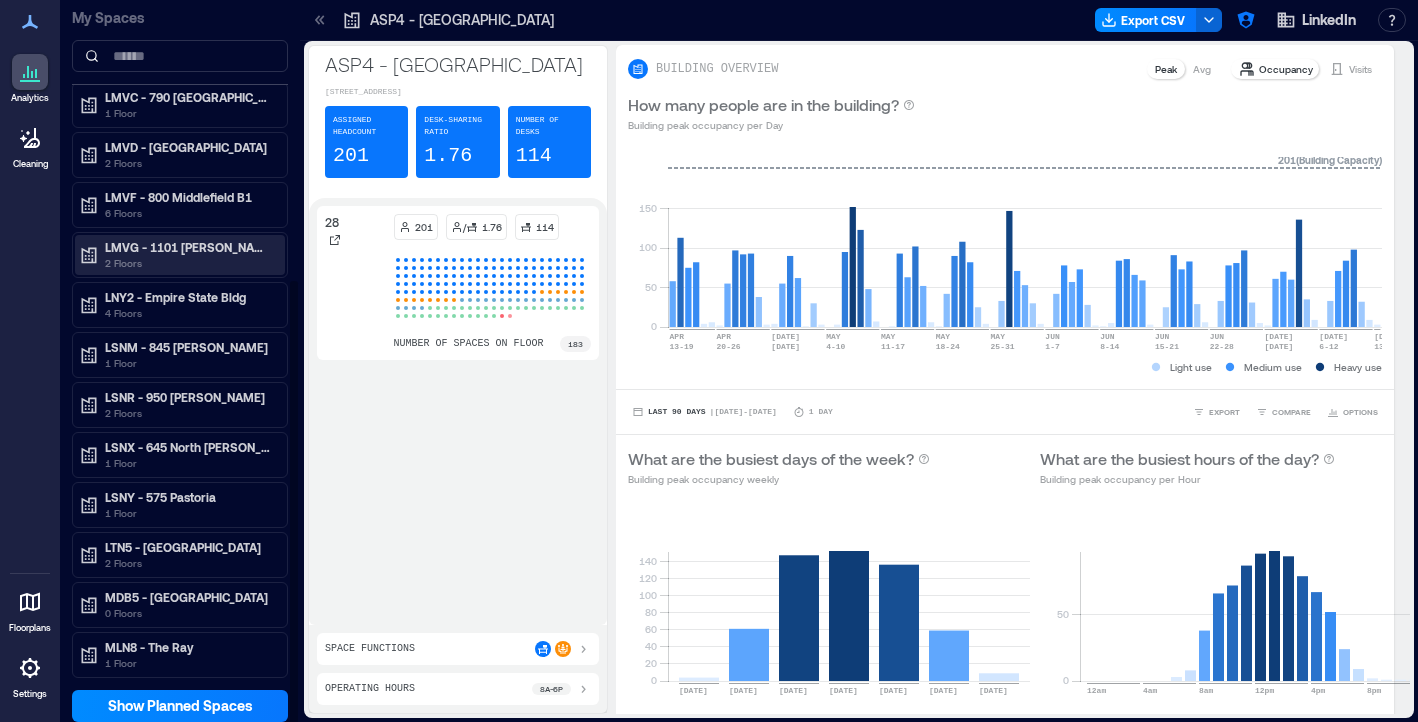 click on "LMVG - 1101 [PERSON_NAME] B7" at bounding box center (189, 247) 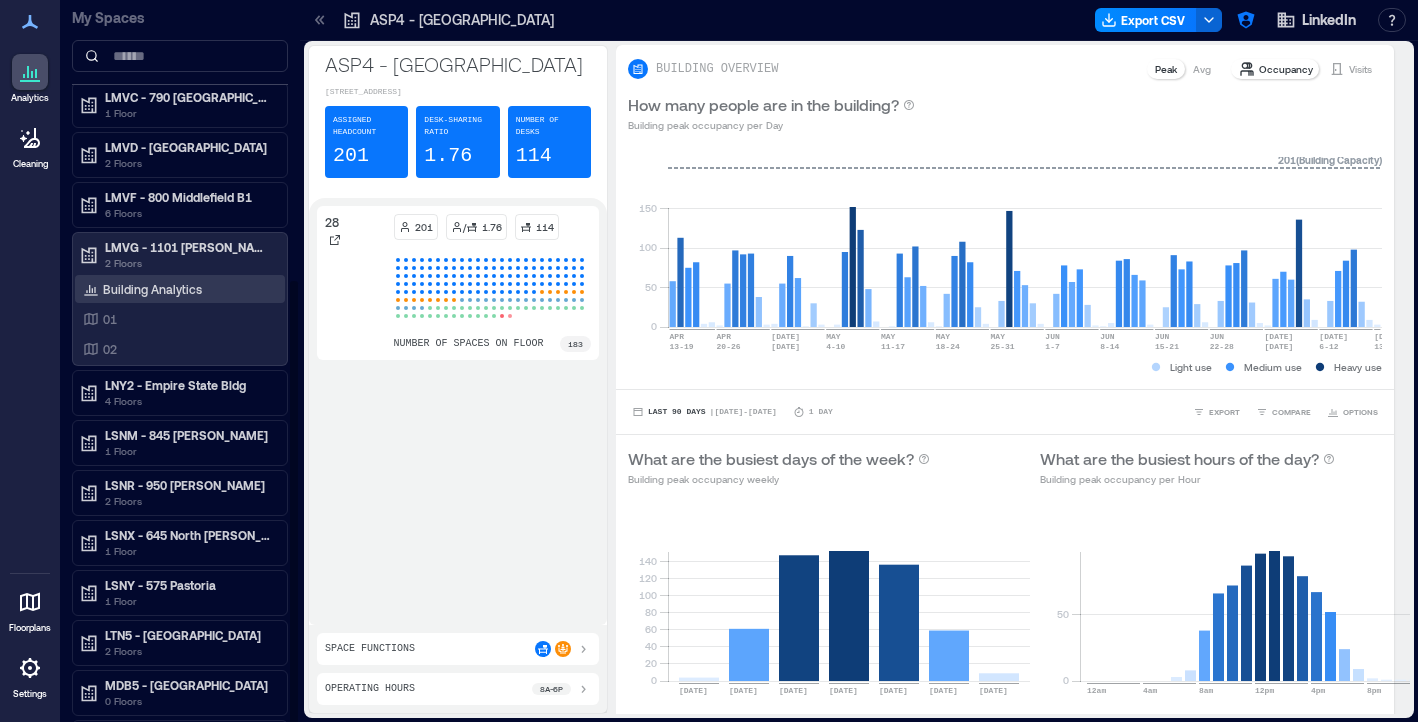 click on "Building Analytics" at bounding box center (152, 289) 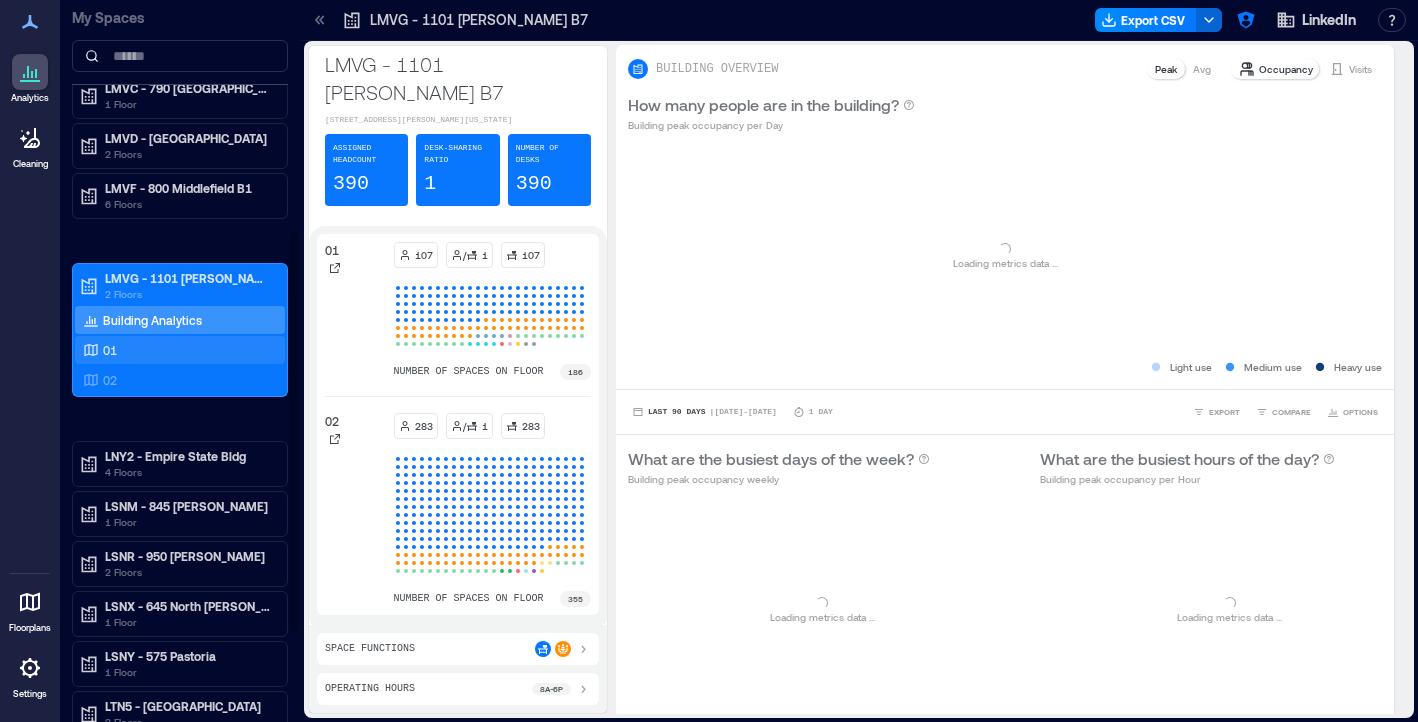 scroll, scrollTop: 415, scrollLeft: 0, axis: vertical 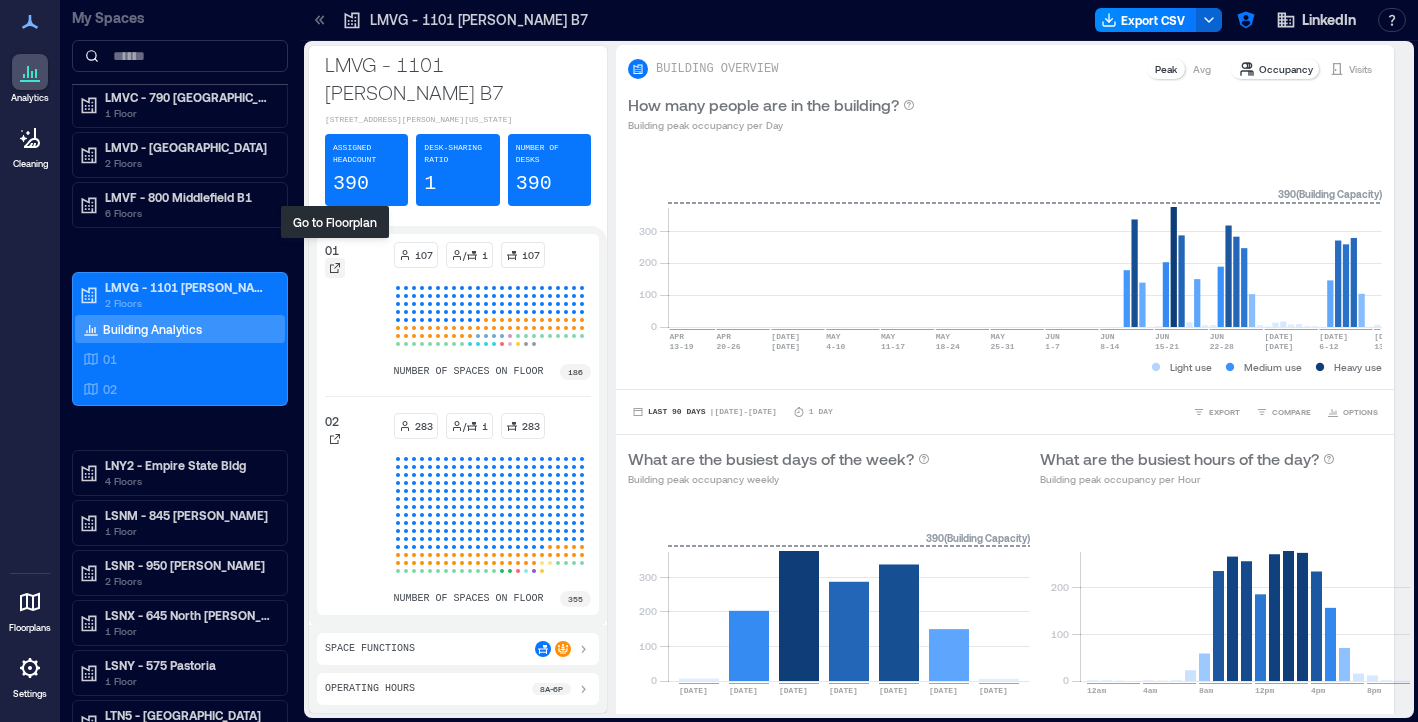 click 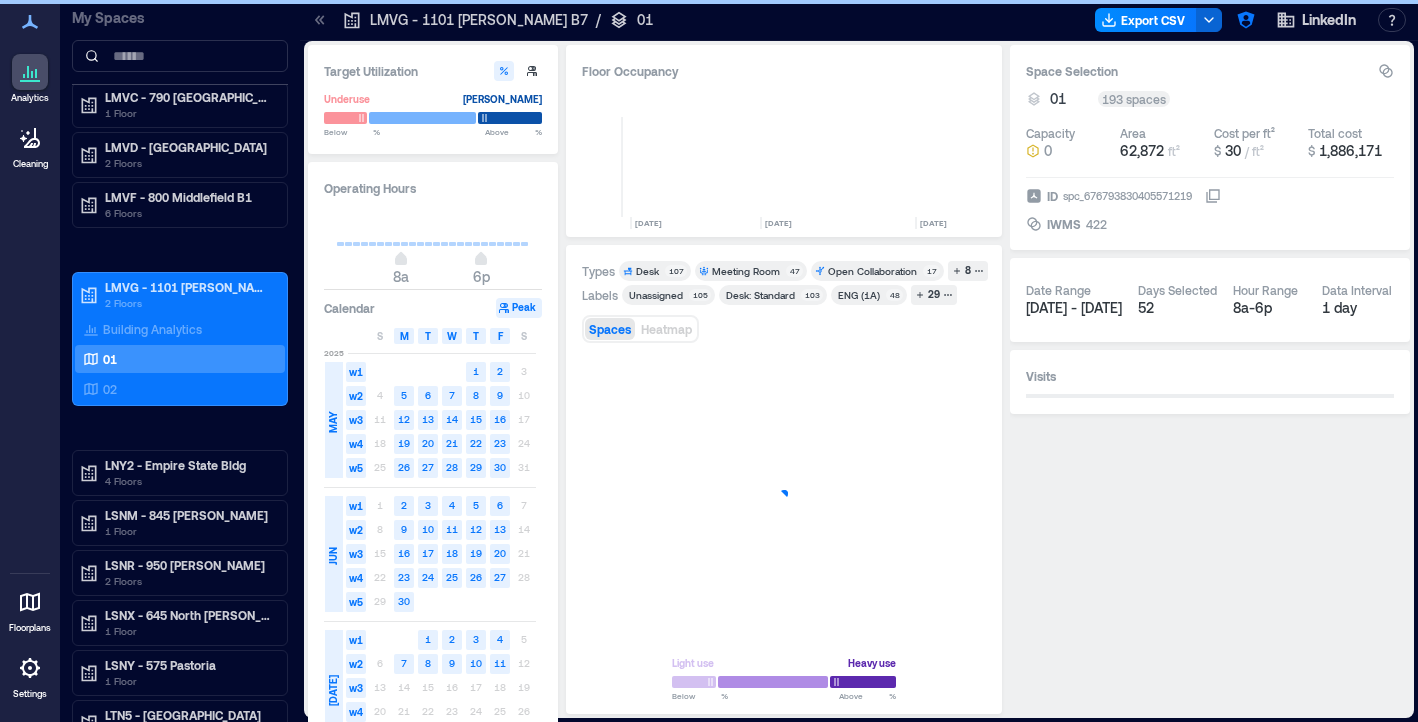 scroll, scrollTop: 0, scrollLeft: 2570, axis: horizontal 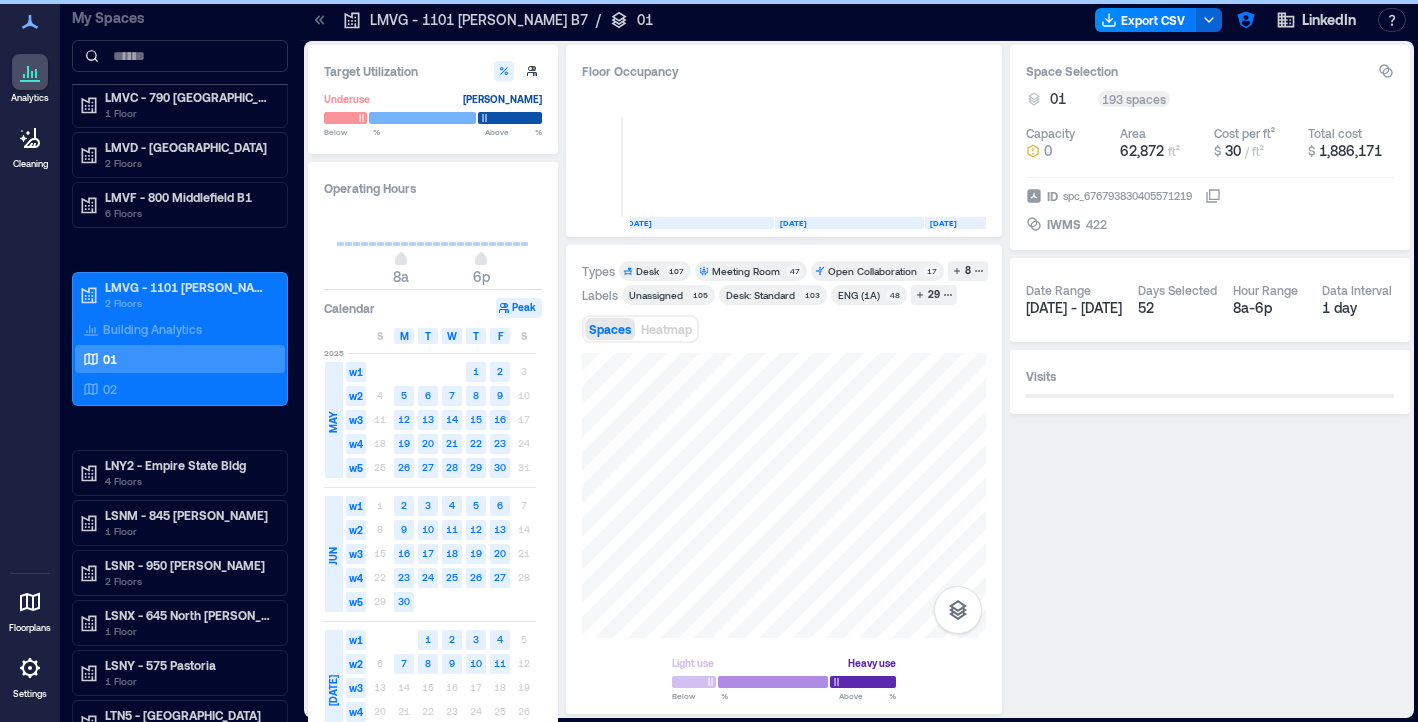 click 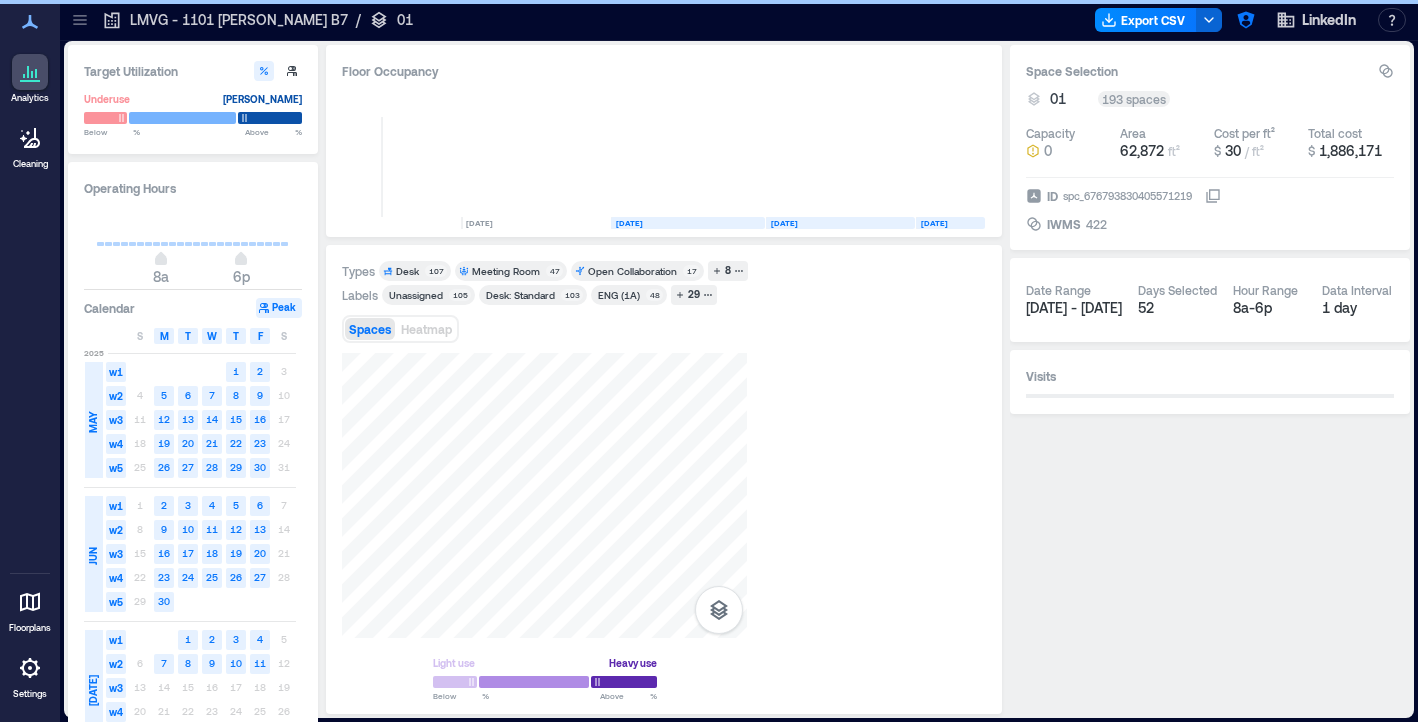 scroll, scrollTop: 0, scrollLeft: 2339, axis: horizontal 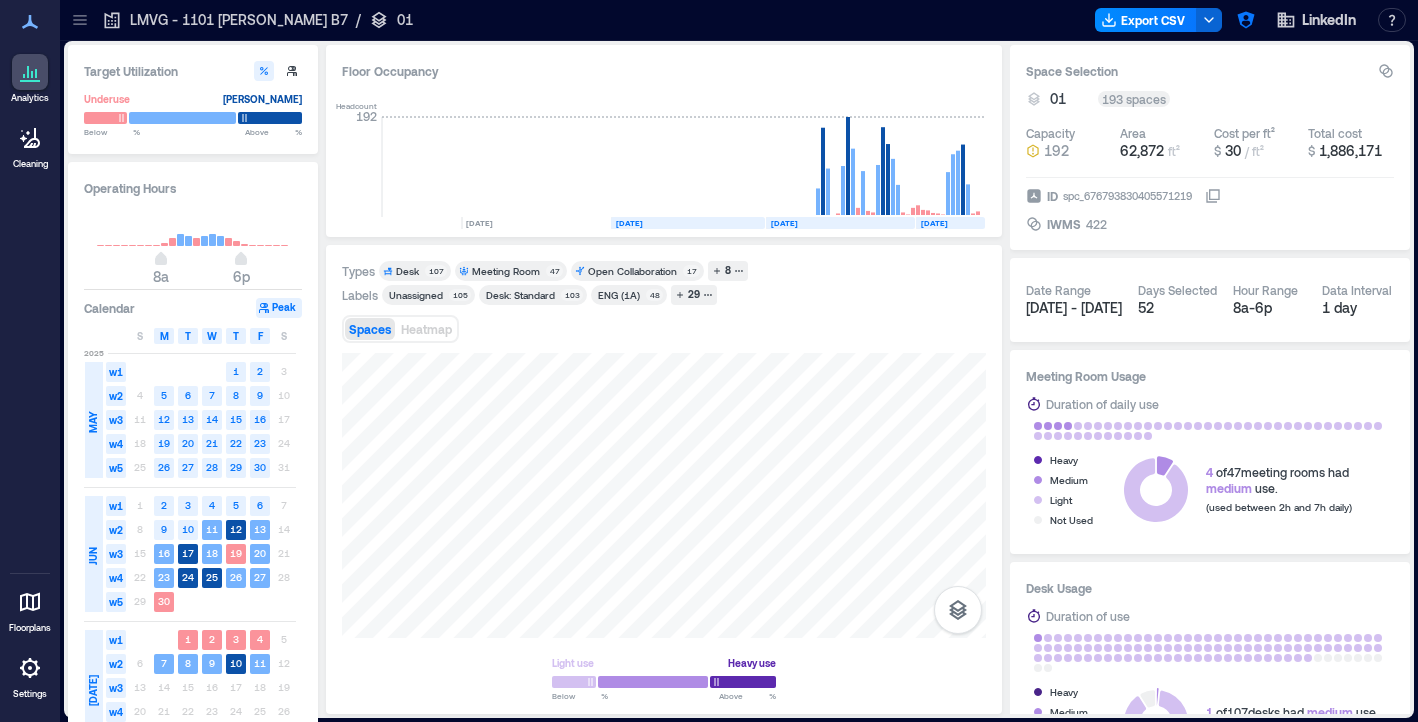 click on "Meeting Room" at bounding box center (506, 271) 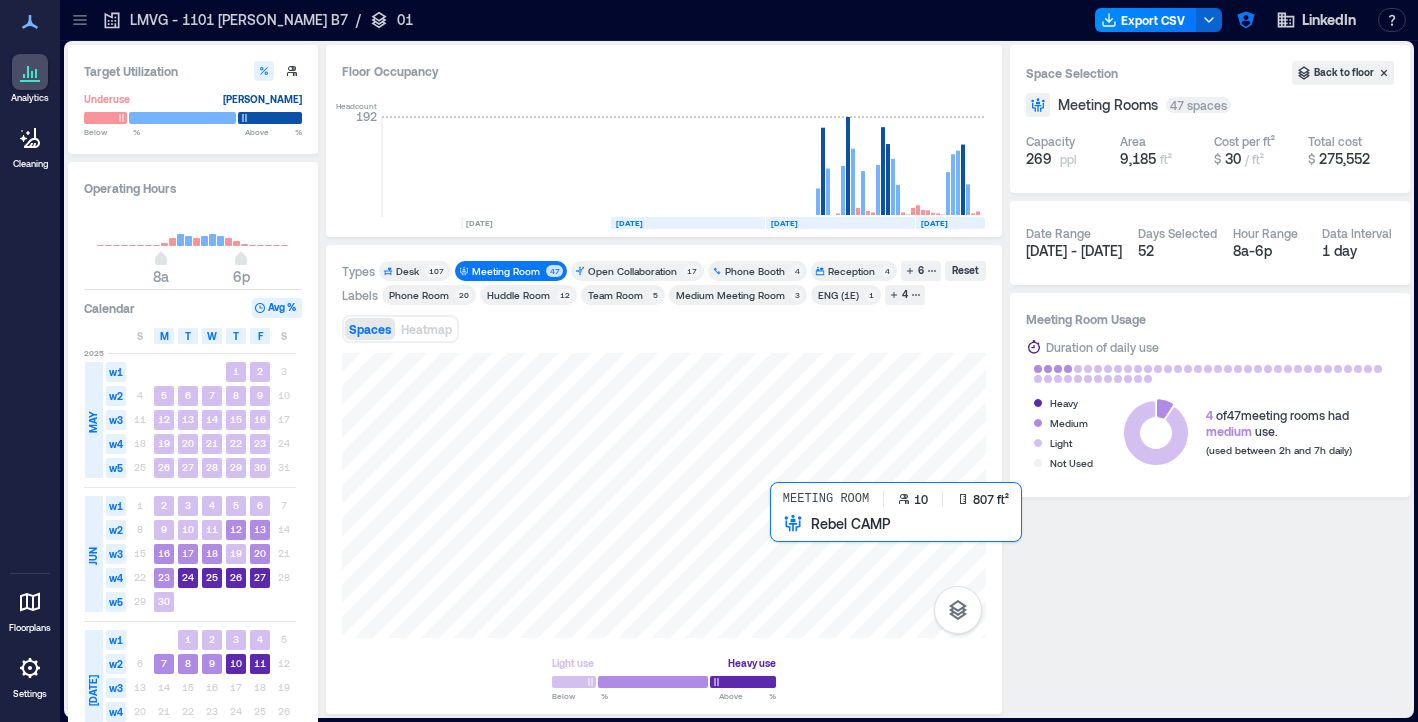 click at bounding box center [664, 495] 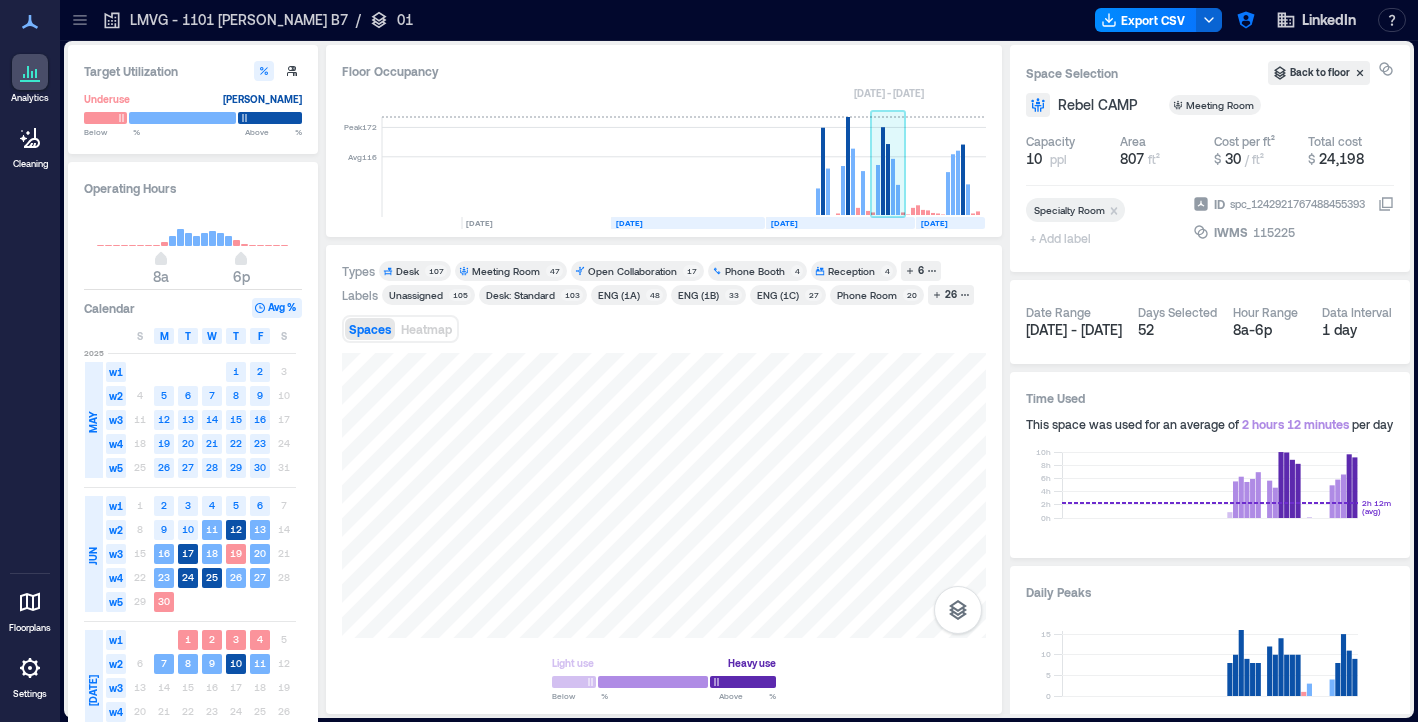 click 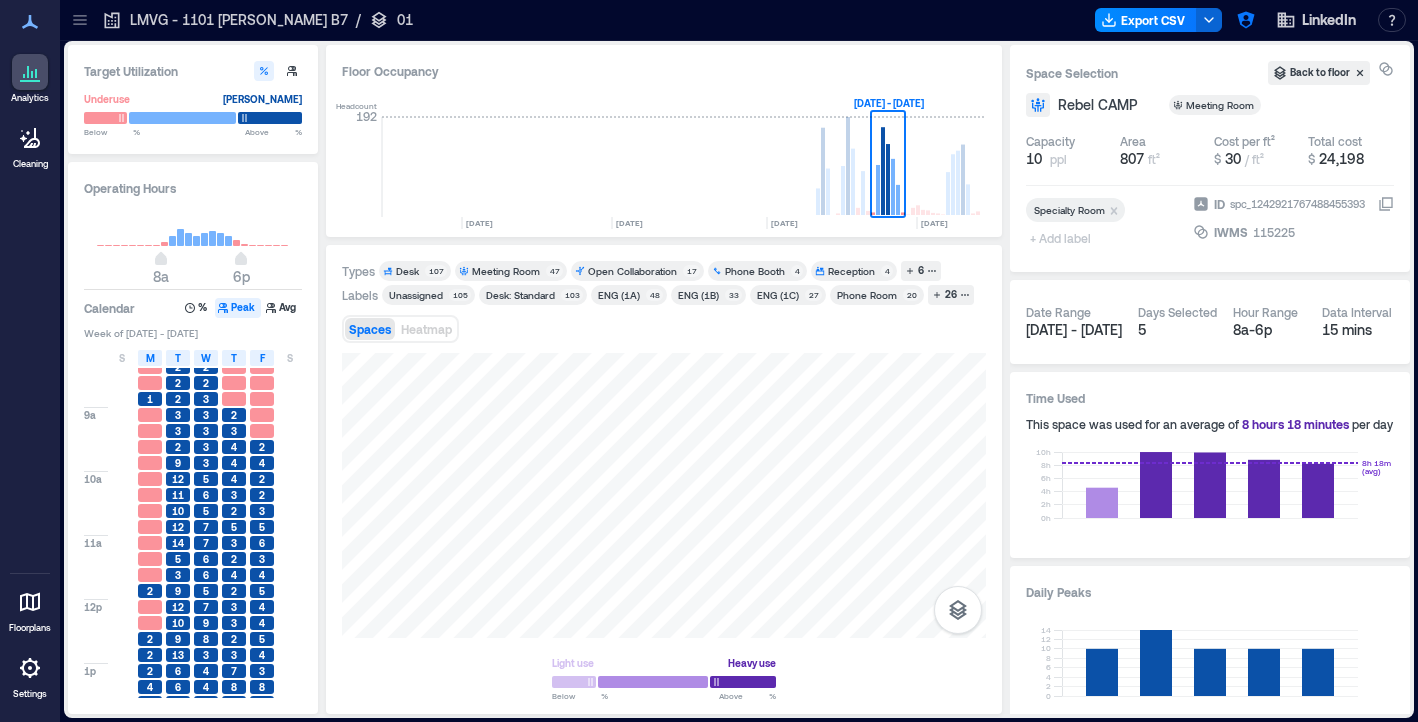 scroll, scrollTop: 41, scrollLeft: 0, axis: vertical 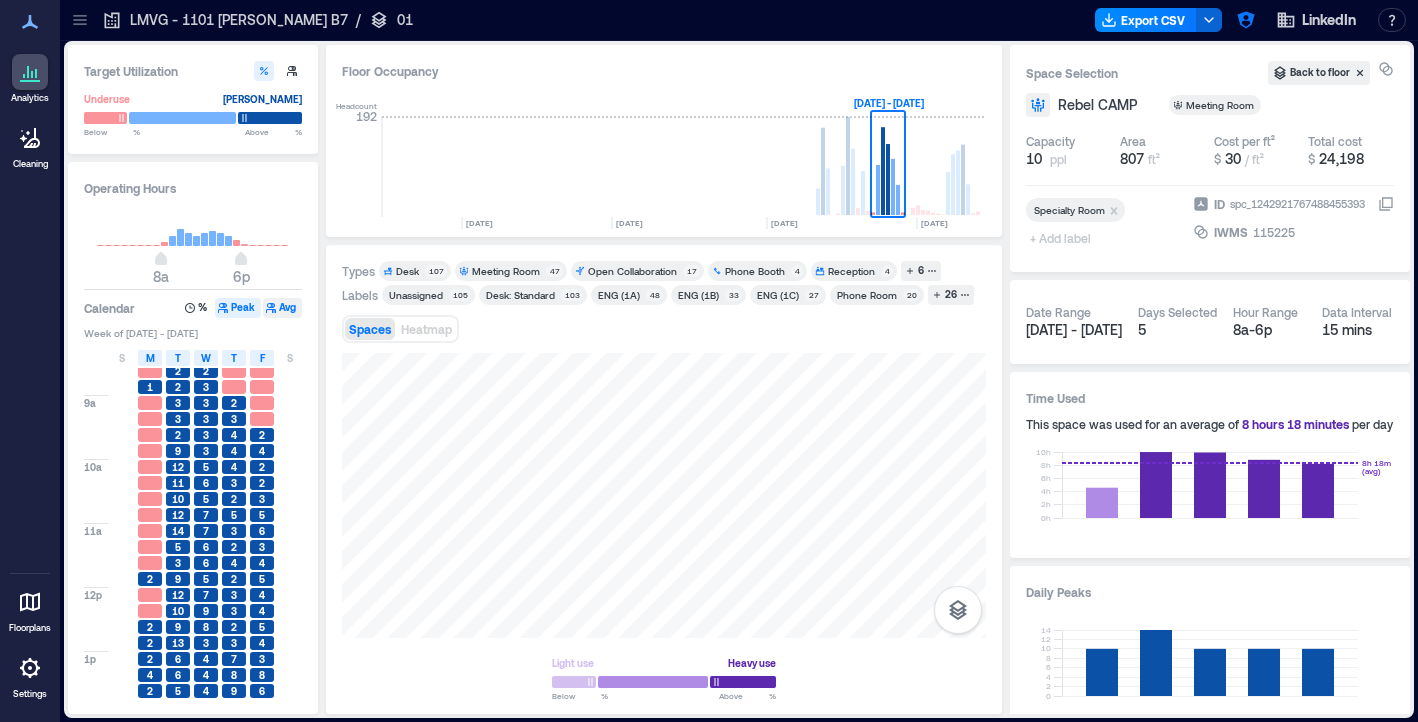 click on "Avg" at bounding box center [282, 308] 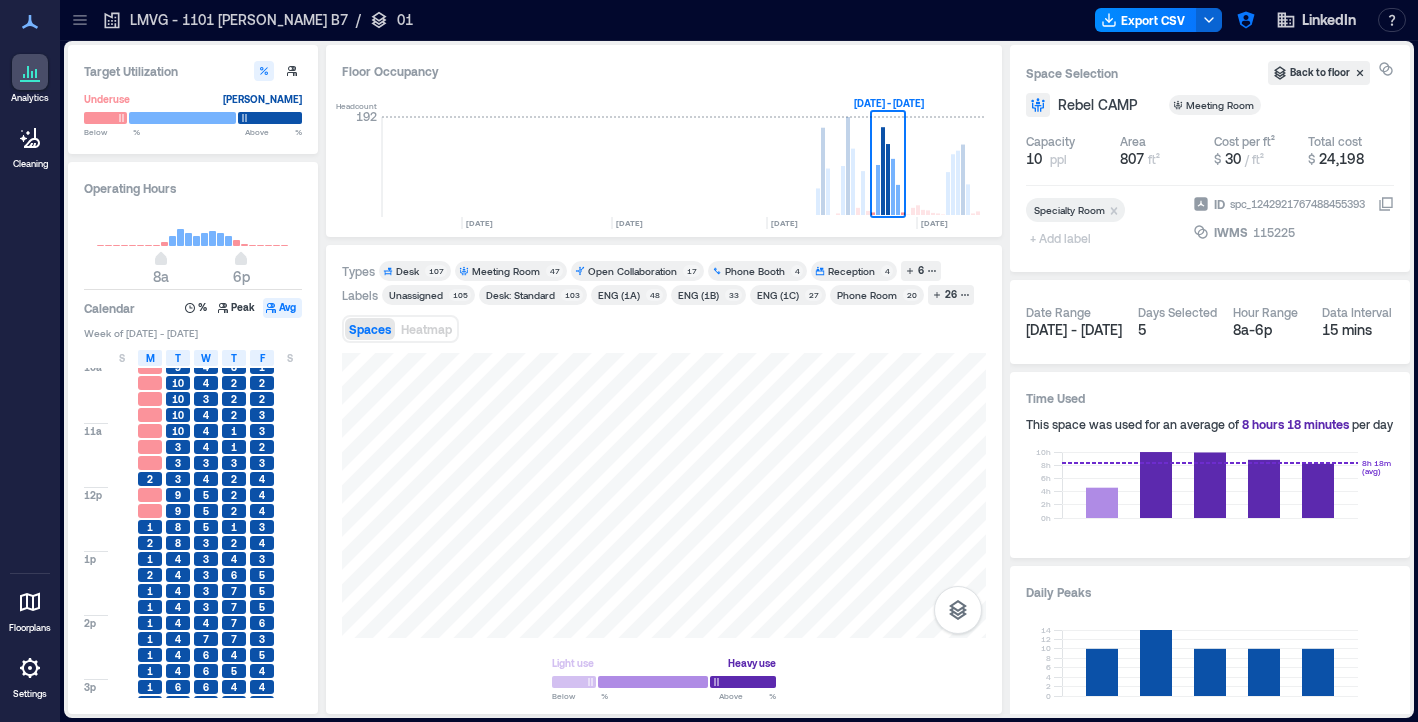 scroll, scrollTop: 0, scrollLeft: 0, axis: both 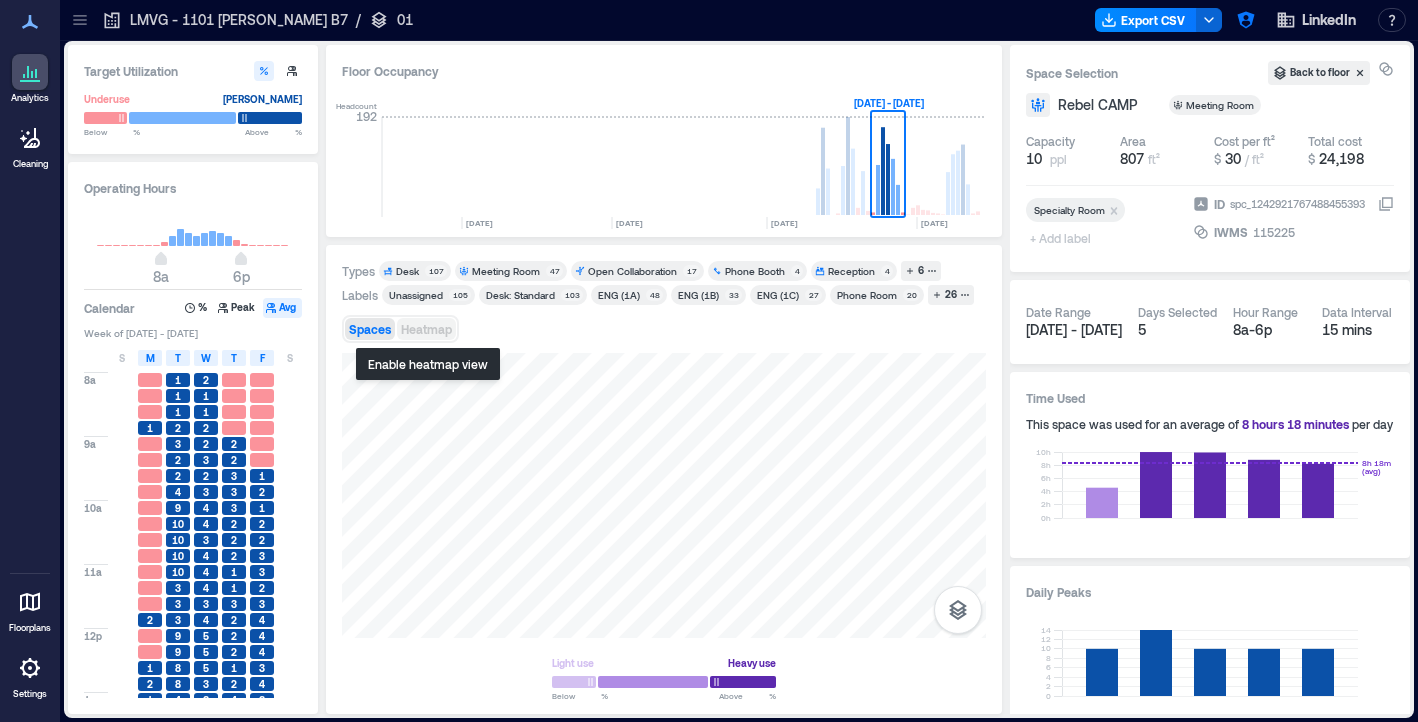 click on "Heatmap" at bounding box center (426, 329) 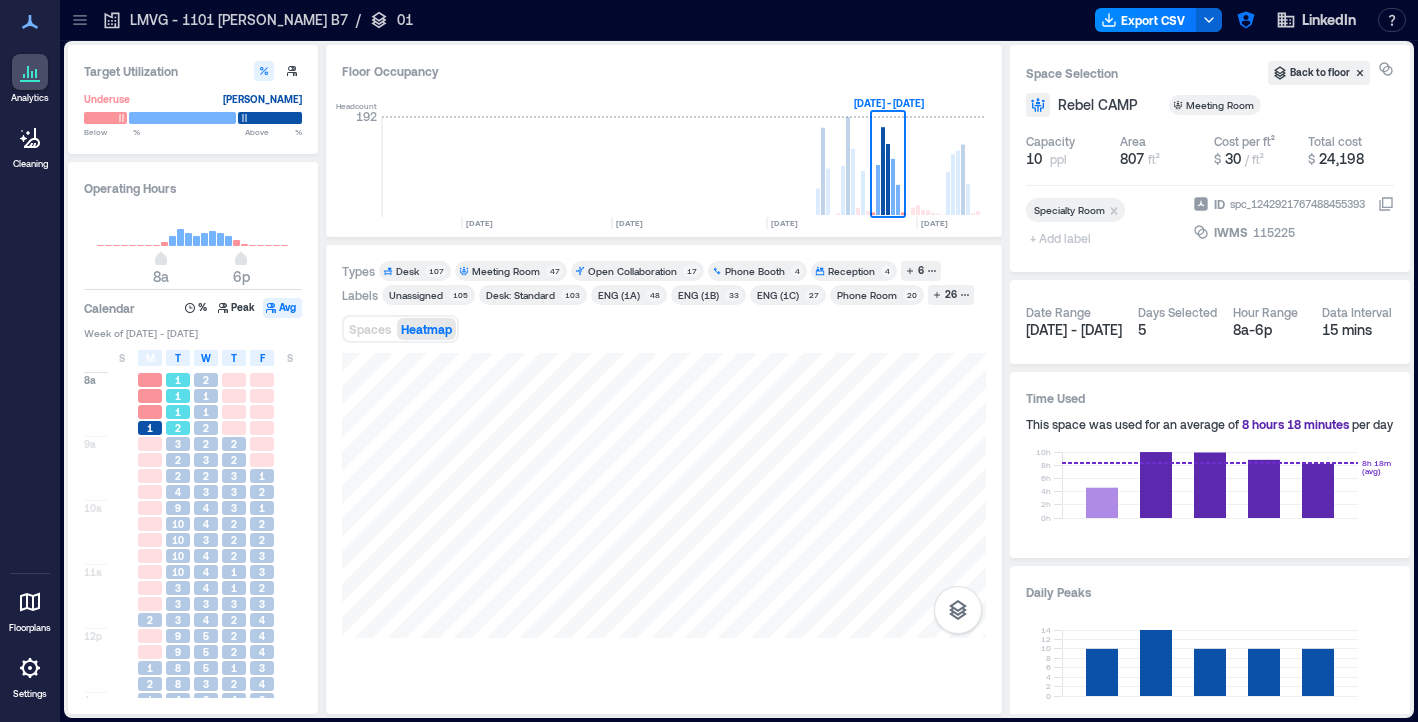 click on "1" at bounding box center [178, 412] 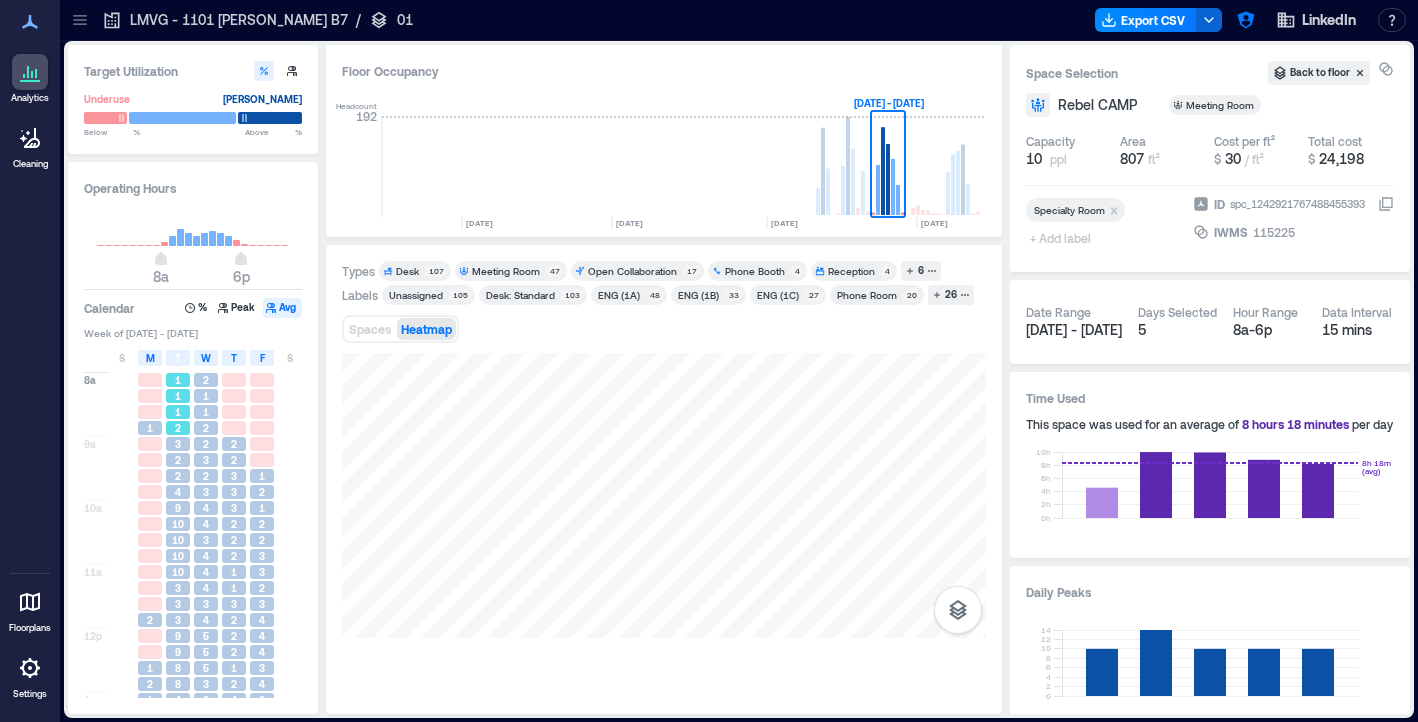 scroll, scrollTop: 40, scrollLeft: 0, axis: vertical 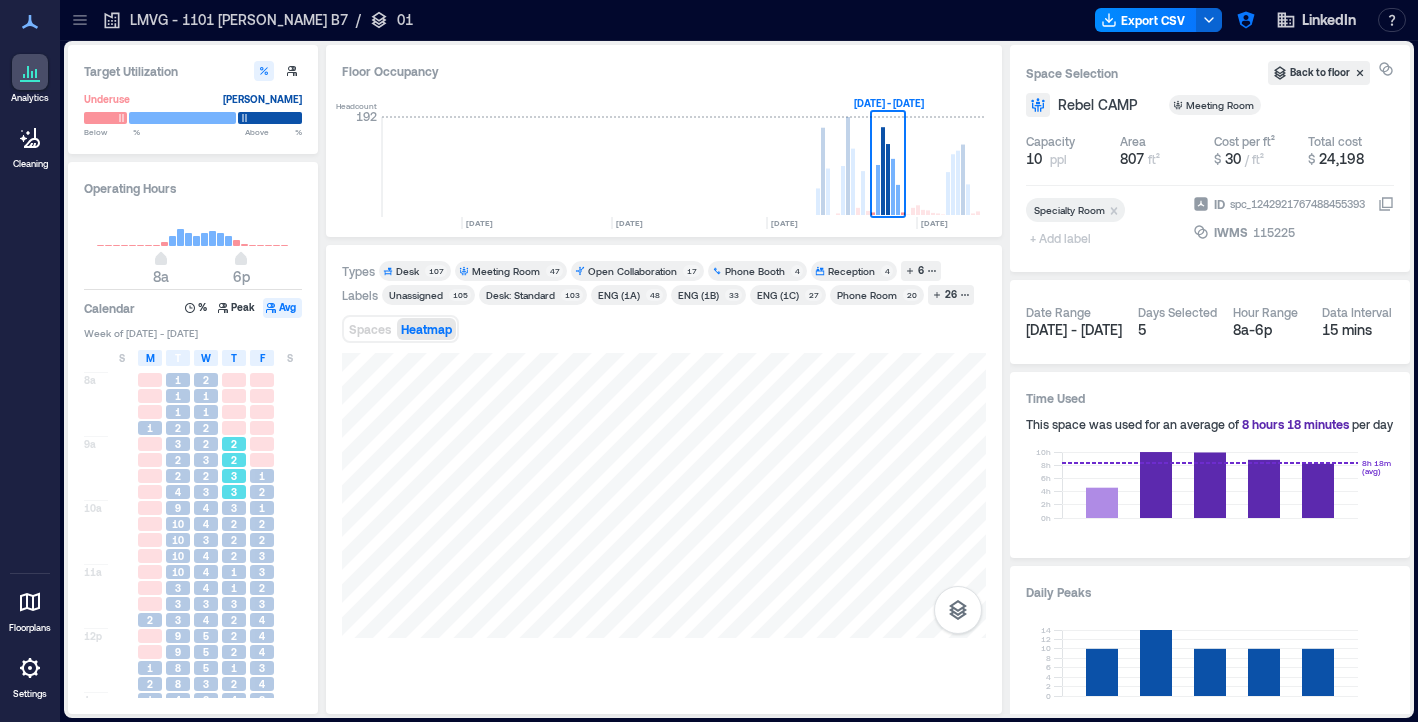 click on "2" at bounding box center (234, 460) 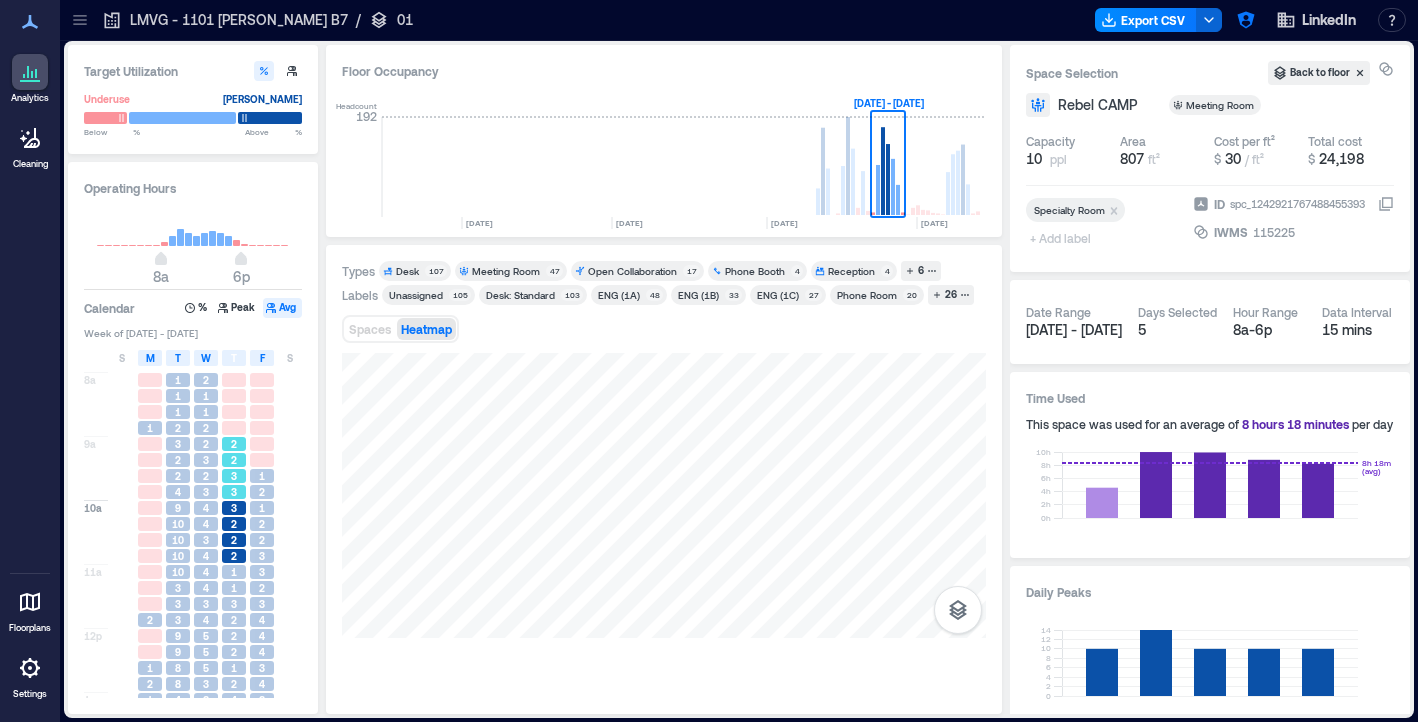scroll, scrollTop: 40, scrollLeft: 0, axis: vertical 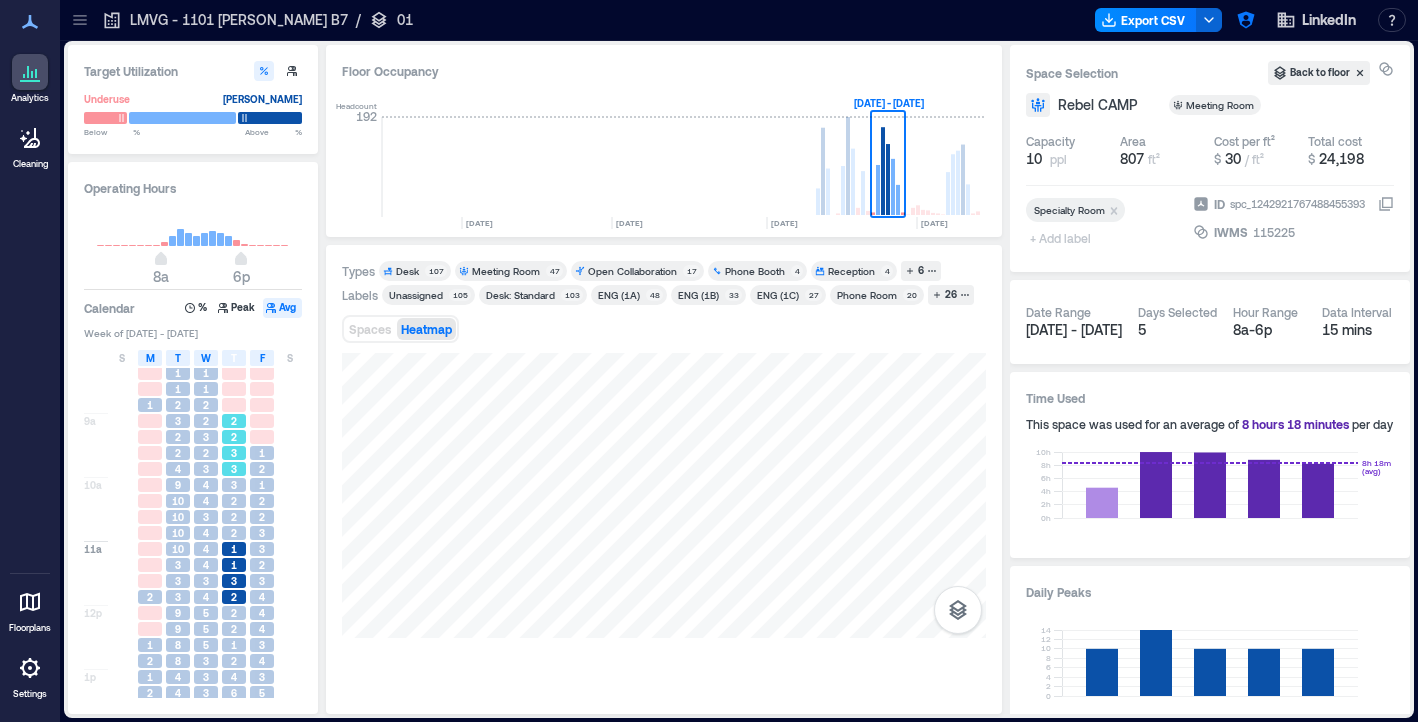 click on "2" at bounding box center [234, 437] 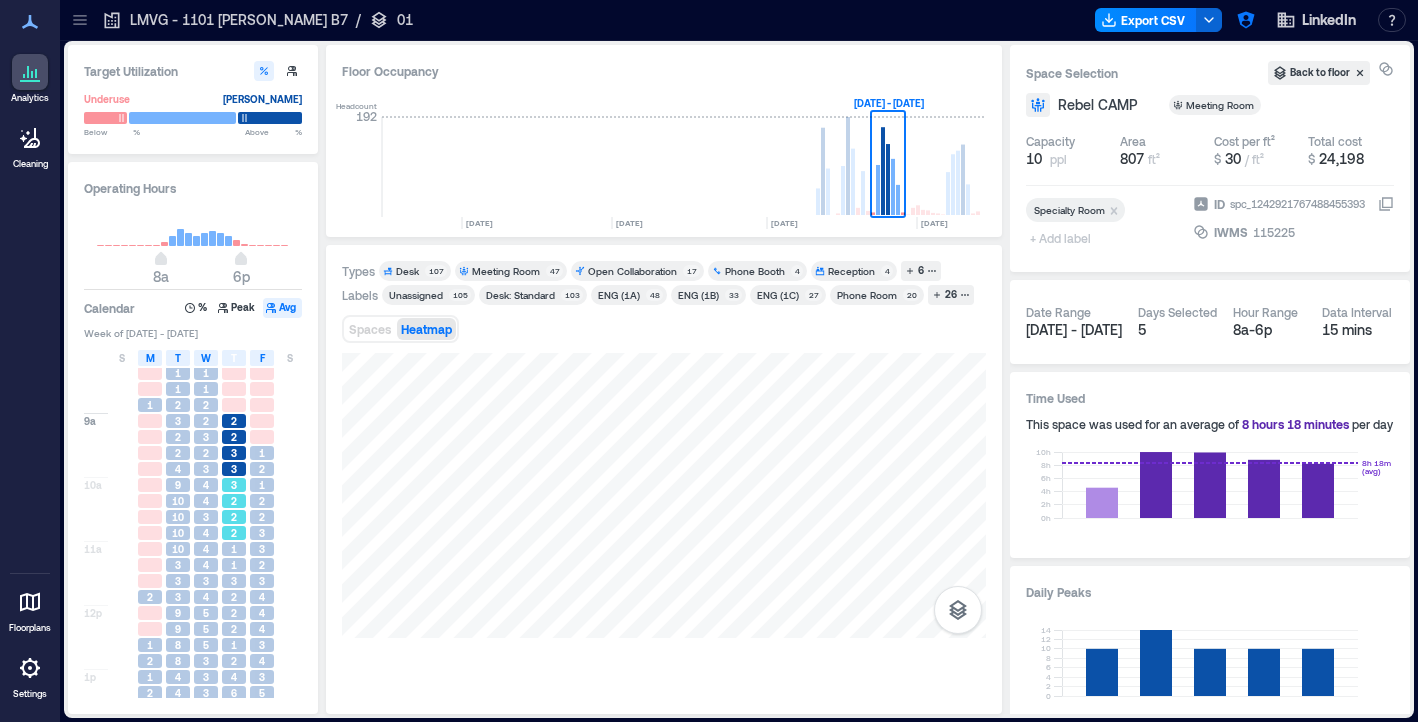 click on "2" at bounding box center [234, 501] 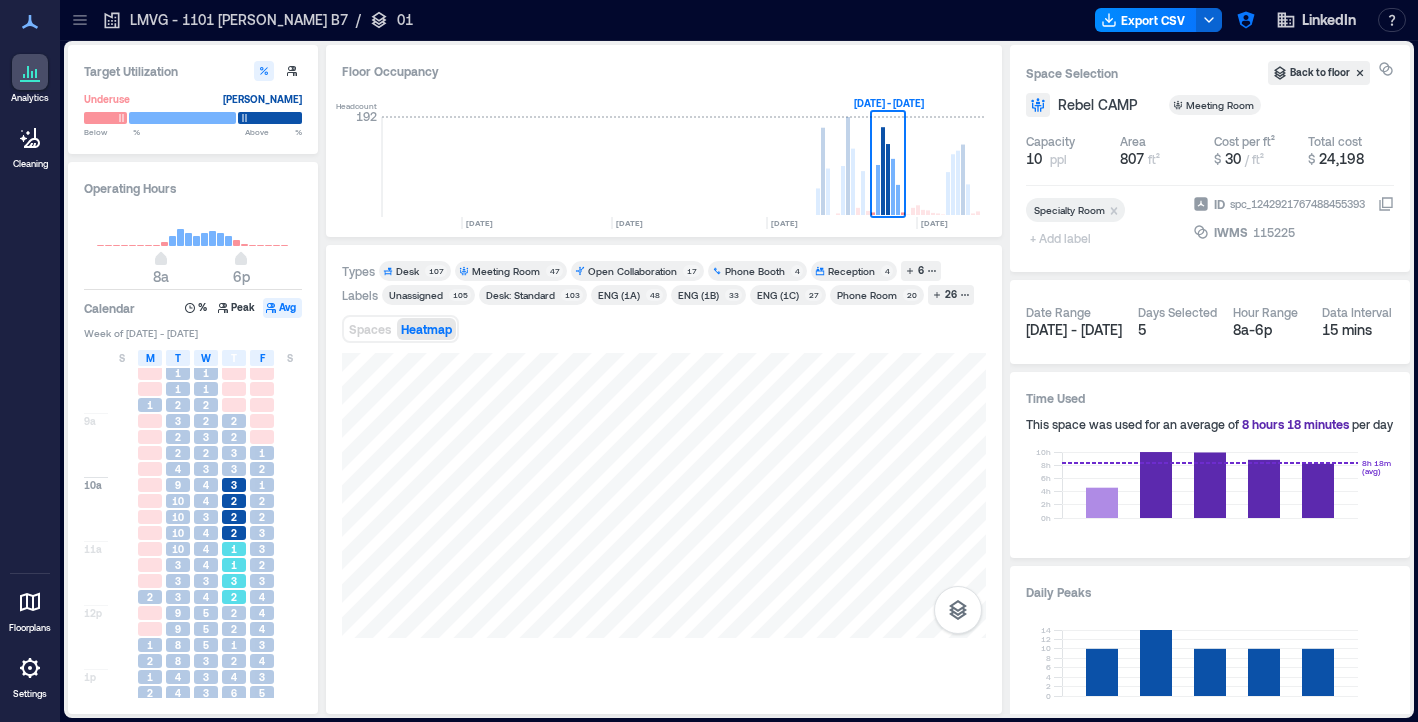 click on "2" at bounding box center [234, 597] 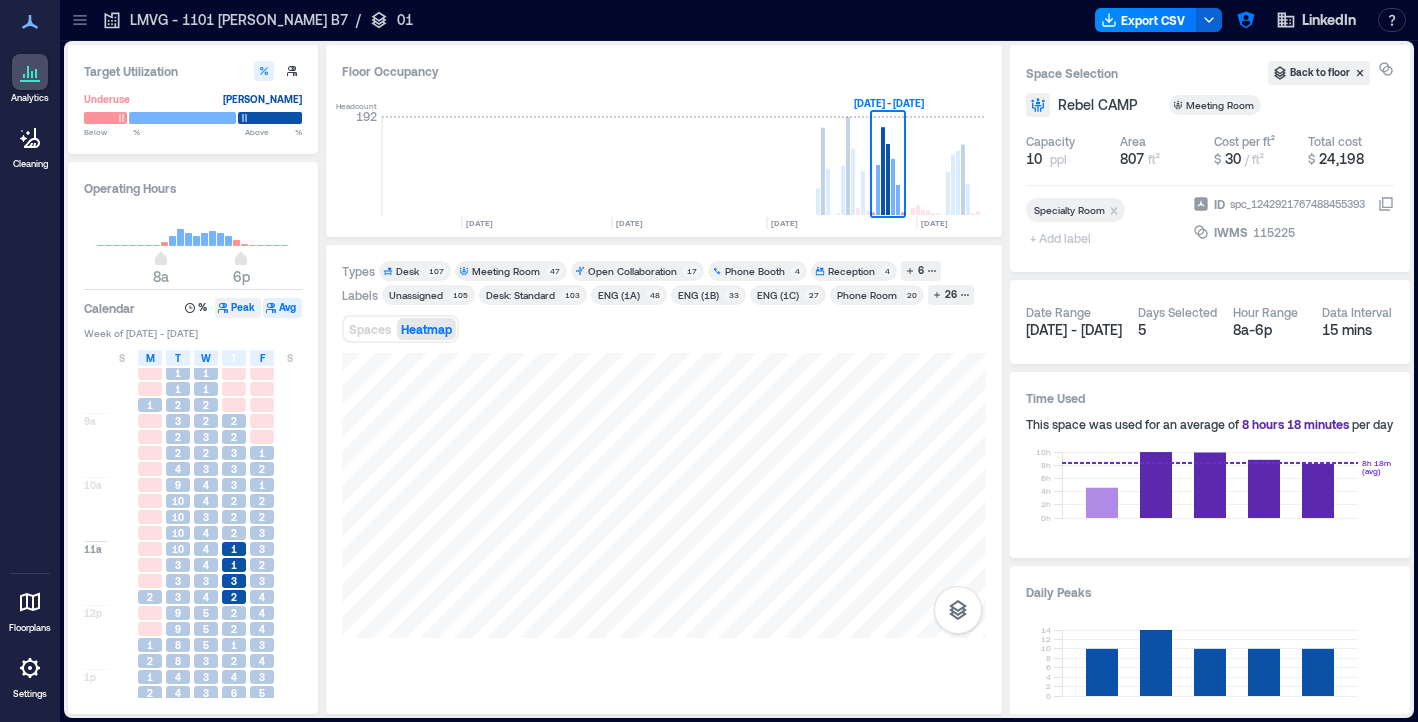 click on "Peak" at bounding box center [238, 308] 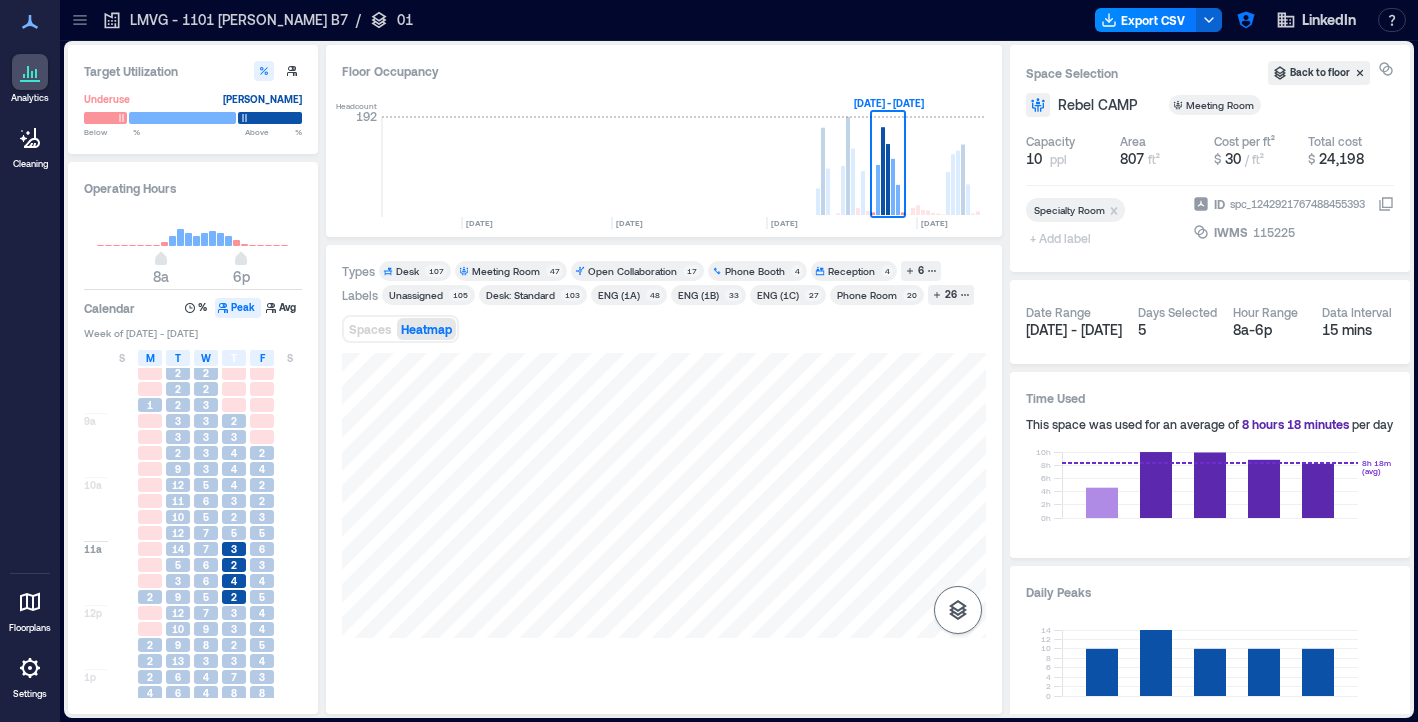 click 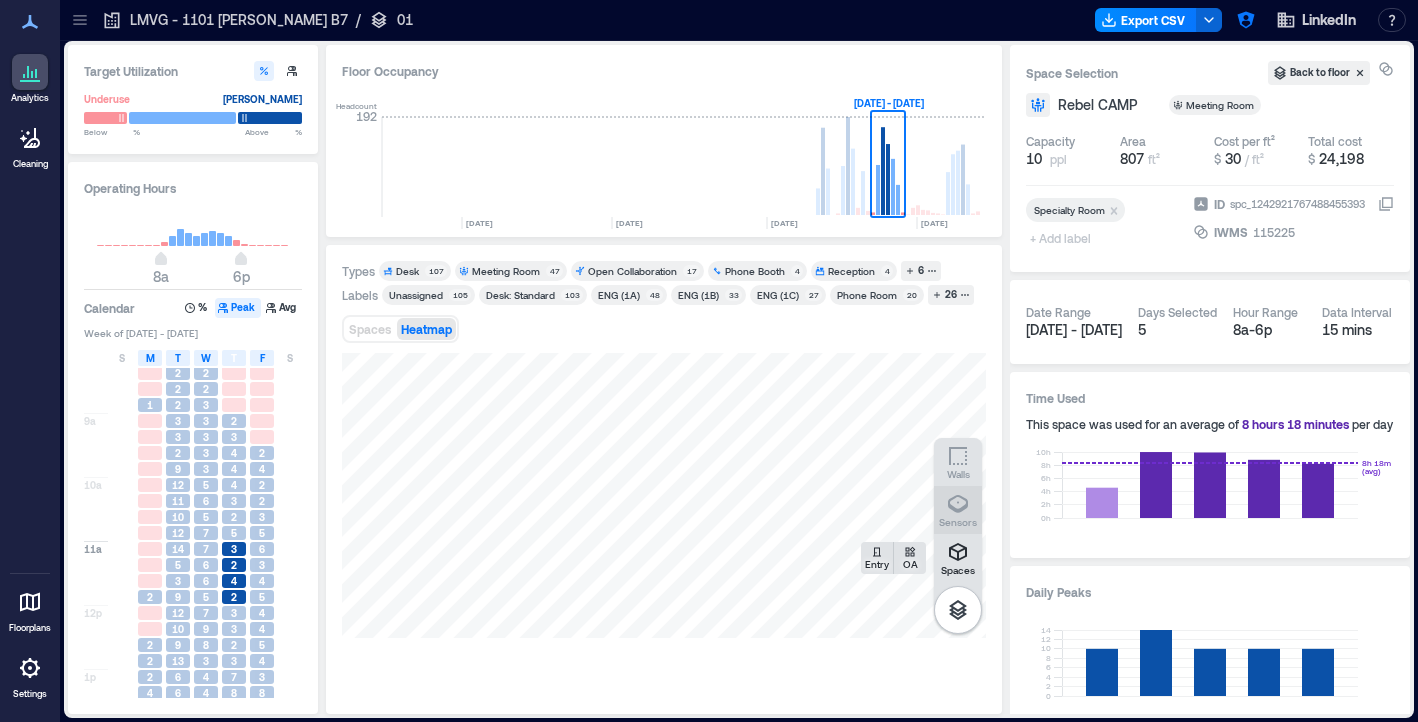 click 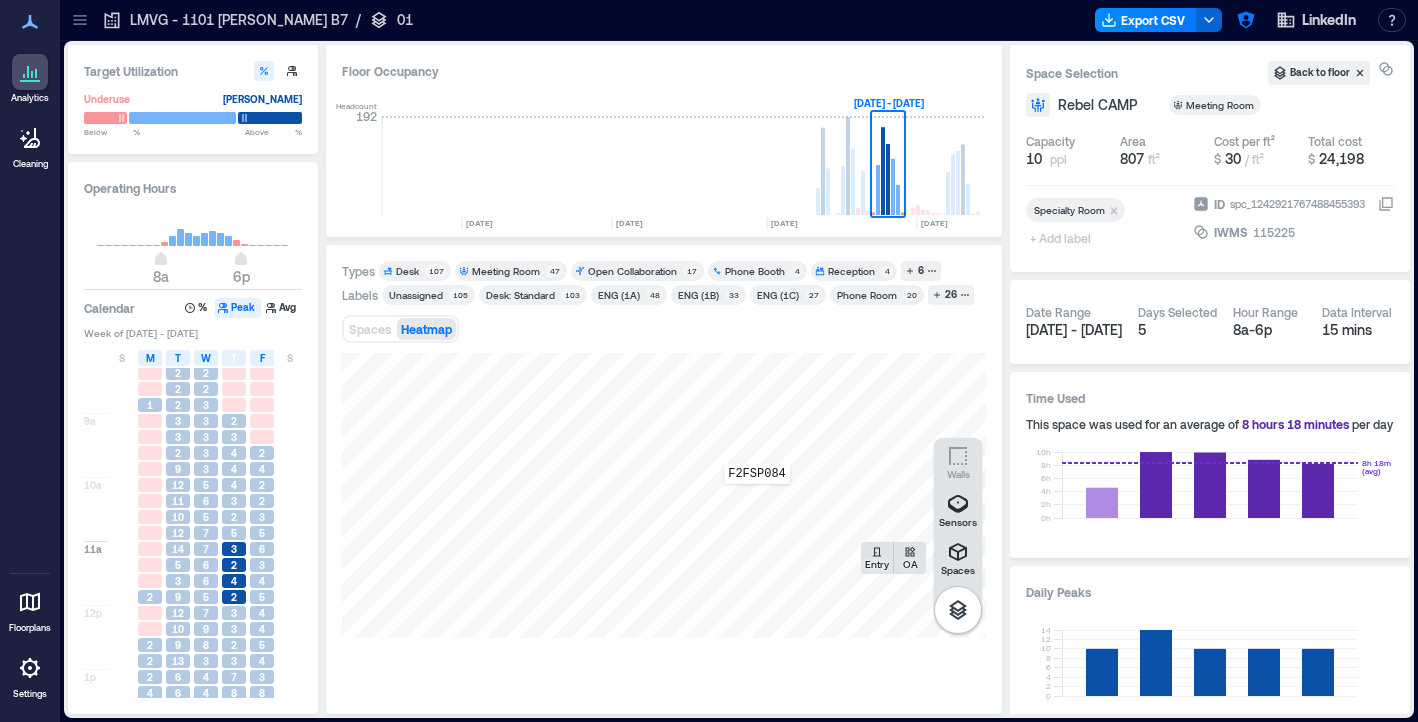 click on "F2FSP084" at bounding box center (664, 495) 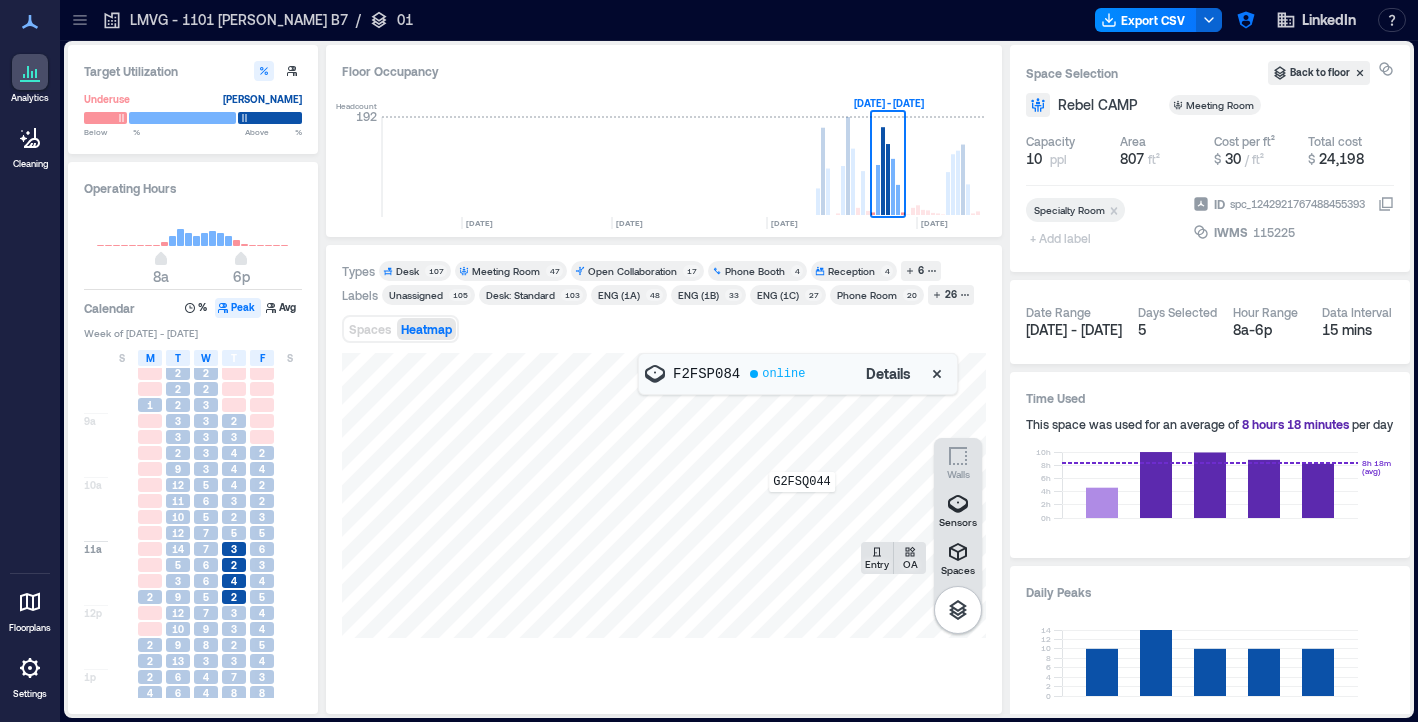 click on "G2FSQ044" at bounding box center [664, 495] 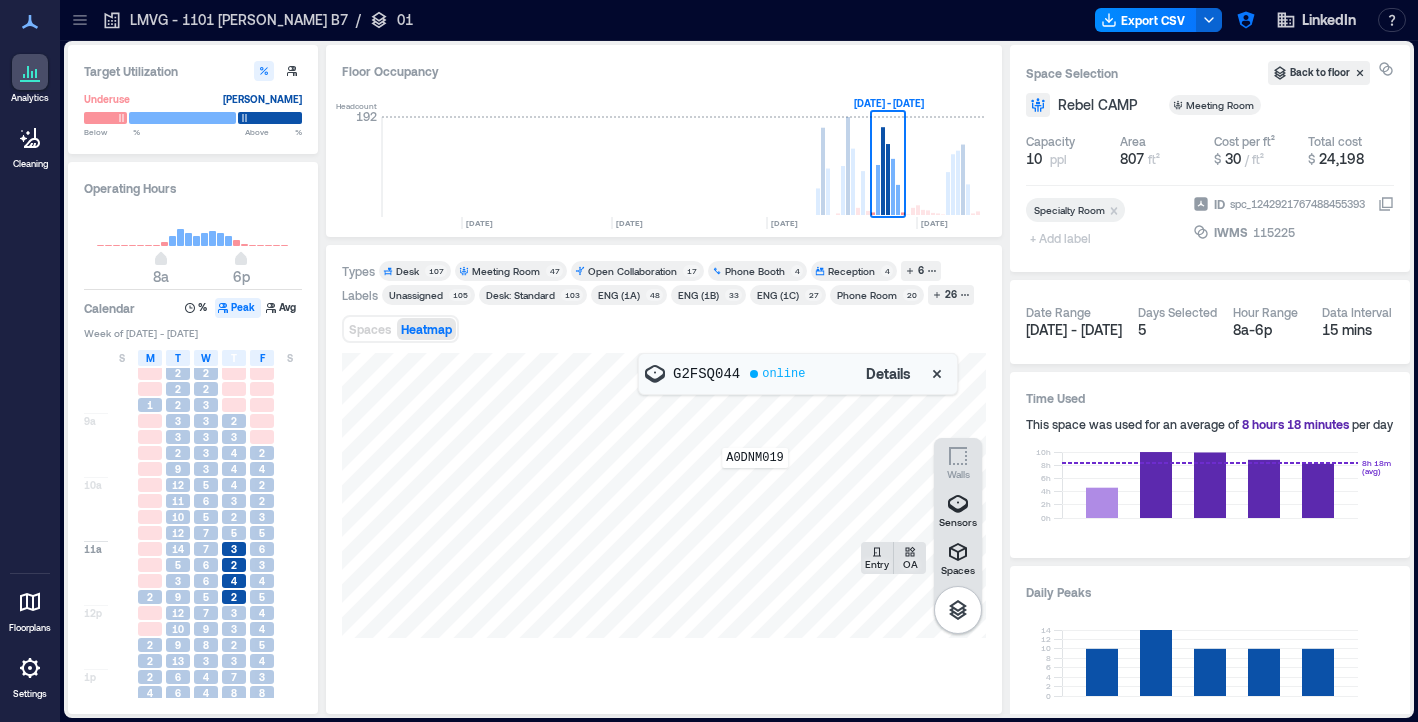 click on "A0DNM019" at bounding box center (664, 495) 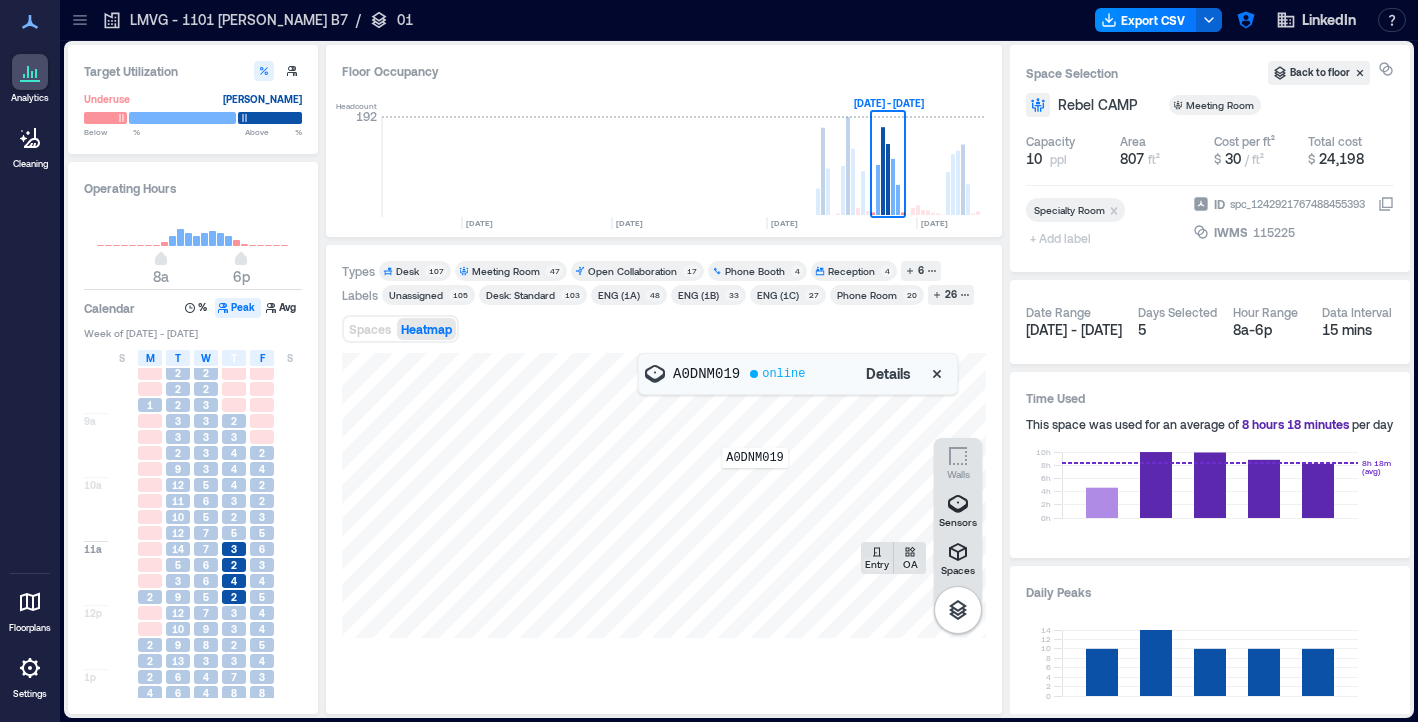 click on "A0DNM019" at bounding box center [664, 495] 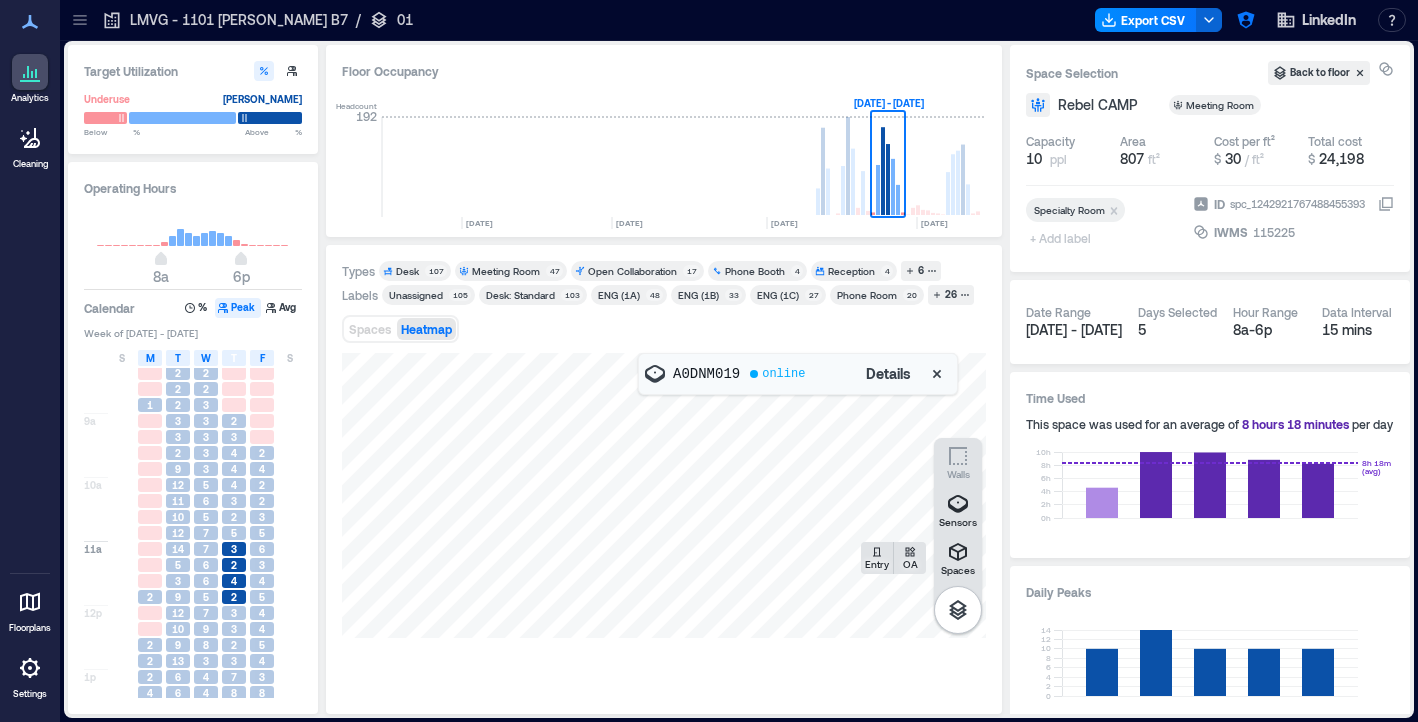 click on "Details" at bounding box center (888, 374) 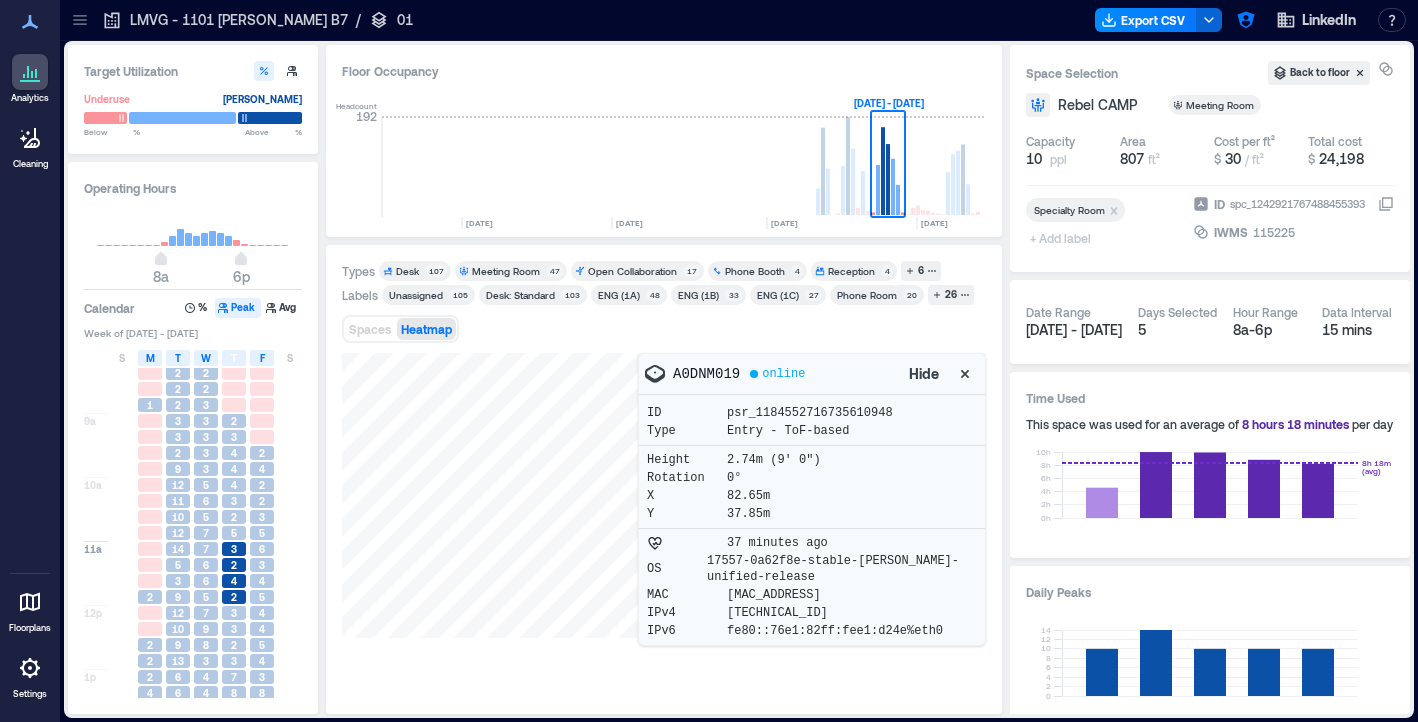 click on "Spaces Heatmap" at bounding box center (664, 329) 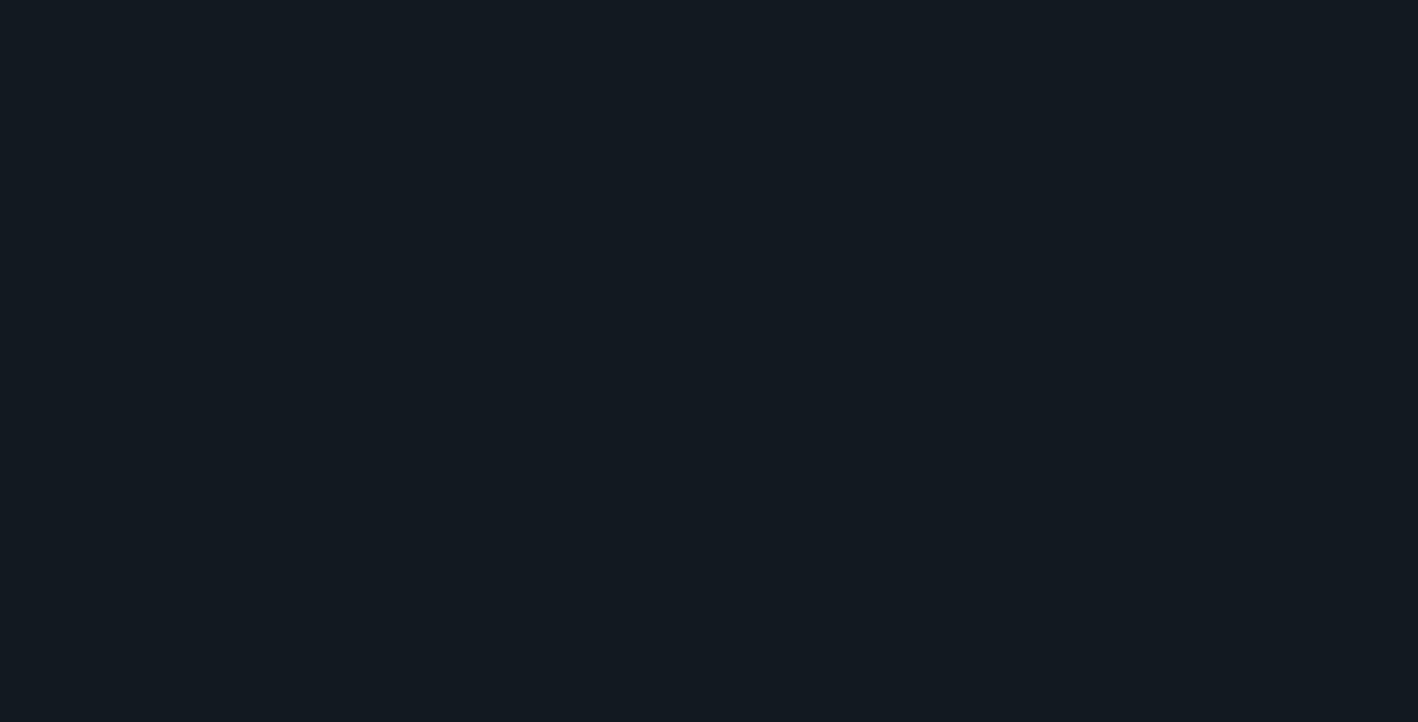 scroll, scrollTop: 0, scrollLeft: 0, axis: both 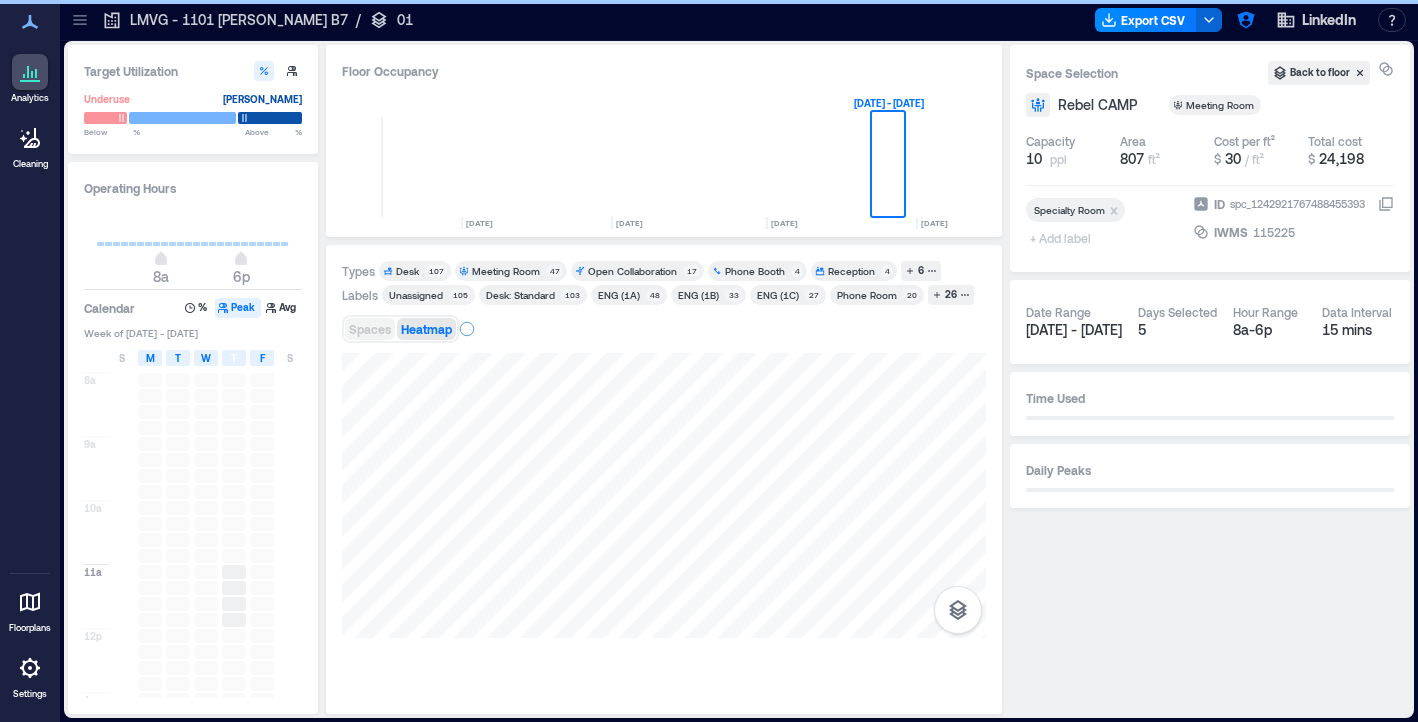 click on "Spaces" at bounding box center [370, 329] 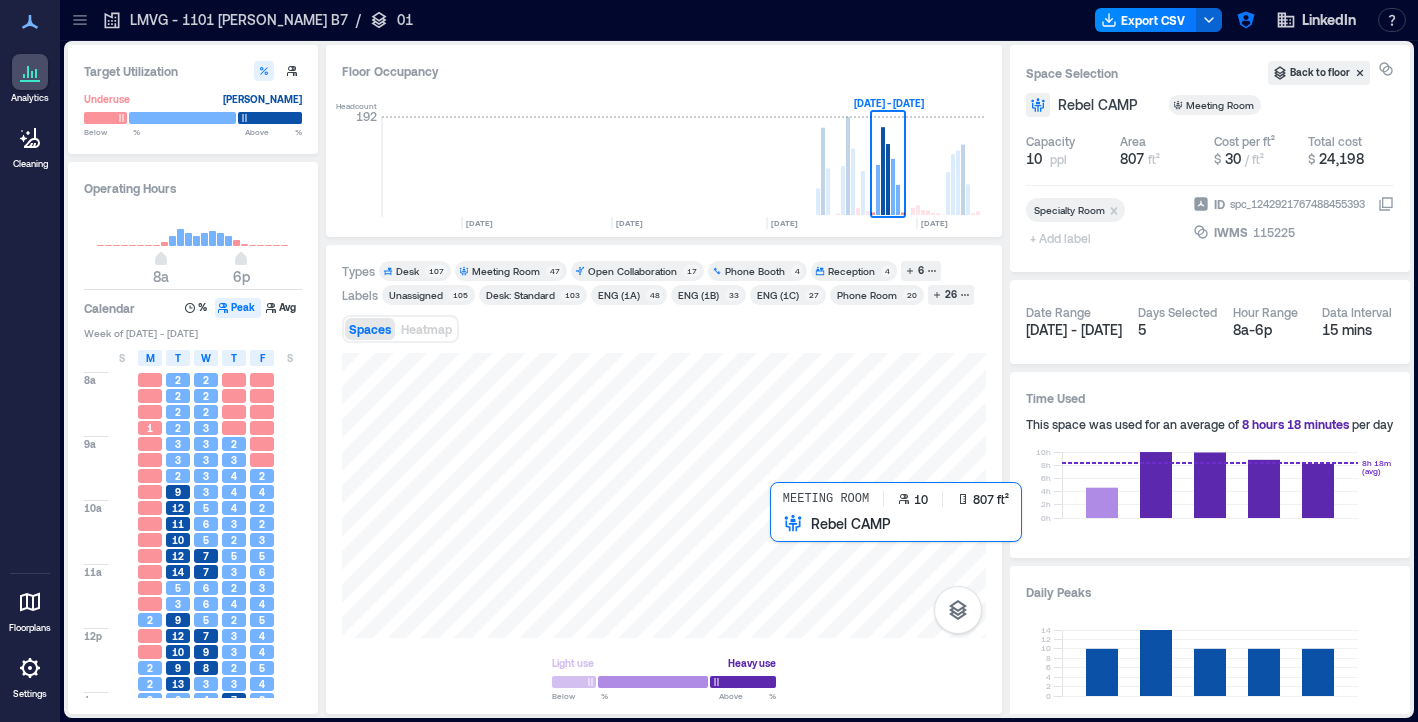 click at bounding box center [664, 495] 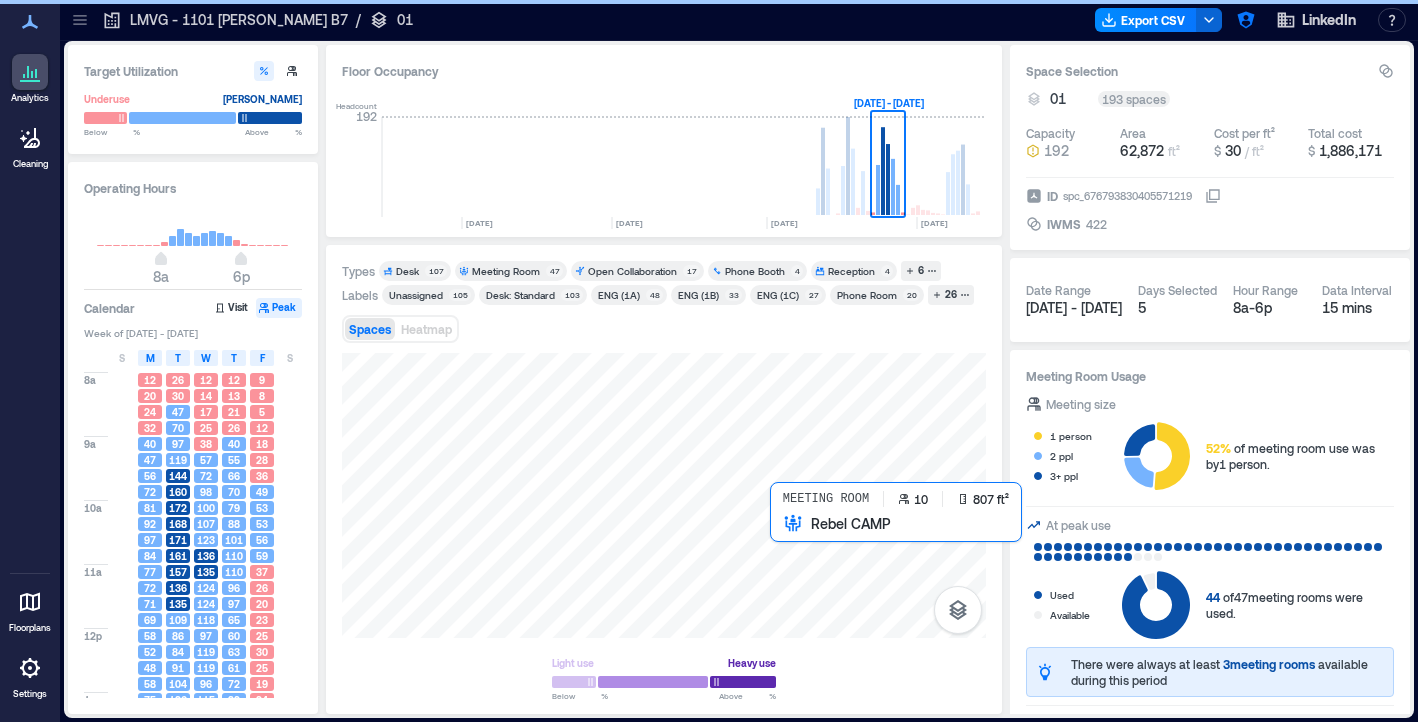 click at bounding box center [664, 495] 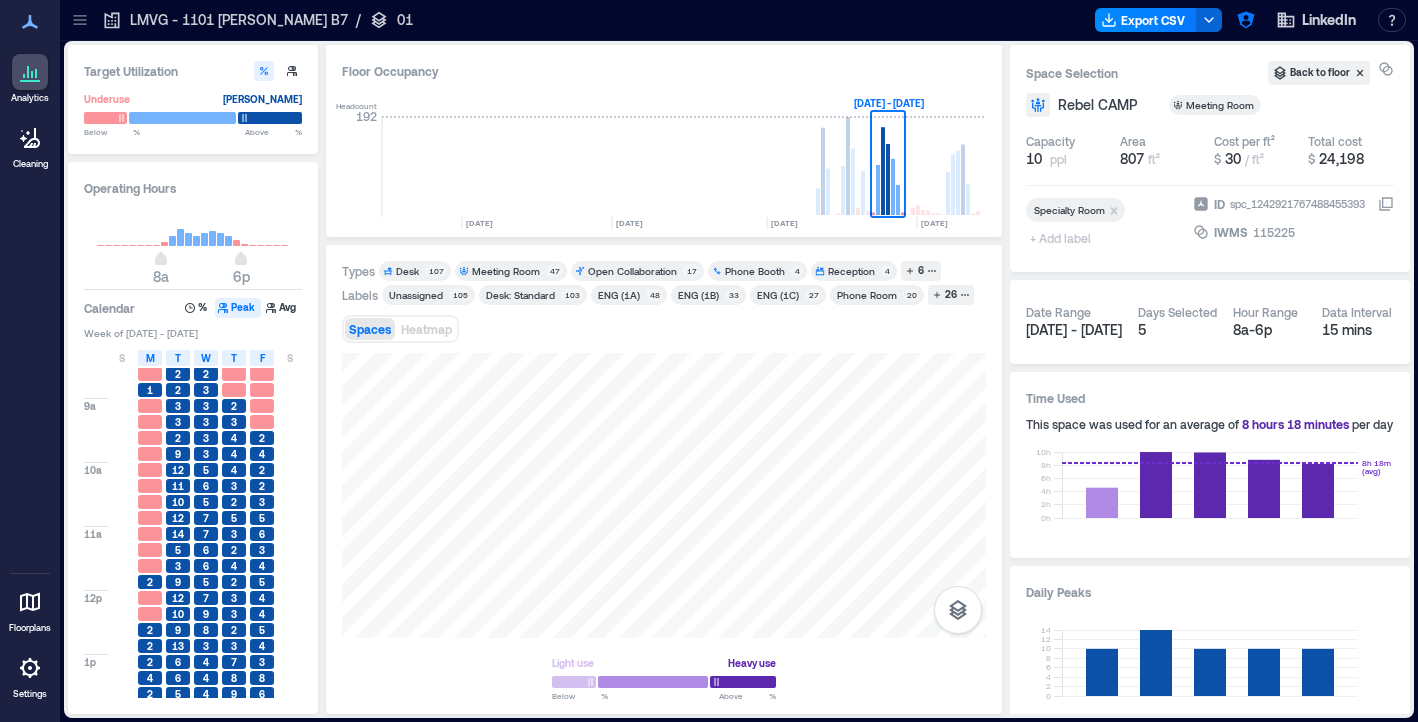 scroll, scrollTop: 43, scrollLeft: 0, axis: vertical 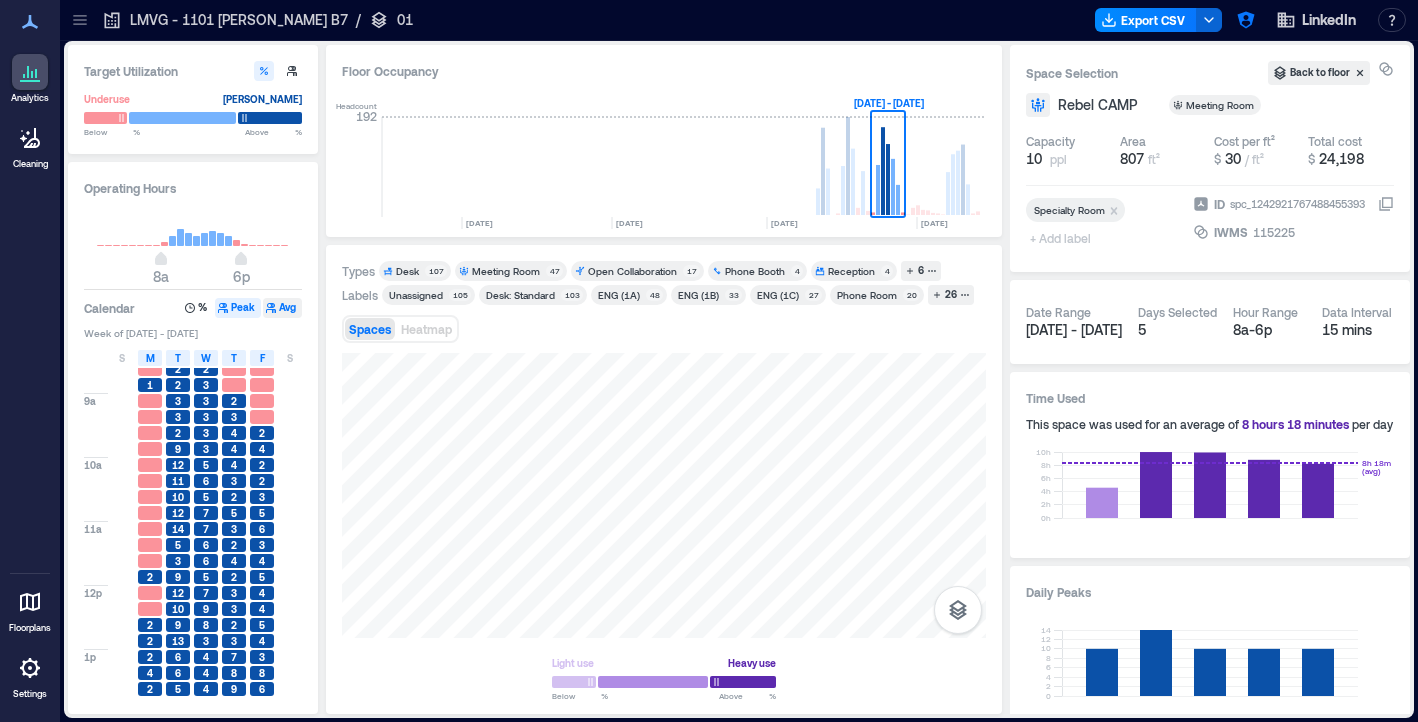 click on "Avg" at bounding box center (282, 308) 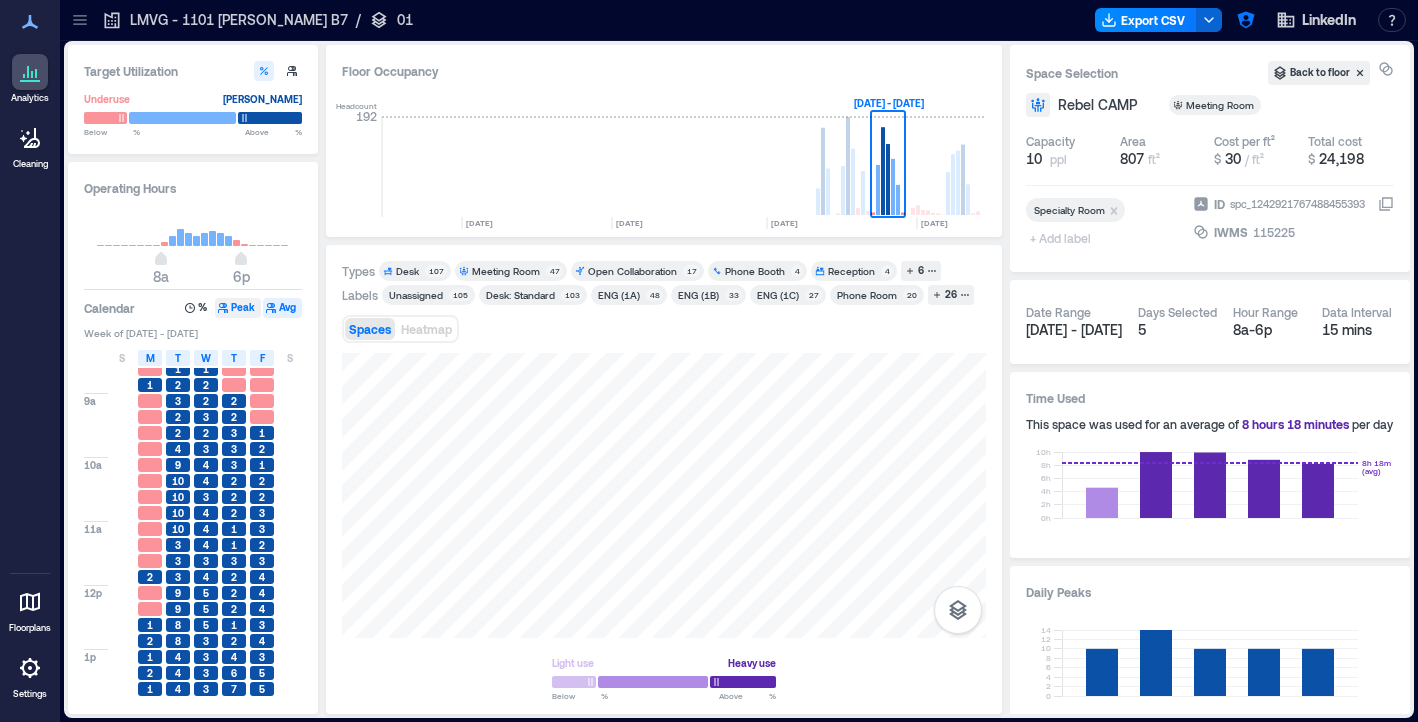 click 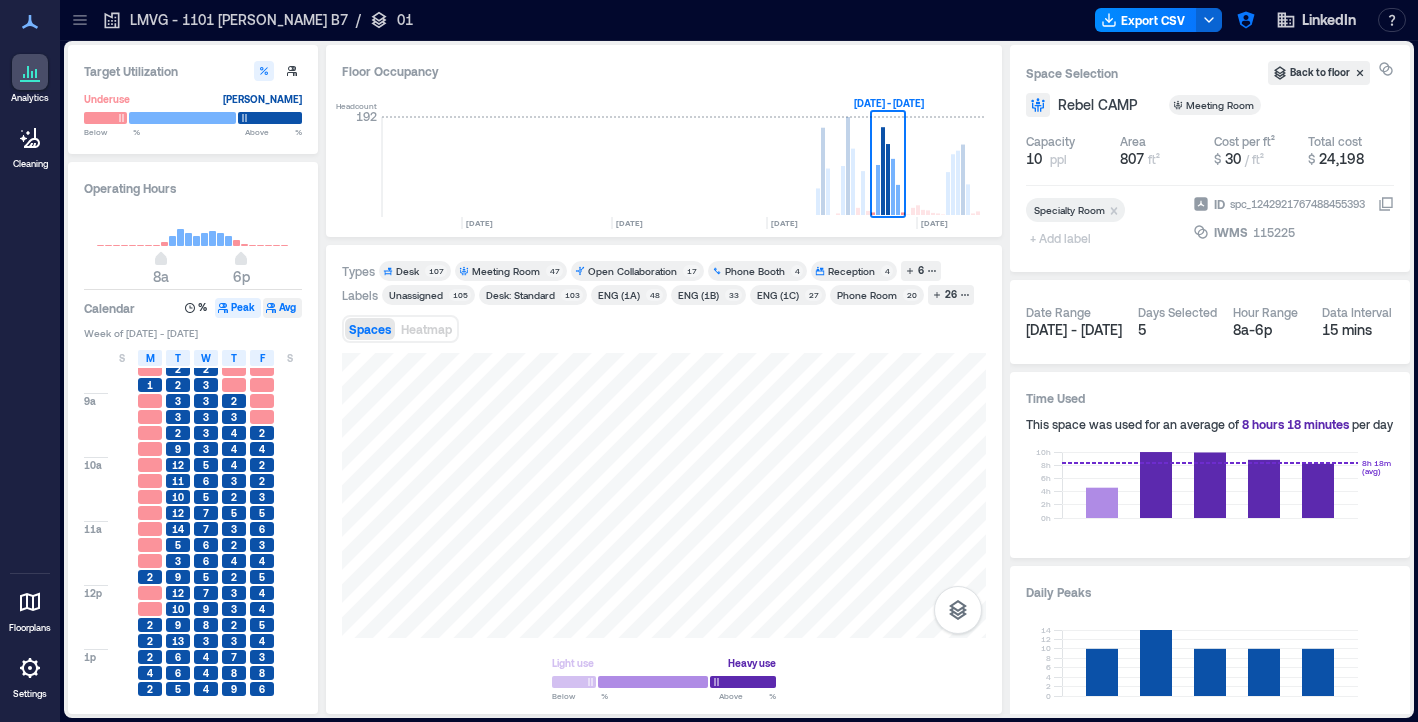 click 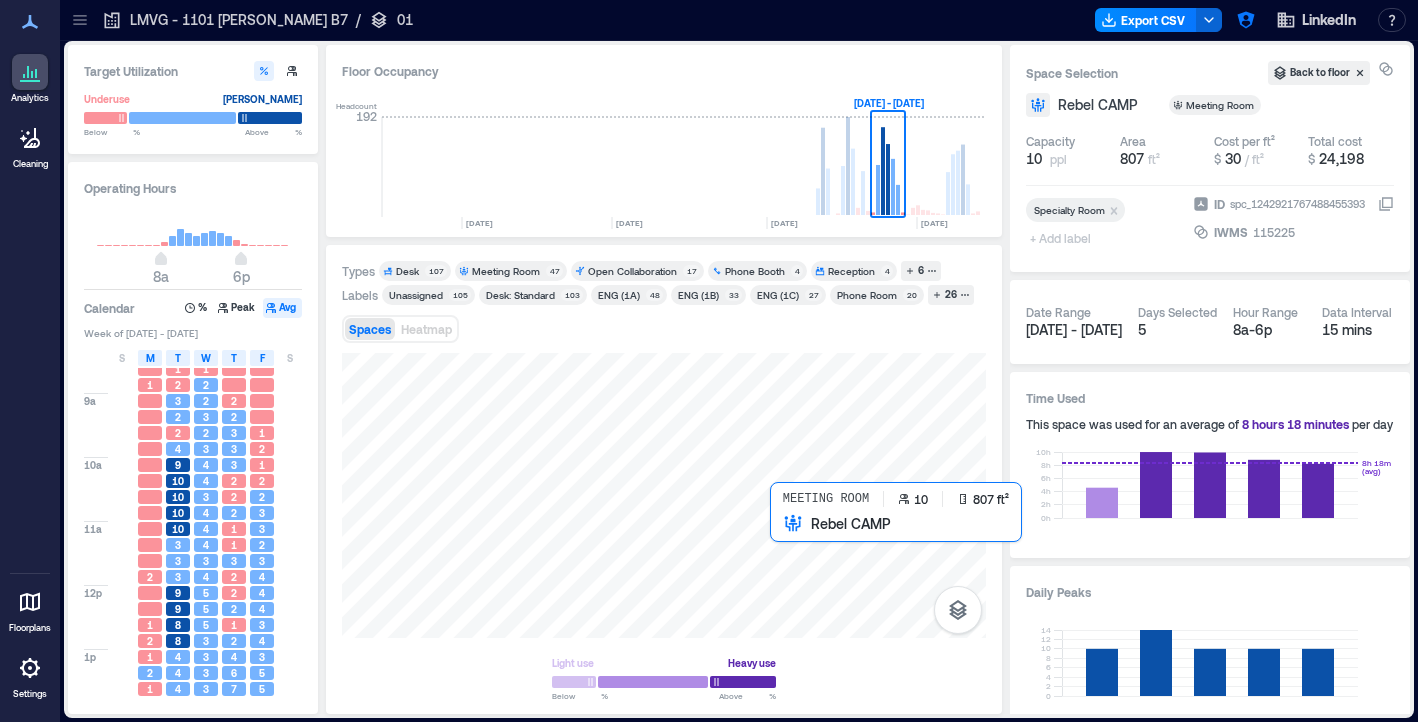 click at bounding box center [664, 495] 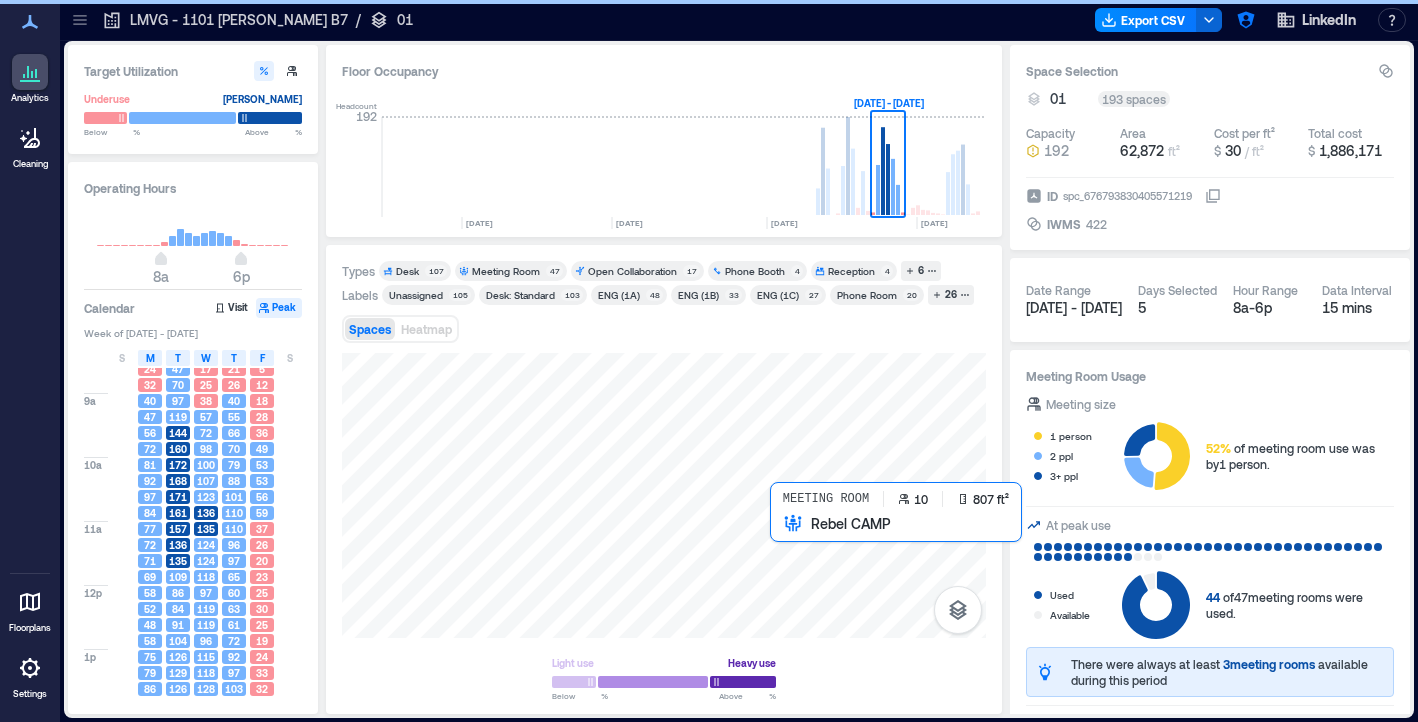 click at bounding box center [664, 495] 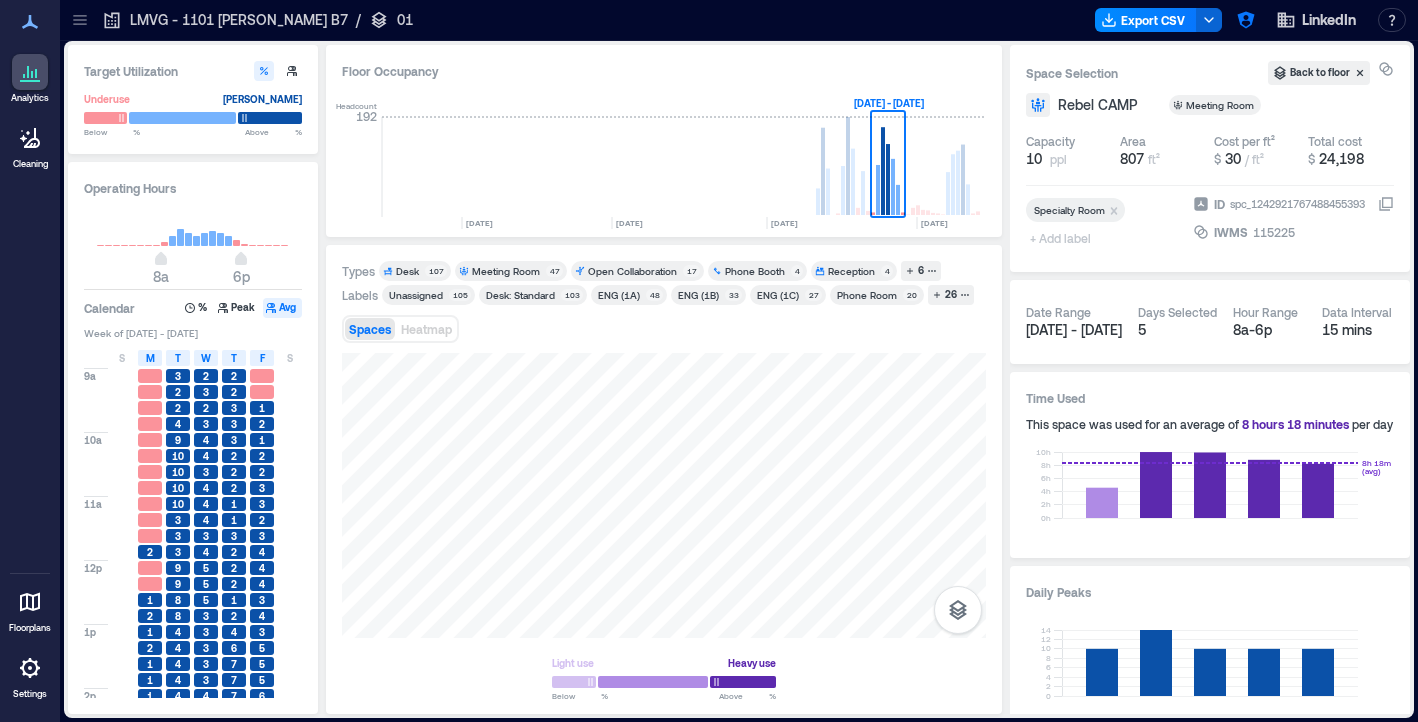 scroll, scrollTop: 79, scrollLeft: 0, axis: vertical 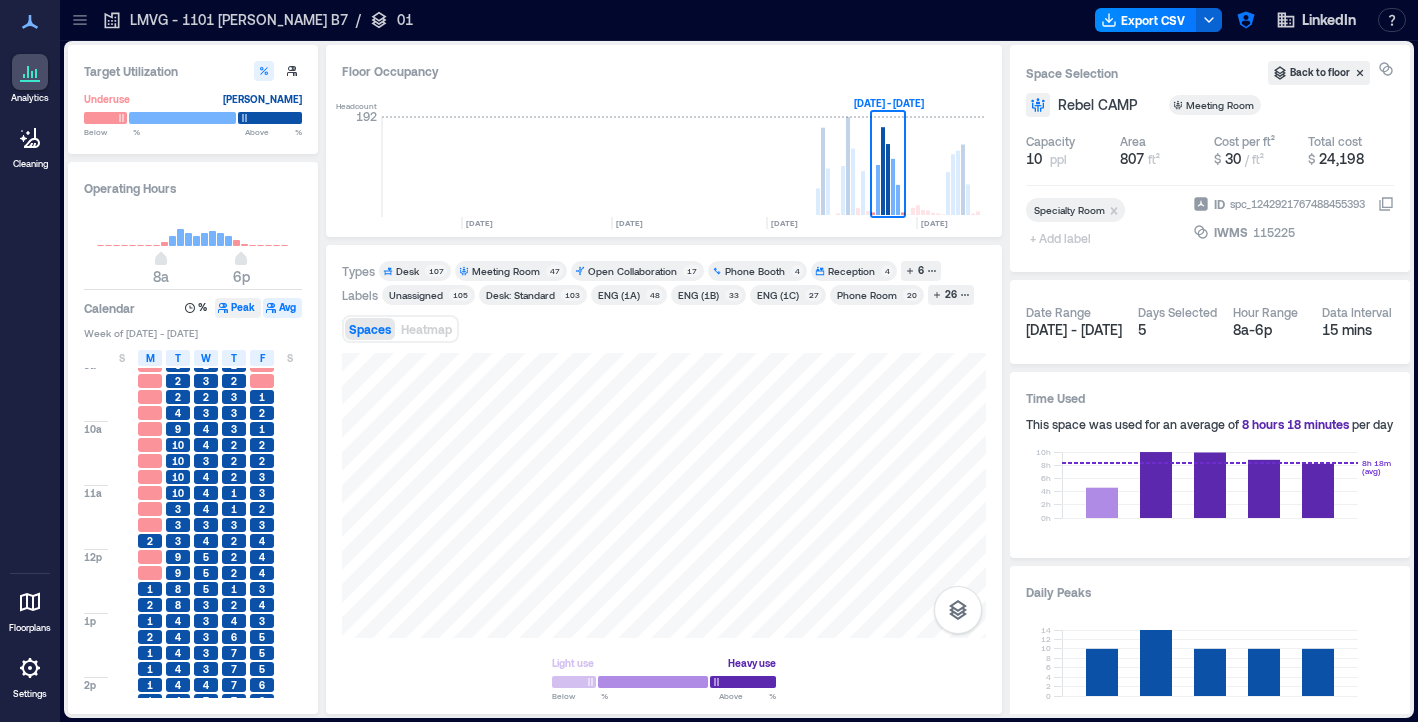 click on "Peak" at bounding box center [238, 308] 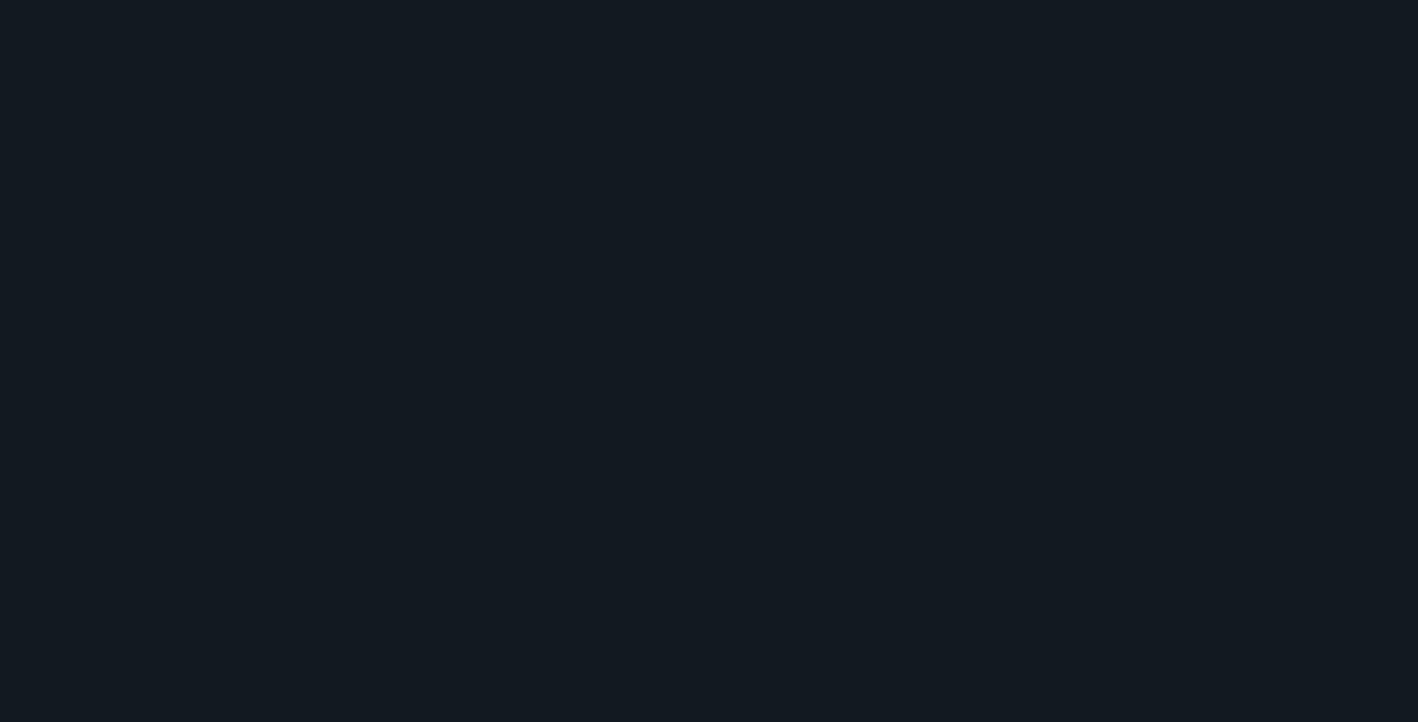 scroll, scrollTop: 0, scrollLeft: 0, axis: both 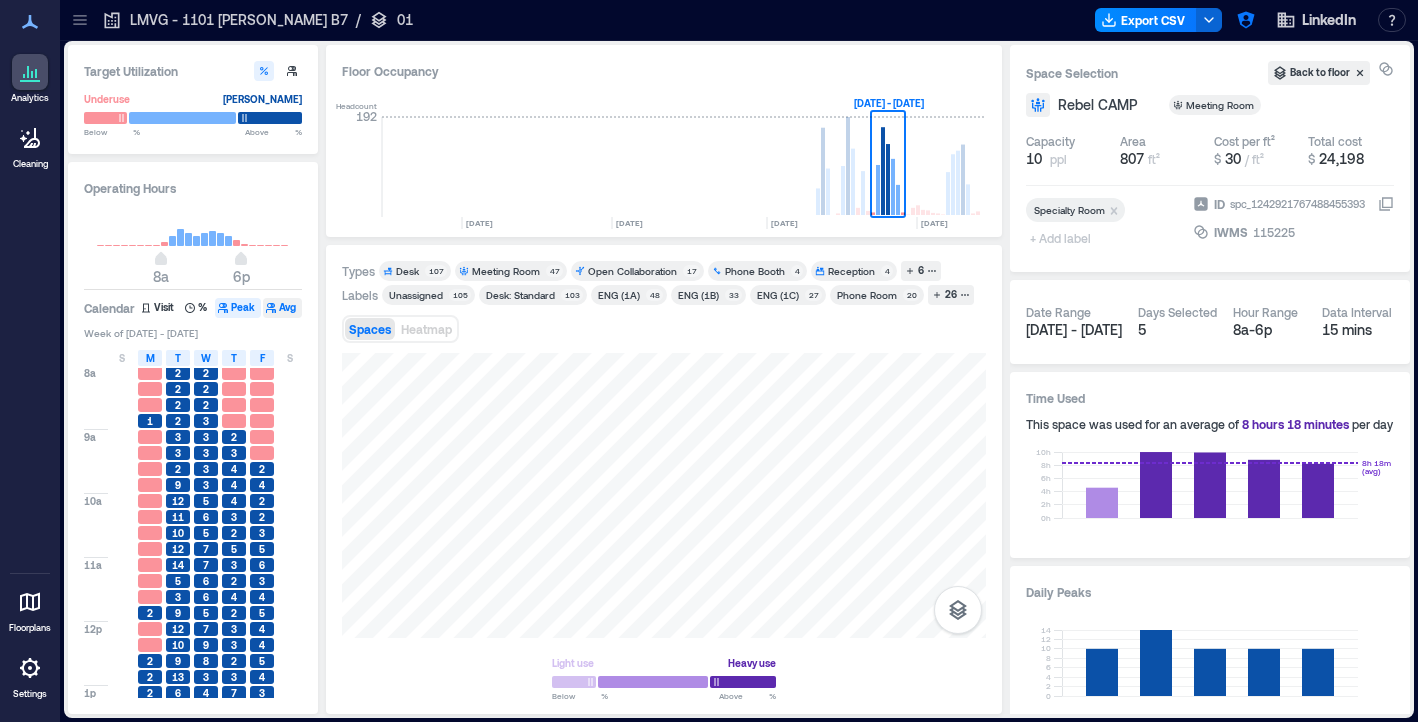 click 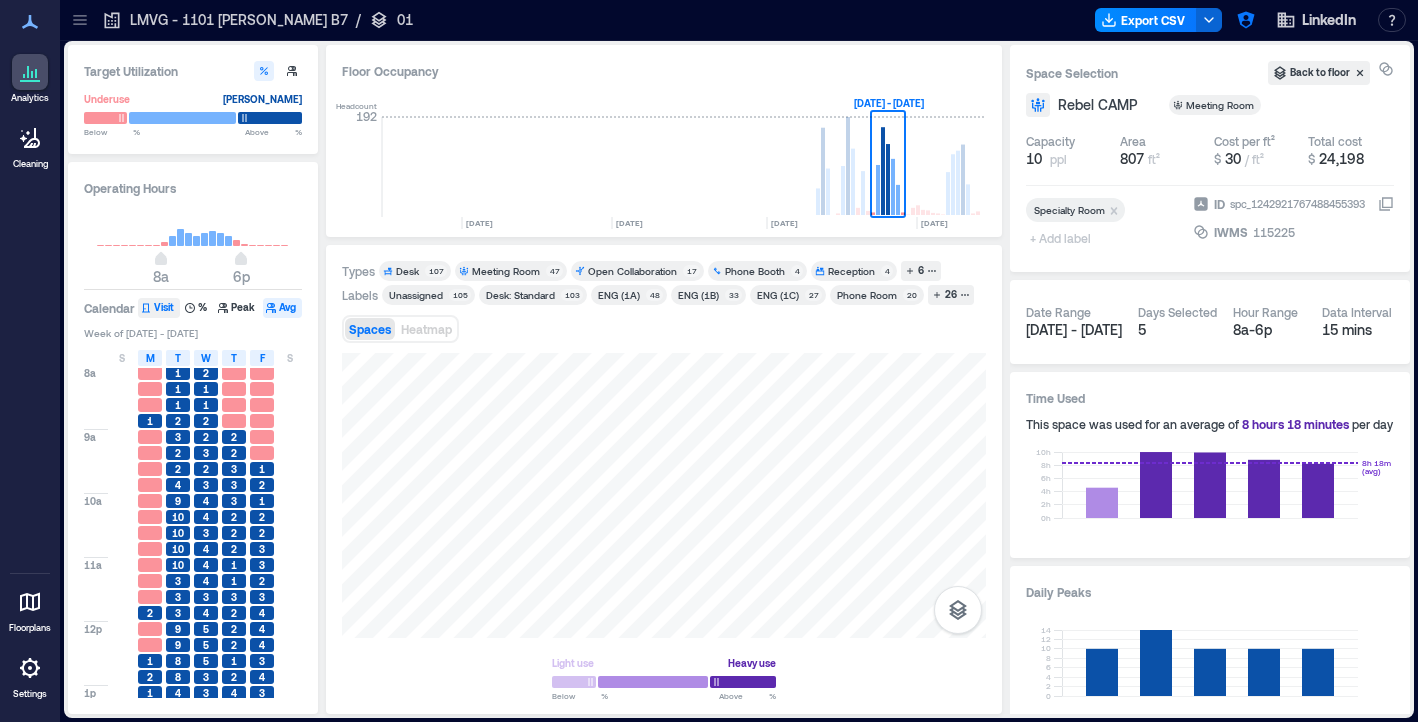 click 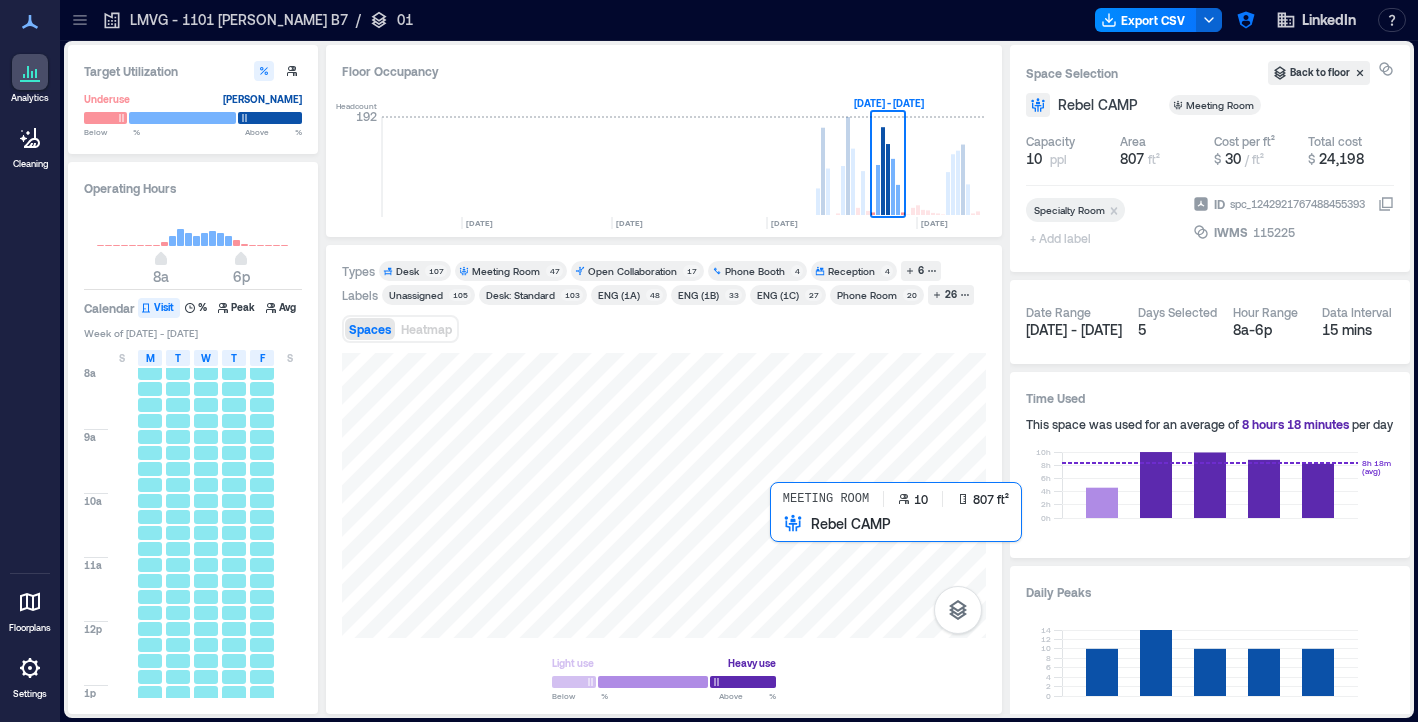 click at bounding box center [664, 495] 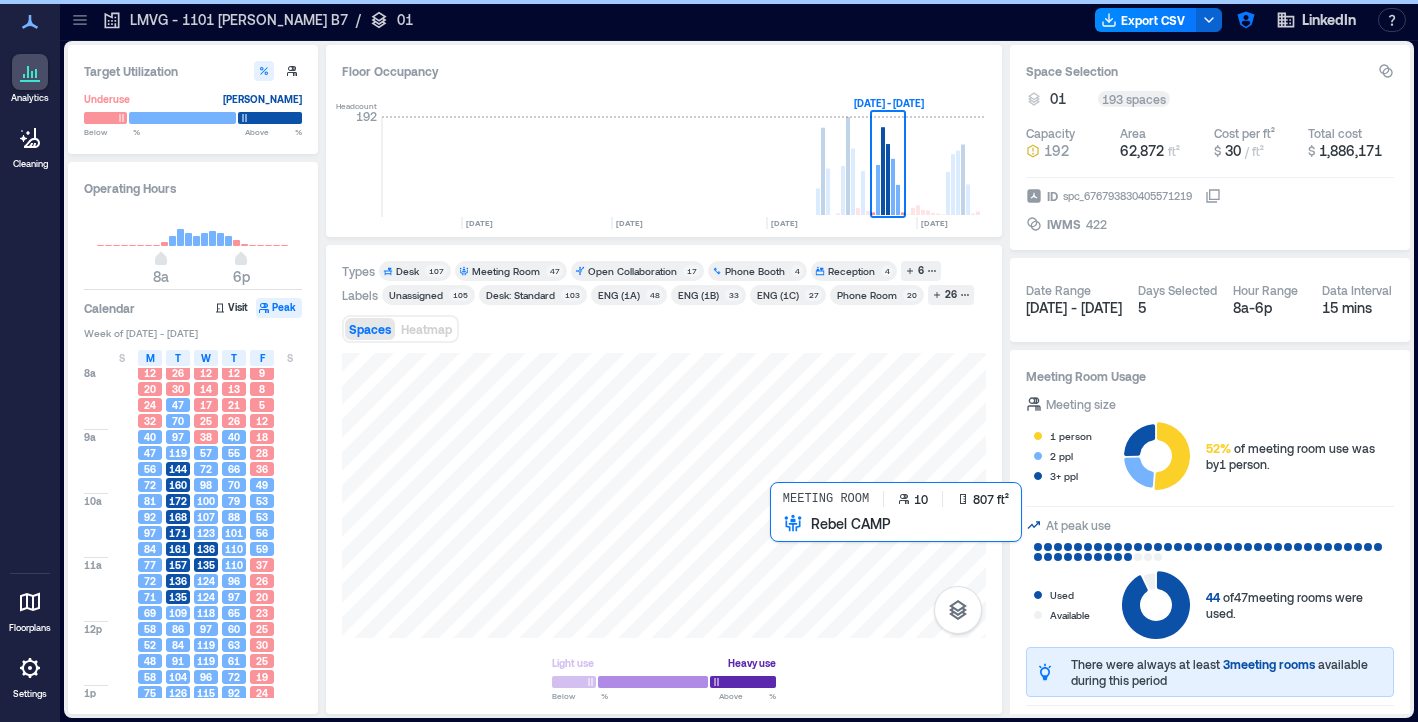 click at bounding box center (664, 495) 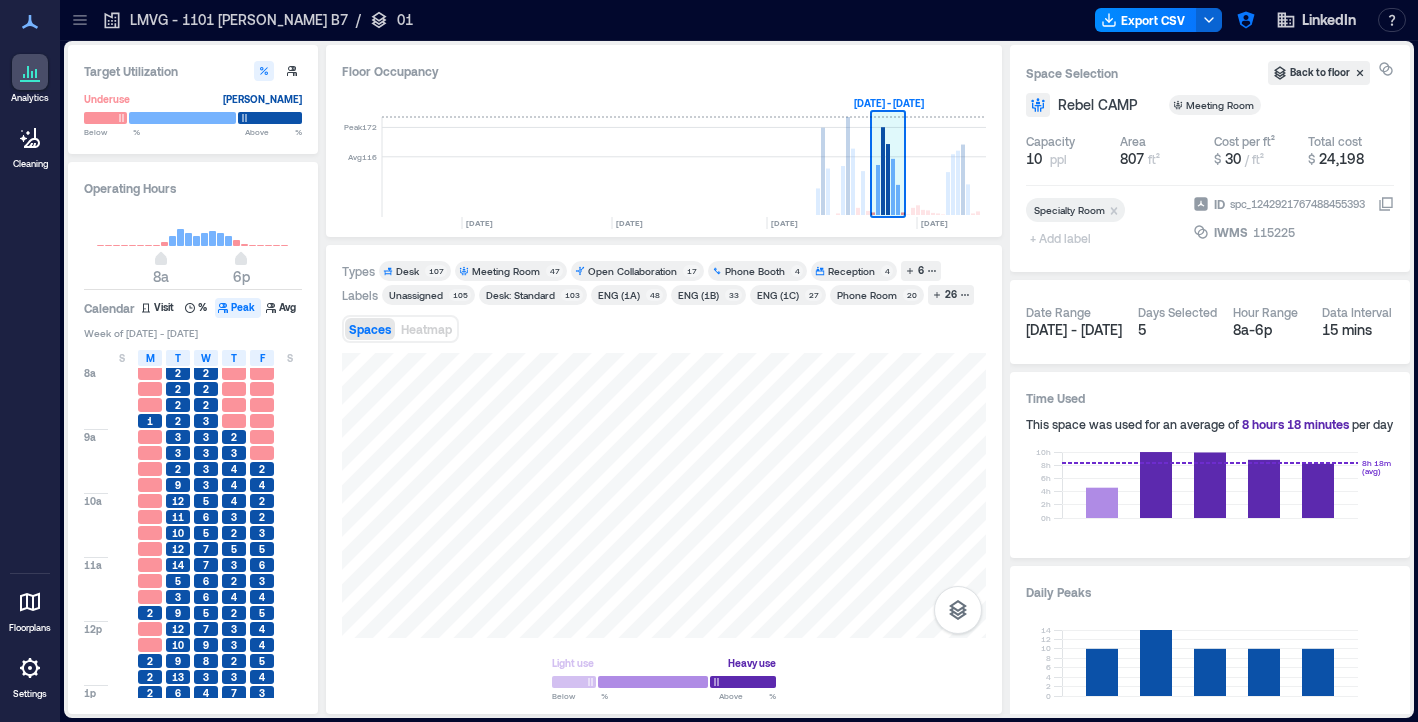 click 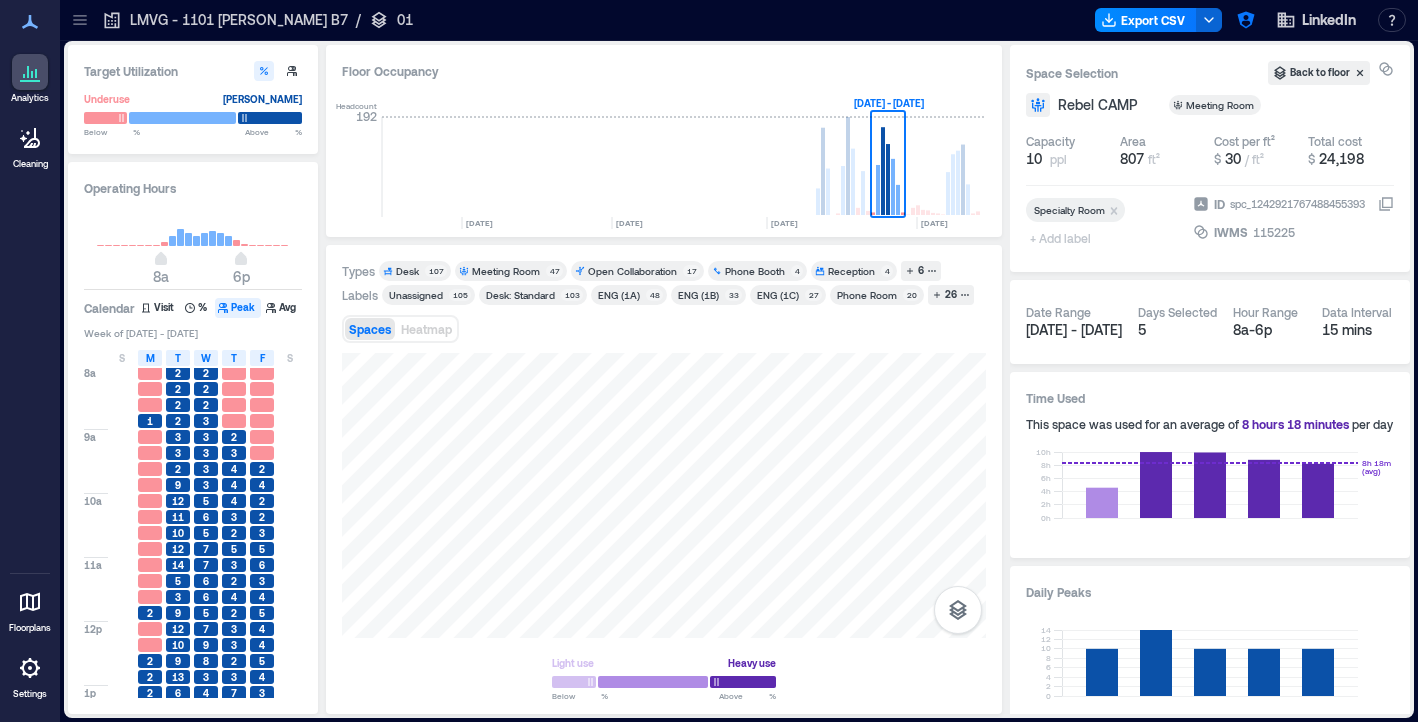 click on "Floor Occupancy Headcount 192 DEC, 2023 JAN, 2024 FEB, 2024 MAR, 2024 APR, 2024 MAY, 2024 JUN, 2024 JUL, 2024 AUG, 2024 SEP, 2024 OCT, 2024 NOV, 2024 DEC, 2024 JAN, 2025 FEB, 2025 MAR, 2025 APR, 2025 MAY, 2025 JUN, 2025 JUL, 2025 Jun 22 - 28, 2025" at bounding box center [664, 141] 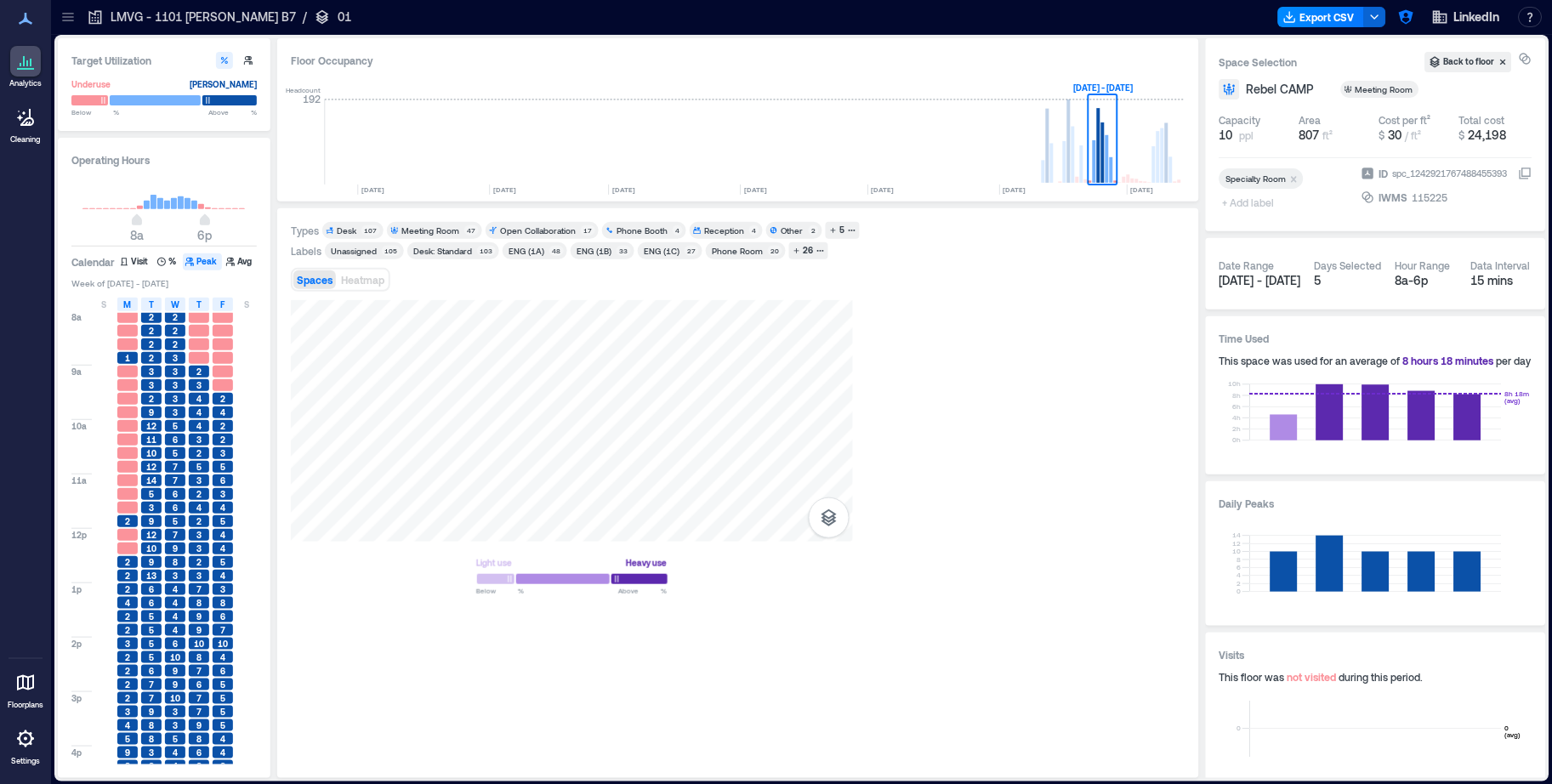 scroll, scrollTop: 0, scrollLeft: 1643, axis: horizontal 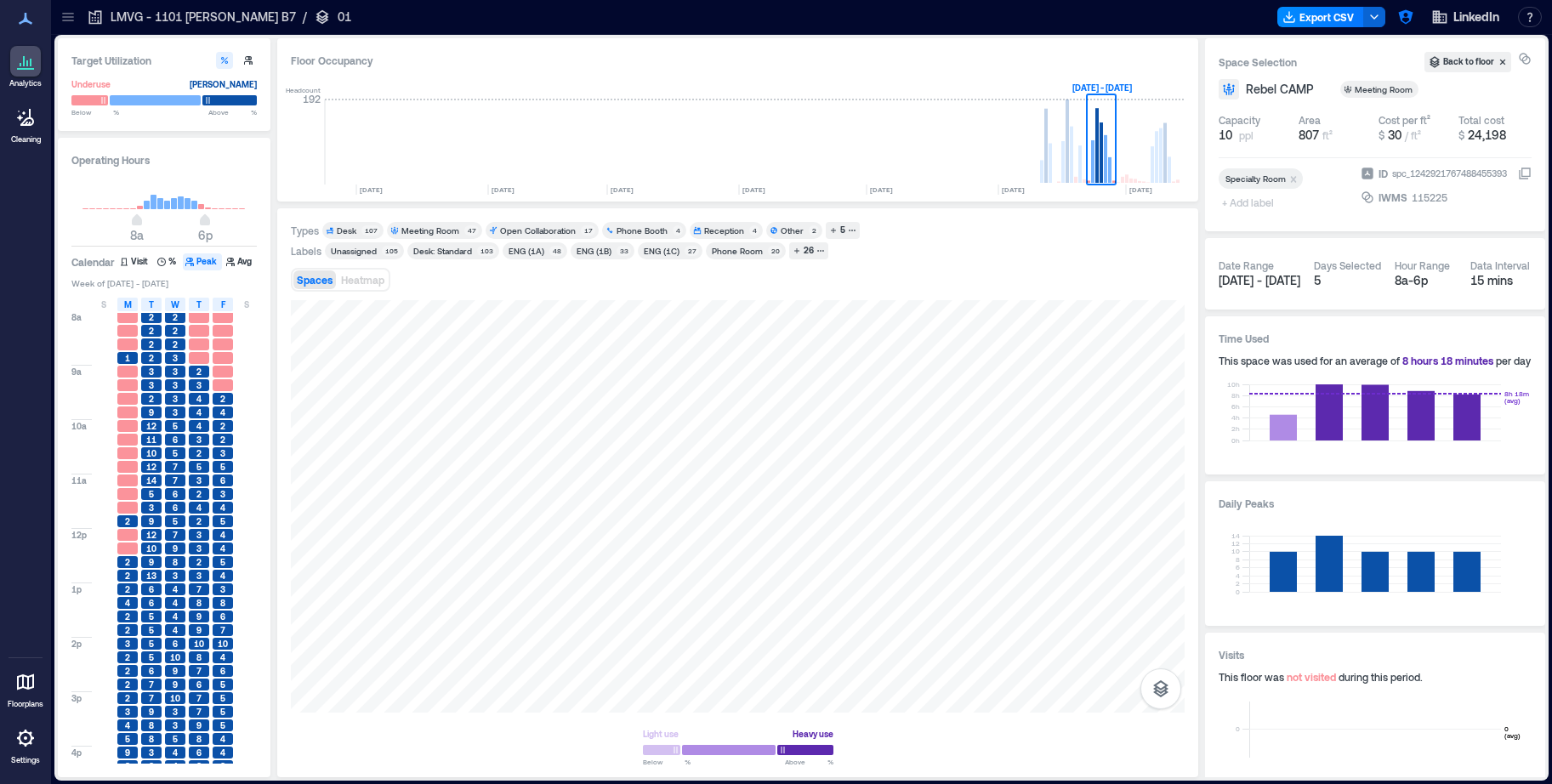 click 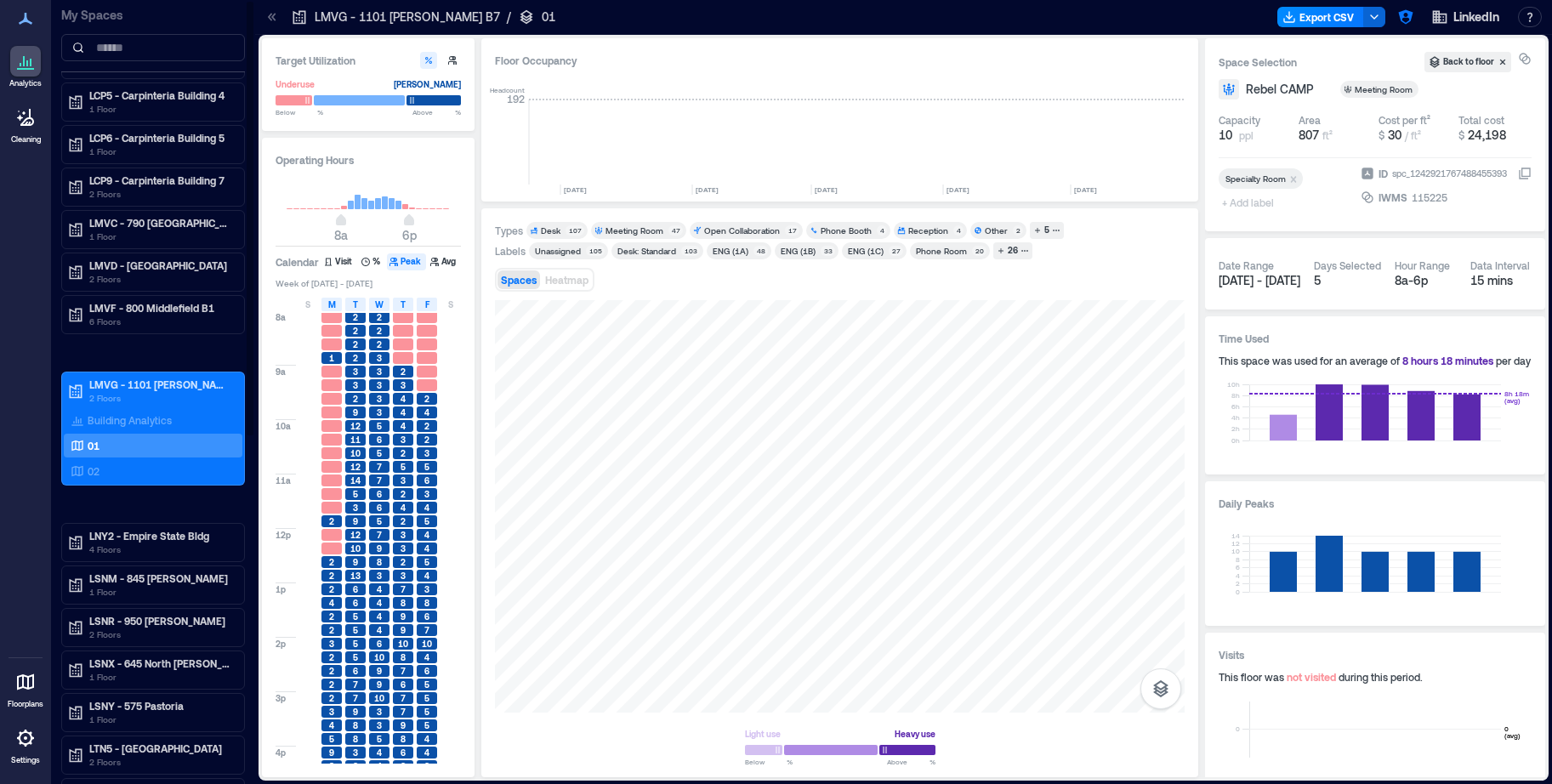 scroll, scrollTop: 0, scrollLeft: 0, axis: both 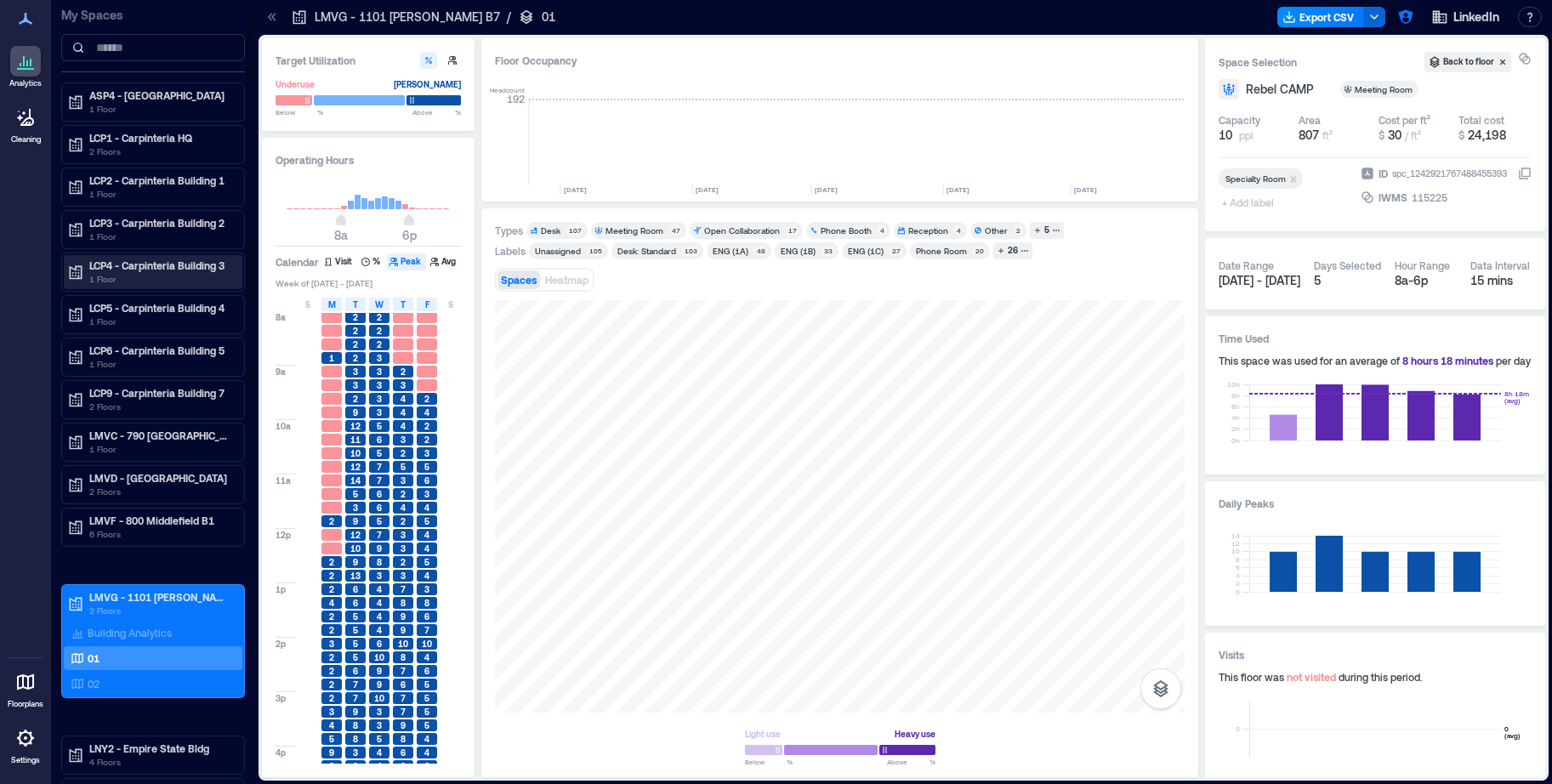click on "1 Floor" at bounding box center [161, 279] 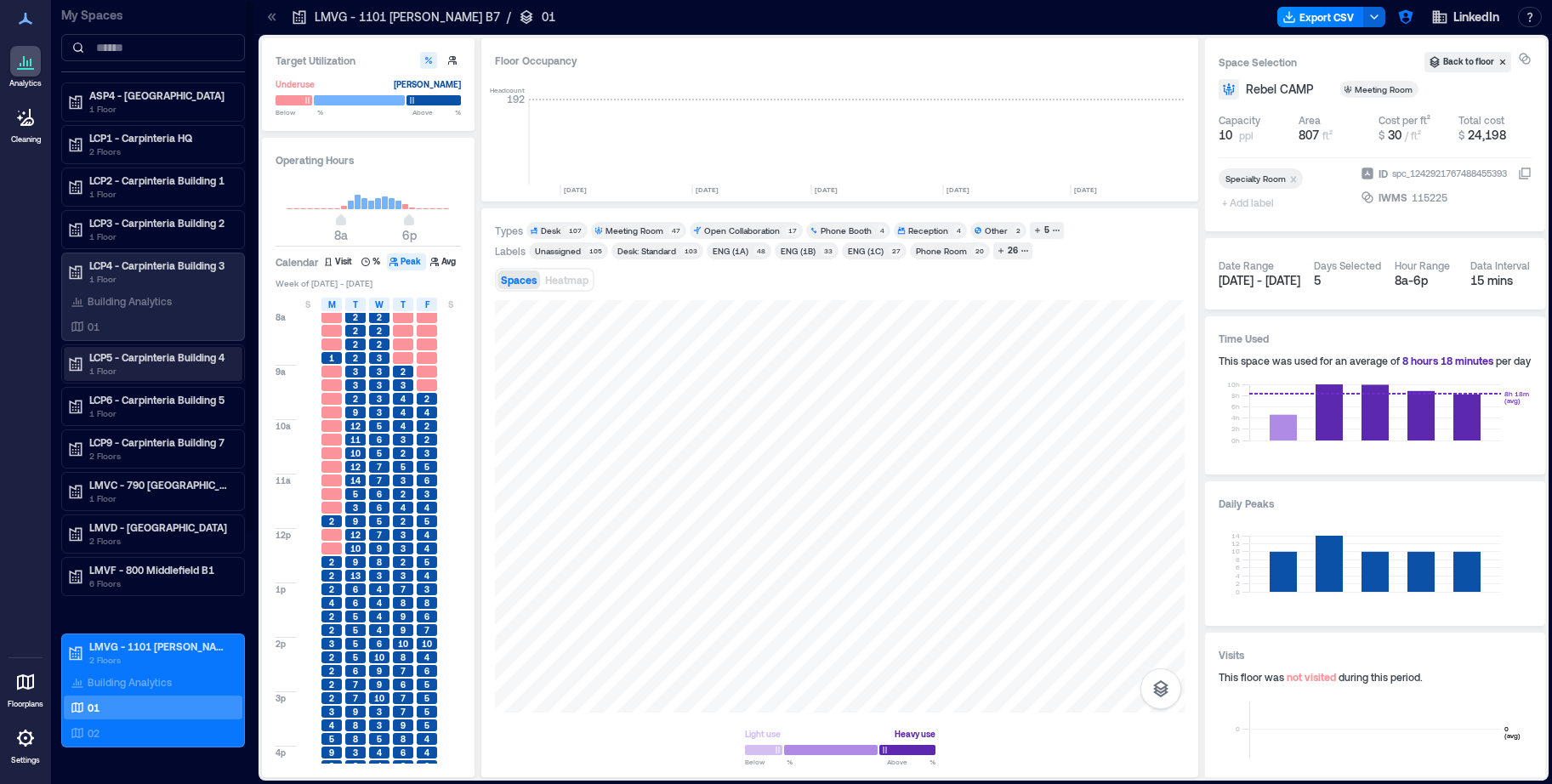 click on "LCP5 - Carpinteria Building 4" at bounding box center (161, 357) 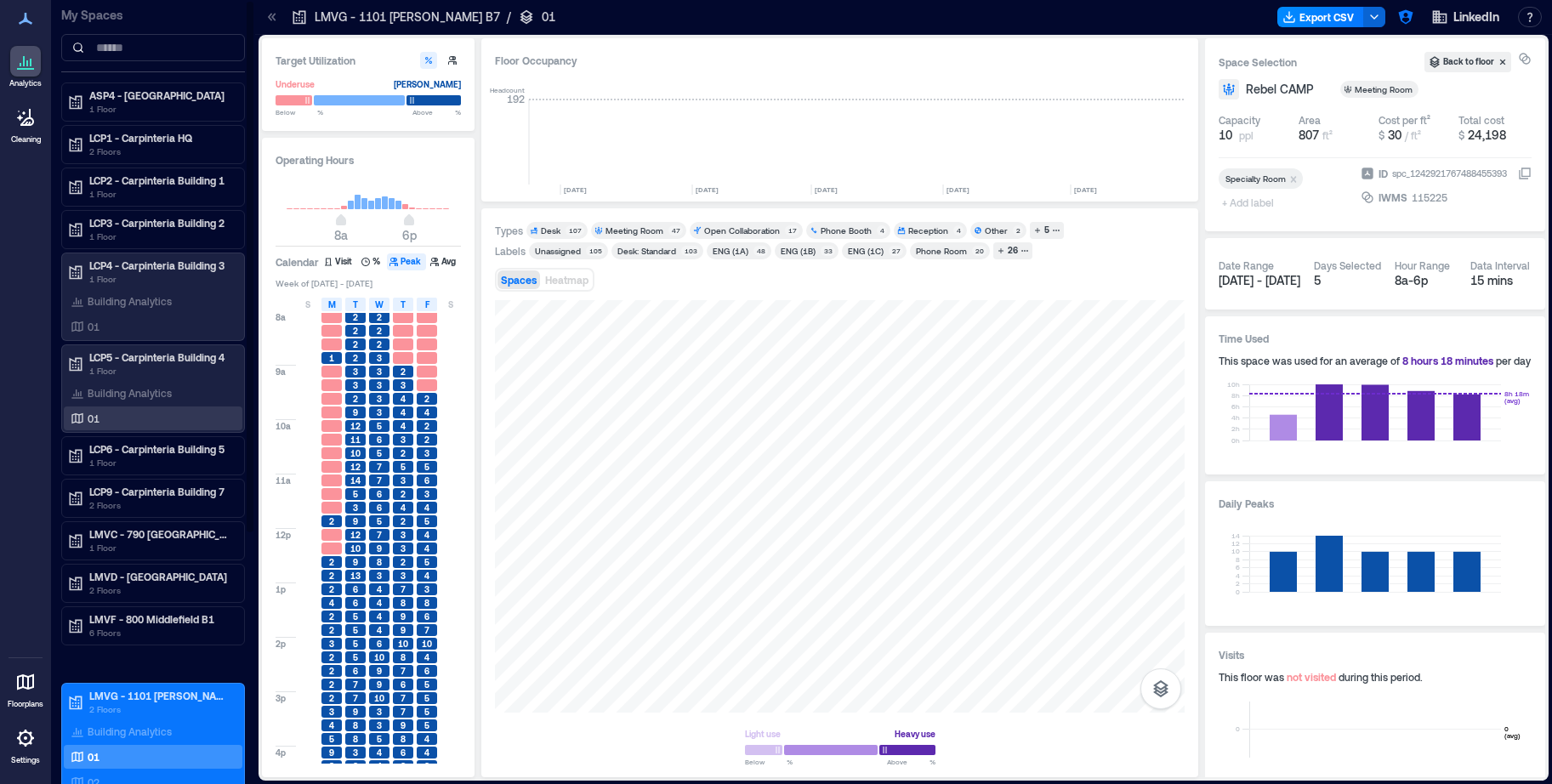 click on "01" at bounding box center (150, 418) 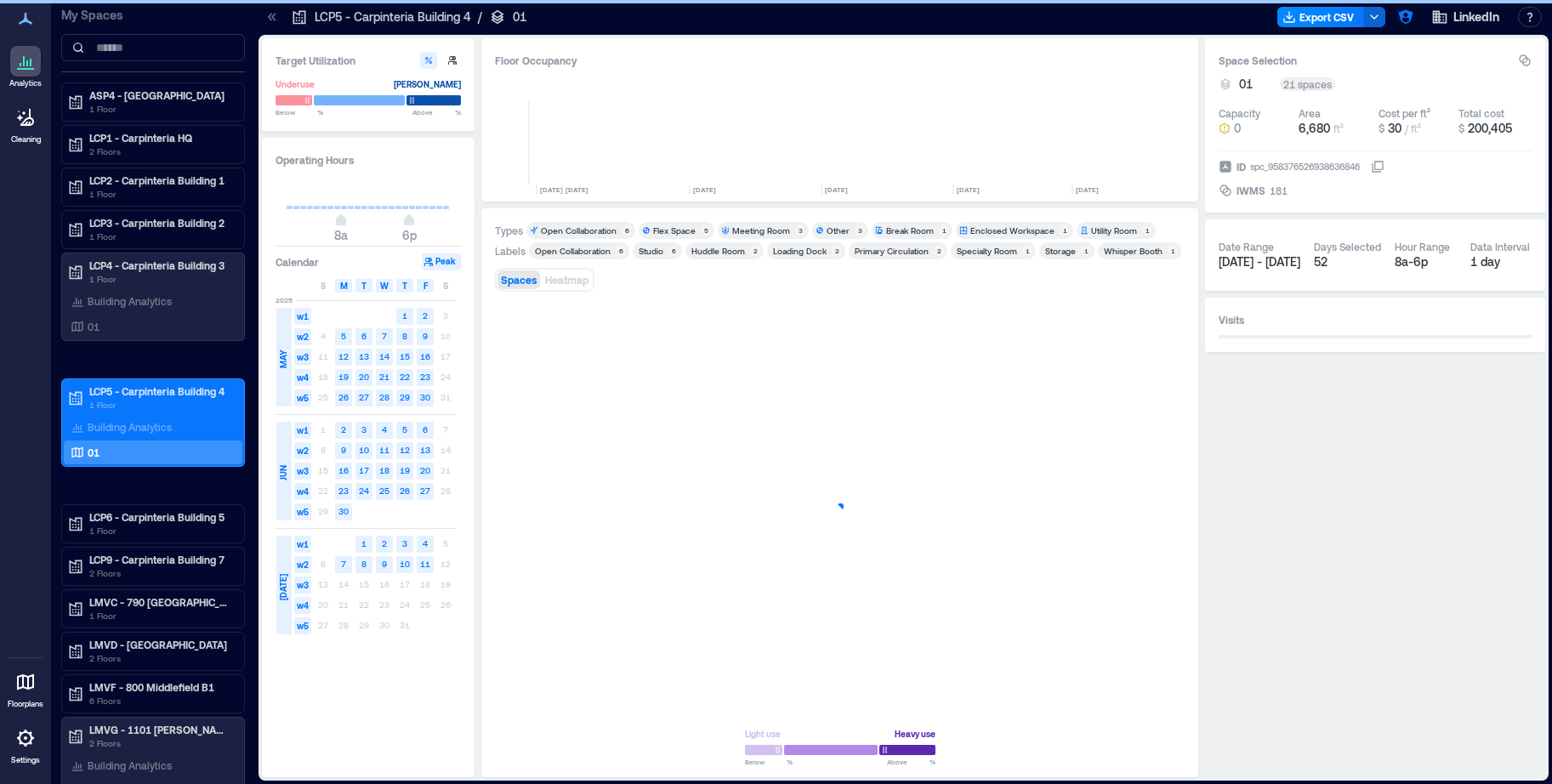 scroll, scrollTop: 0, scrollLeft: 3573, axis: horizontal 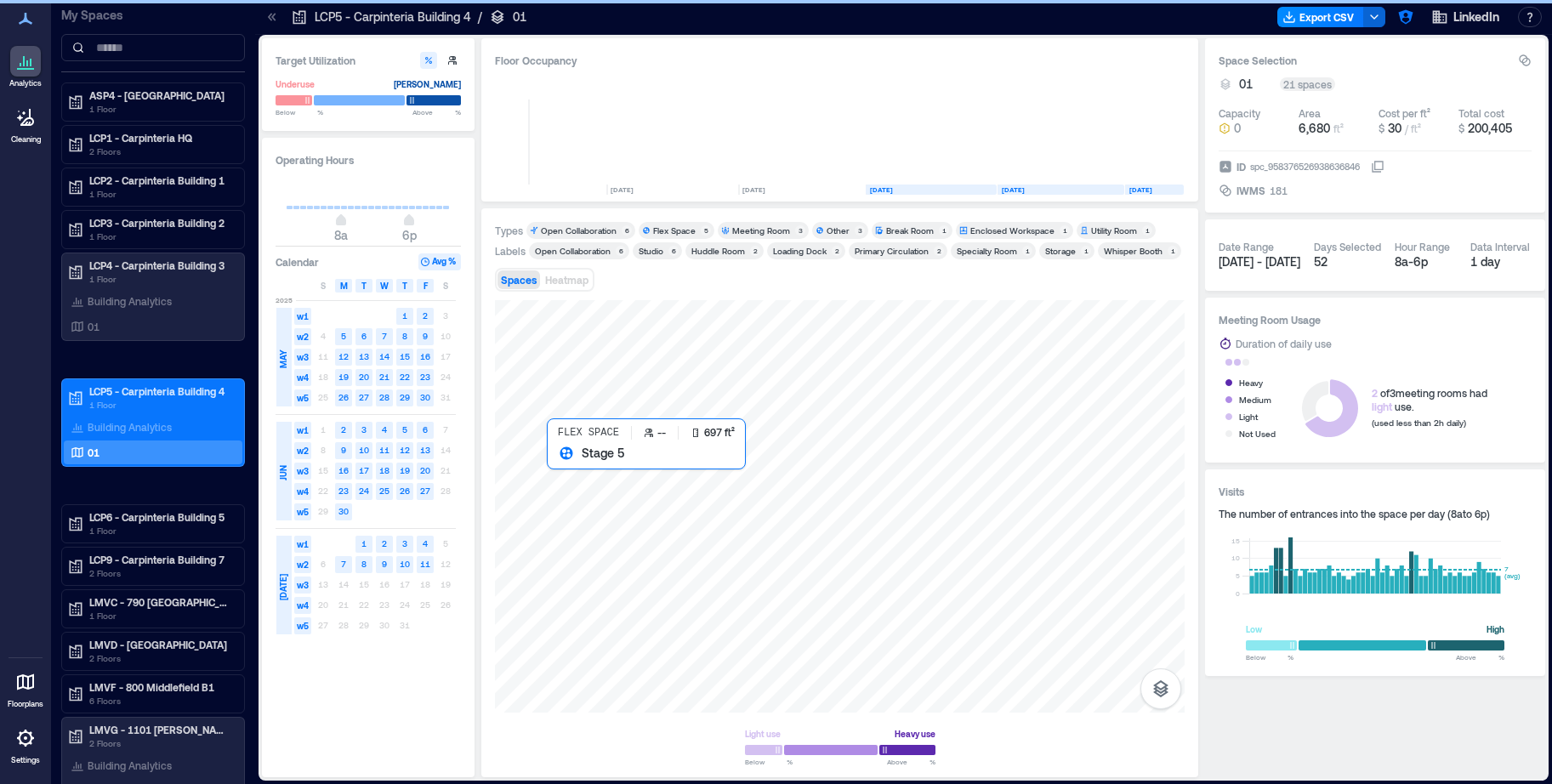 click at bounding box center (839, 506) 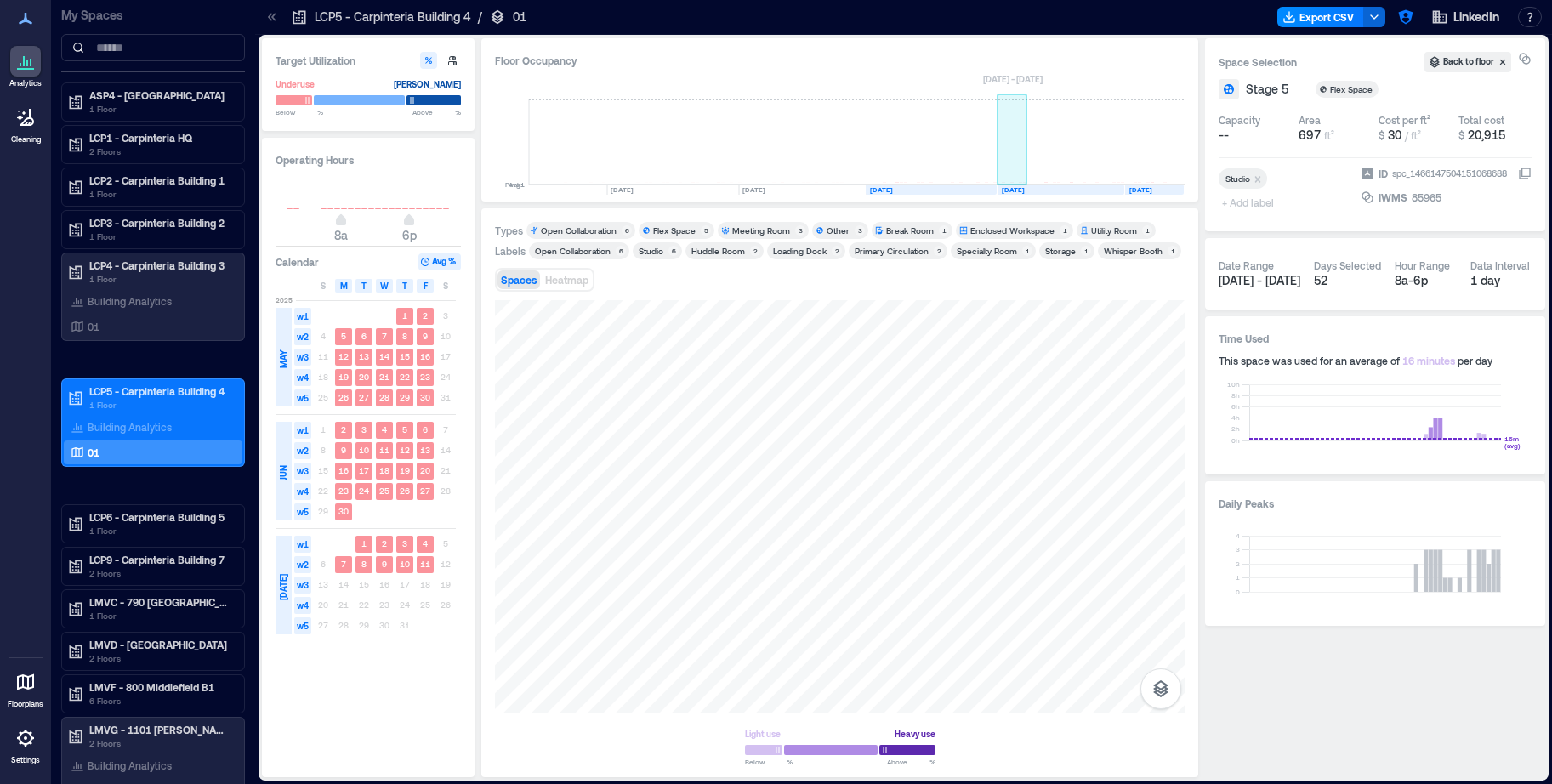 click 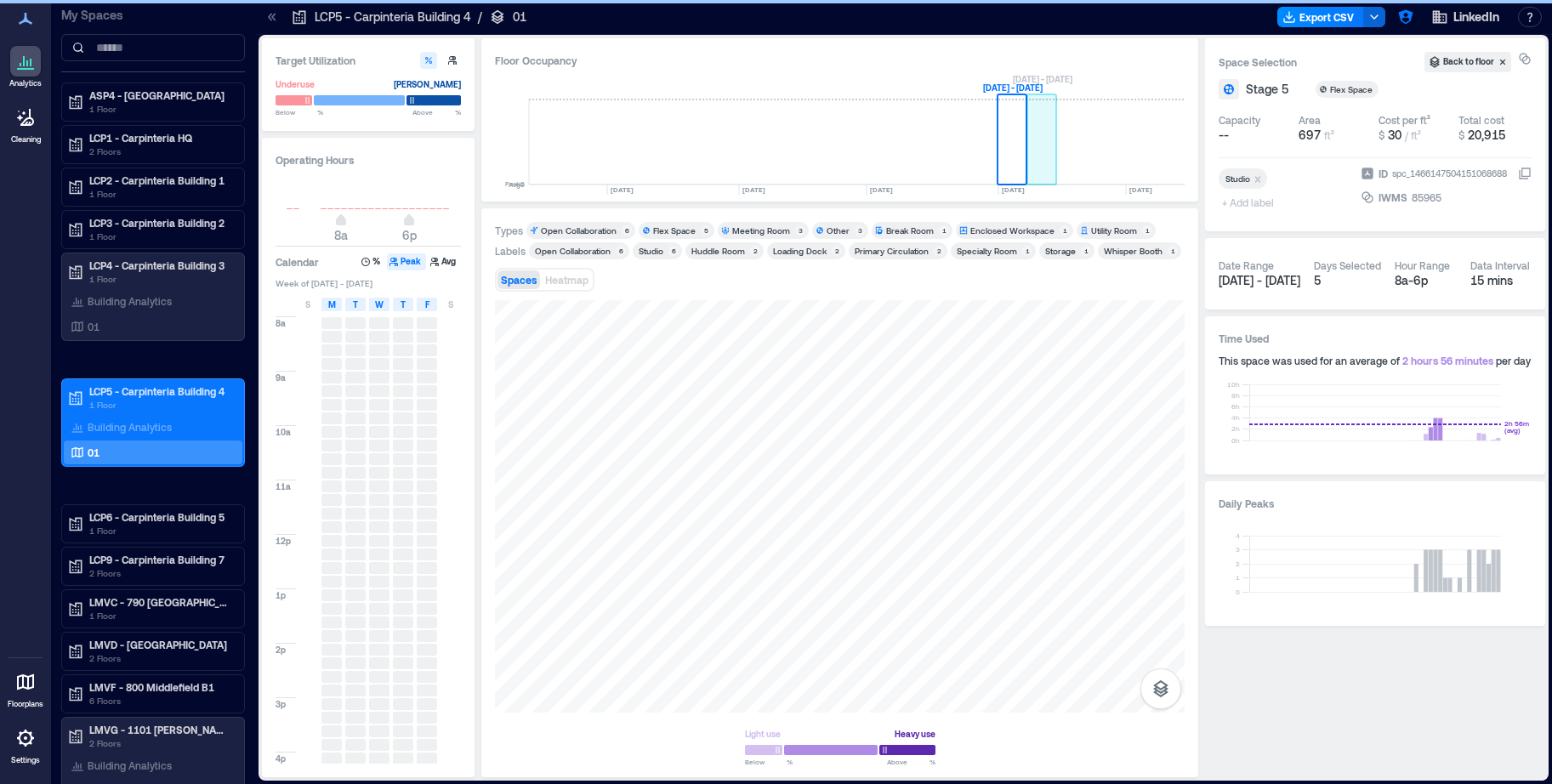click 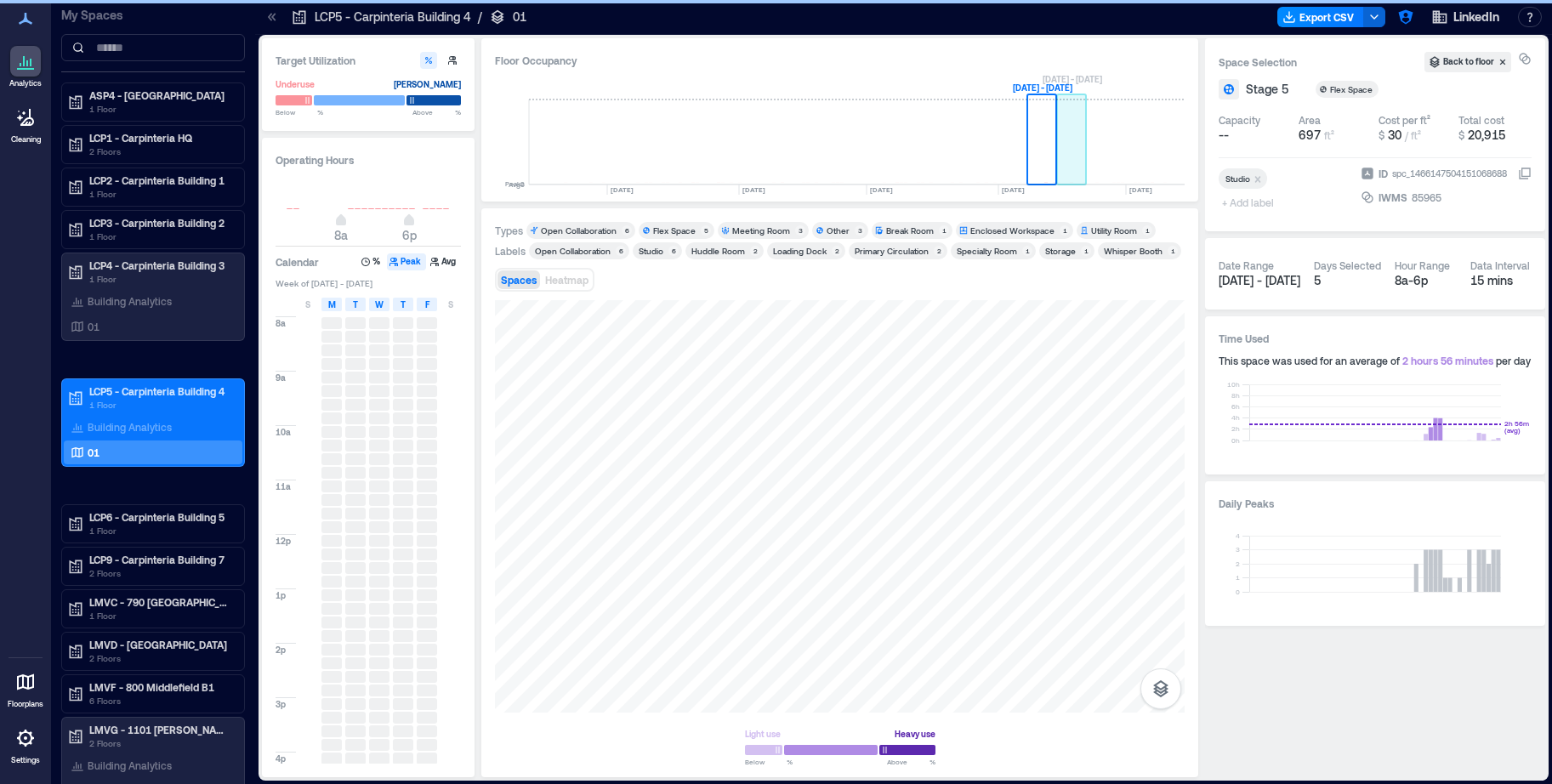 click 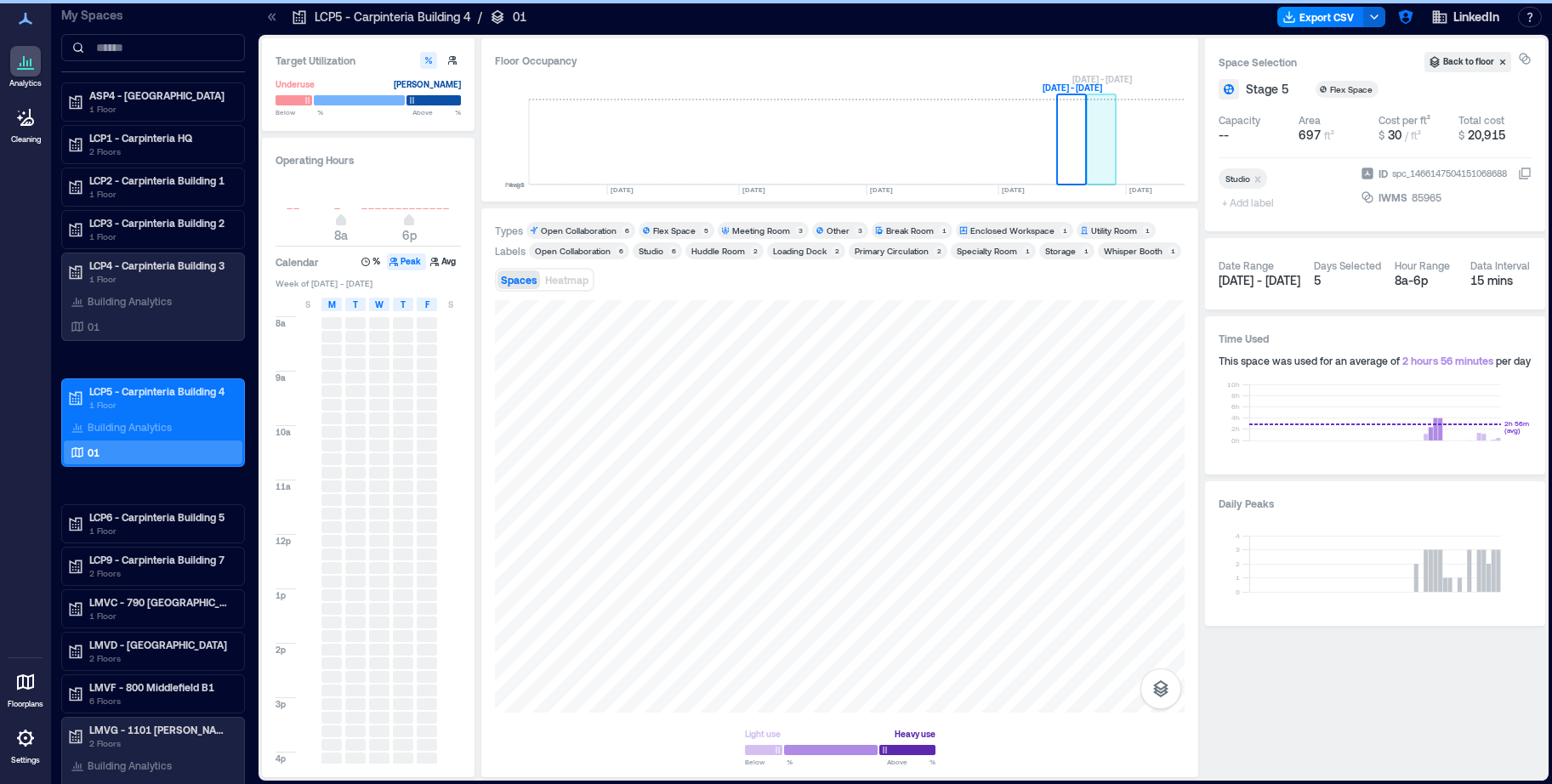 click 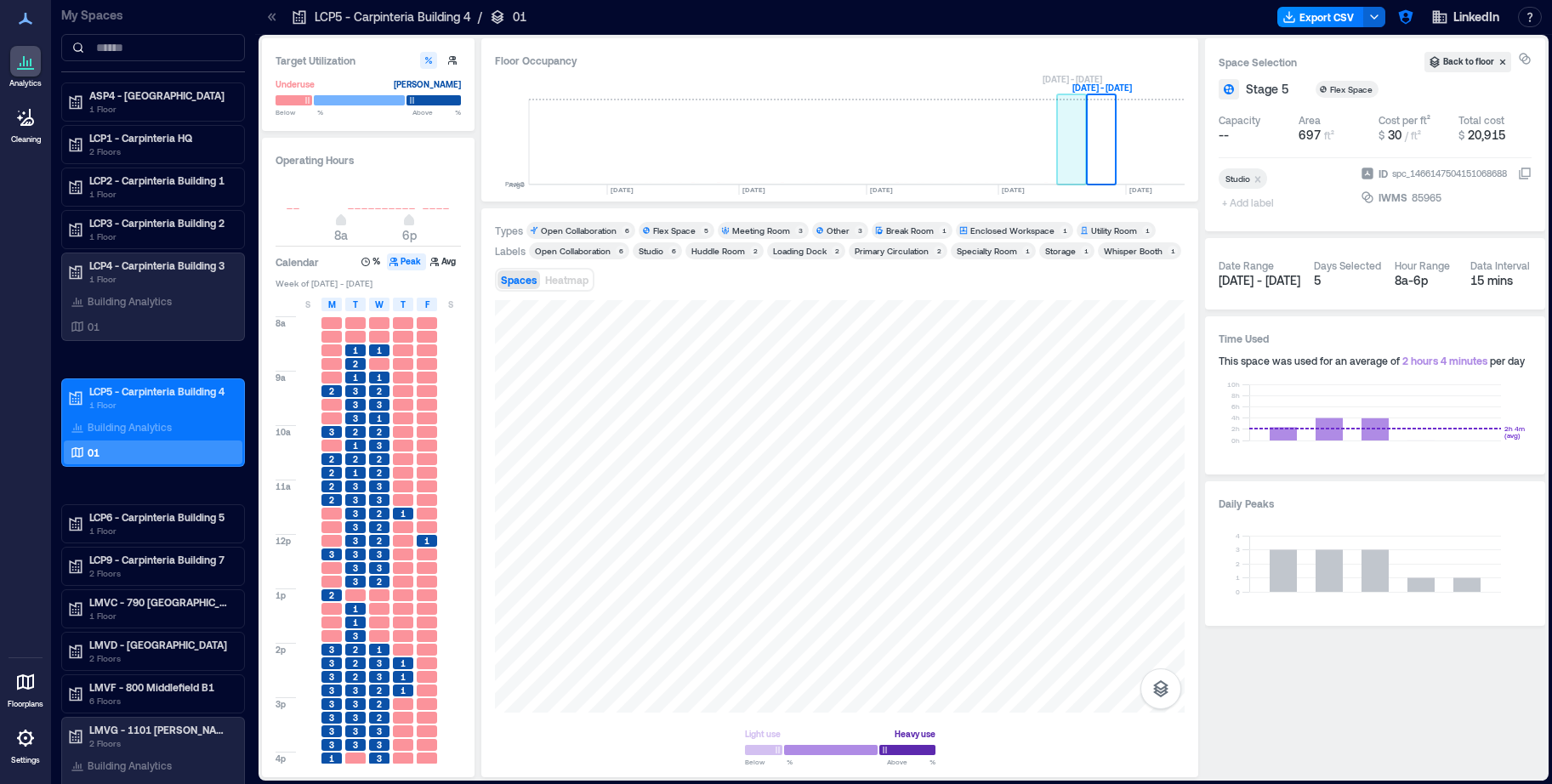 click 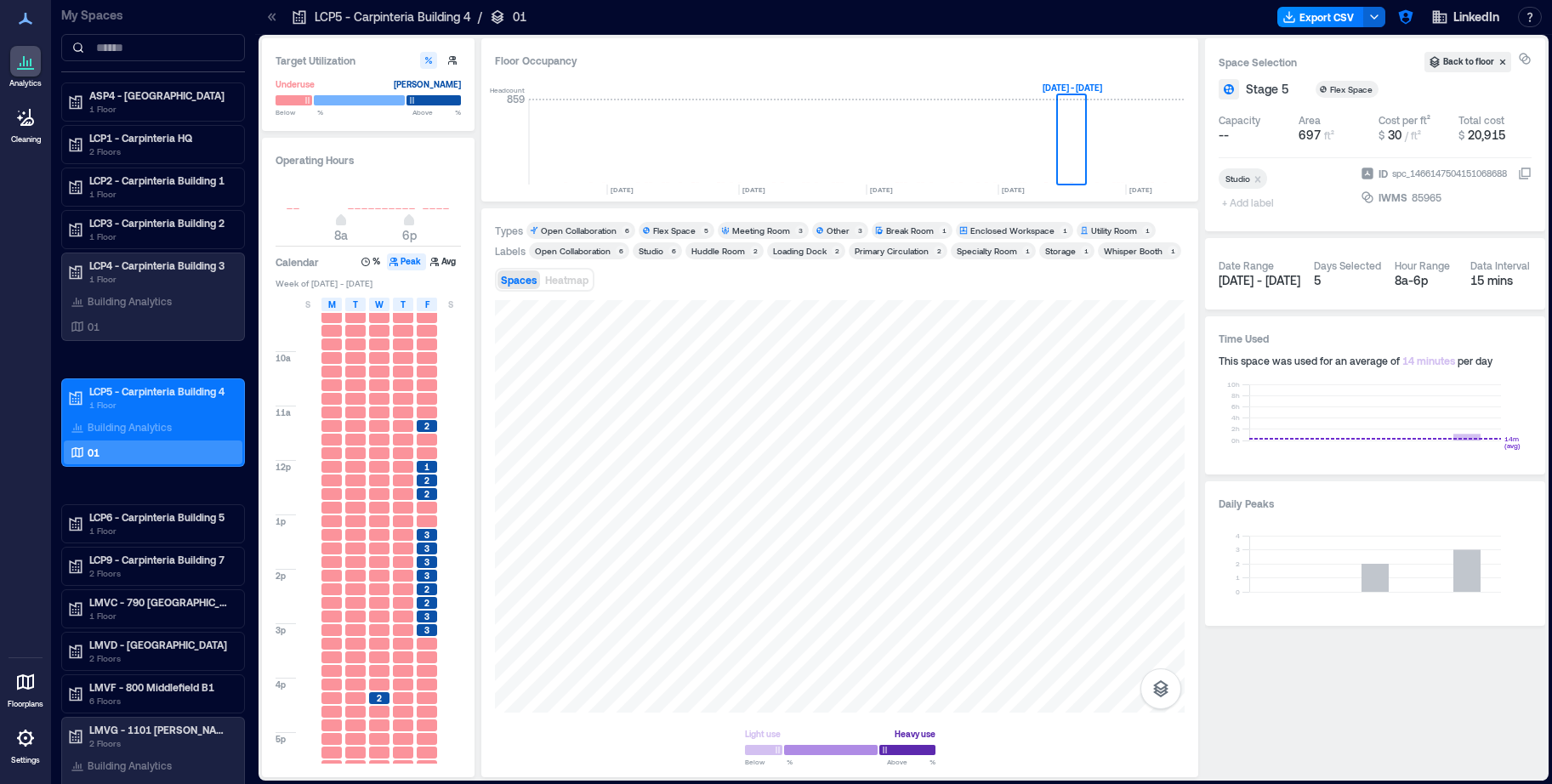 scroll, scrollTop: 98, scrollLeft: 0, axis: vertical 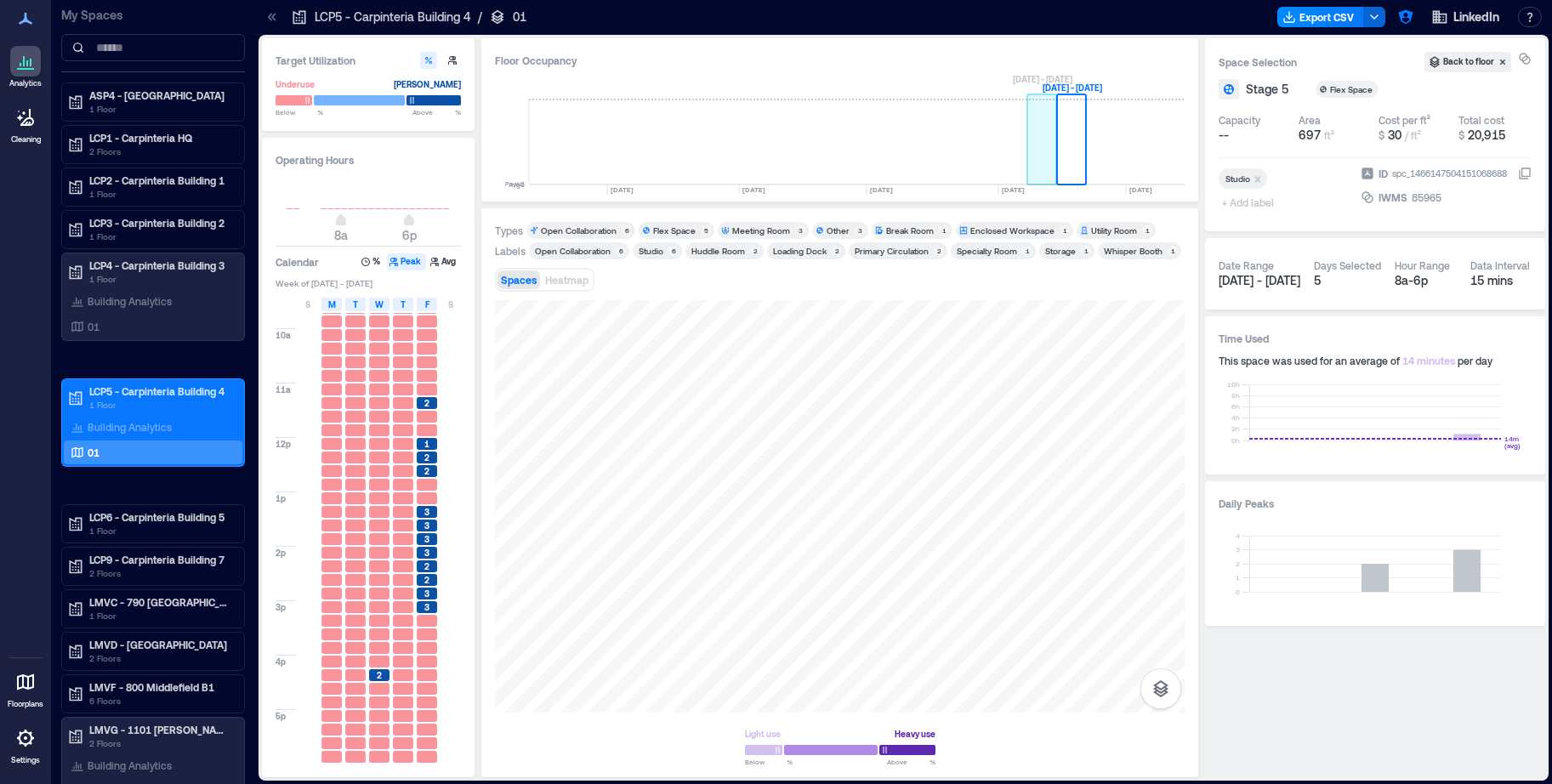 click 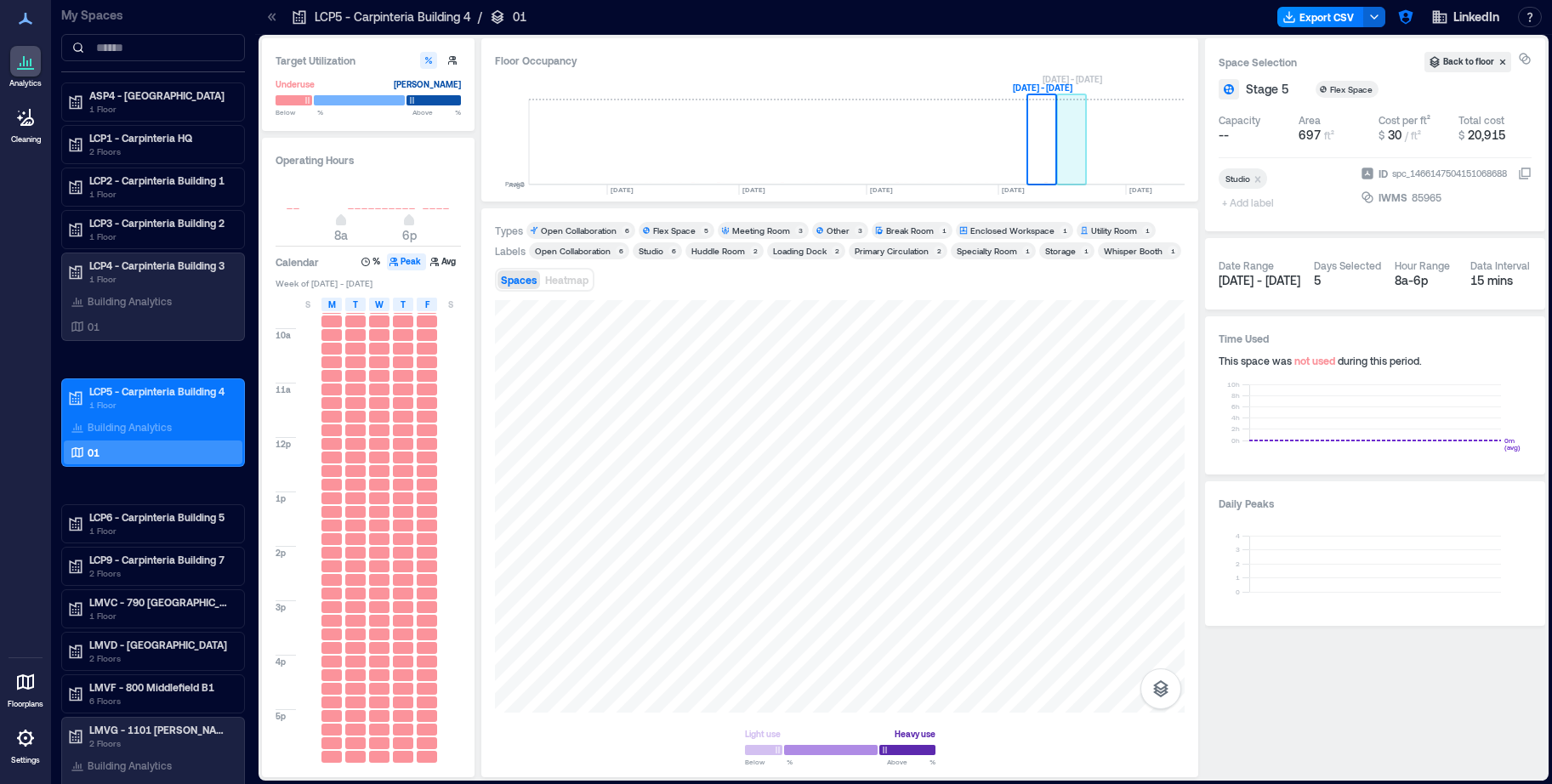 click 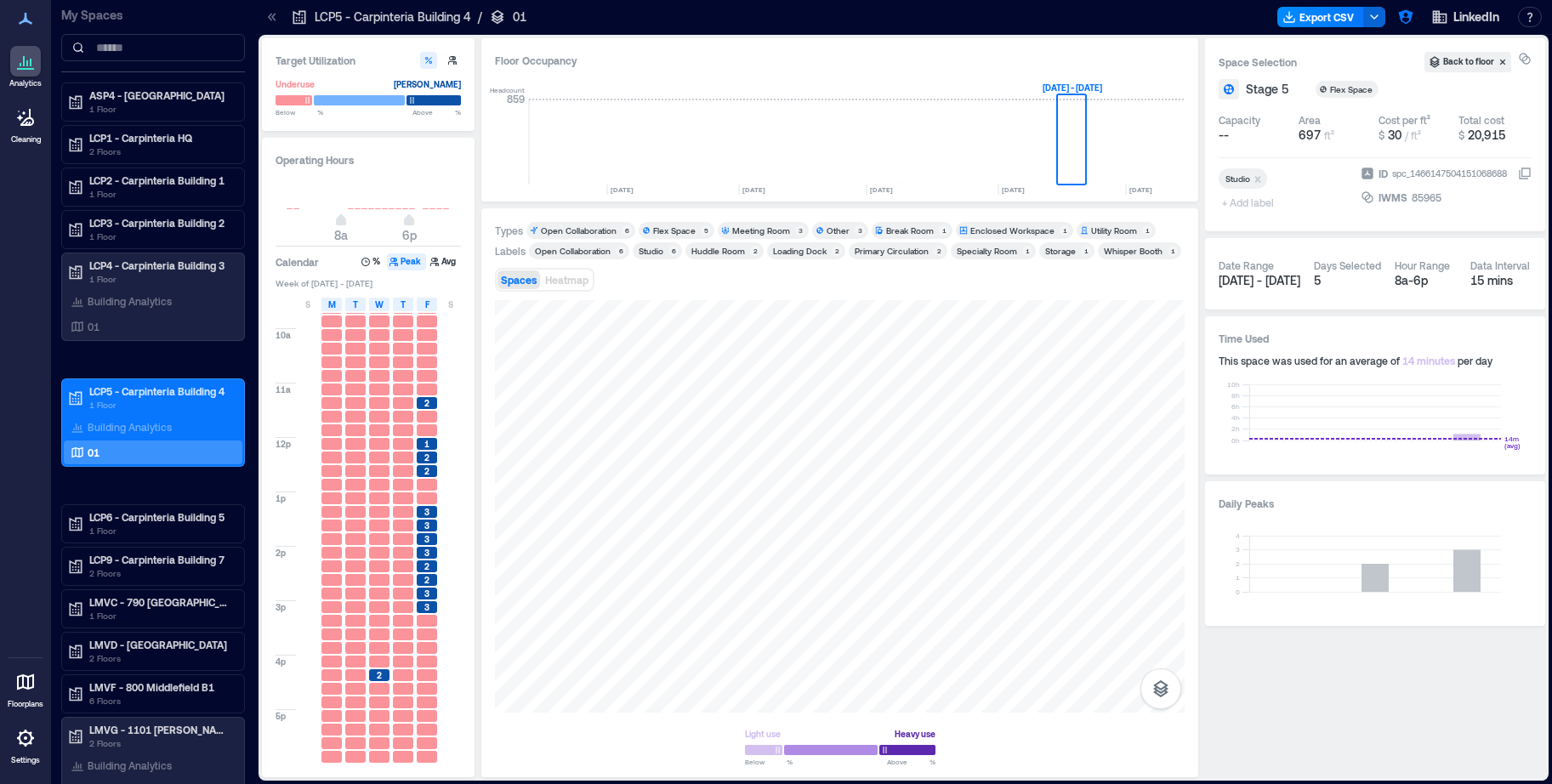 click at bounding box center (26, 738) 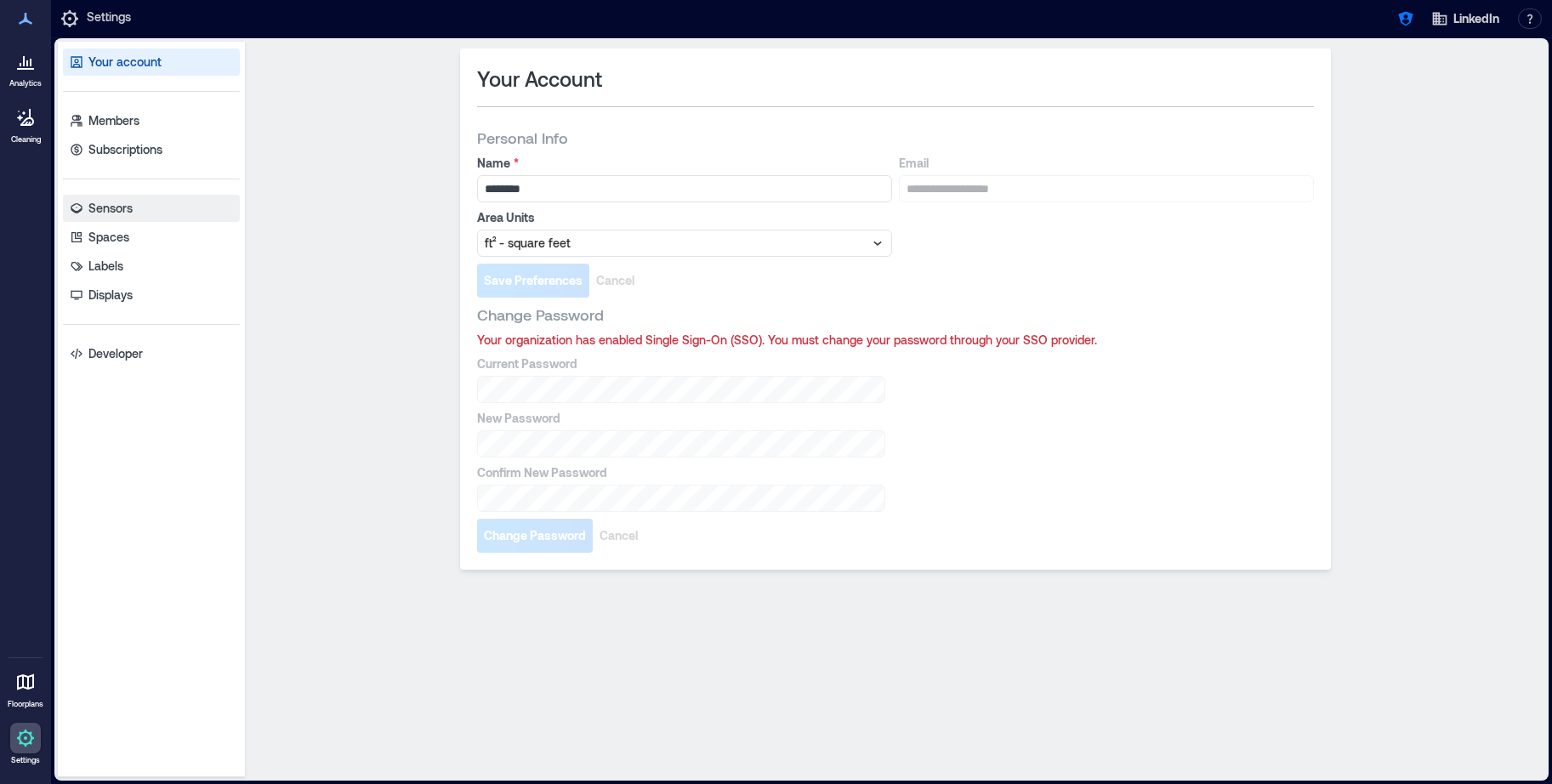 click on "Sensors" at bounding box center [111, 208] 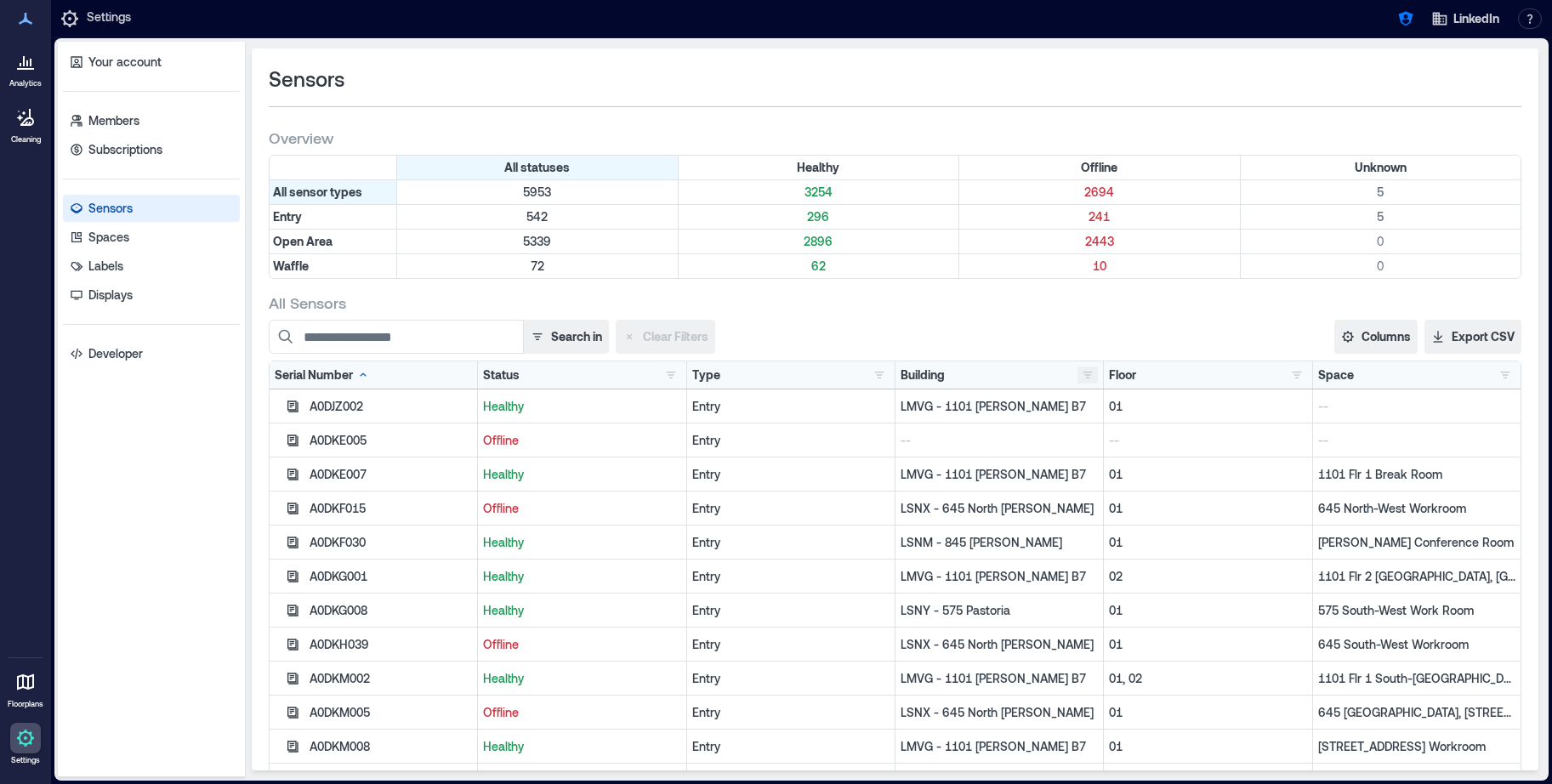click at bounding box center [1088, 375] 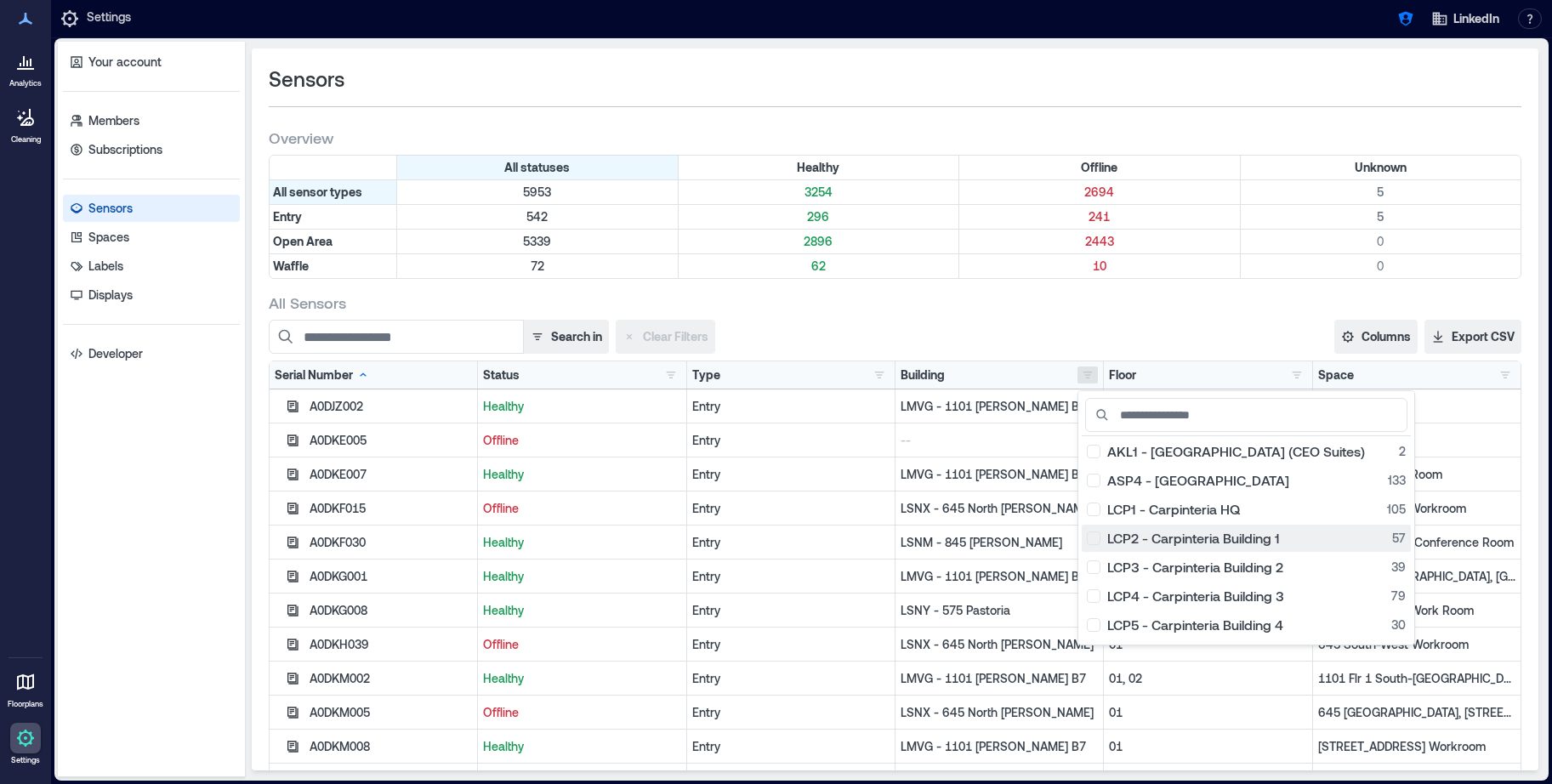 click on "LCP2 - Carpinteria Building 1 57" at bounding box center [1246, 538] 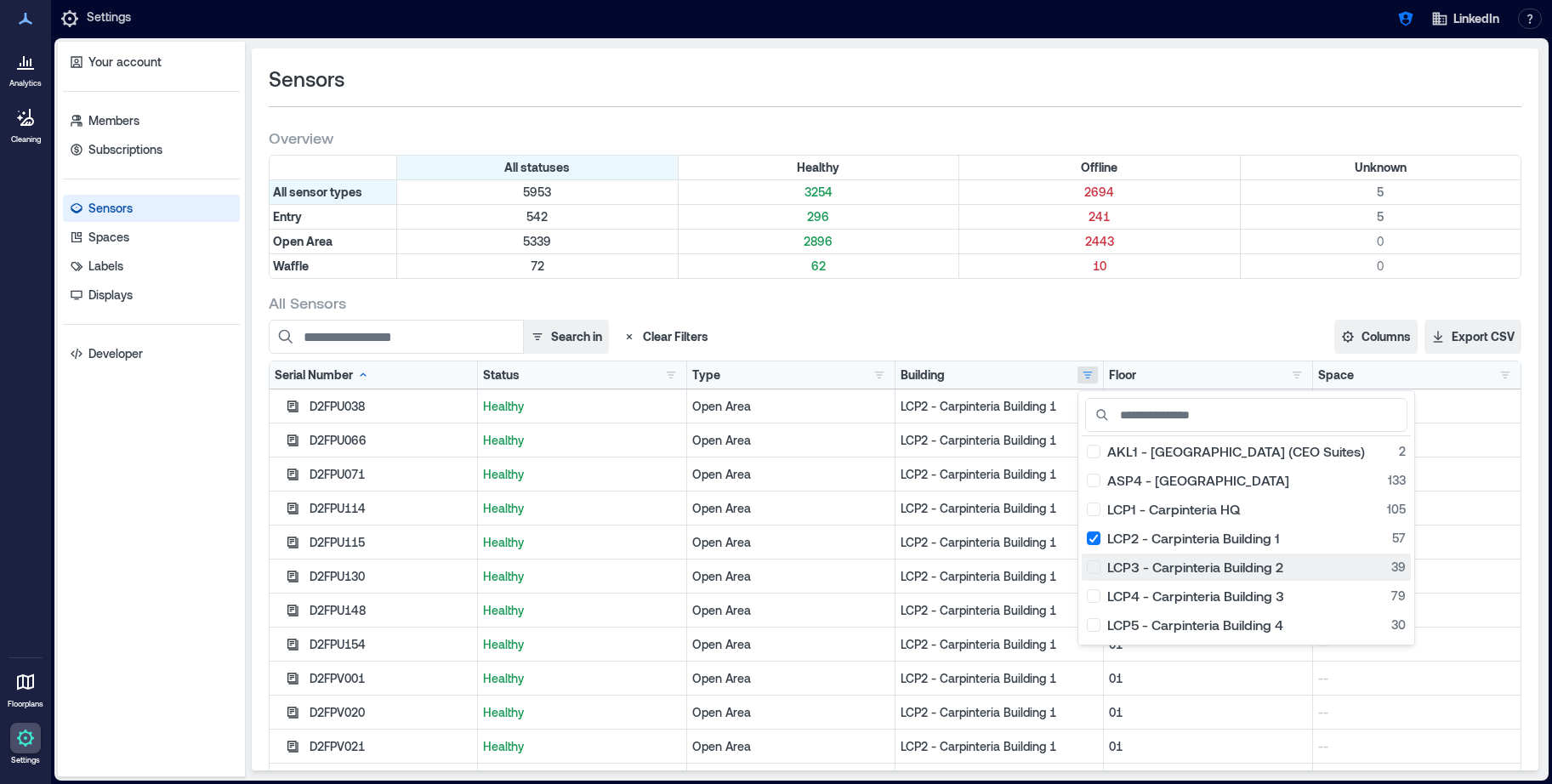 click on "LCP3 - Carpinteria Building 2 39" at bounding box center (1246, 567) 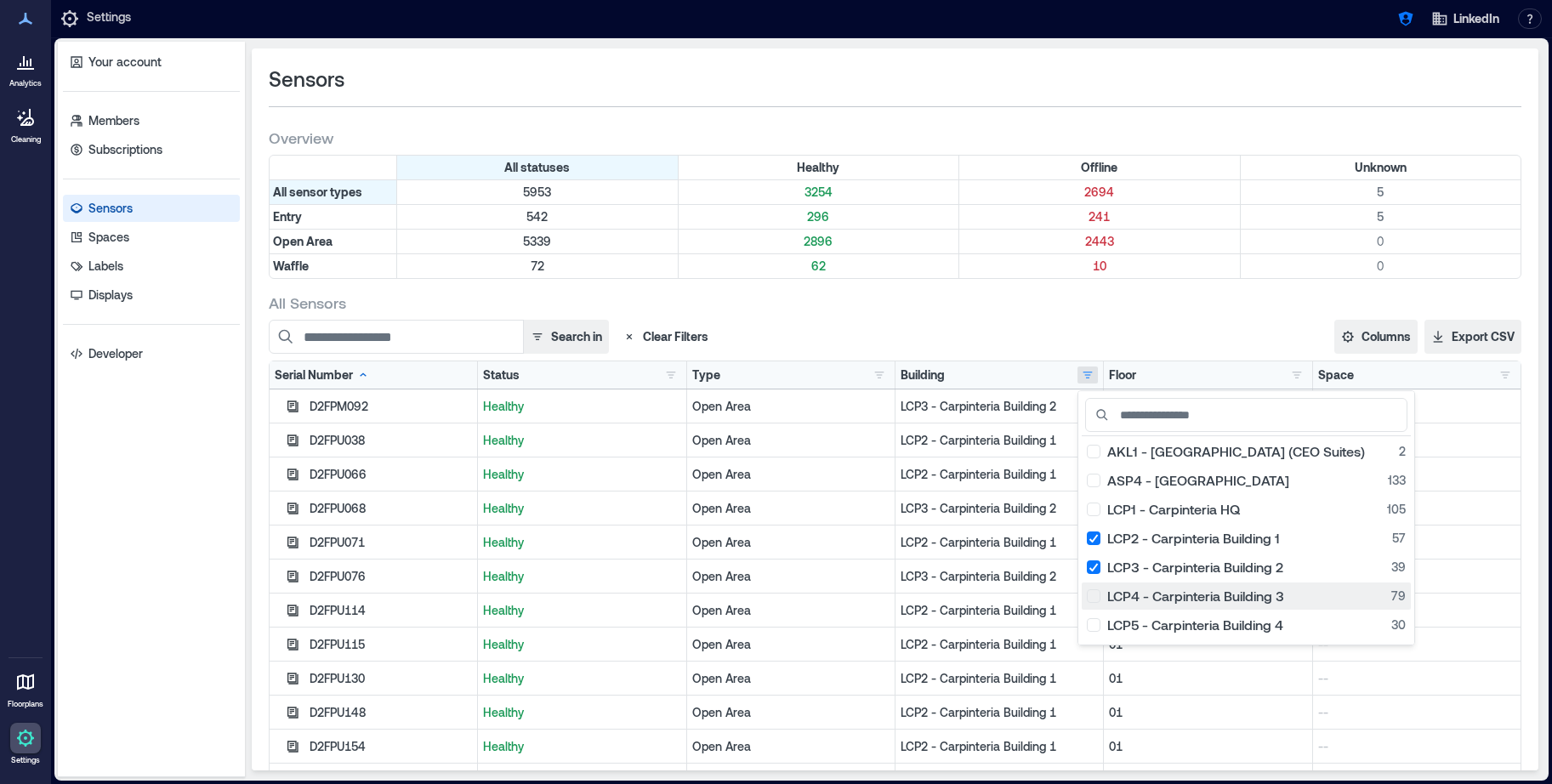 click on "LCP4 - Carpinteria Building 3 79" at bounding box center [1246, 596] 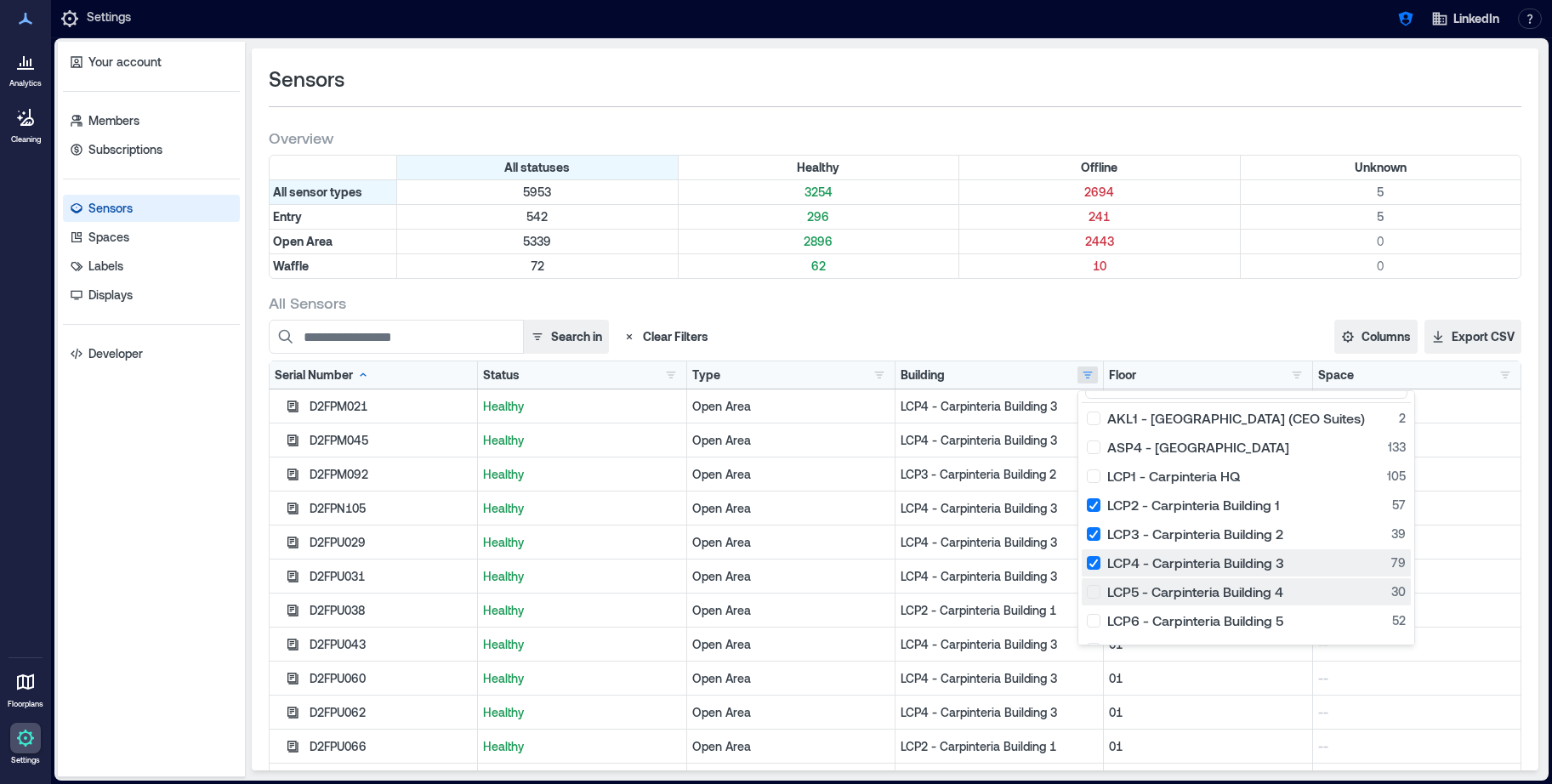 scroll, scrollTop: 45, scrollLeft: 0, axis: vertical 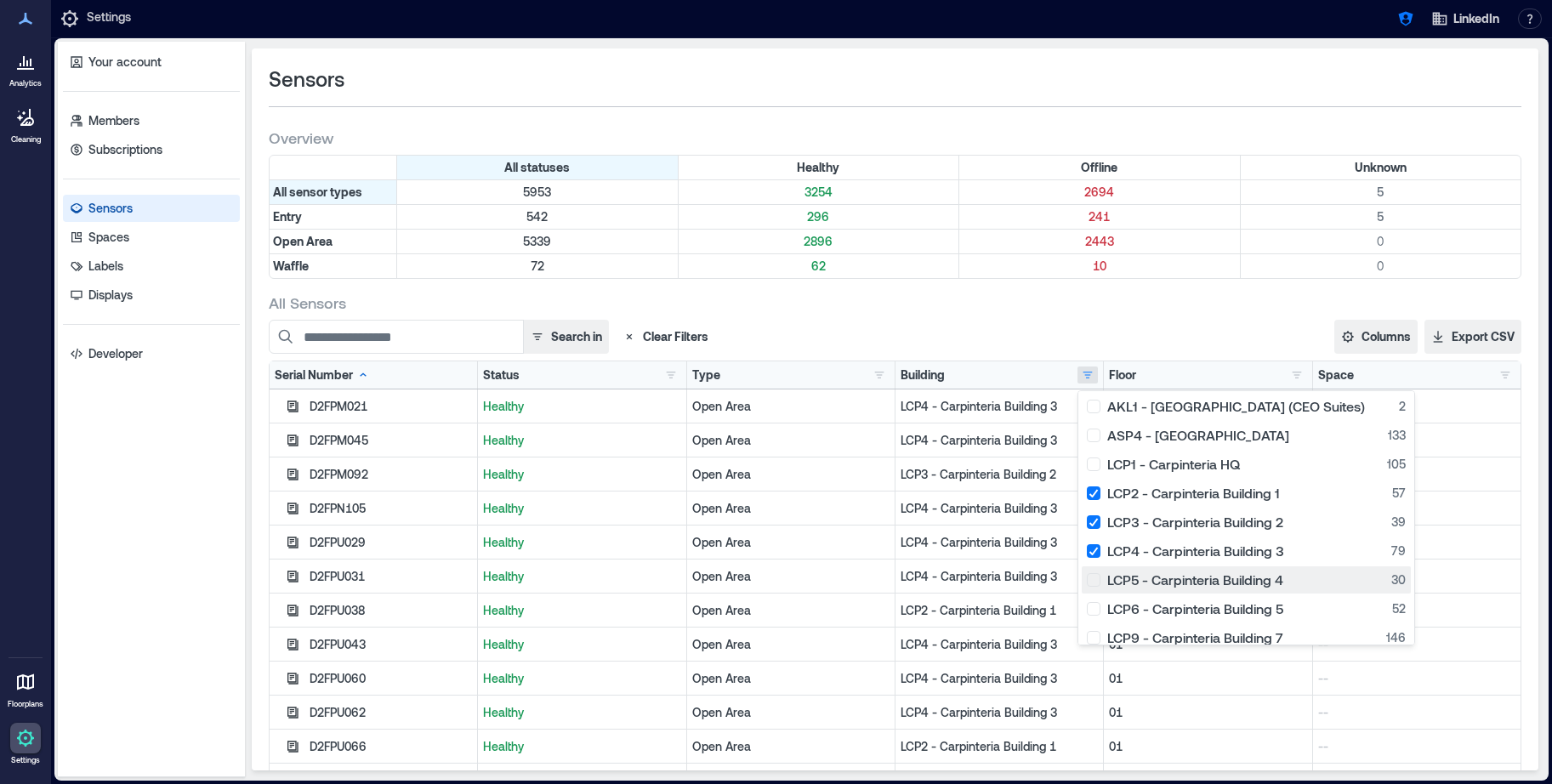 click on "LCP5 - Carpinteria Building 4 30" at bounding box center [1246, 580] 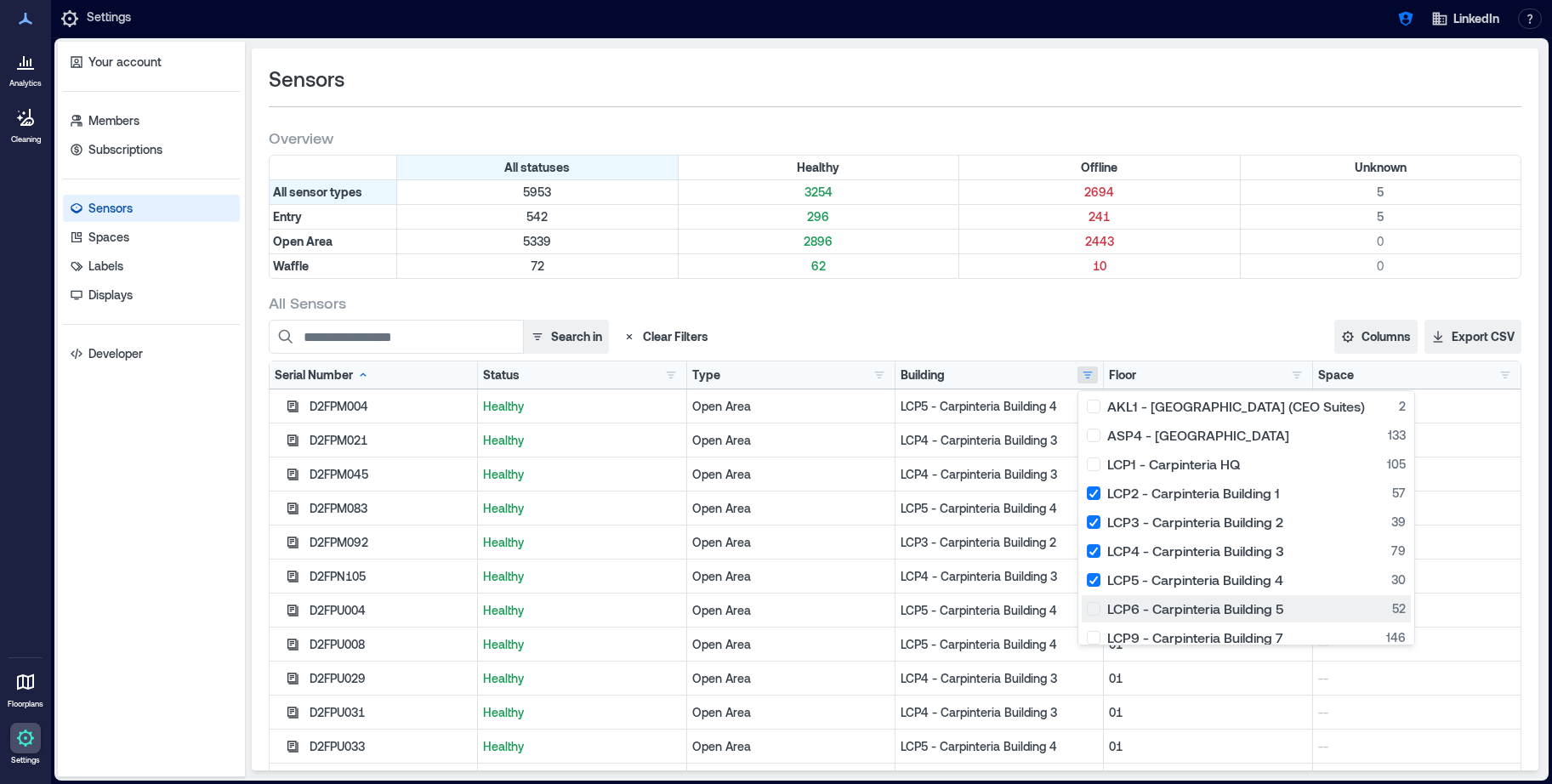 click on "LCP6 - Carpinteria Building 5 52" at bounding box center (1246, 609) 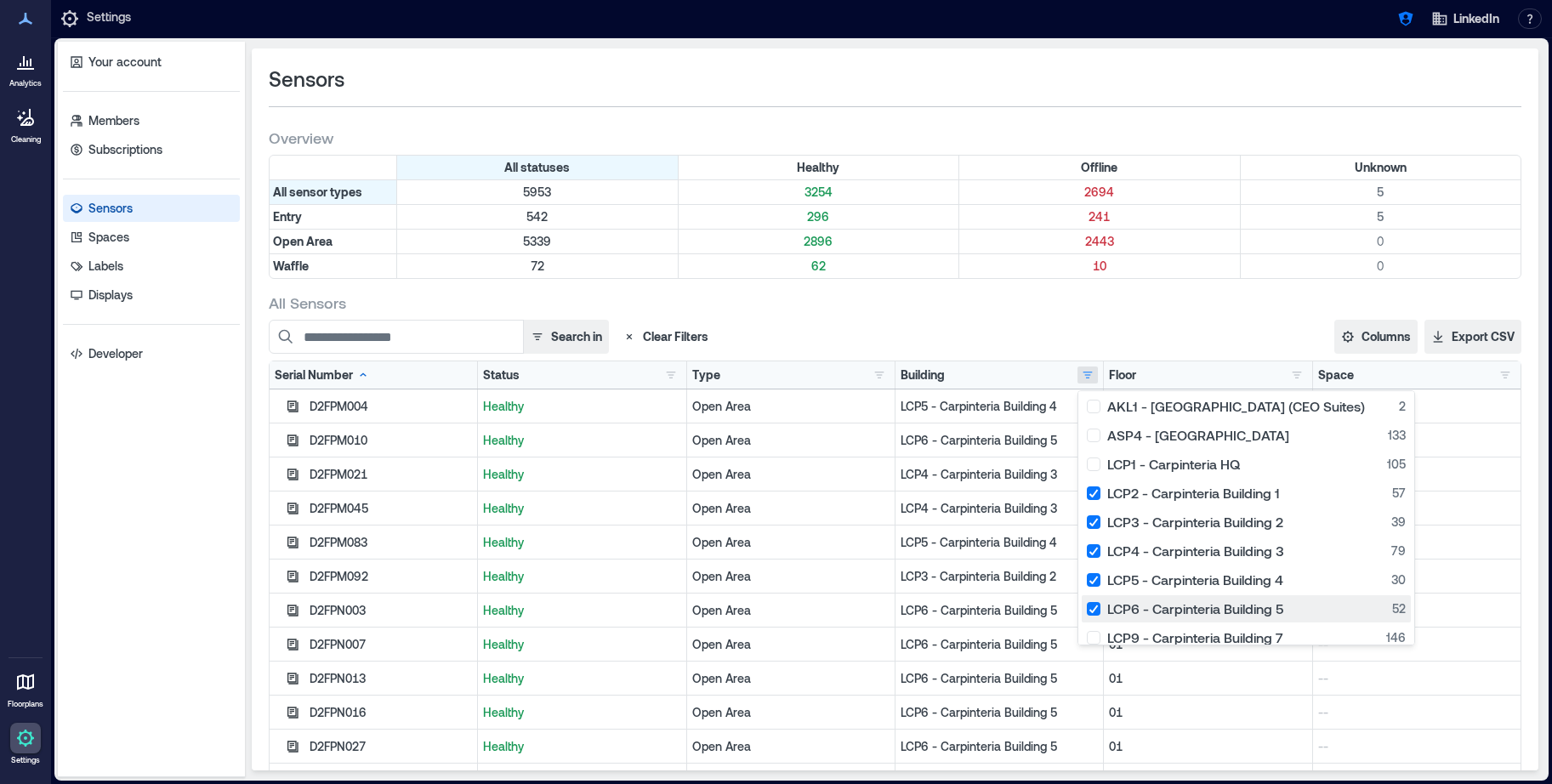 scroll, scrollTop: 116, scrollLeft: 0, axis: vertical 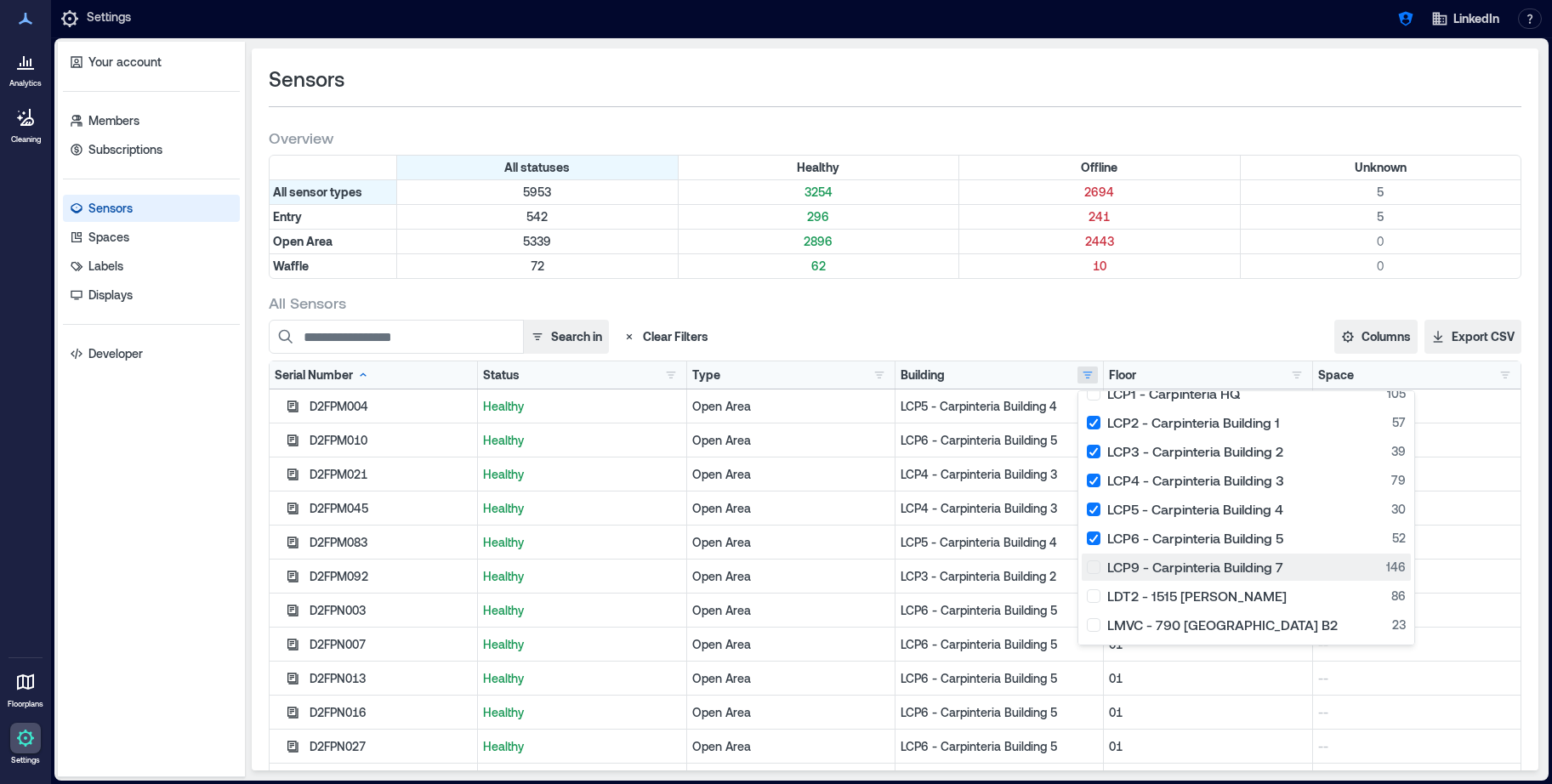 click on "LCP9 - Carpinteria Building 7 146" at bounding box center [1246, 567] 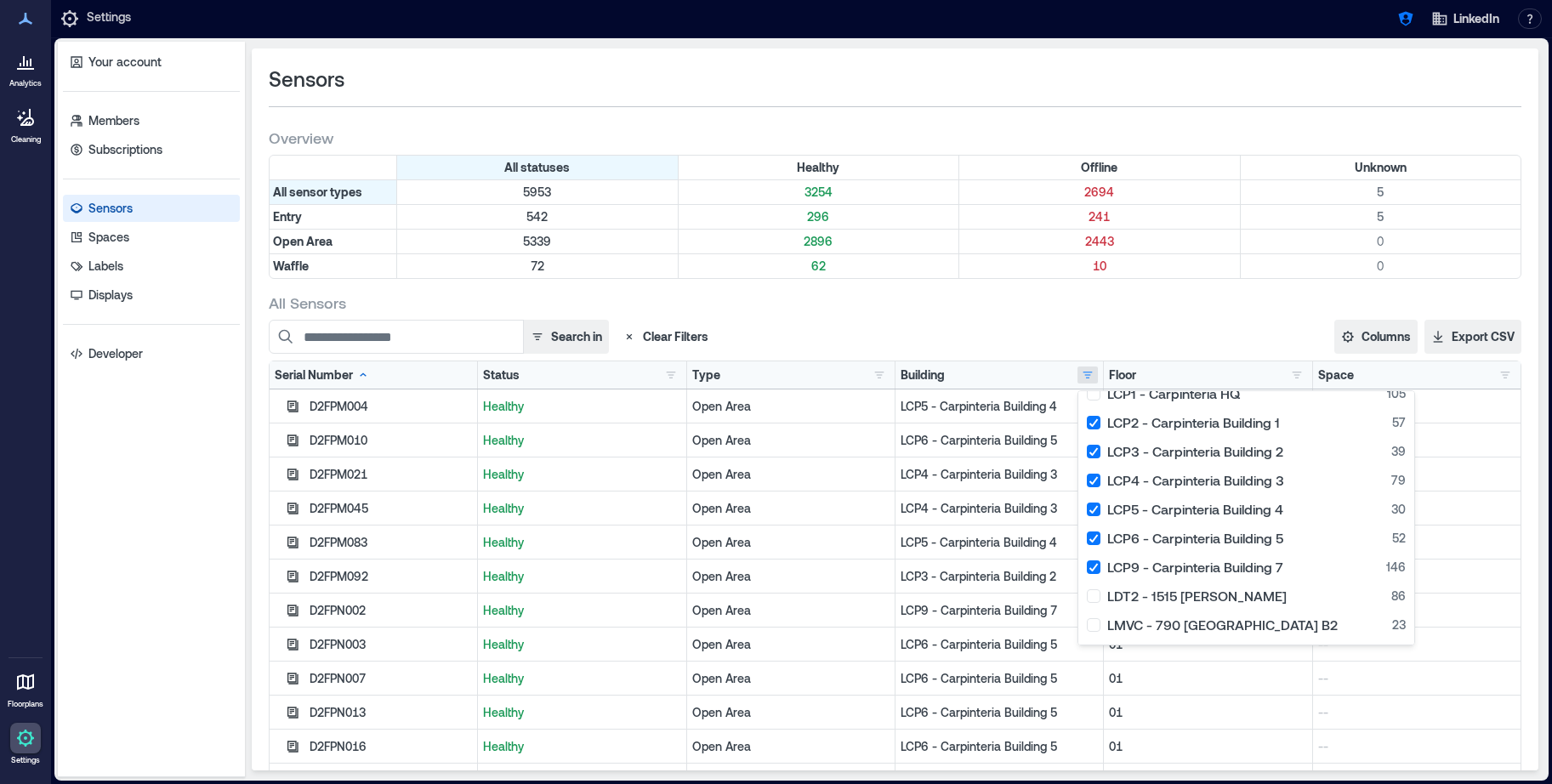 click on "All Sensors" at bounding box center [895, 303] 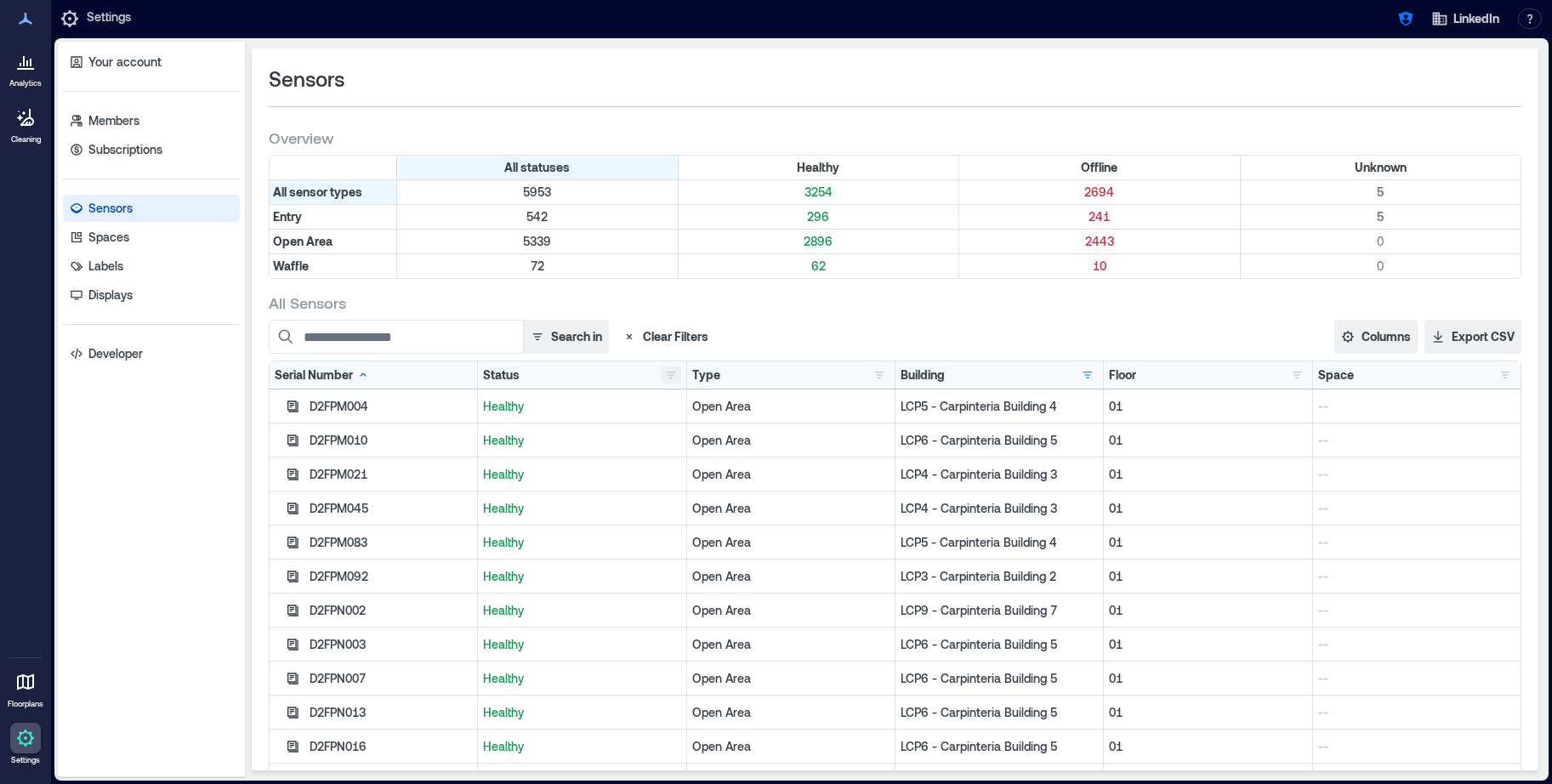 click at bounding box center (671, 375) 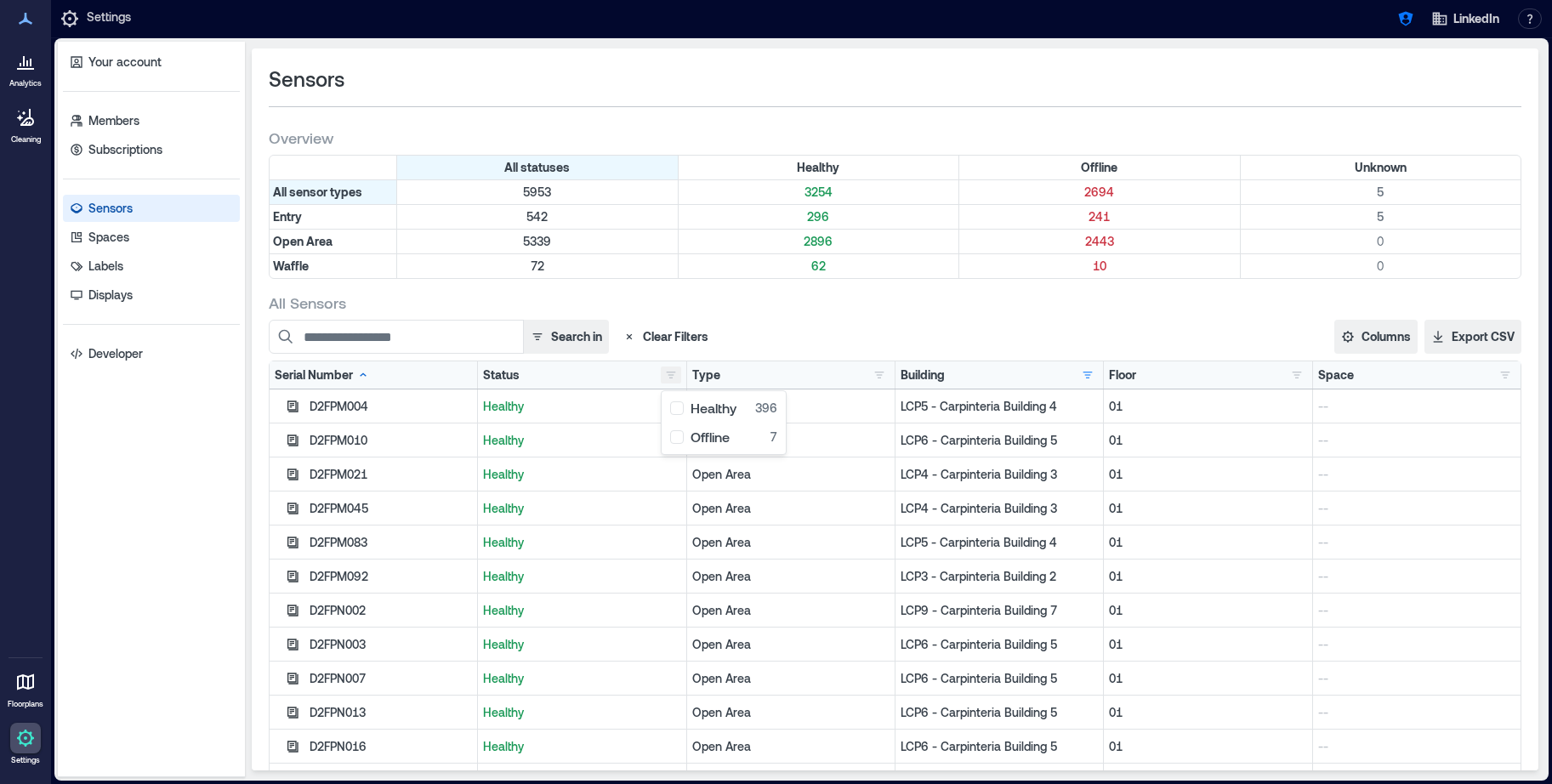 click at bounding box center [671, 375] 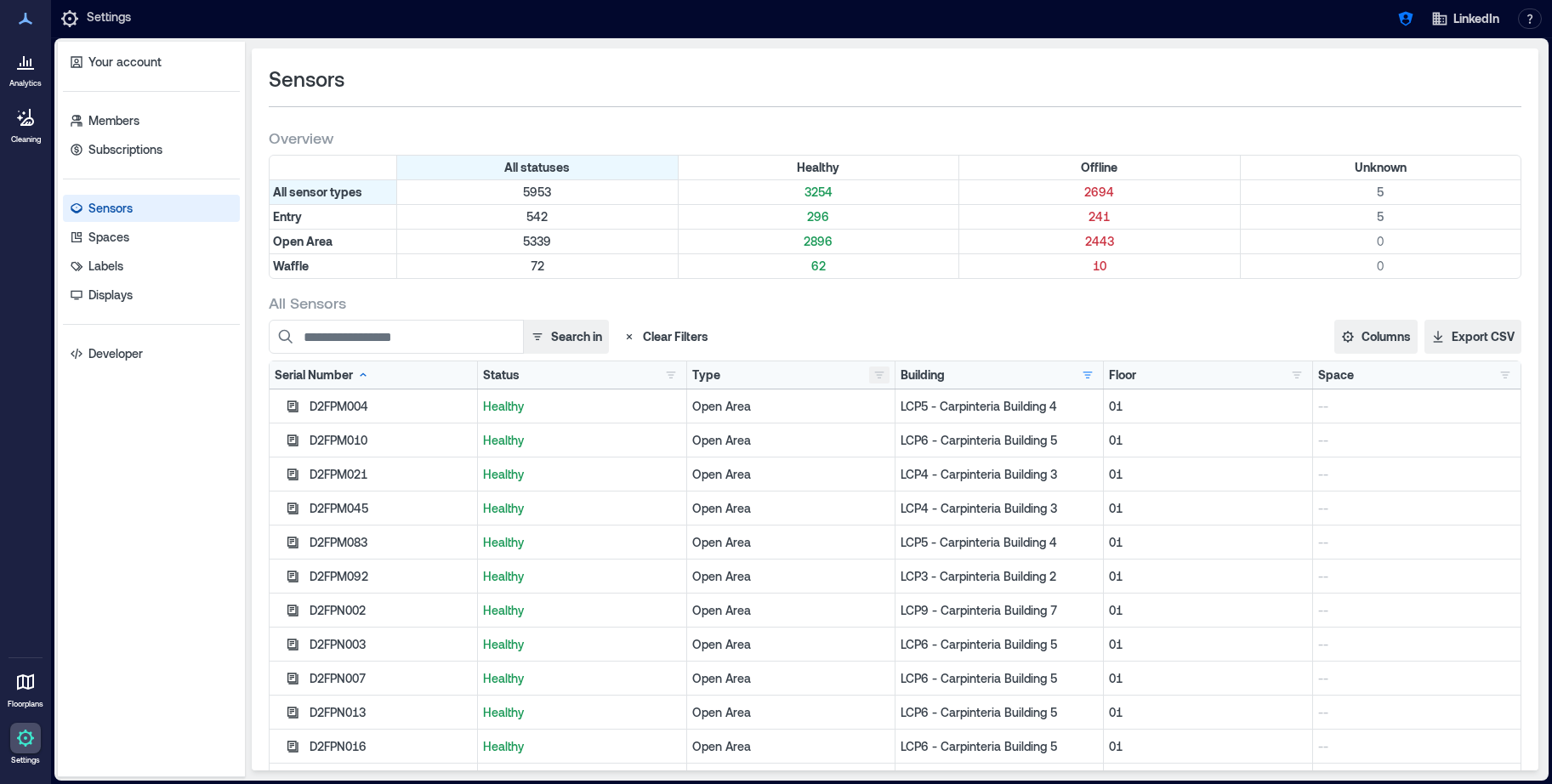 click at bounding box center (879, 375) 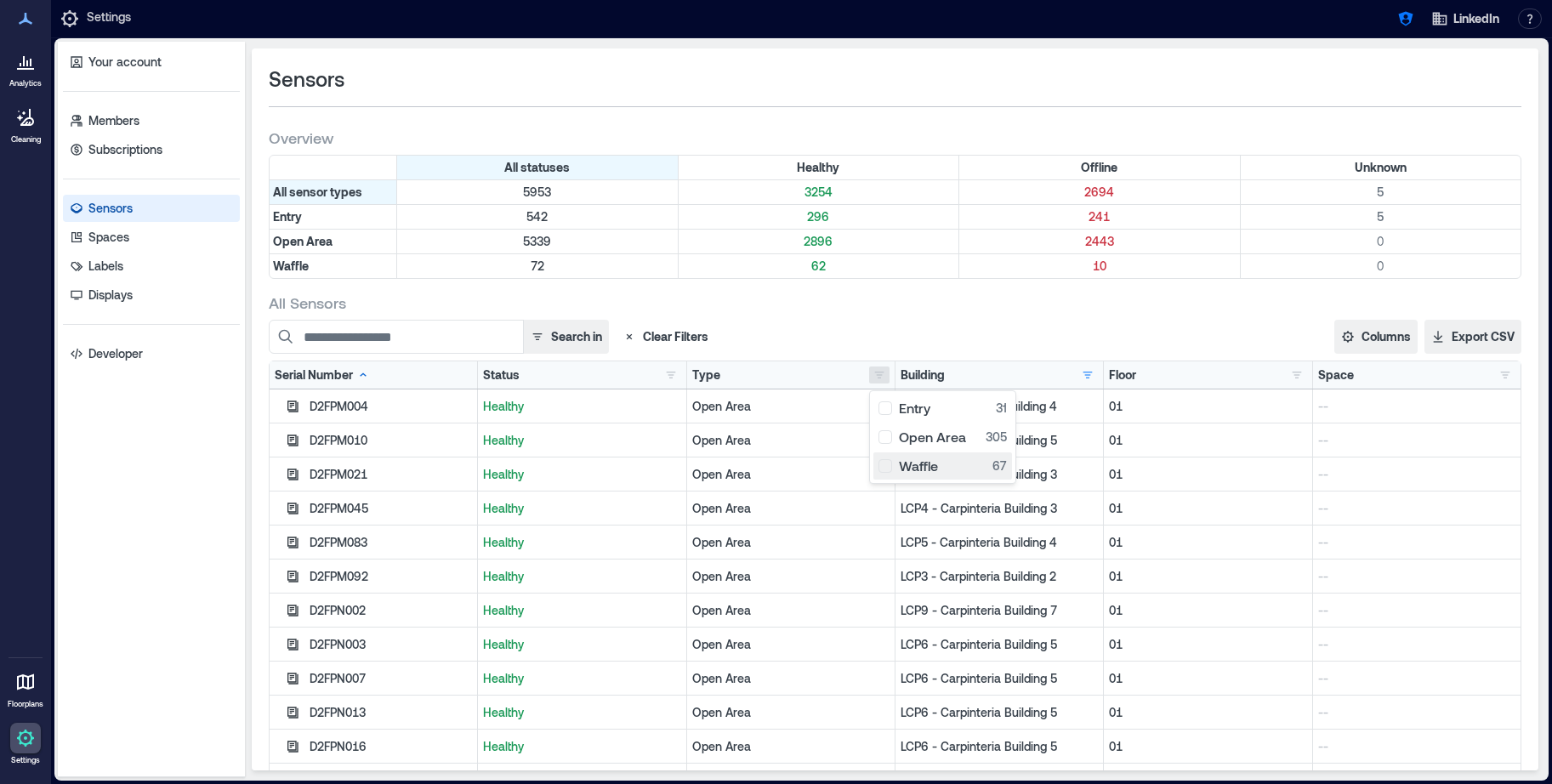 click on "Waffle 67" at bounding box center (942, 466) 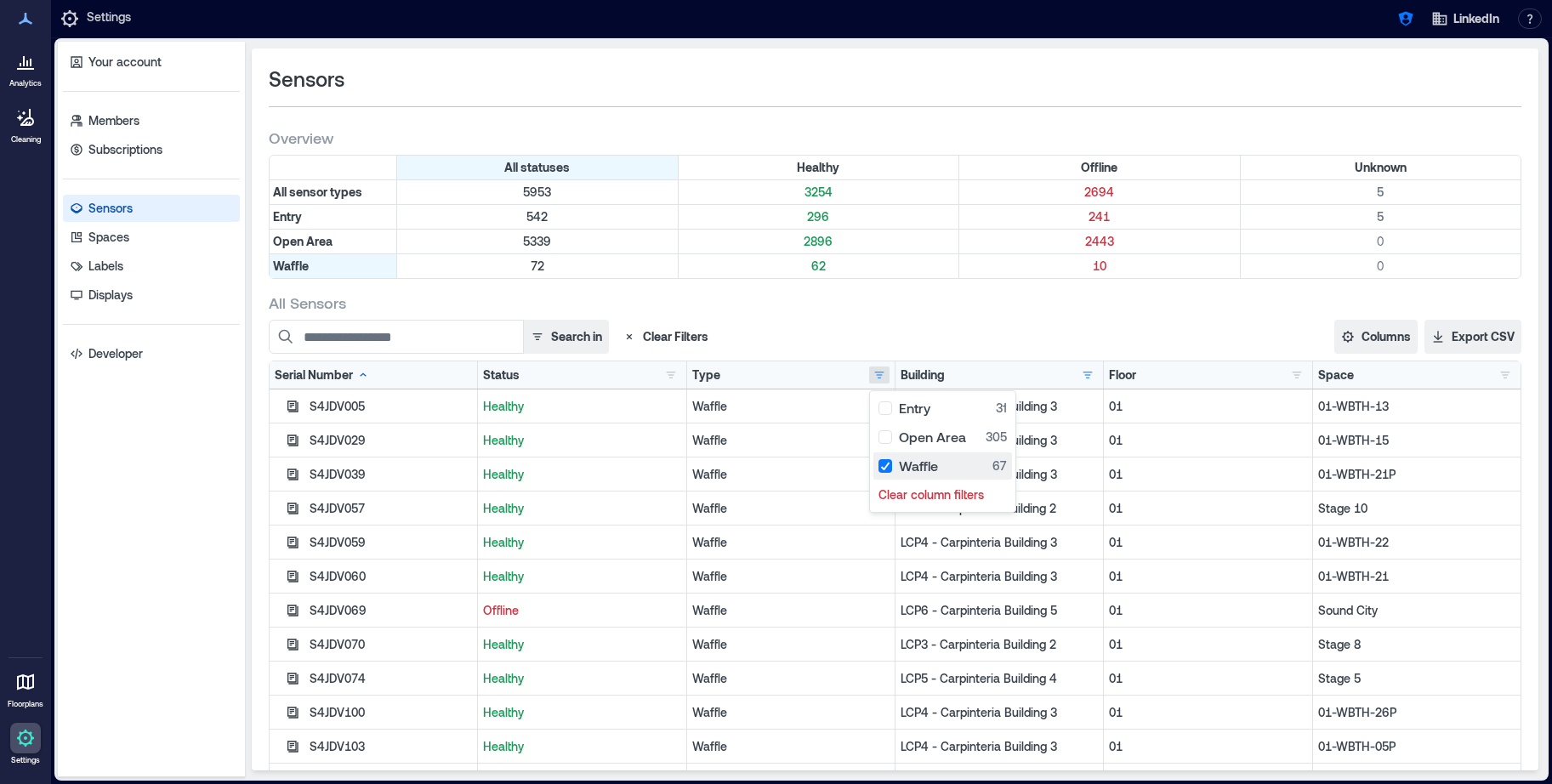 scroll, scrollTop: 0, scrollLeft: 0, axis: both 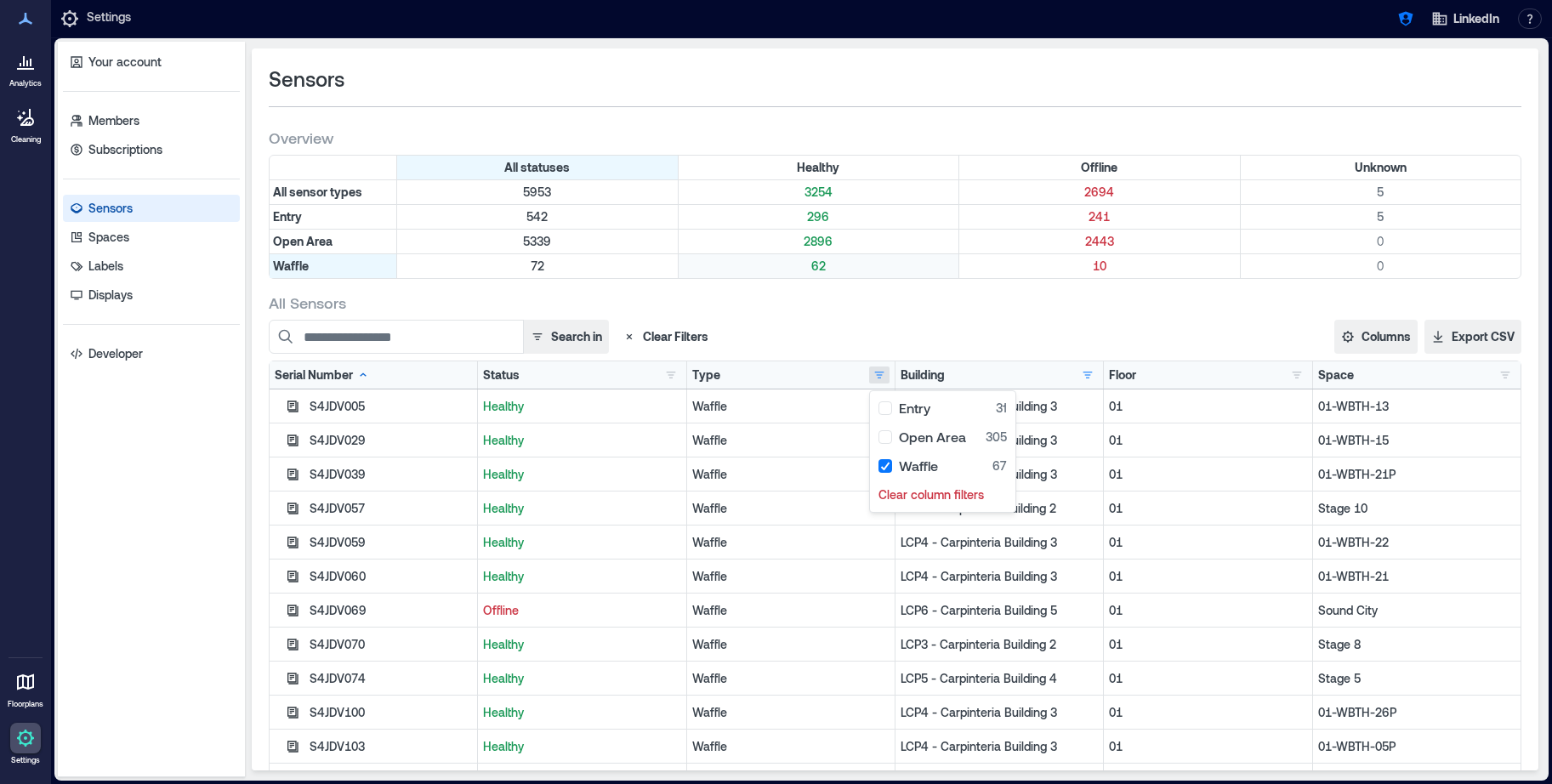 click on "62" at bounding box center [819, 266] 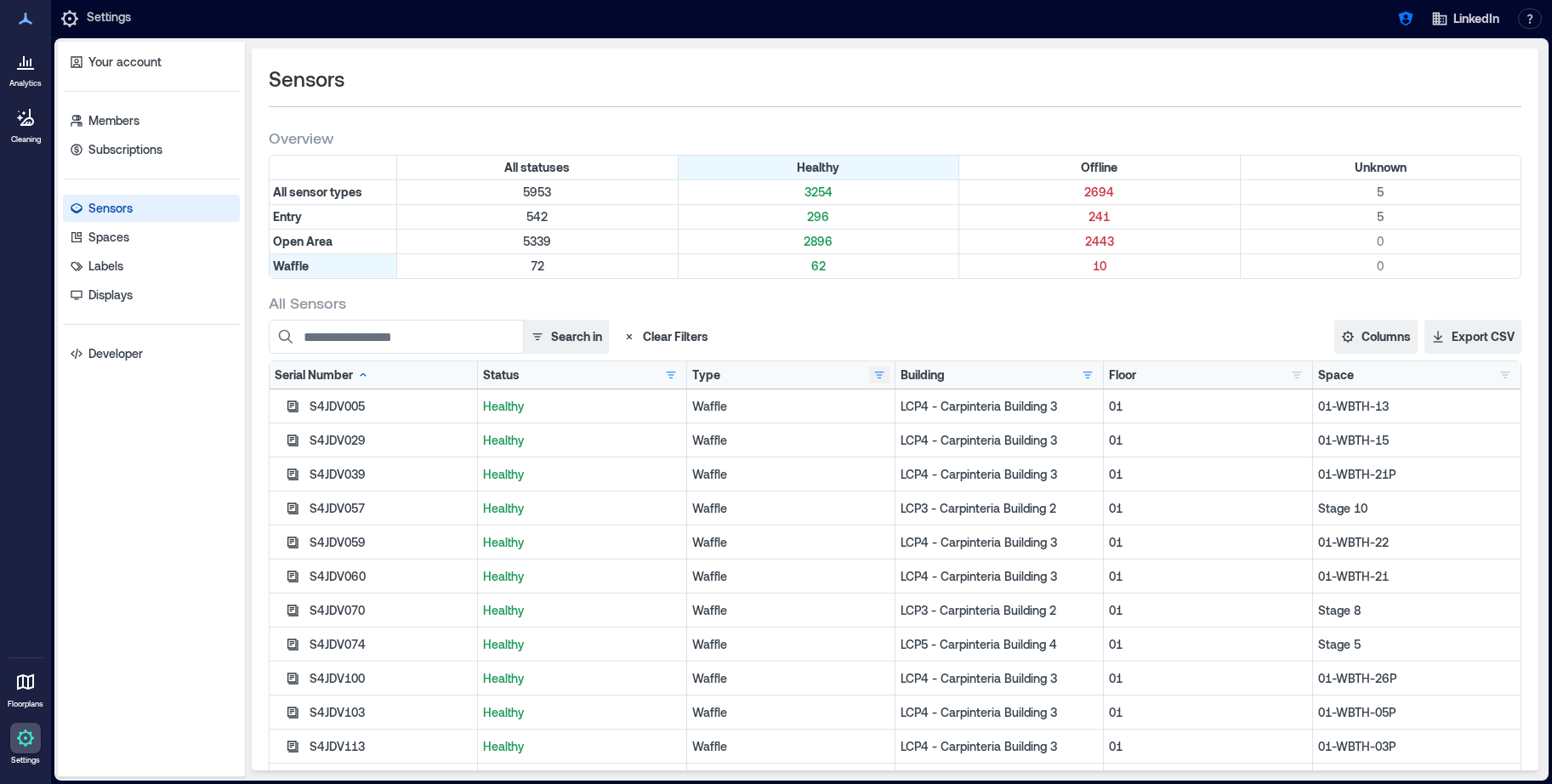 click at bounding box center [879, 375] 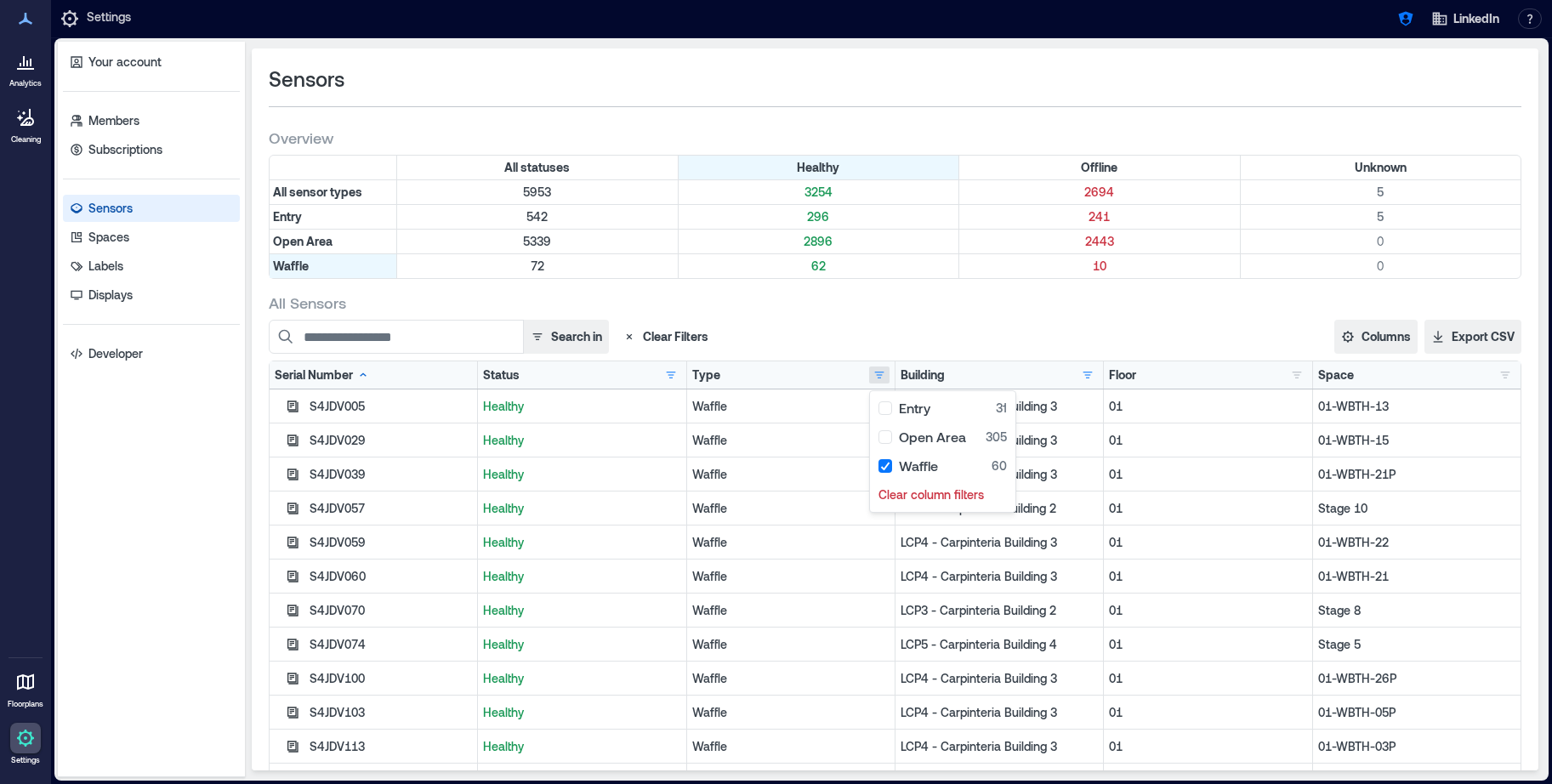 click on "All Sensors Search in Clear Filters Columns Serial Number Status Type Building Floor Space Firmware Ethernet MAC WiFi MAC Export CSV Serial Number Status Healthy 60 Offline 7 Clear column filters Type Entry 31 Open Area 305 Waffle 60 Clear column filters Building LCP3 - Carpinteria Building 2 6 LCP4 - Carpinteria Building 3 49 LCP5 - Carpinteria Building 4 5 LSNR - 950 Maude 2 Clear column filters Floor 01 60 Space 01-WBTH-01 1 01-WBTH-01P 1 01-WBTH-02 1 01-WBTH-02P 1 01-WBTH-03 1 01-WBTH-03P 1 01-WBTH-04 1 01-WBTH-04P 1 01-WBTH-05 1 01-WBTH-05P 1 01-WBTH-06 1 01-WBTH-06P 1 01-WBTH-07 1 01-WBTH-07P 1 01-WBTH-08 1 01-WBTH-09 1 01-WBTH-09P 1 01-WBTH-10 1 01-WBTH-11 1 01-WBTH-12 1 01-WBTH-13 1 01-WBTH-13P 1 01-WBTH-14 1 01-WBTH-15 1 01-WBTH-15P 1 01-WBTH-16 1 01-WBTH-17 1 01-WBTH-17P 1 01-WBTH-18 1 01-WBTH-18P 1 01-WBTH-19 1 01-WBTH-19P 1 01-WBTH-20 1 01-WBTH-20P 1 01-WBTH-21 1 01-WBTH-21P 1 01-WBTH-22 1 01-WBTH-22P 1 01-WBTH-23 1 01-WBTH-24 1 01-WBTH-24P 1 01-WBTH-25 1 01-WBTH-25P 1 01-WBTH-26 1 01-WBTH-26P 1 1" at bounding box center [895, 554] 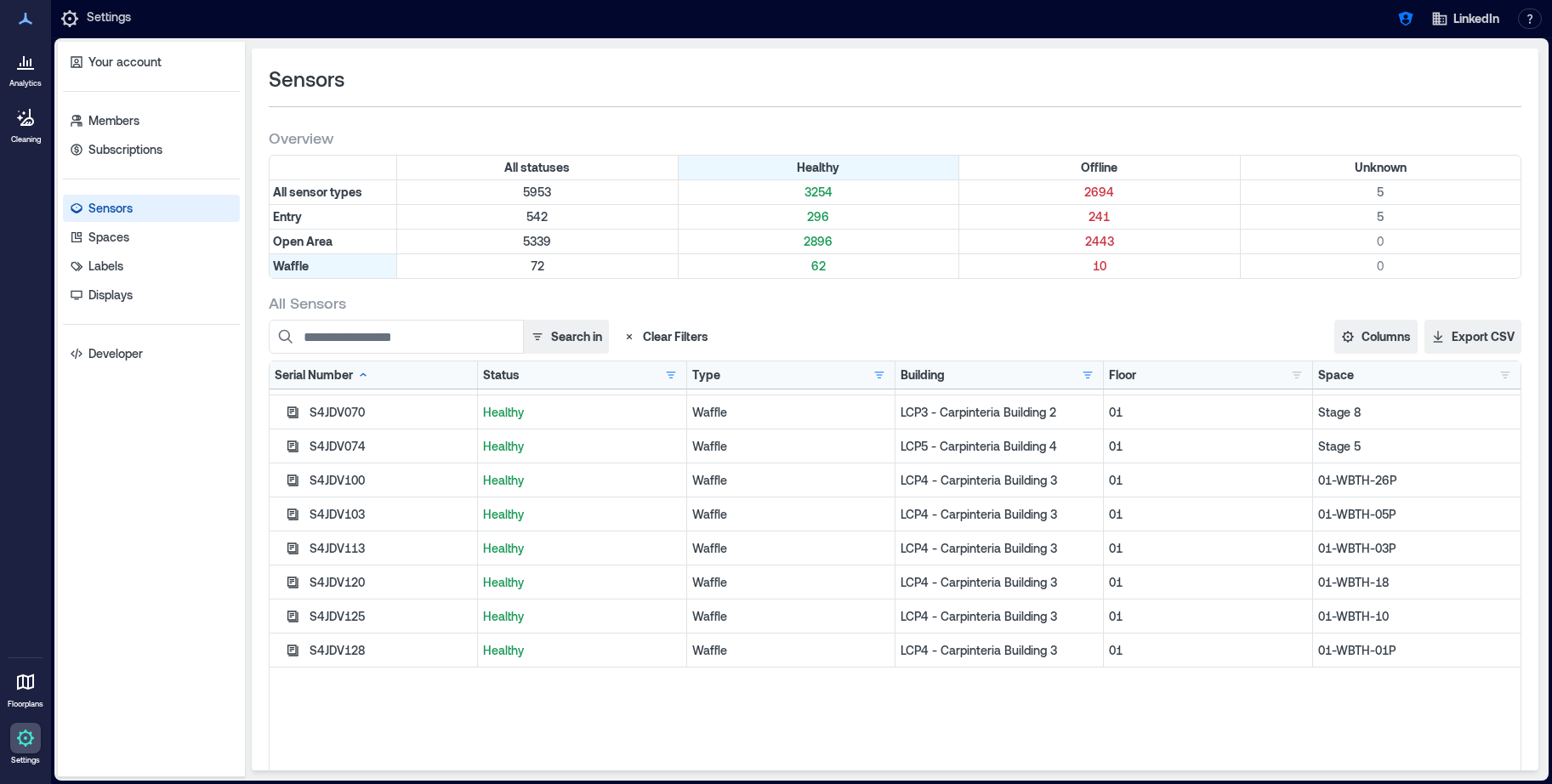 scroll, scrollTop: 0, scrollLeft: 0, axis: both 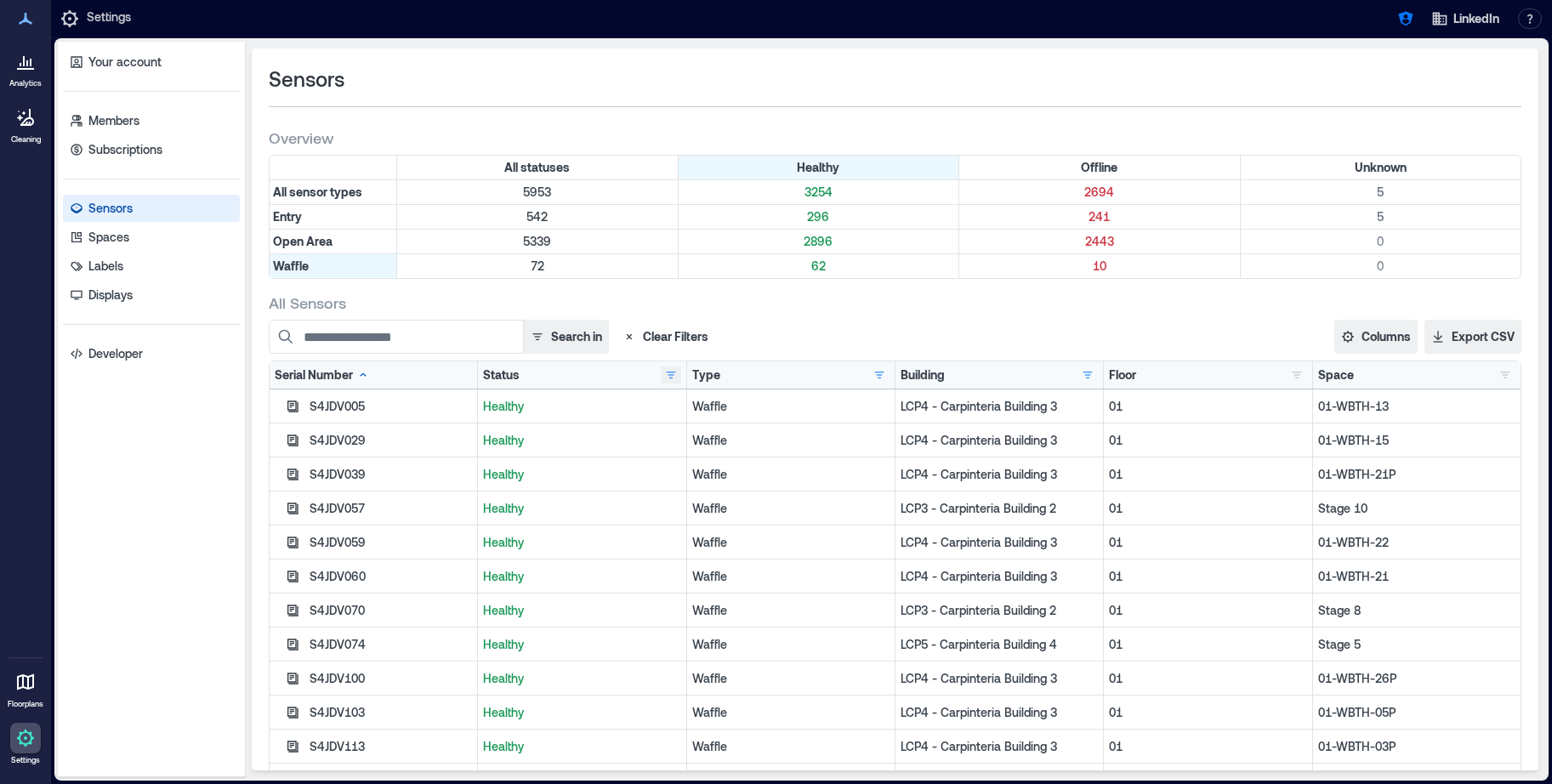 click at bounding box center [671, 375] 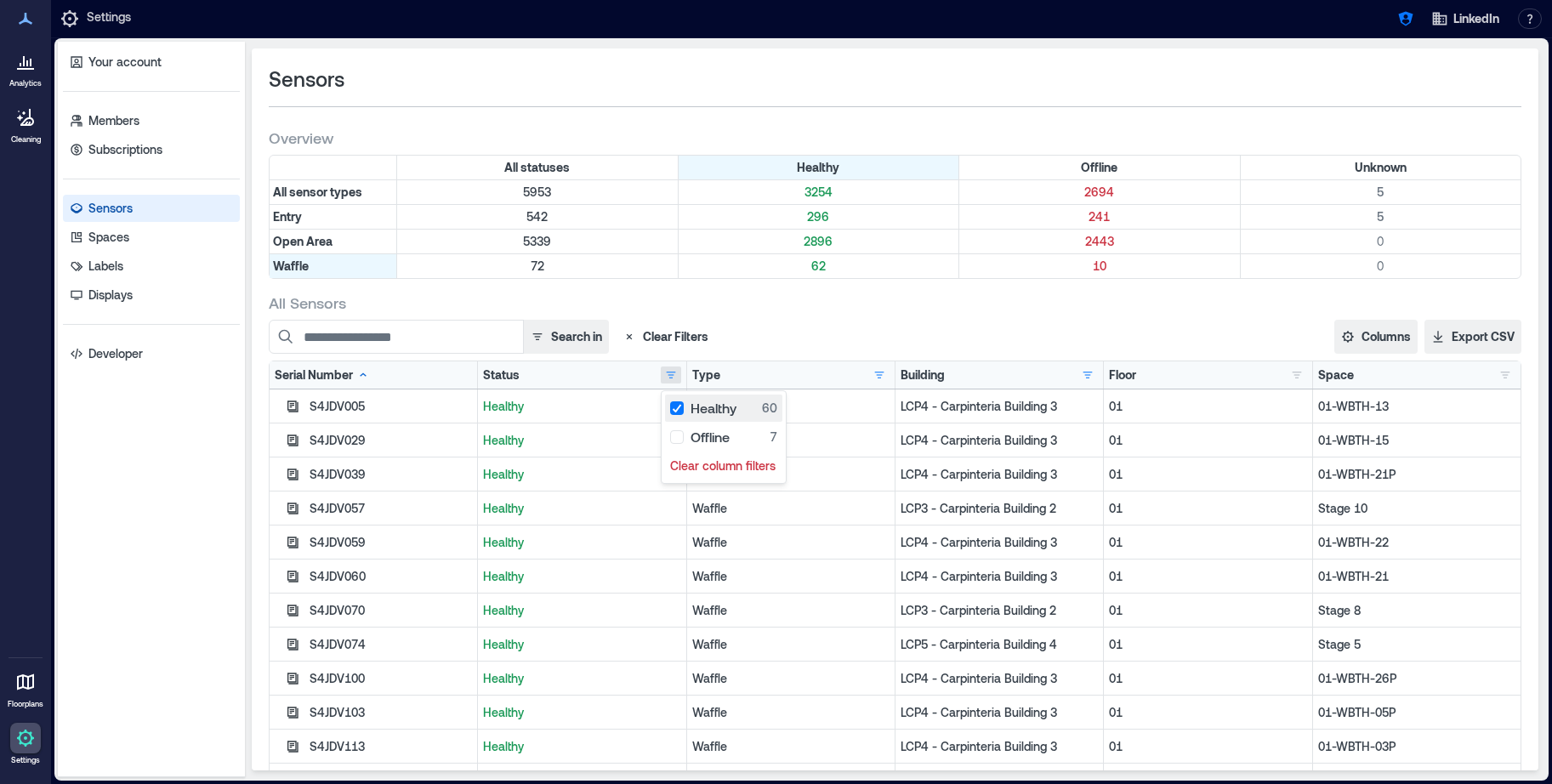 click on "Healthy 60" at bounding box center (724, 408) 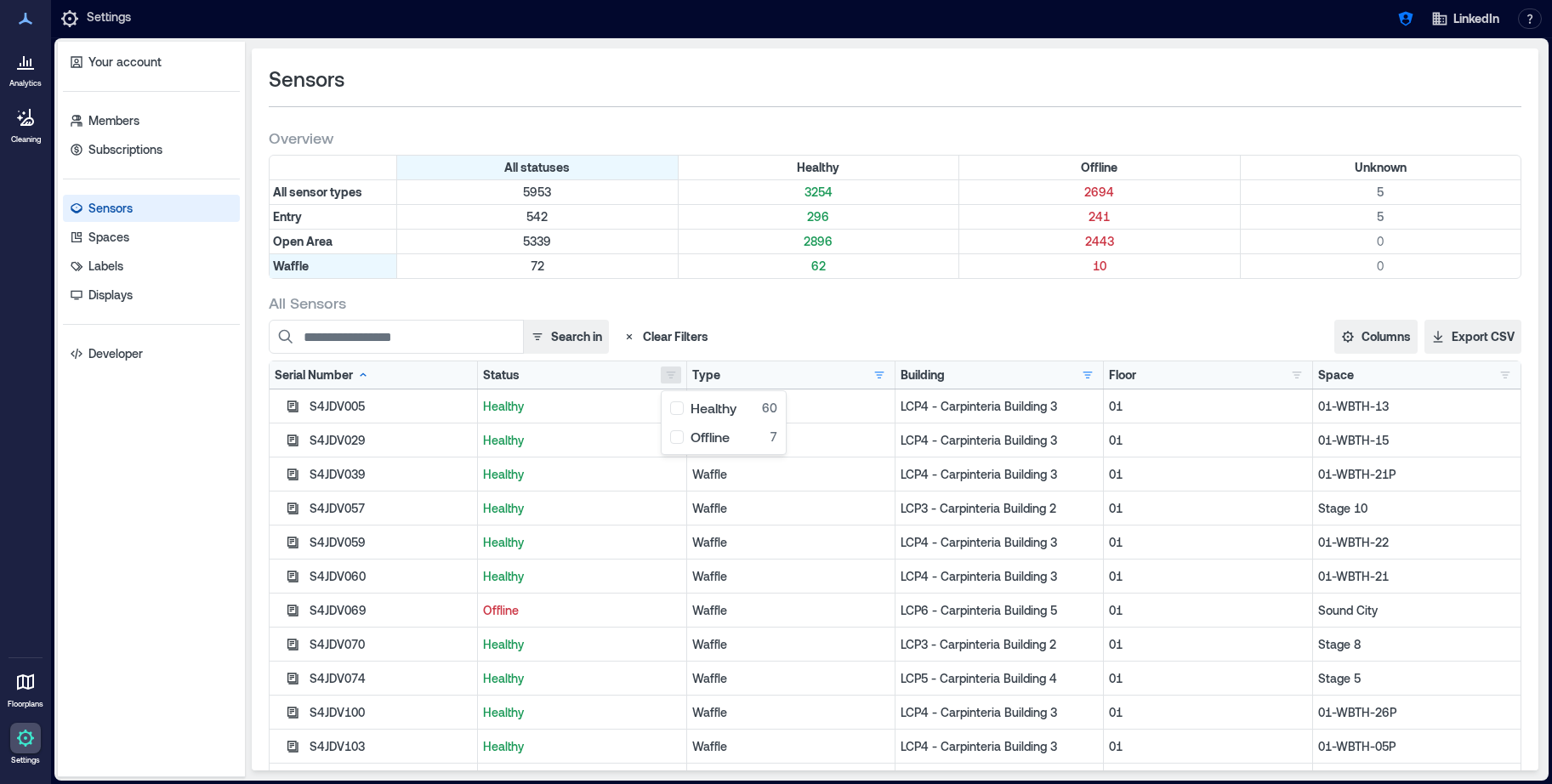 click on "All Sensors Search in Clear Filters Columns Serial Number Status Type Building Floor Space Firmware Ethernet MAC WiFi MAC Export CSV Serial Number Status Healthy 60 Offline 7 Type Entry 31 Open Area 305 Waffle 67 Clear column filters Building LCP3 - Carpinteria Building 2 6 LCP4 - Carpinteria Building 3 49 LCP5 - Carpinteria Building 4 5 LCP6 - Carpinteria Building 5 7 LSNR - 950 Maude 3 N/A 2 Clear column filters Floor 01 67 Space 01-WBTH-01 1 01-WBTH-01P 1 01-WBTH-02 1 01-WBTH-02P 1 01-WBTH-03 1 01-WBTH-03P 1 01-WBTH-04 1 01-WBTH-04P 1 01-WBTH-05 1 01-WBTH-05P 1 01-WBTH-06 1 01-WBTH-06P 1 01-WBTH-07 1 01-WBTH-07P 1 01-WBTH-08 1 01-WBTH-09 1 01-WBTH-09P 1 01-WBTH-10 1 01-WBTH-11 1 01-WBTH-12 1 01-WBTH-13 1 01-WBTH-13P 1 01-WBTH-14 1 01-WBTH-15 1 01-WBTH-15P 1 01-WBTH-16 1 01-WBTH-17 1 01-WBTH-17P 1 01-WBTH-18 1 01-WBTH-18P 1 01-WBTH-19 1 01-WBTH-19P 1 01-WBTH-20 1 01-WBTH-20P 1 01-WBTH-21 1 01-WBTH-21P 1 01-WBTH-22 1 01-WBTH-22P 1 01-WBTH-23 1 01-WBTH-24 1 01-WBTH-24P 1 01-WBTH-25 1 01-WBTH-25P 1 01-WBTH-26" at bounding box center [895, 554] 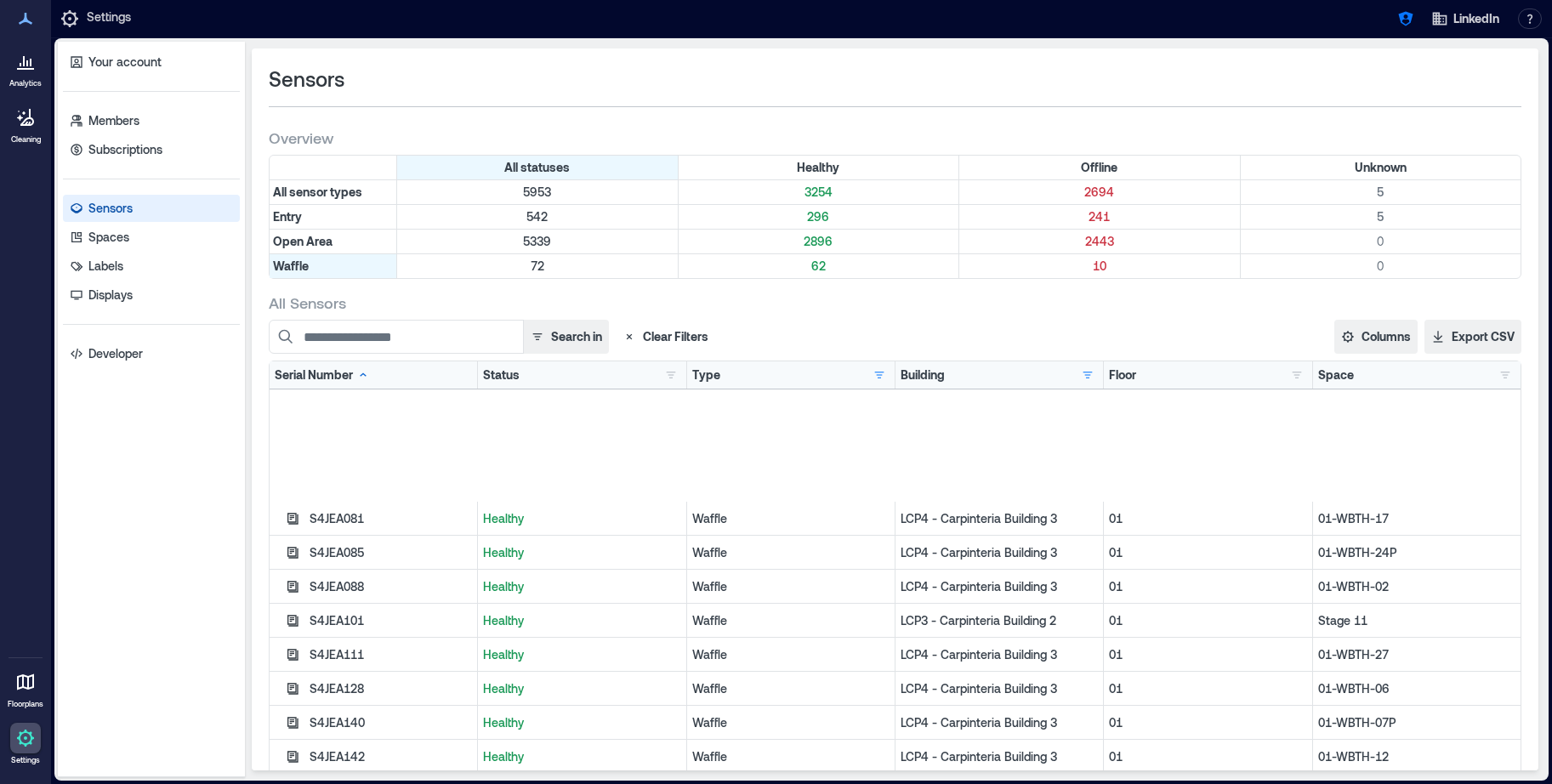 scroll, scrollTop: 1854, scrollLeft: 0, axis: vertical 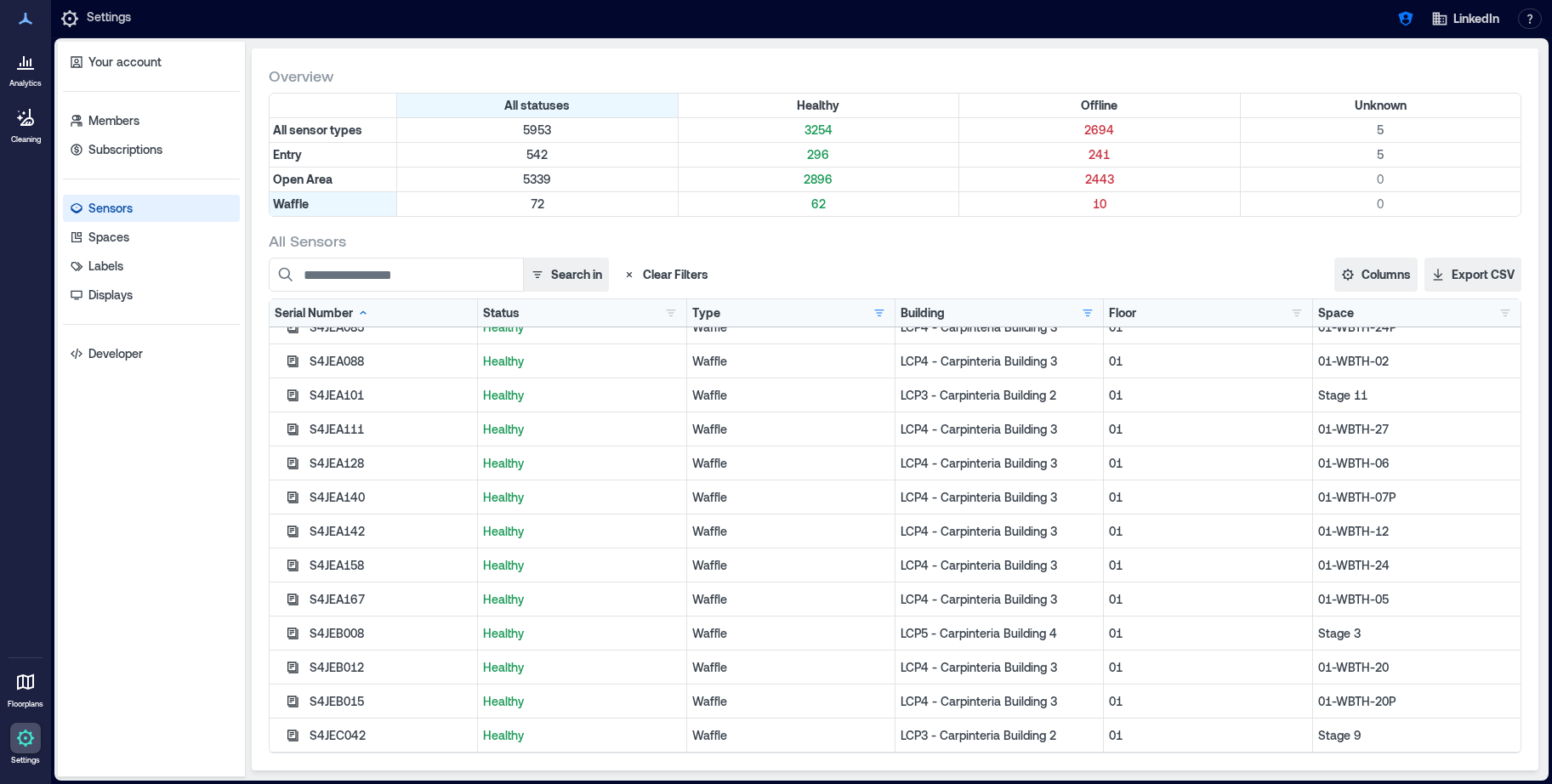 click at bounding box center [26, 61] 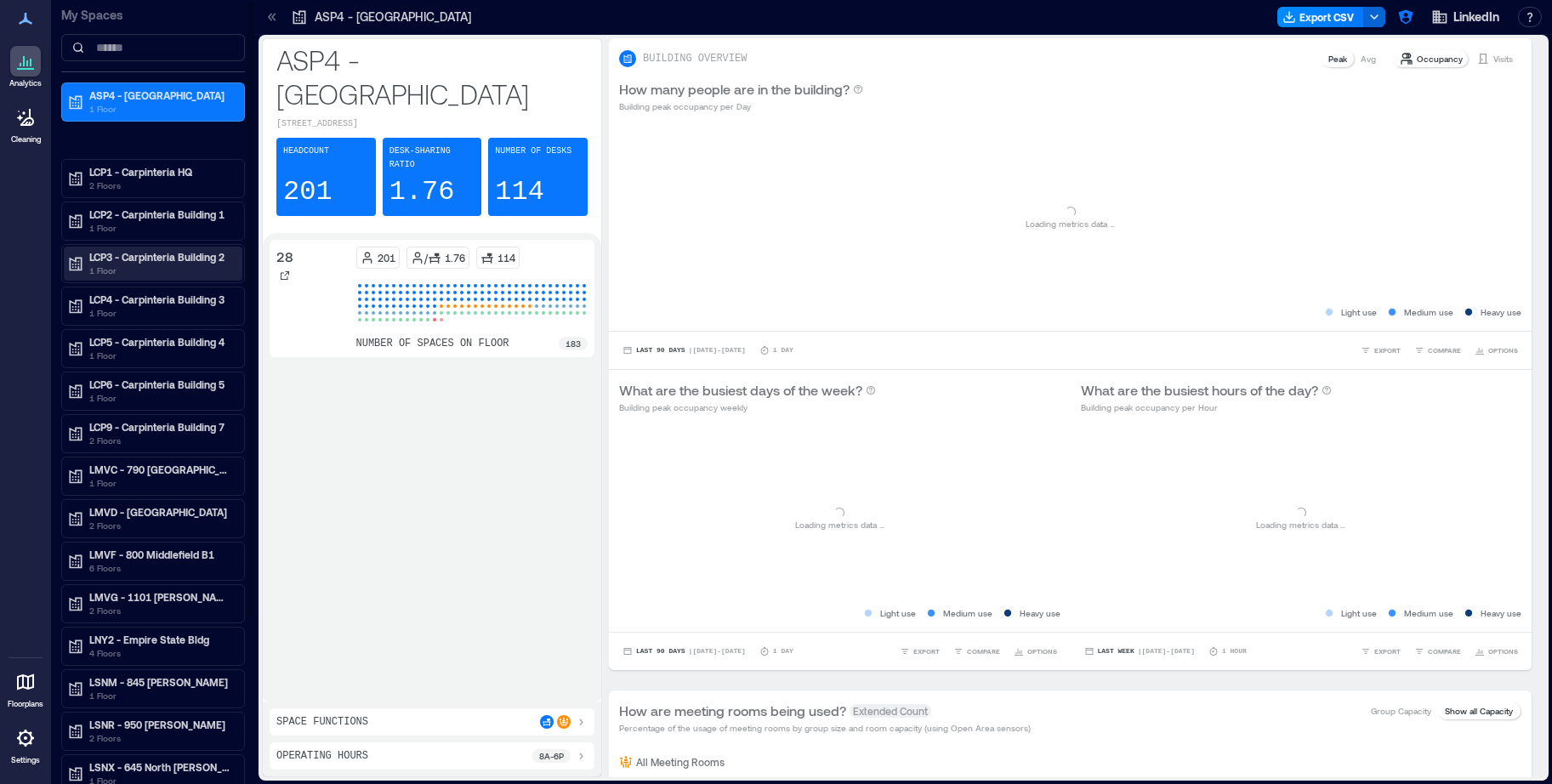 click on "1 Floor" at bounding box center (161, 270) 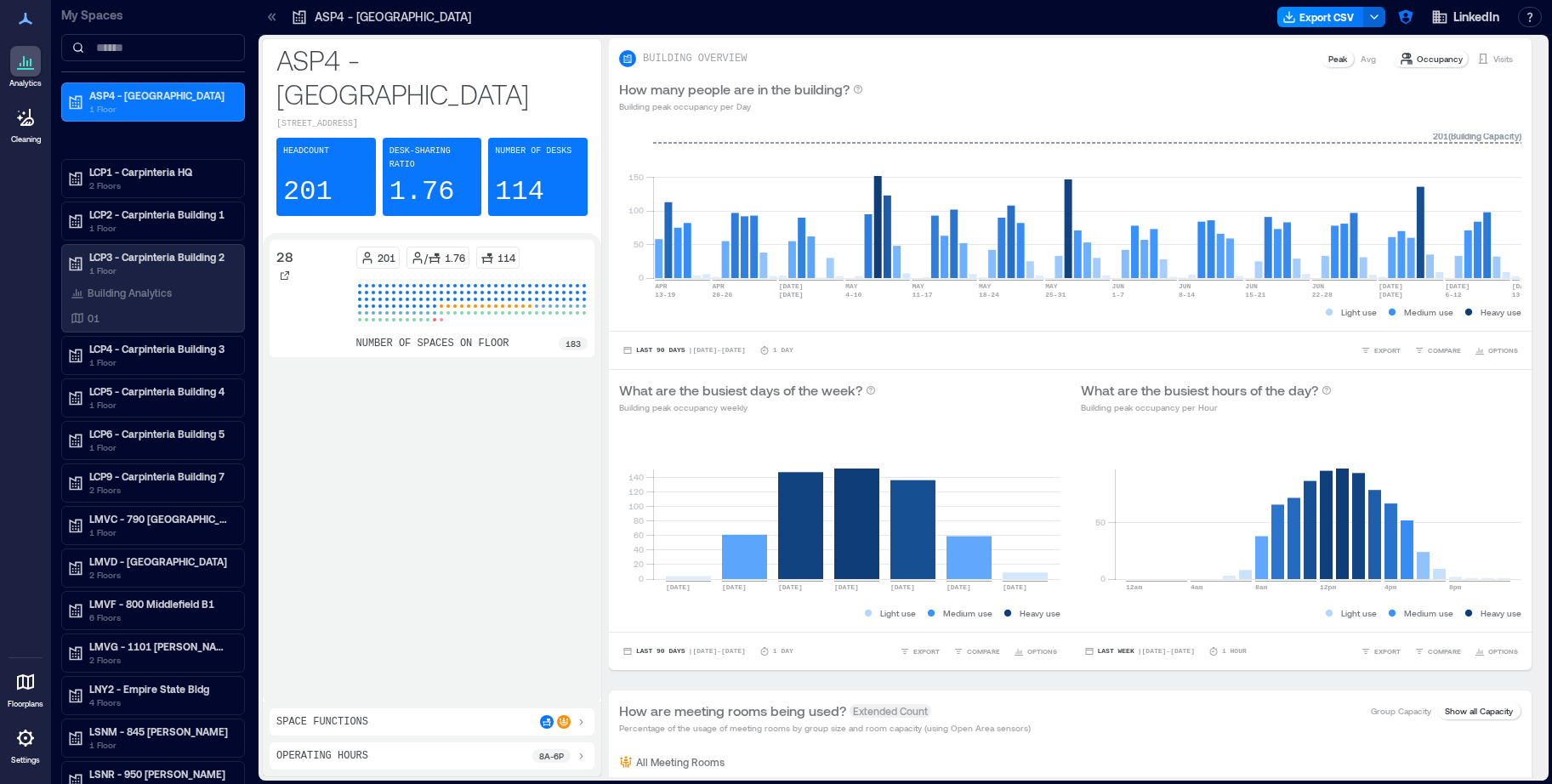 click at bounding box center (26, 738) 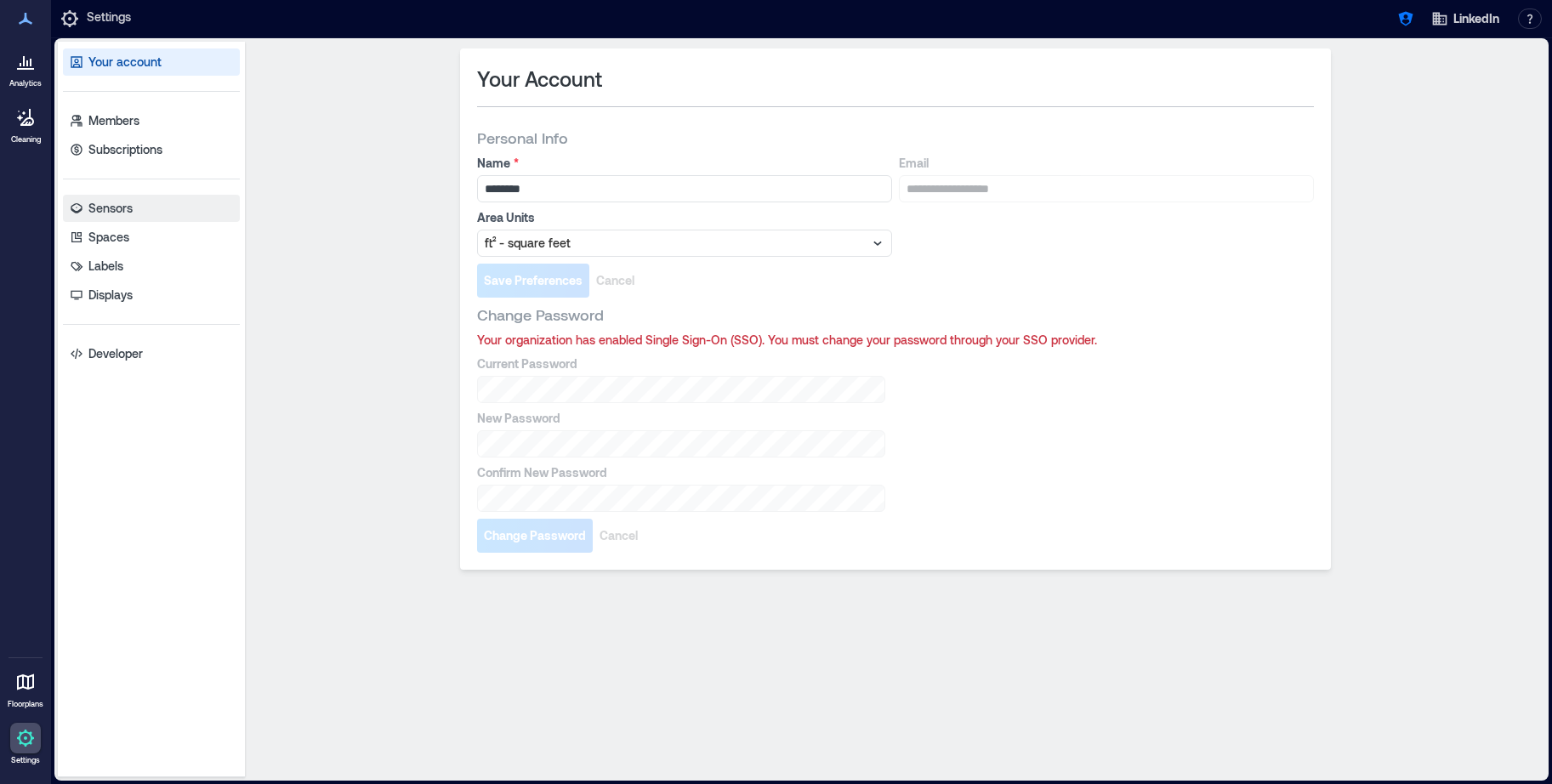 click on "Sensors" at bounding box center [111, 208] 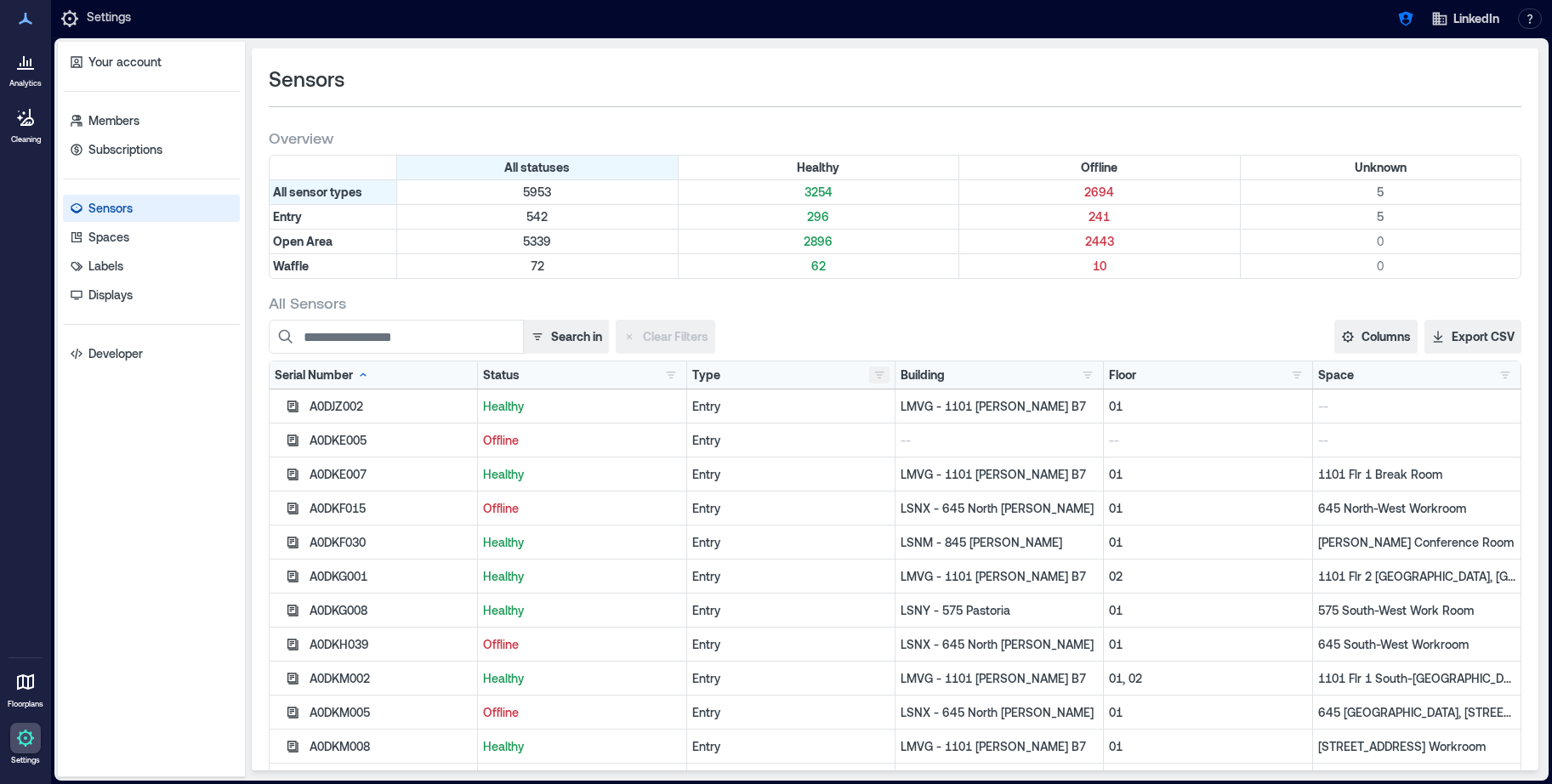 click at bounding box center [879, 375] 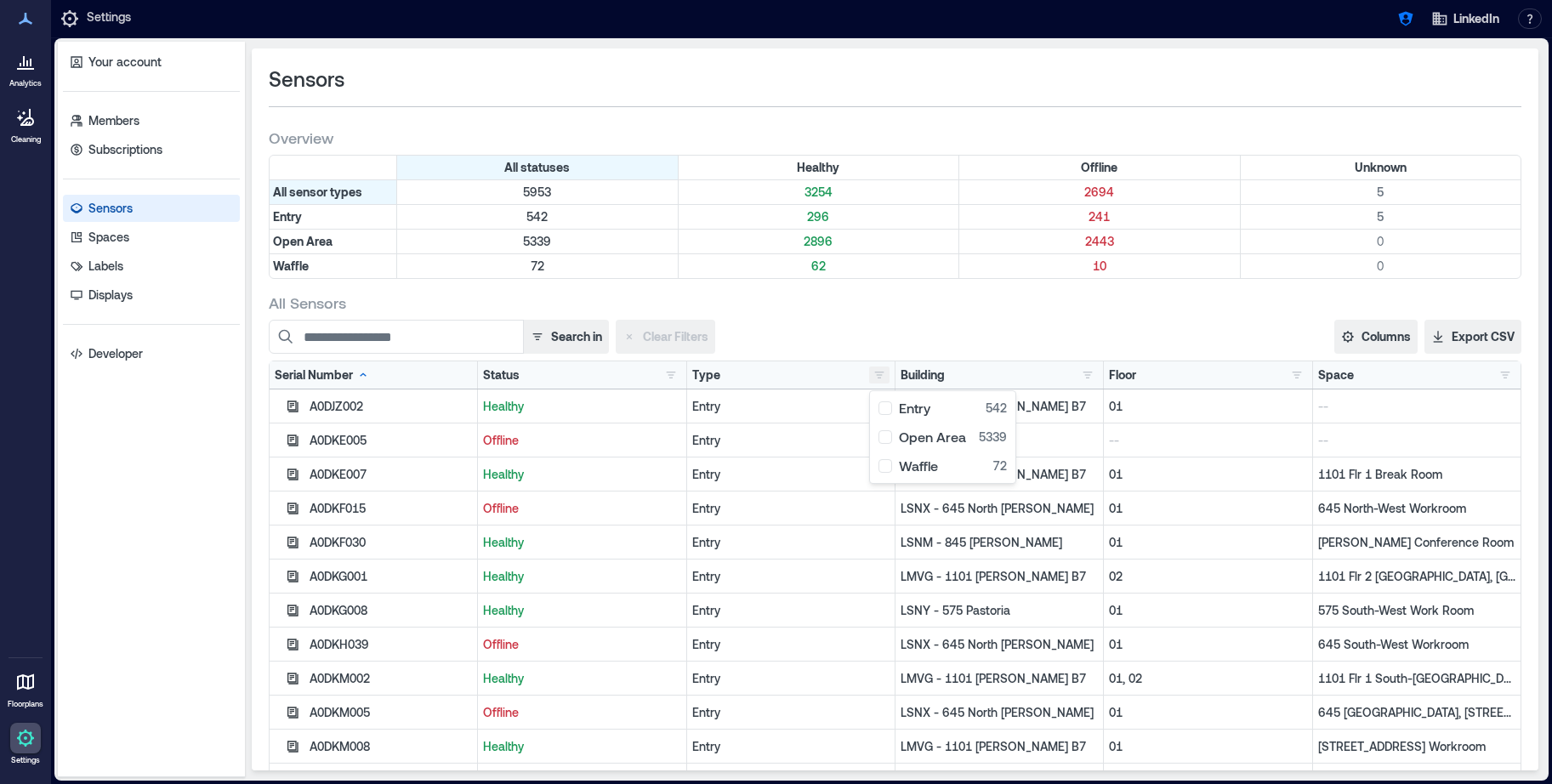 click at bounding box center (879, 375) 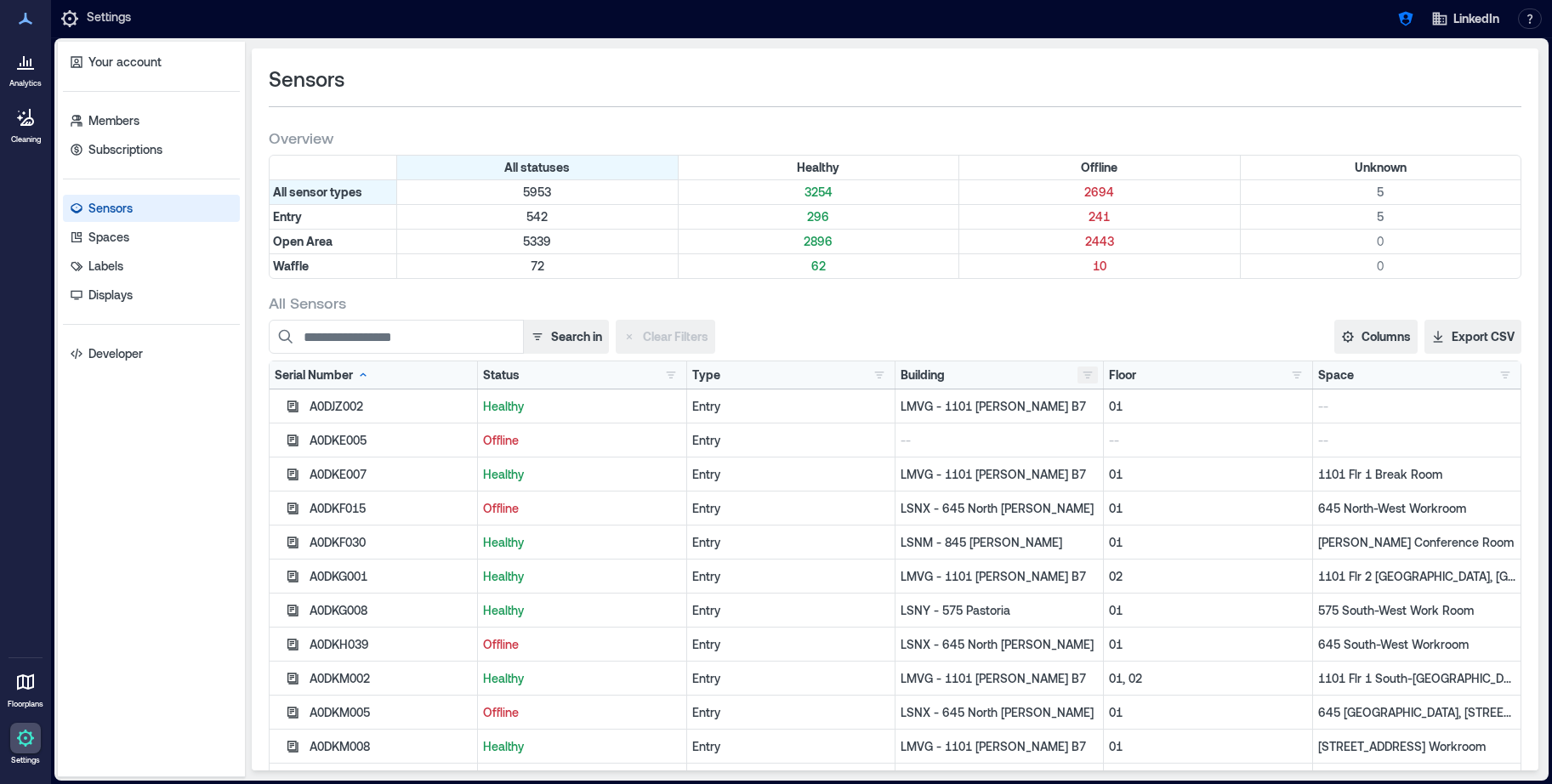 click at bounding box center [1088, 375] 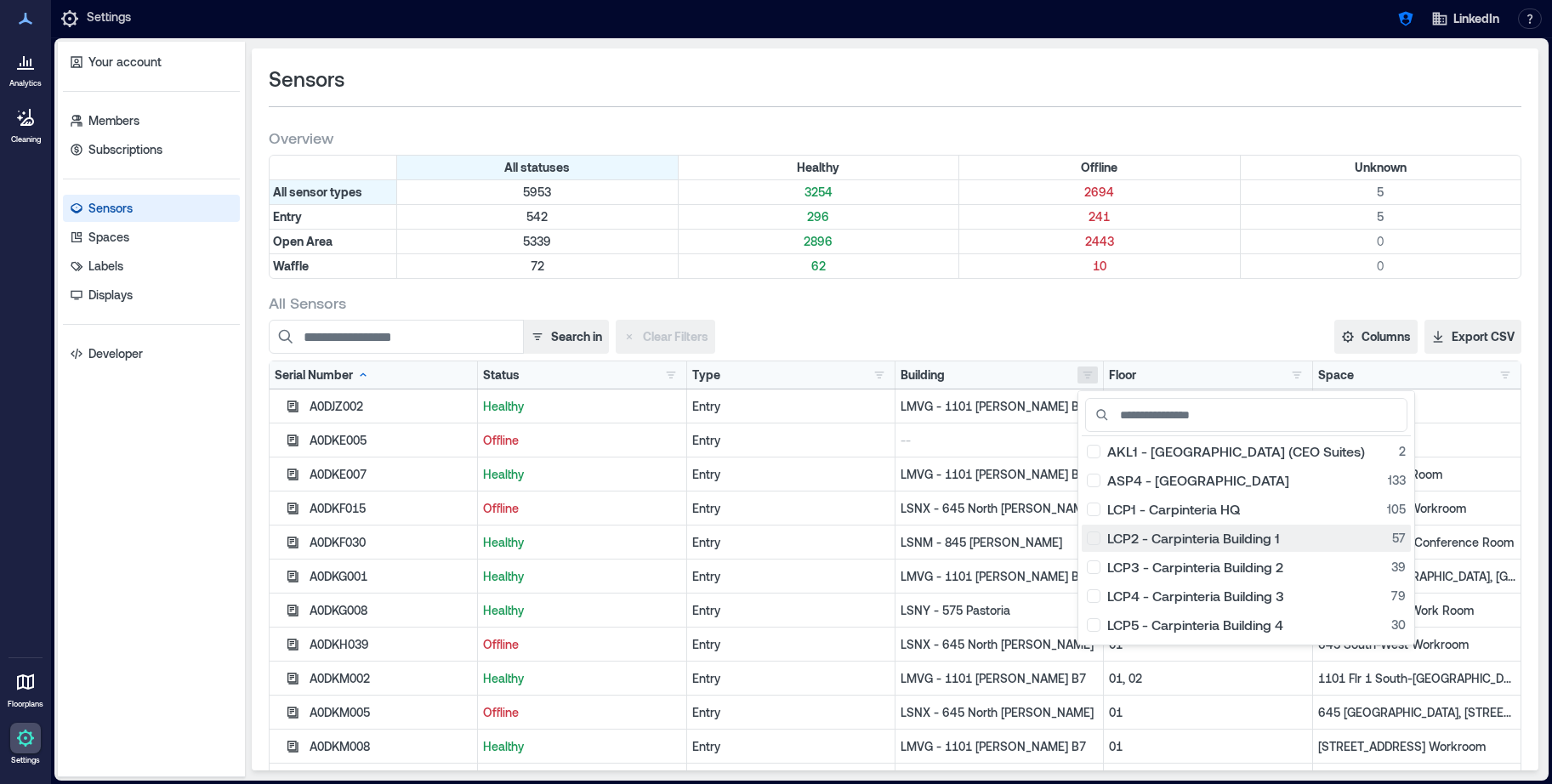 scroll, scrollTop: 37, scrollLeft: 0, axis: vertical 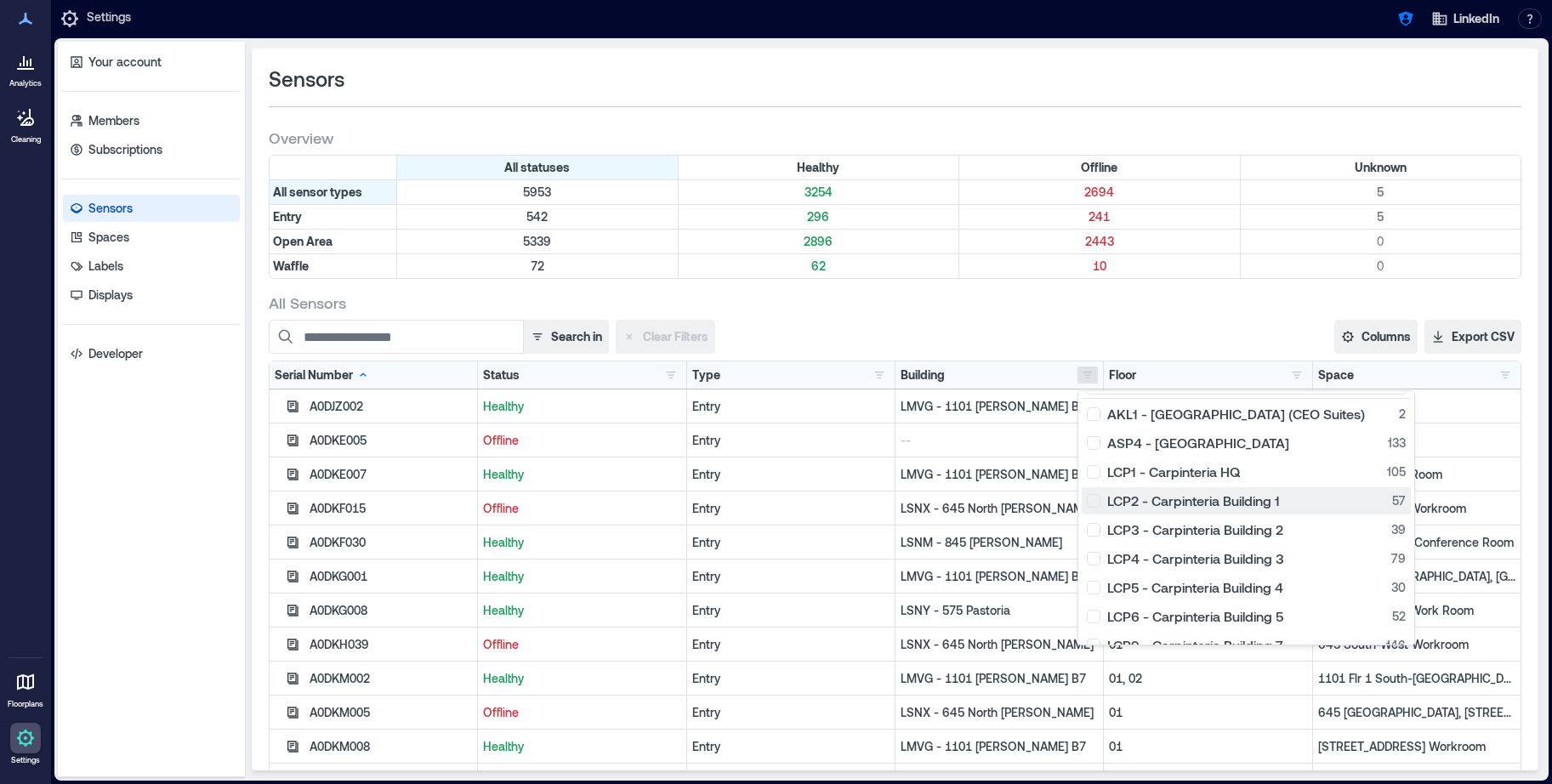 click on "LCP2 - Carpinteria Building 1 57" at bounding box center (1246, 501) 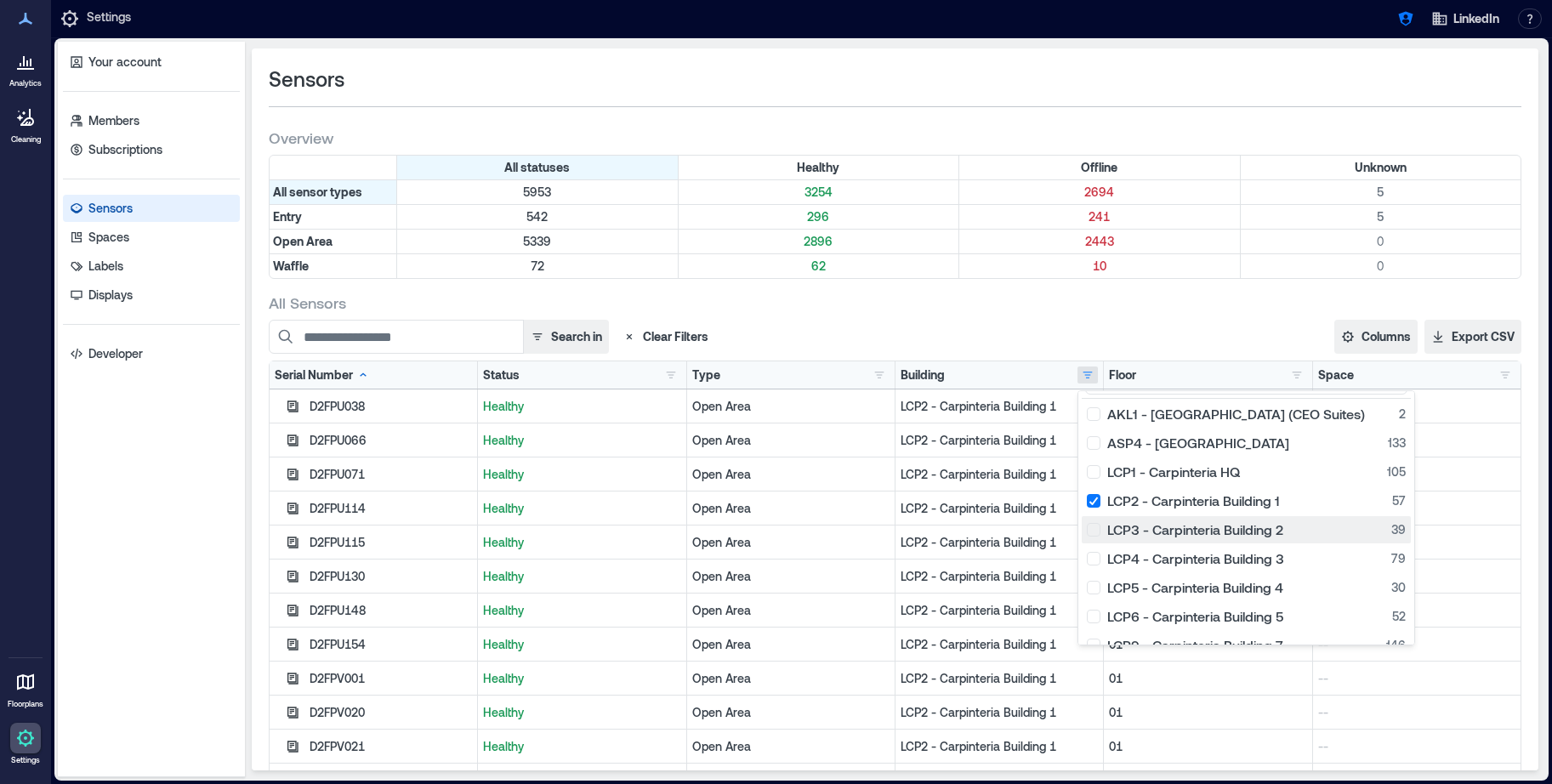 click on "LCP3 - Carpinteria Building 2 39" at bounding box center (1246, 530) 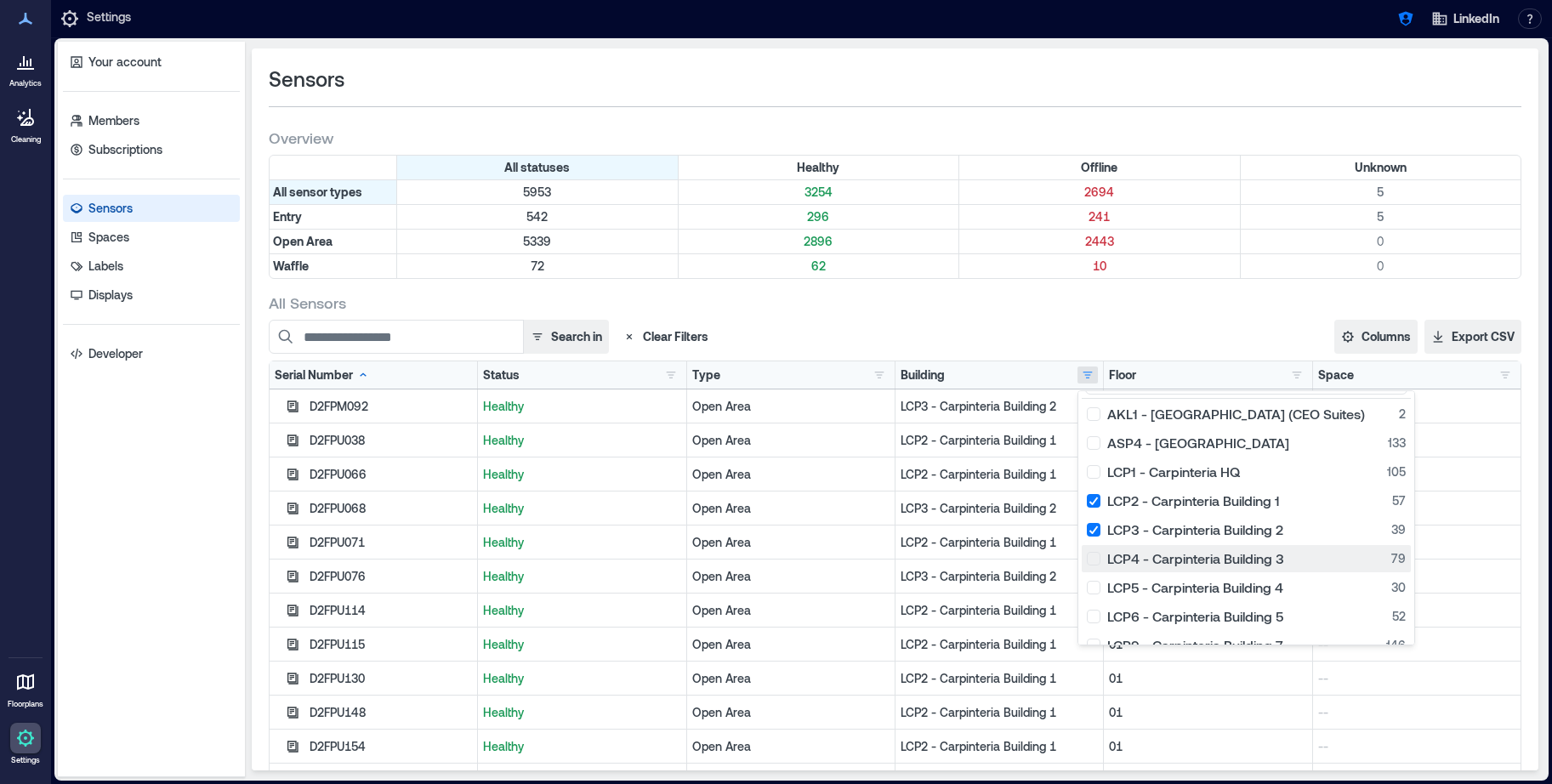 click on "LCP4 - Carpinteria Building 3 79" at bounding box center [1246, 559] 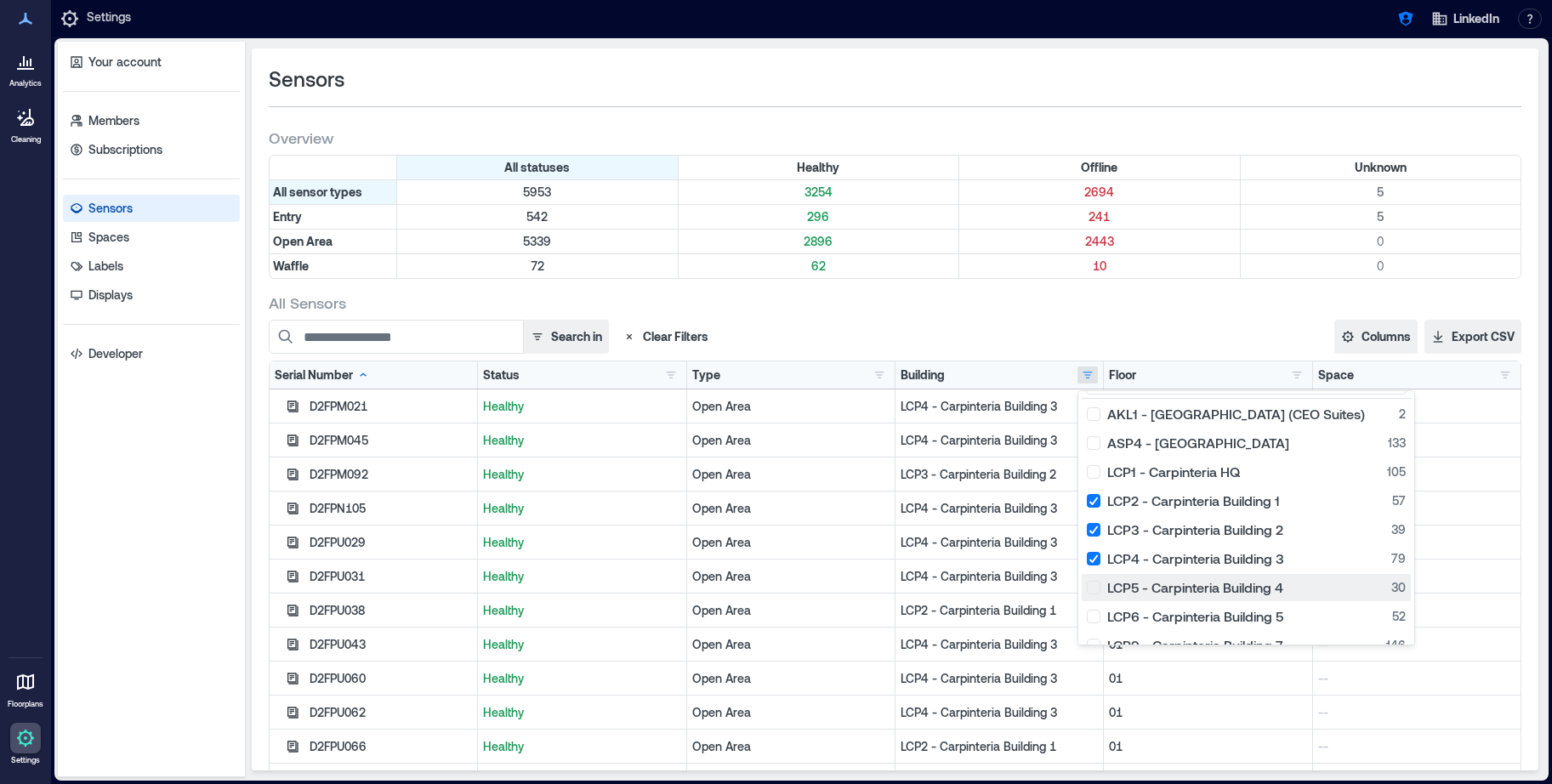 click on "LCP5 - Carpinteria Building 4 30" at bounding box center [1246, 588] 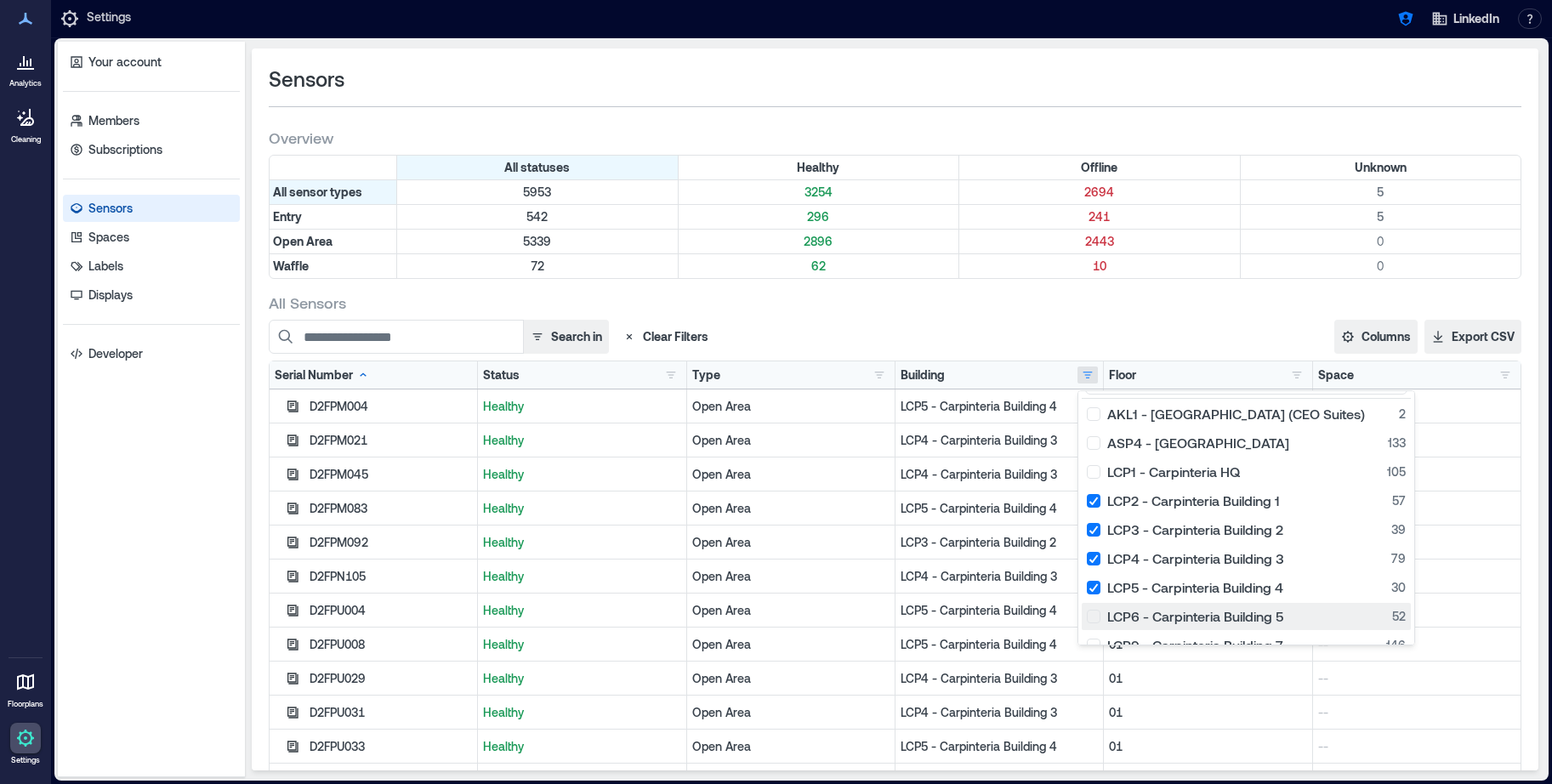 click on "LCP6 - Carpinteria Building 5 52" at bounding box center (1246, 616) 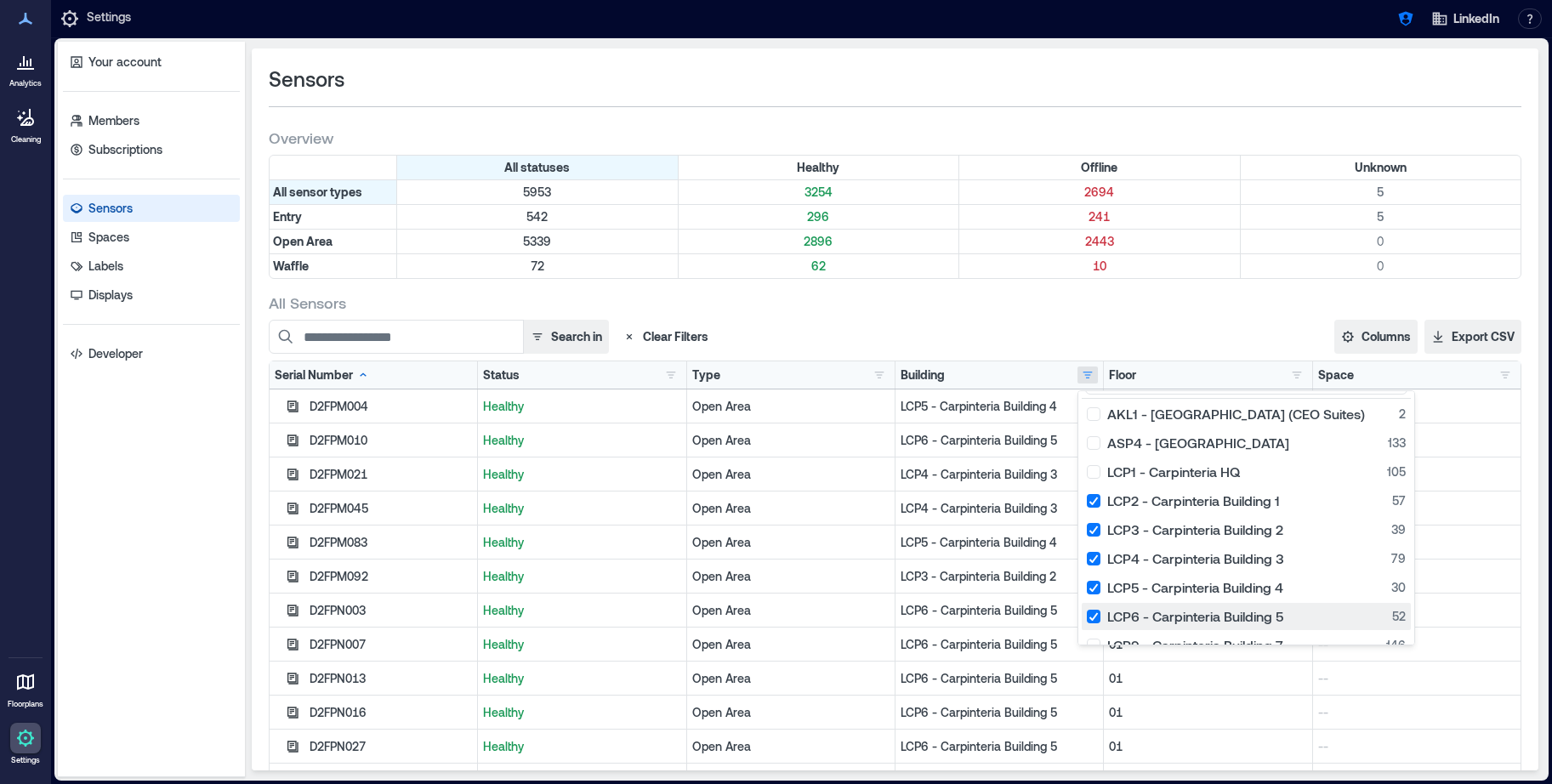 scroll, scrollTop: 116, scrollLeft: 0, axis: vertical 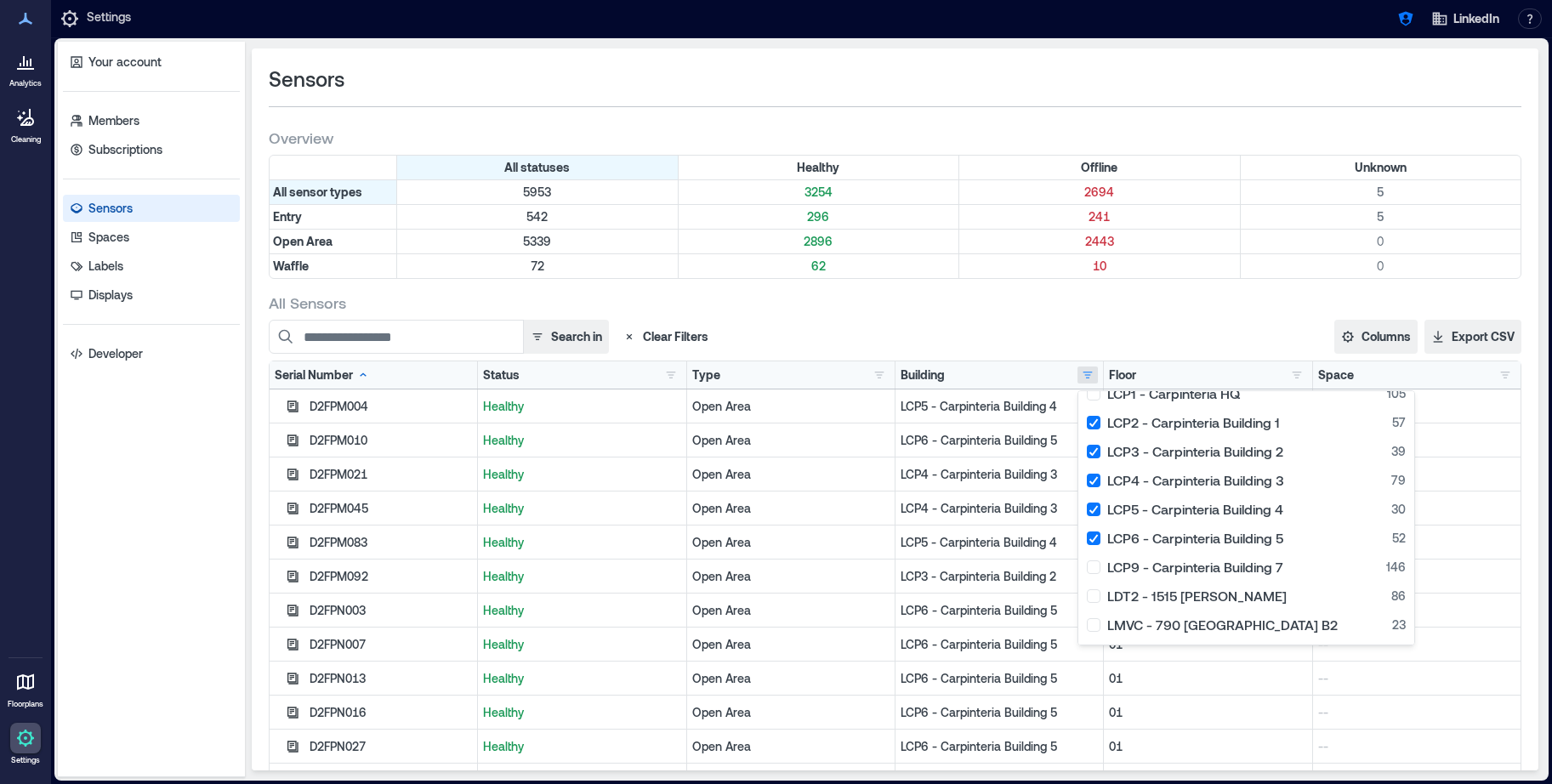 click on "All Sensors" at bounding box center (895, 303) 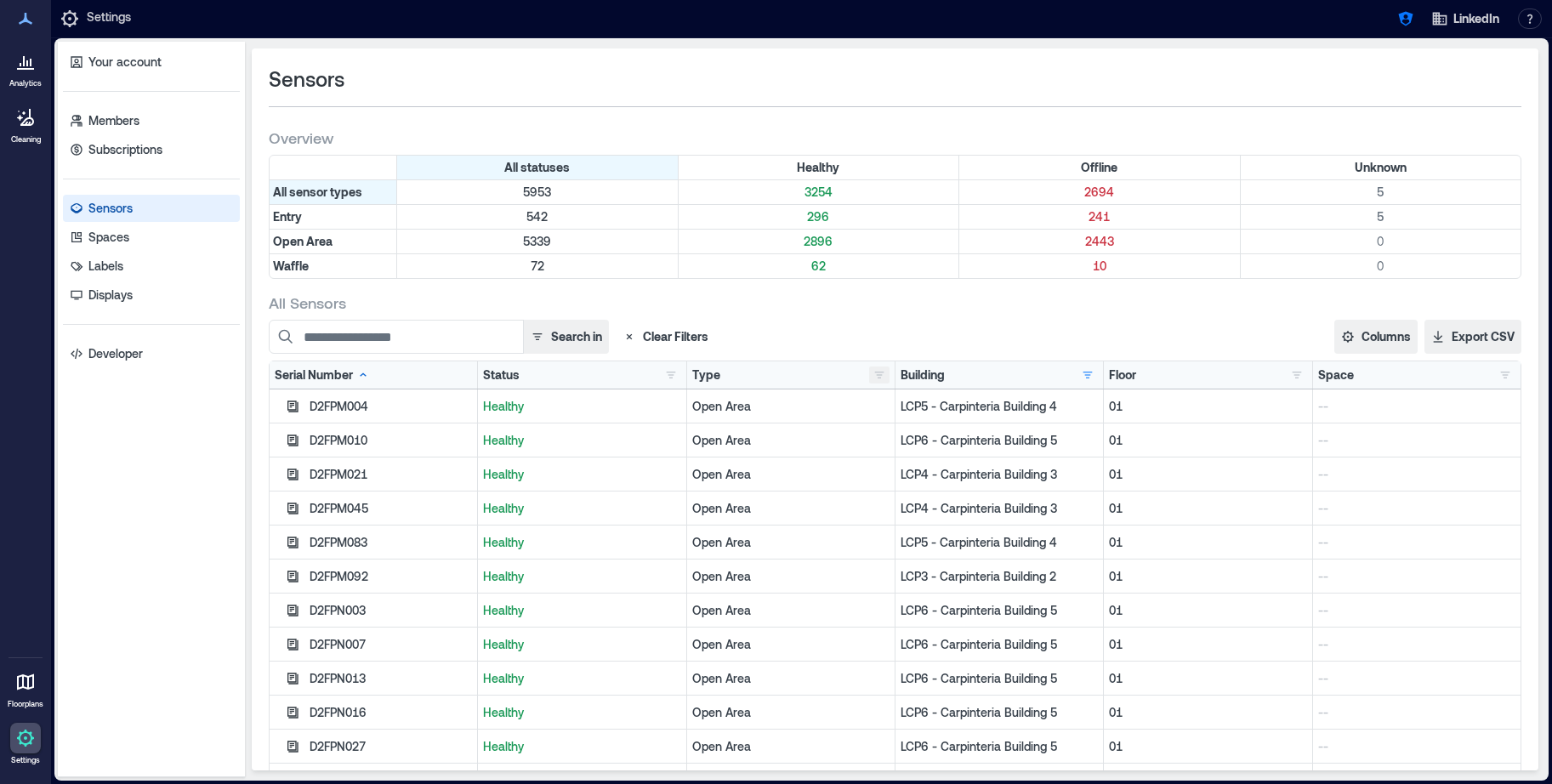click at bounding box center (879, 375) 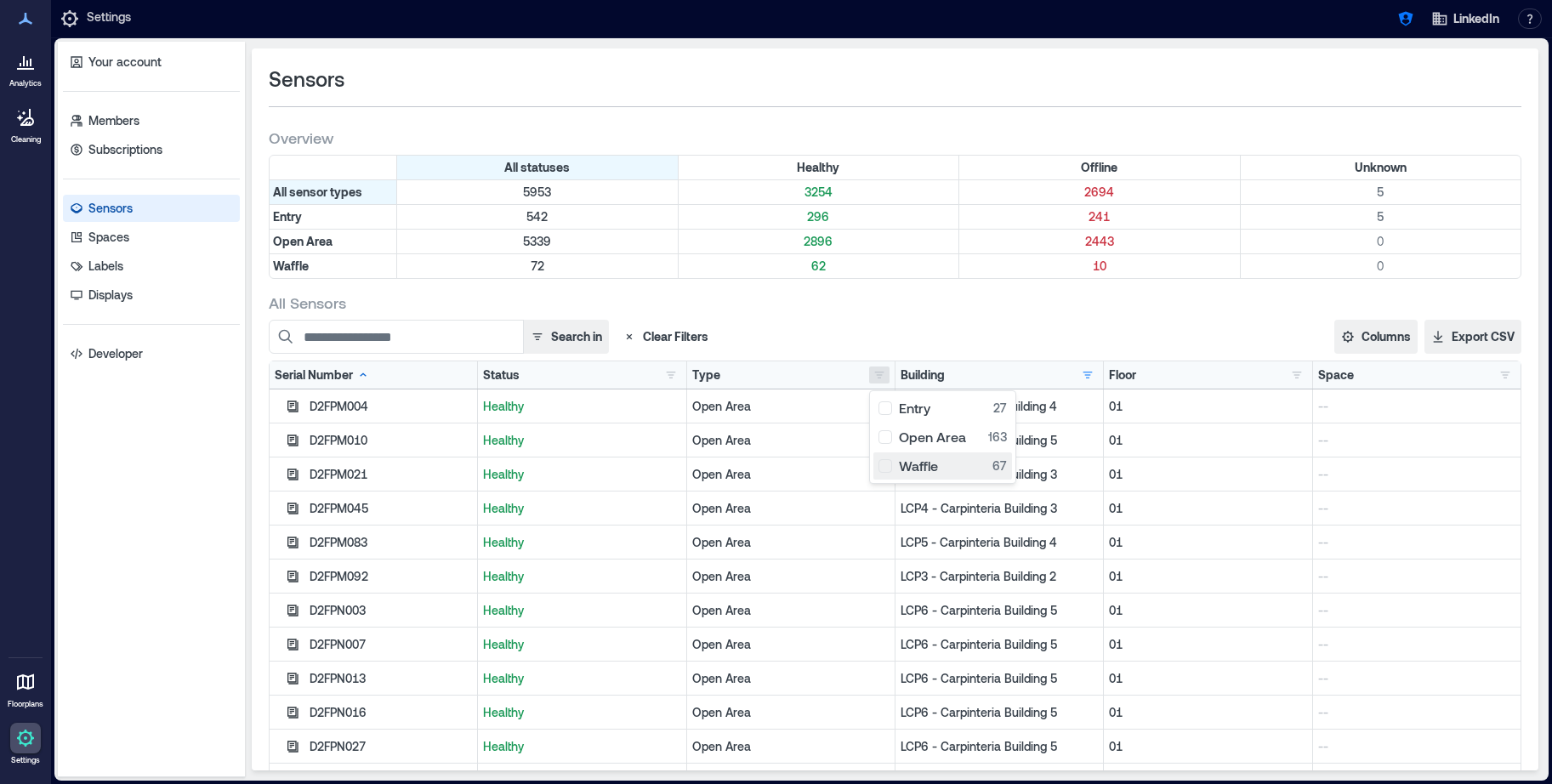 click on "Waffle 67" at bounding box center [942, 466] 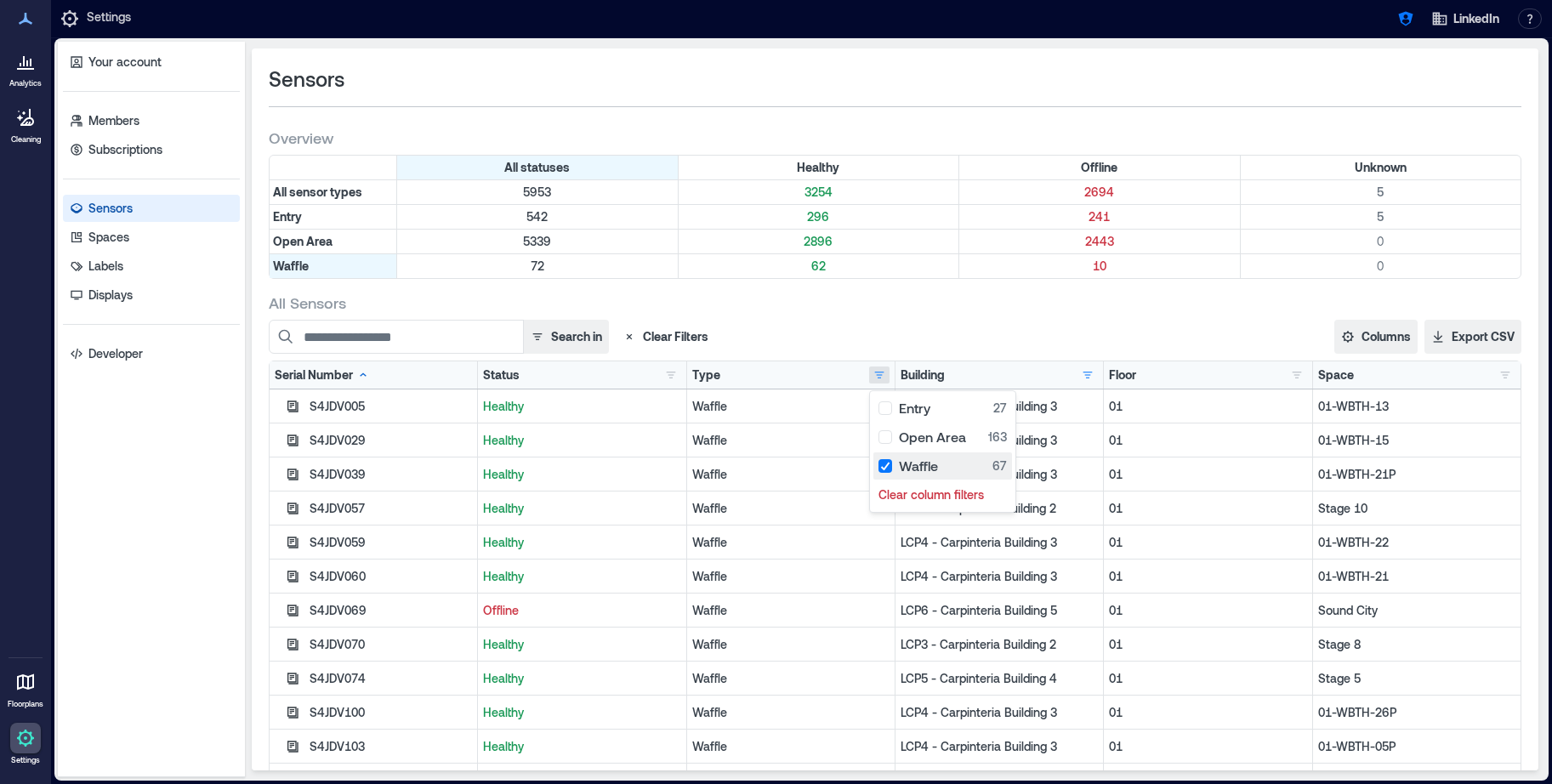 scroll, scrollTop: 0, scrollLeft: 0, axis: both 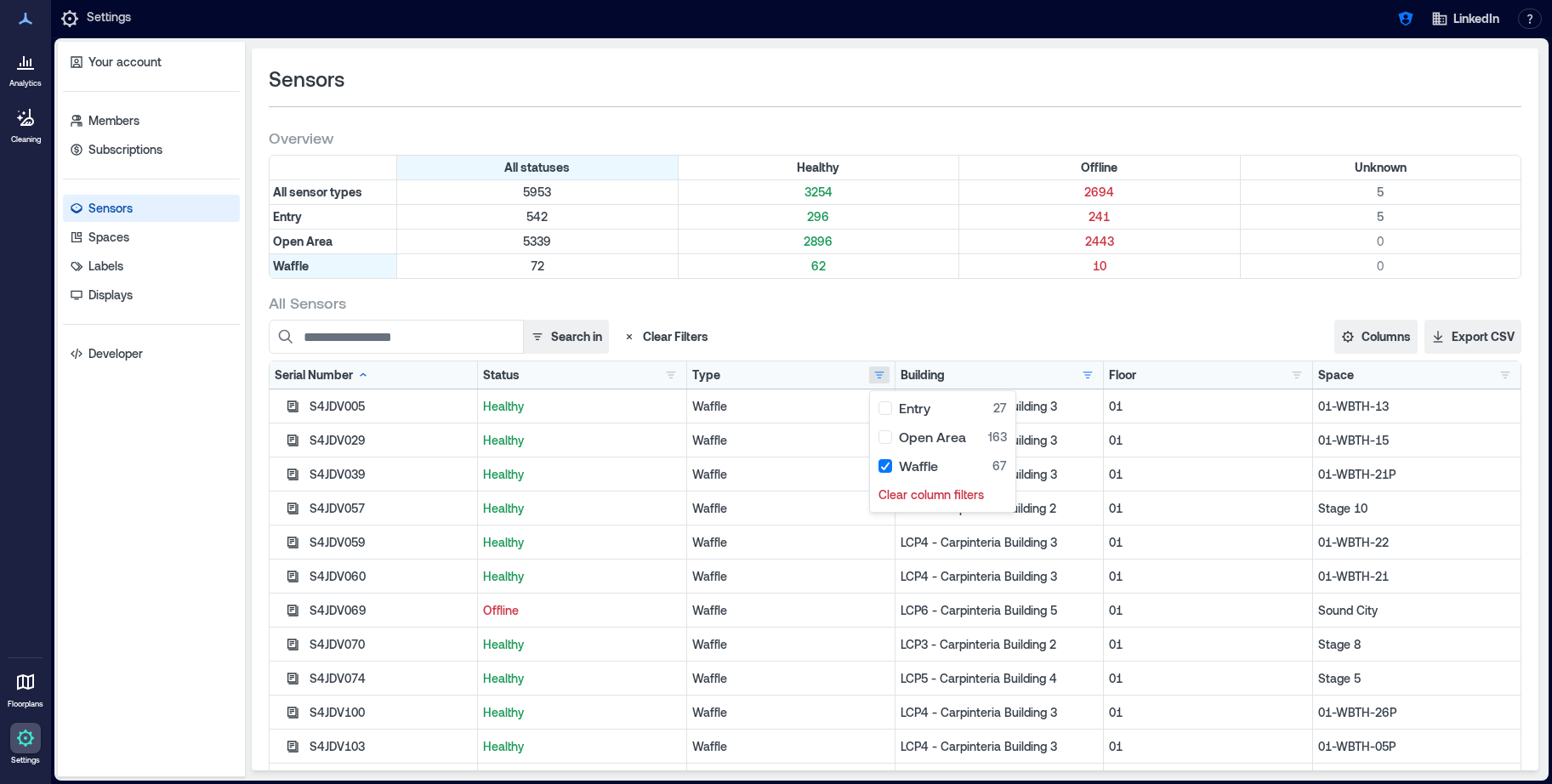 click on "All Sensors" at bounding box center (895, 303) 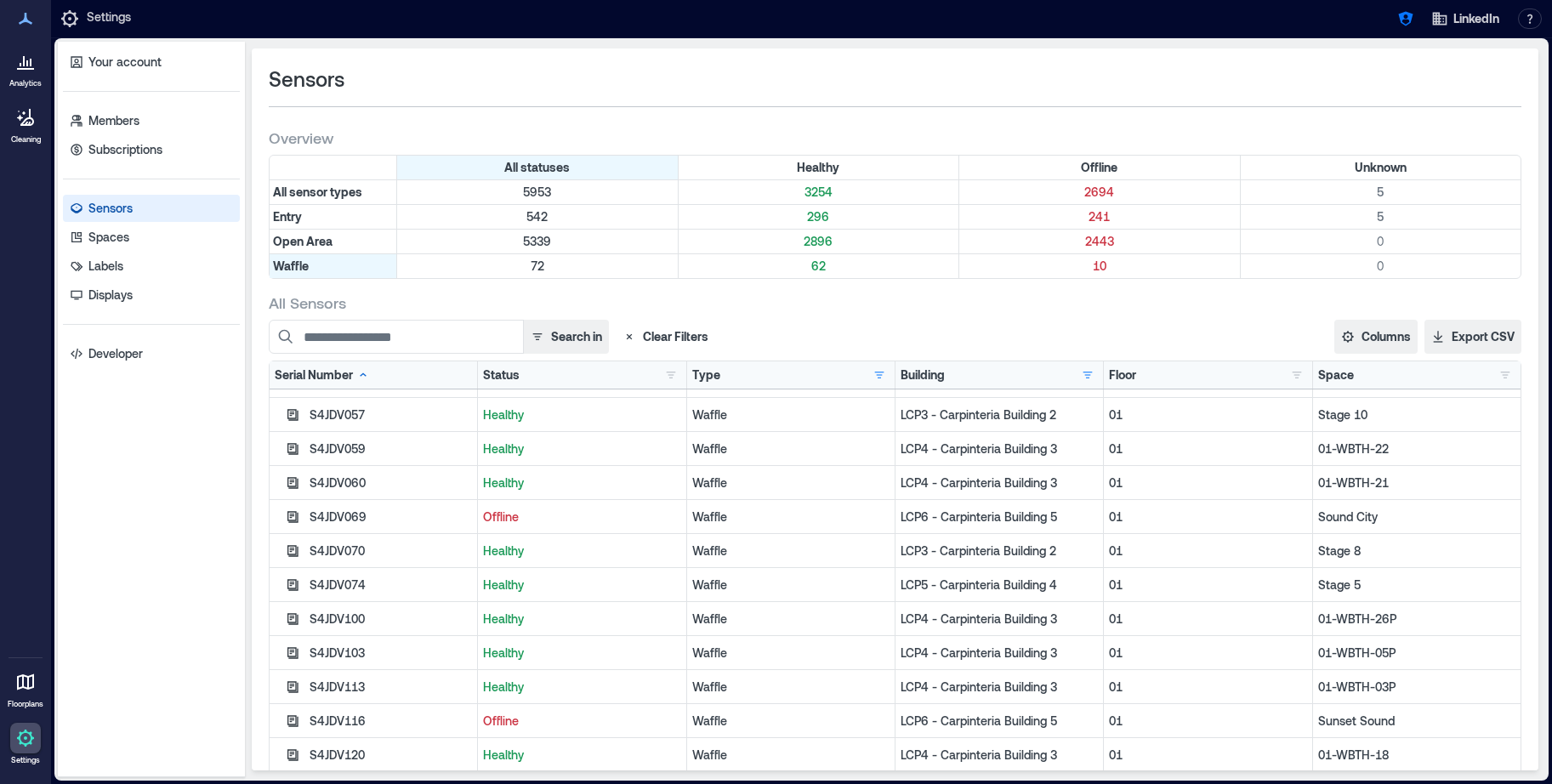 scroll, scrollTop: 82, scrollLeft: 0, axis: vertical 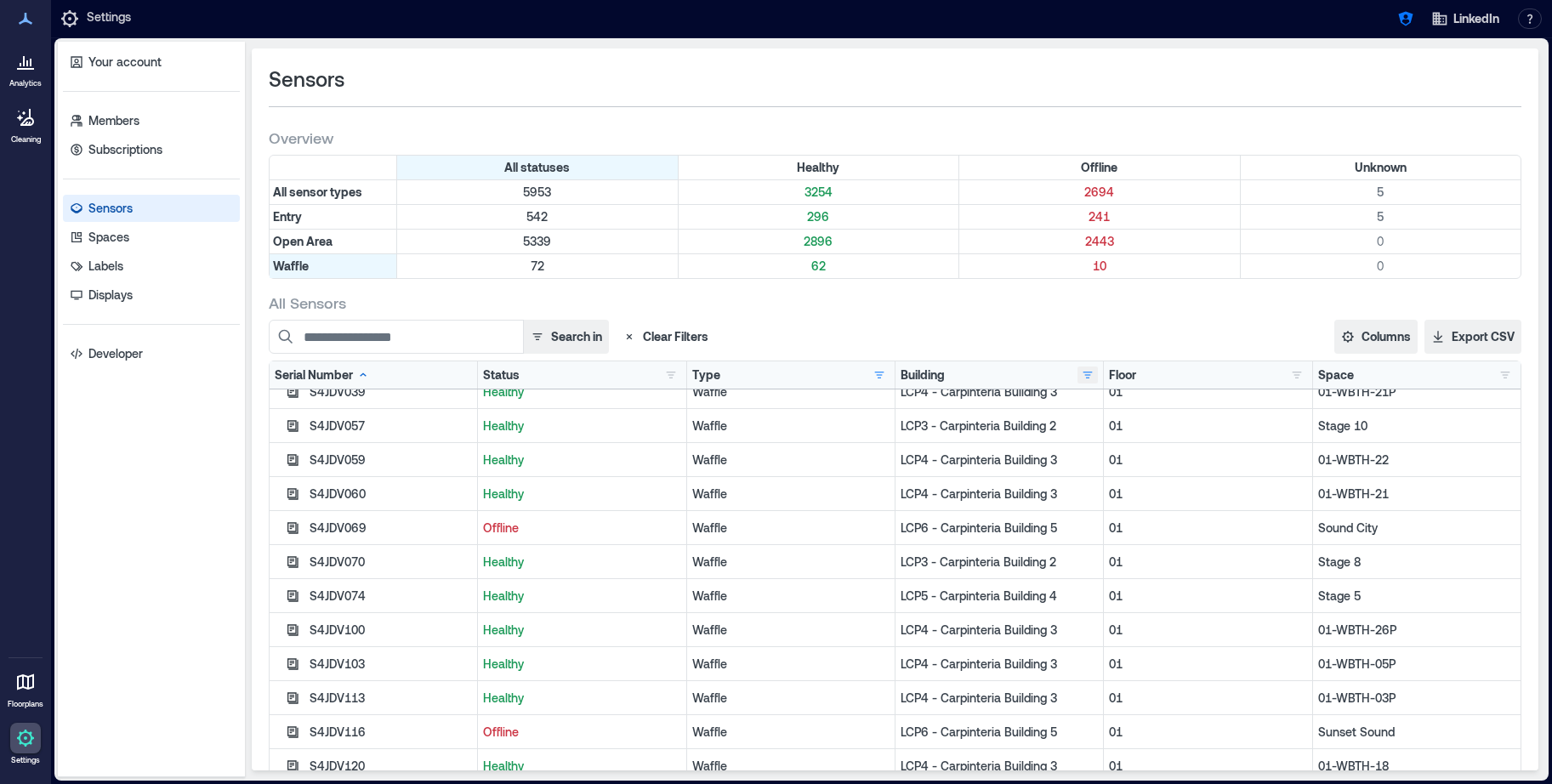 click at bounding box center [1088, 375] 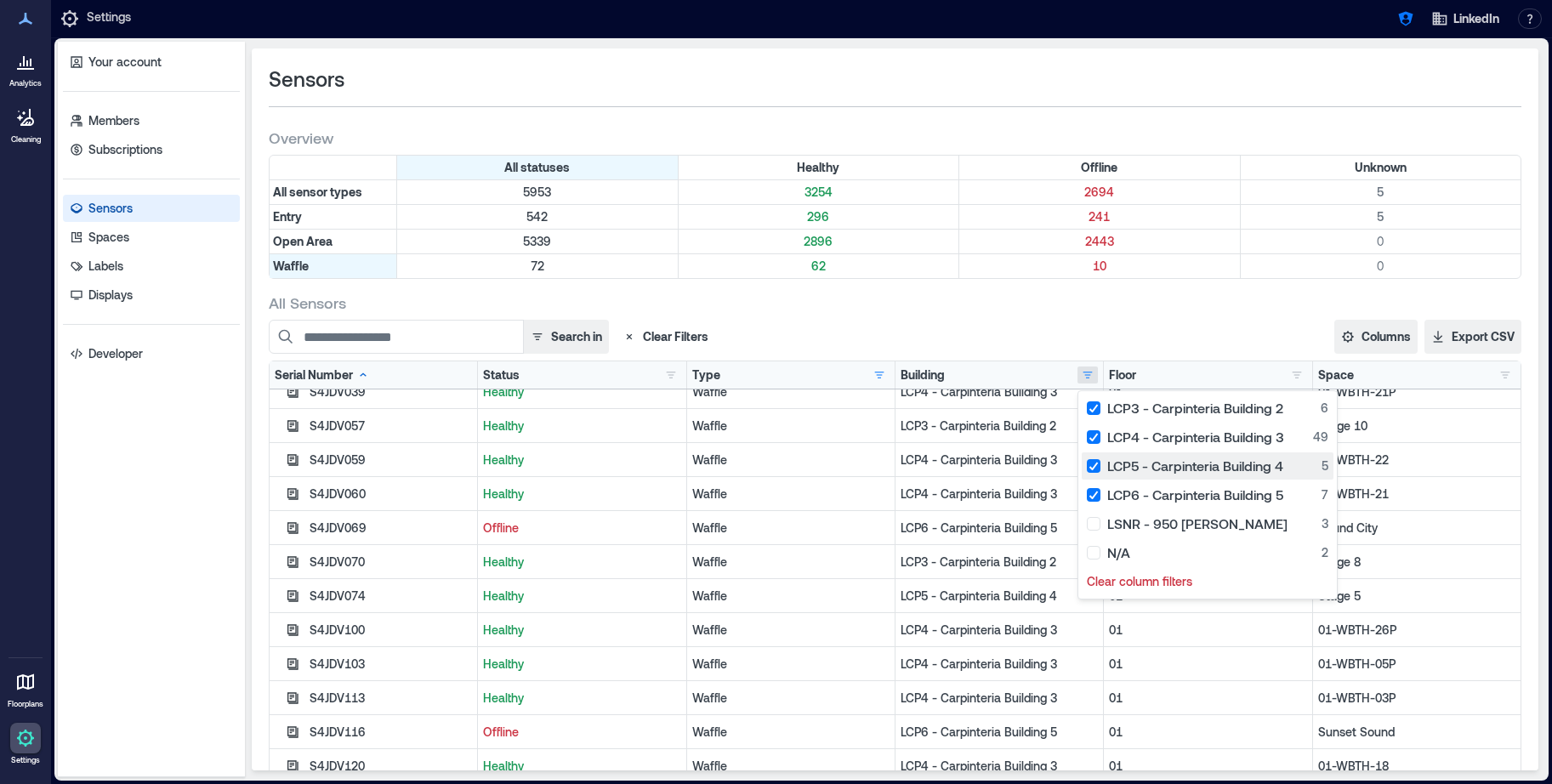 click on "LCP5 - Carpinteria Building 4 5" at bounding box center [1208, 466] 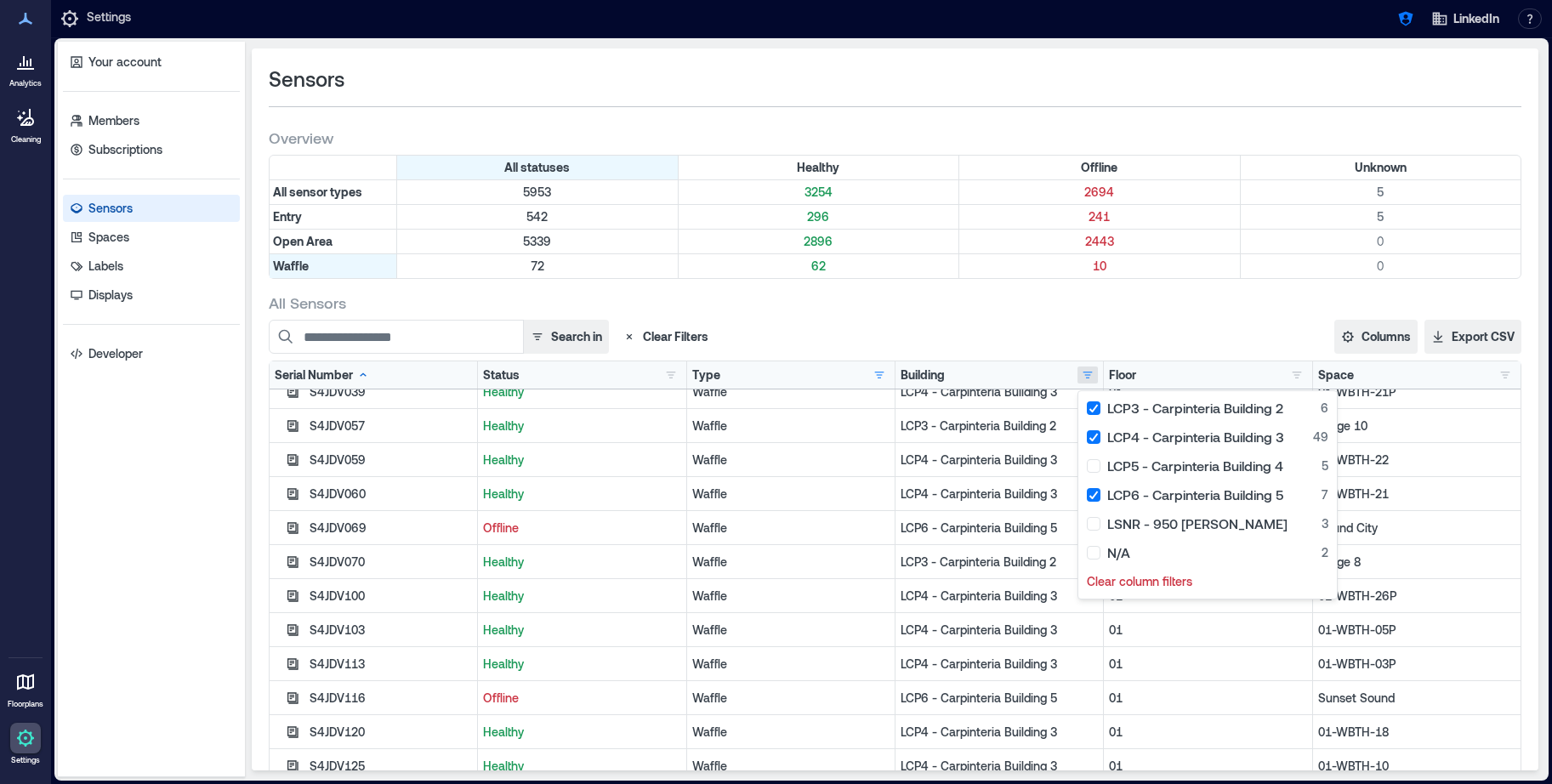 click on "Search in Clear Filters Columns Serial Number Status Type Building Floor Space Firmware Ethernet MAC WiFi MAC Export CSV" at bounding box center [895, 337] 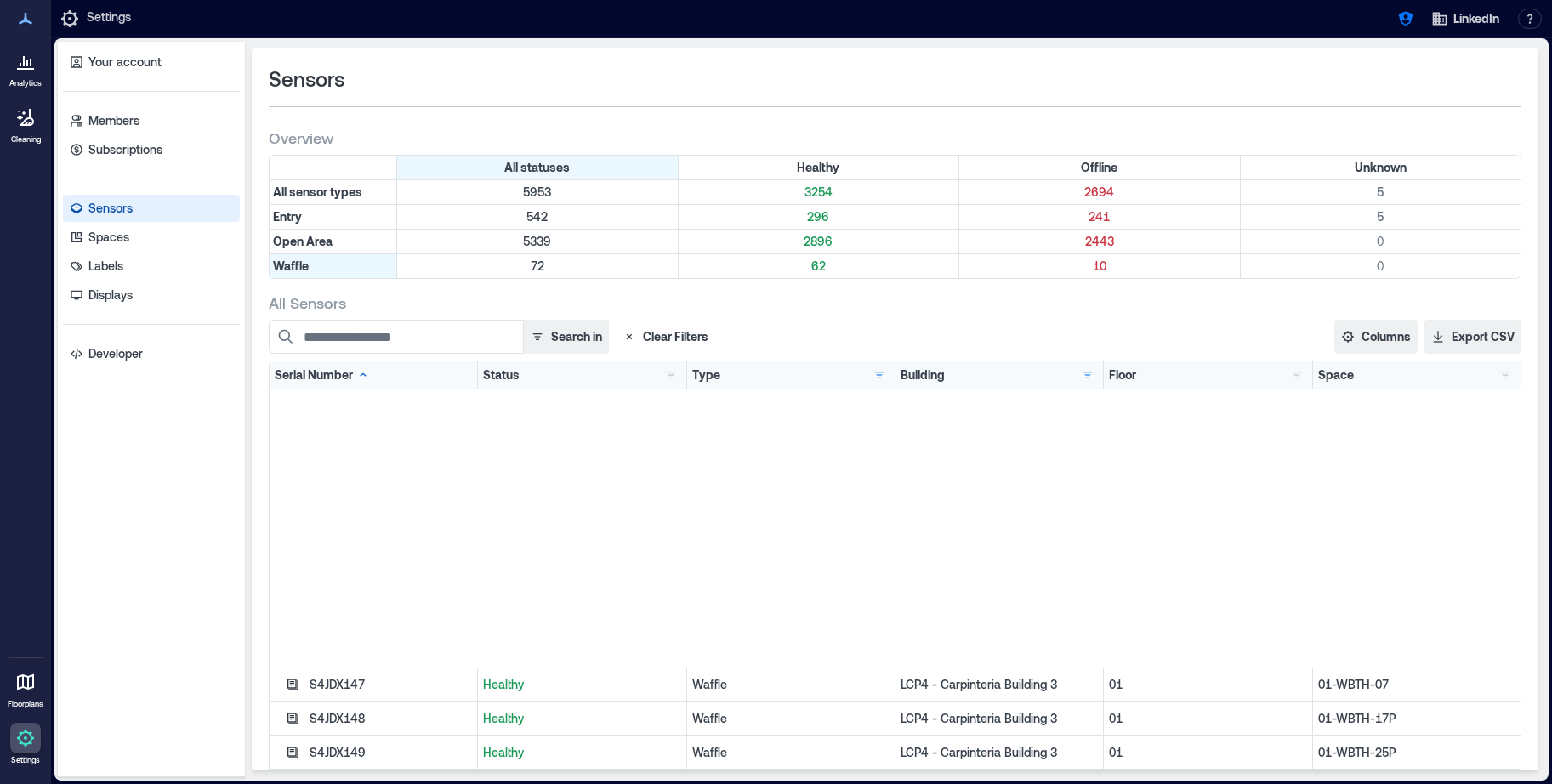 scroll, scrollTop: 1684, scrollLeft: 0, axis: vertical 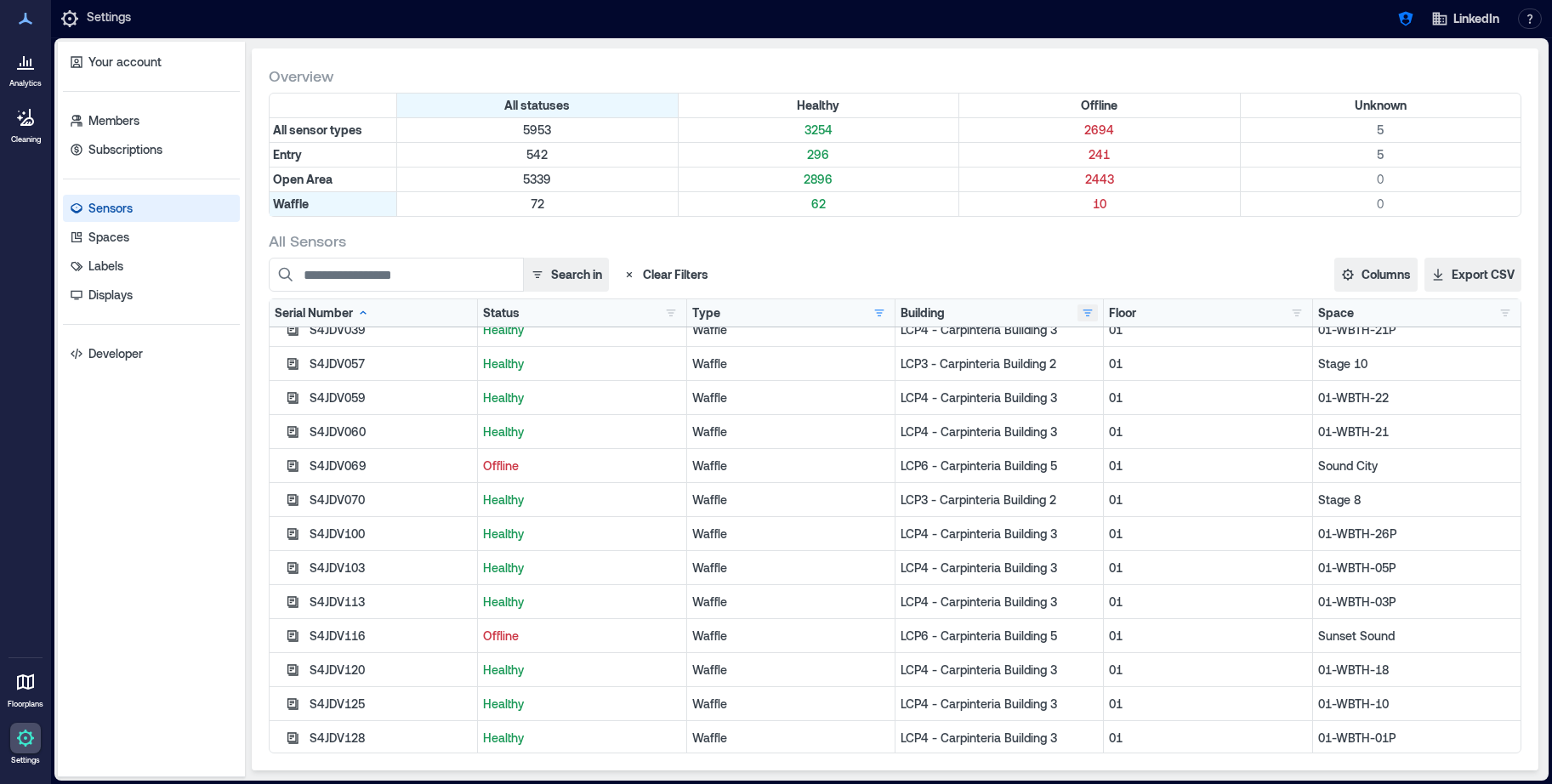 click at bounding box center [1088, 313] 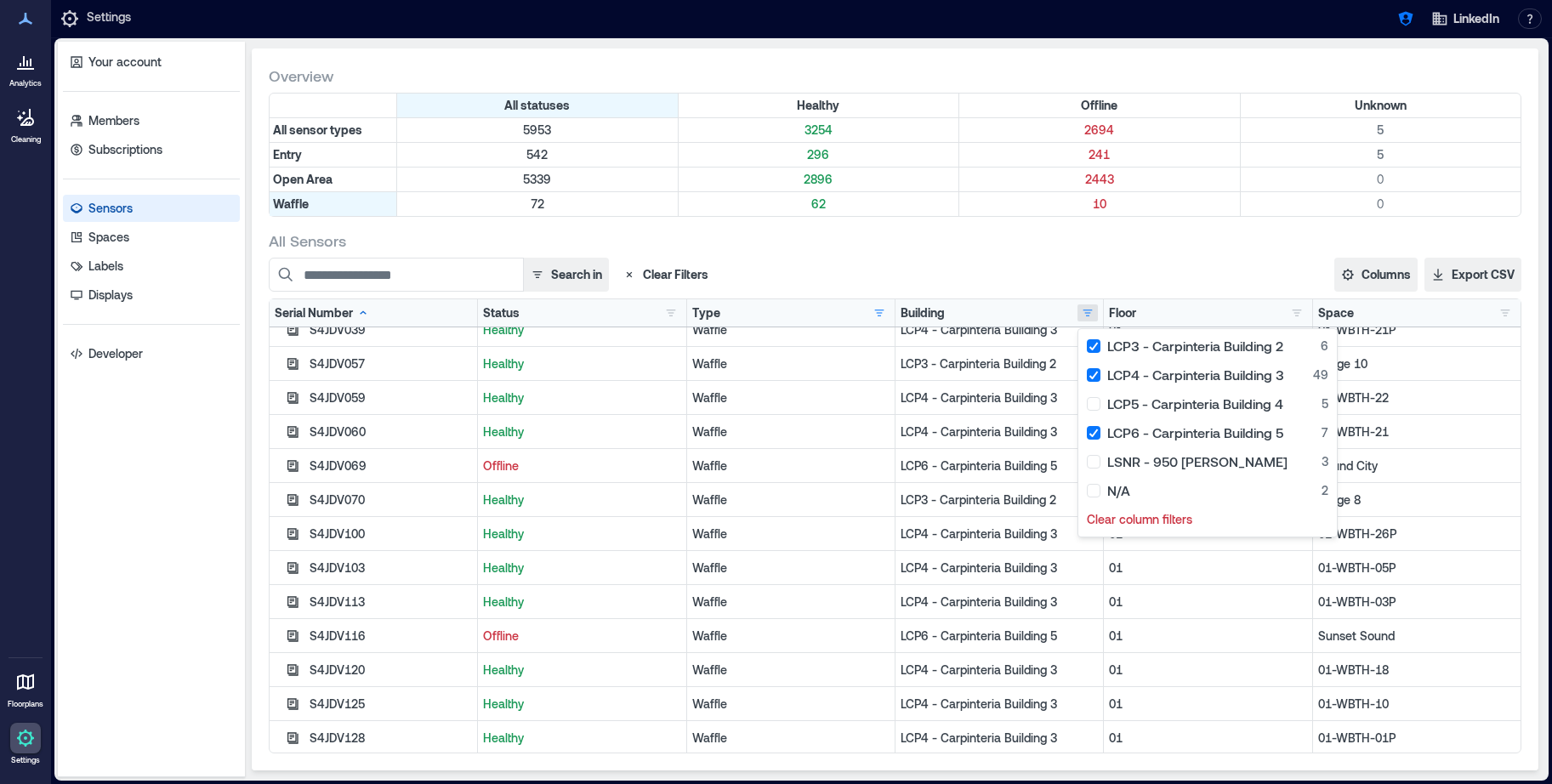 click on "Search in Clear Filters Columns Serial Number Status Type Building Floor Space Firmware Ethernet MAC WiFi MAC Export CSV" at bounding box center [895, 275] 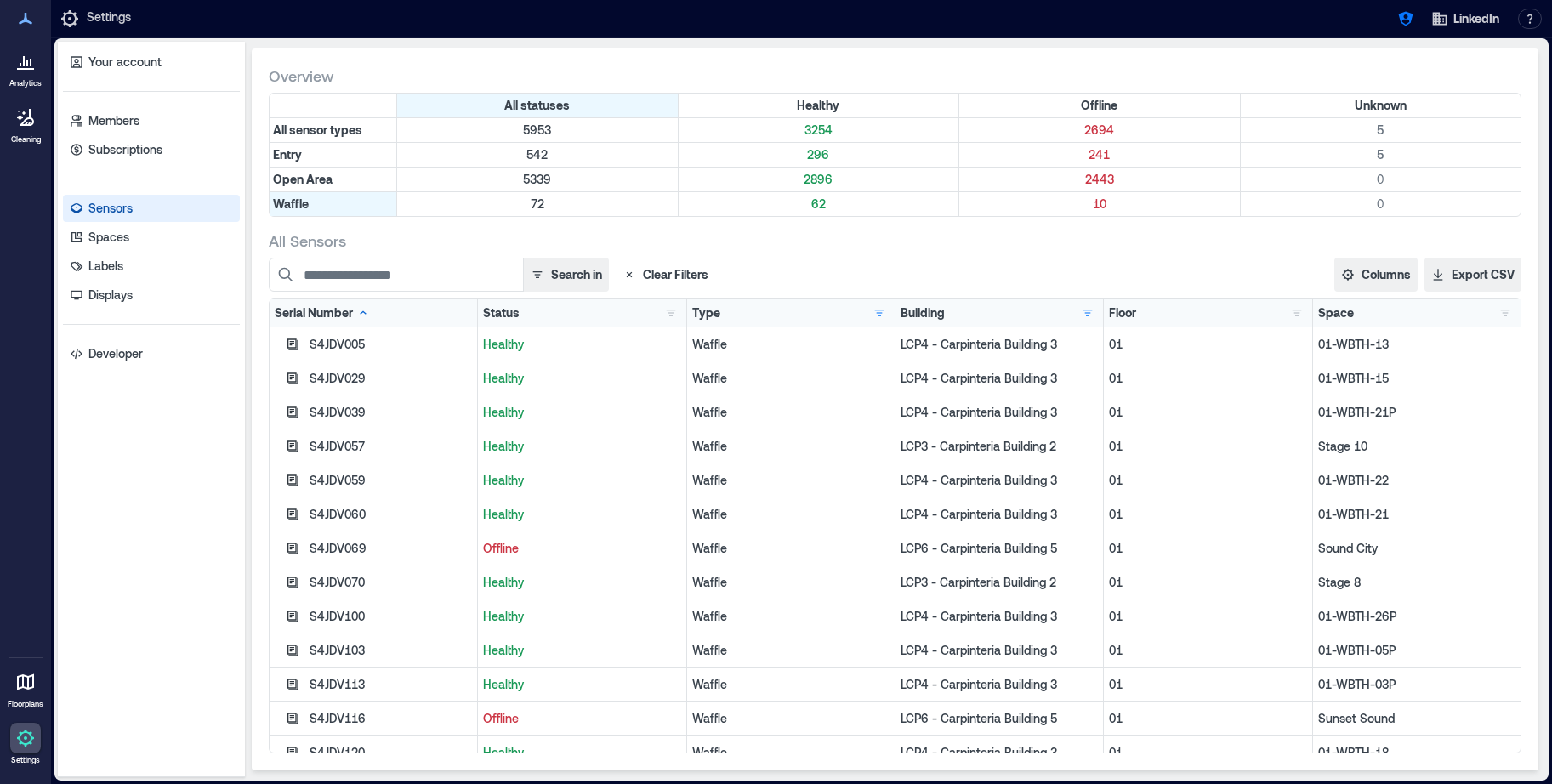 scroll, scrollTop: 22, scrollLeft: 0, axis: vertical 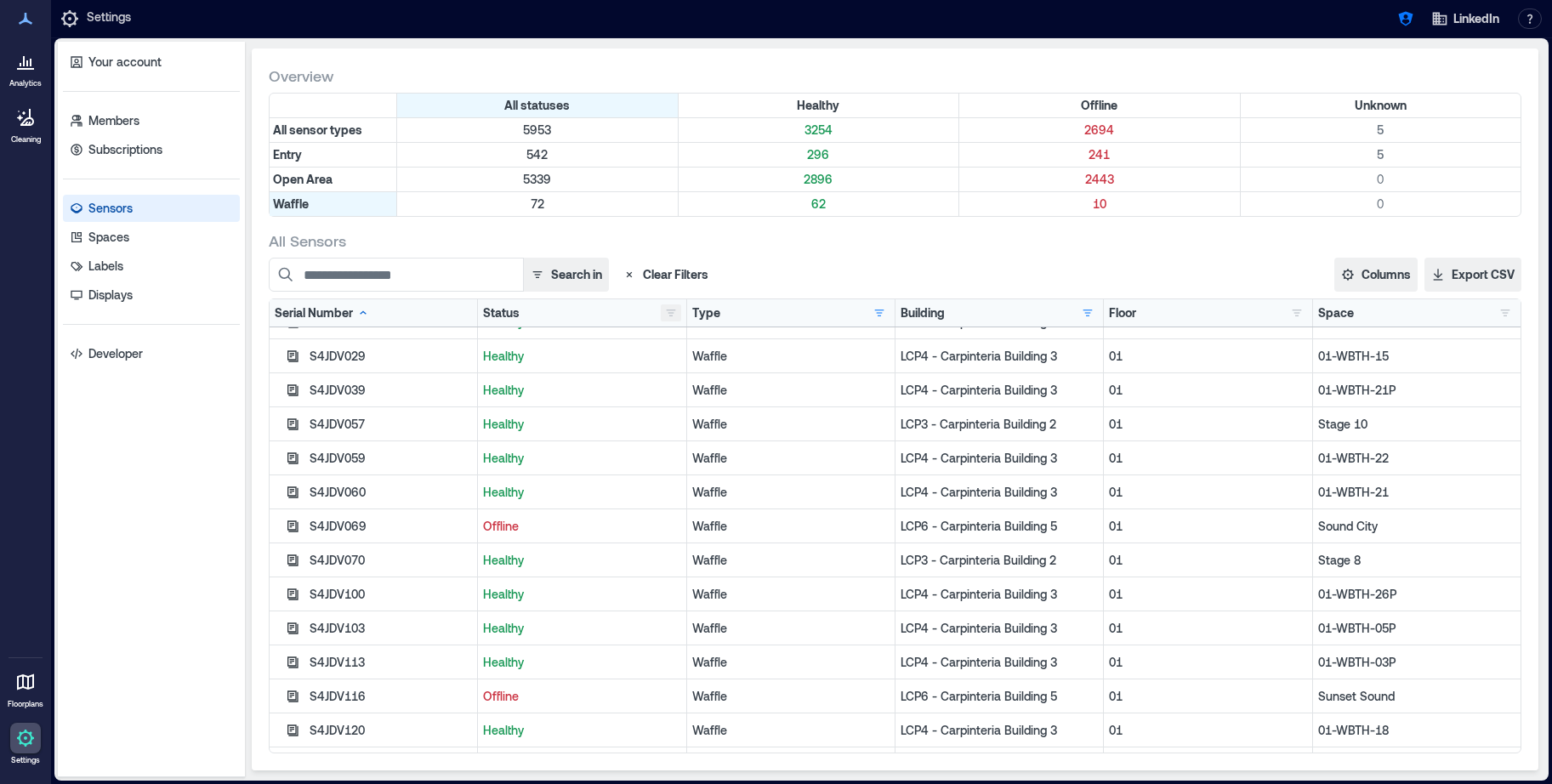 click at bounding box center [671, 313] 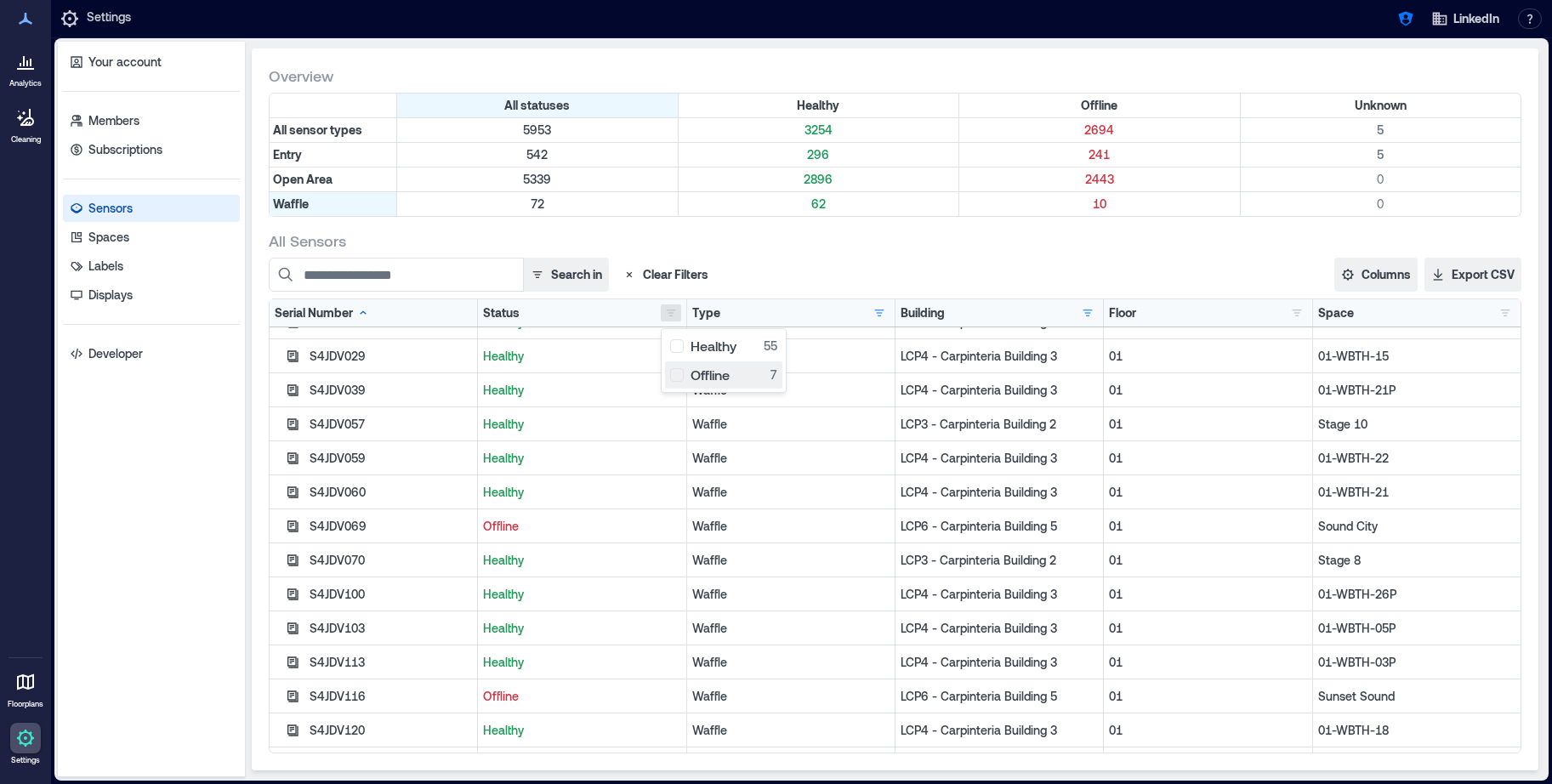 click on "Offline 7" at bounding box center [724, 375] 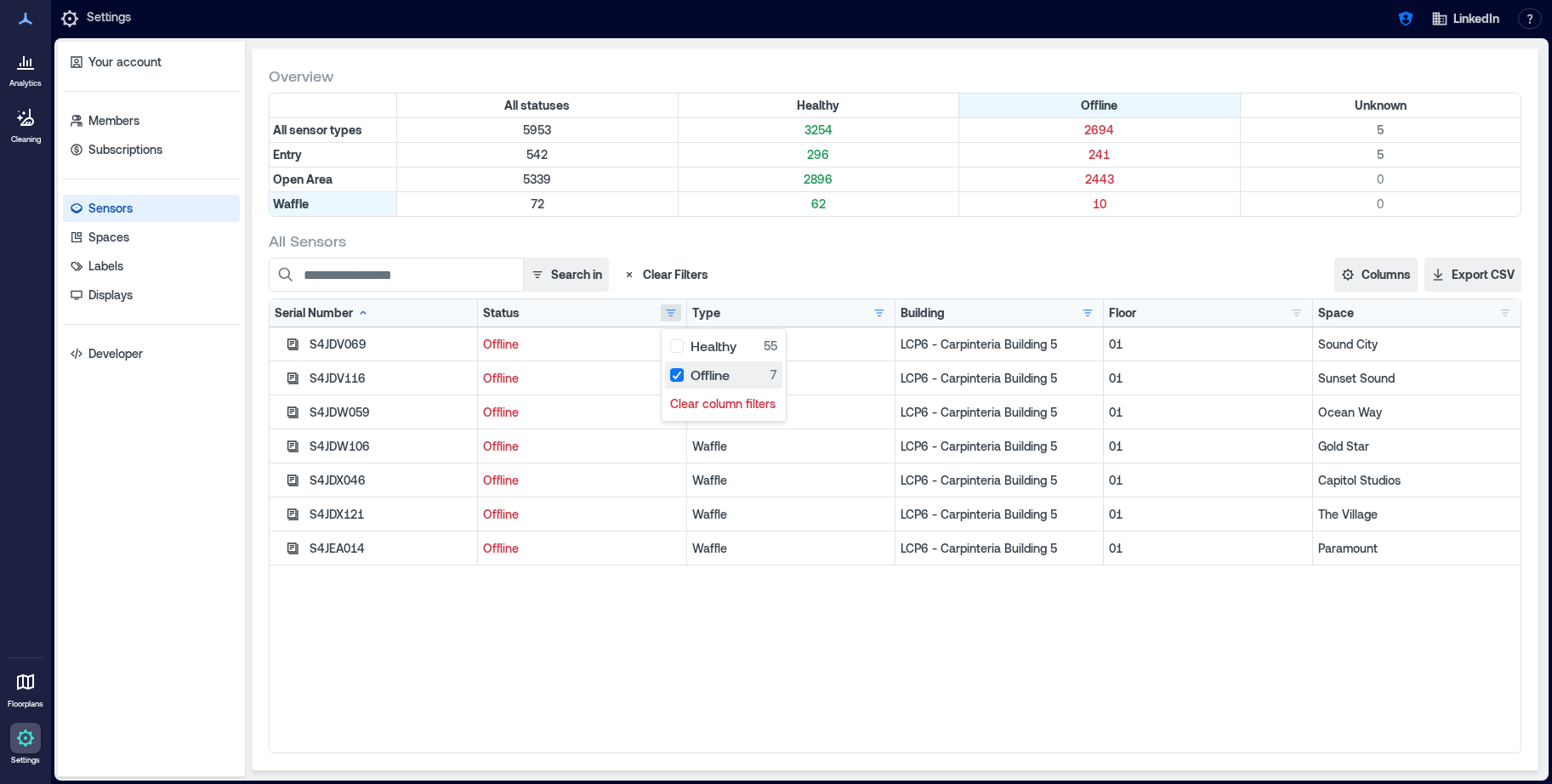scroll, scrollTop: 0, scrollLeft: 0, axis: both 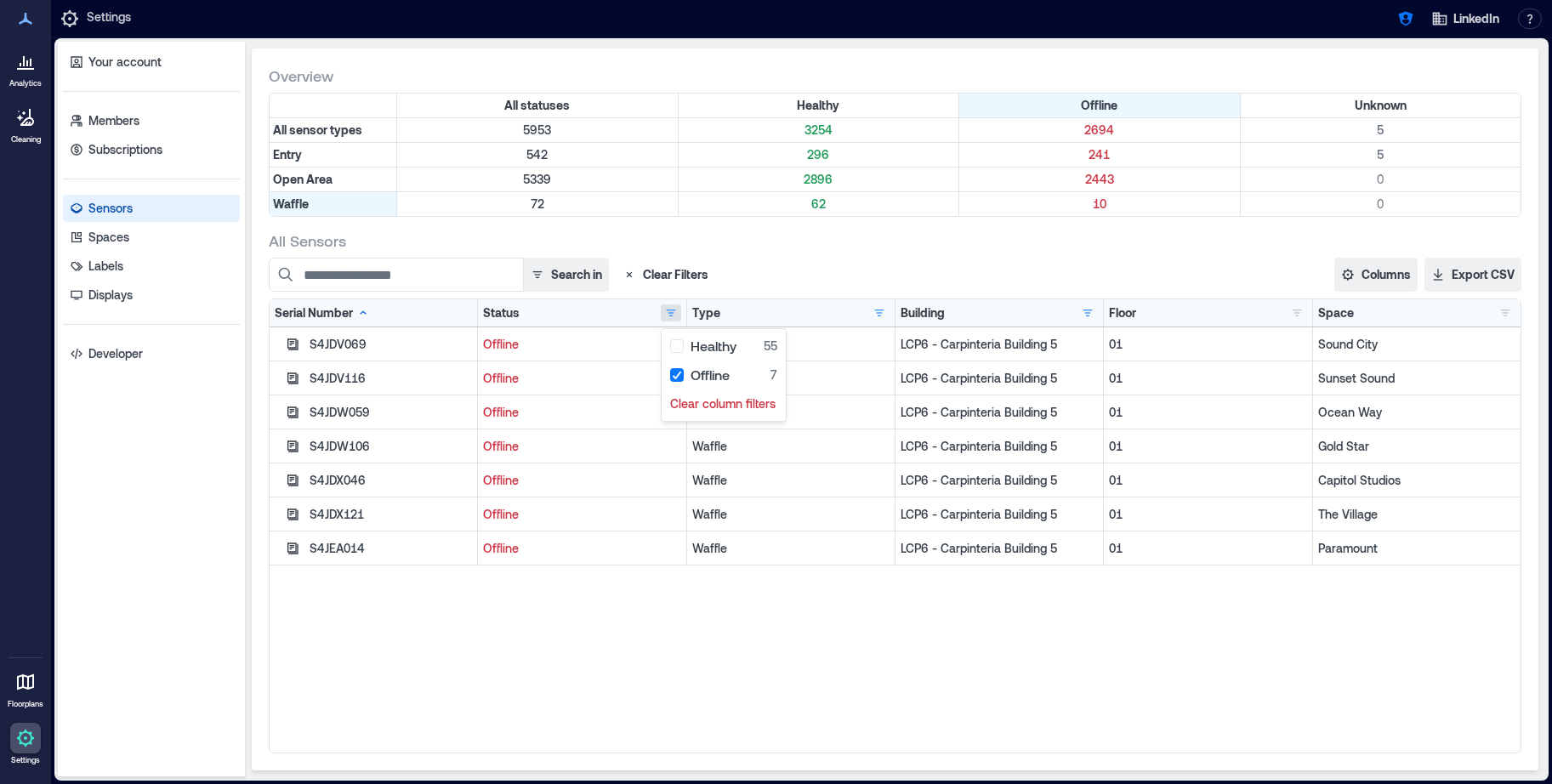 click on "All Sensors Search in Clear Filters Columns Serial Number Status Type Building Floor Space Firmware Ethernet MAC WiFi MAC Export CSV Serial Number Status Healthy 55 Offline 7 Clear column filters Type Waffle 7 Clear column filters Building LCP6 - Carpinteria Building 5 7 LSNR - 950 Maude 1 N/A 2 Clear column filters Floor 01 7 Space Capitol Studios 1 Gold Star 1 Ocean Way 1 Paramount 1 Sound City 1 Sunset Sound 1 The Village 1 S4JDV069 Offline Waffle LCP6 - Carpinteria Building 5 01 Sound City S4JDV116 Offline Waffle LCP6 - Carpinteria Building 5 01 Sunset Sound S4JDW059 Offline Waffle LCP6 - Carpinteria Building 5 01 Ocean Way S4JDW106 Offline Waffle LCP6 - Carpinteria Building 5 01 Gold Star S4JDX046 Offline Waffle LCP6 - Carpinteria Building 5 01 Capitol Studios S4JDX121 Offline Waffle LCP6 - Carpinteria Building 5 01 The Village S4JEA014 Offline Waffle LCP6 - Carpinteria Building 5 01 Paramount" at bounding box center (895, 491) 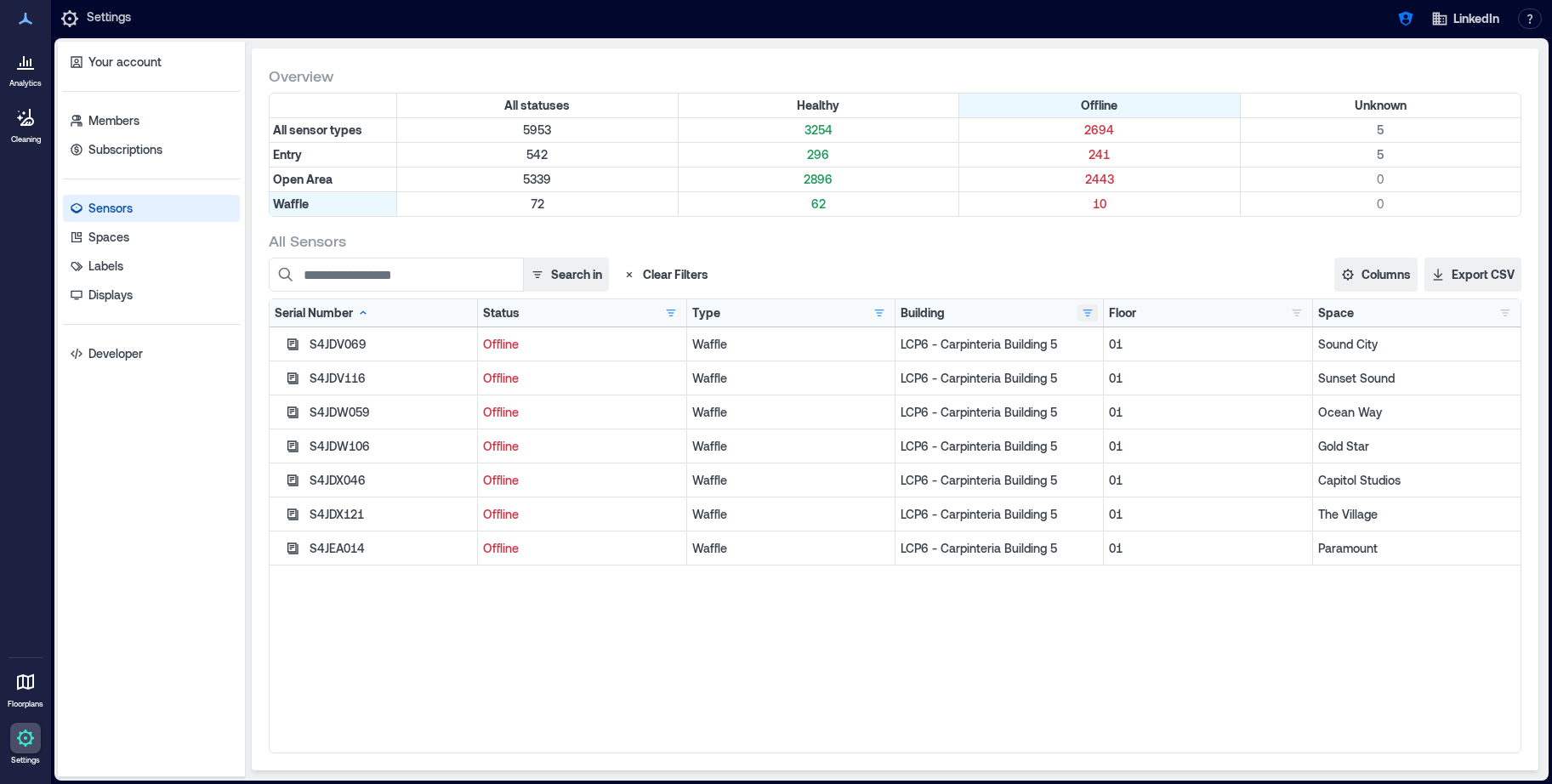 click at bounding box center (1088, 313) 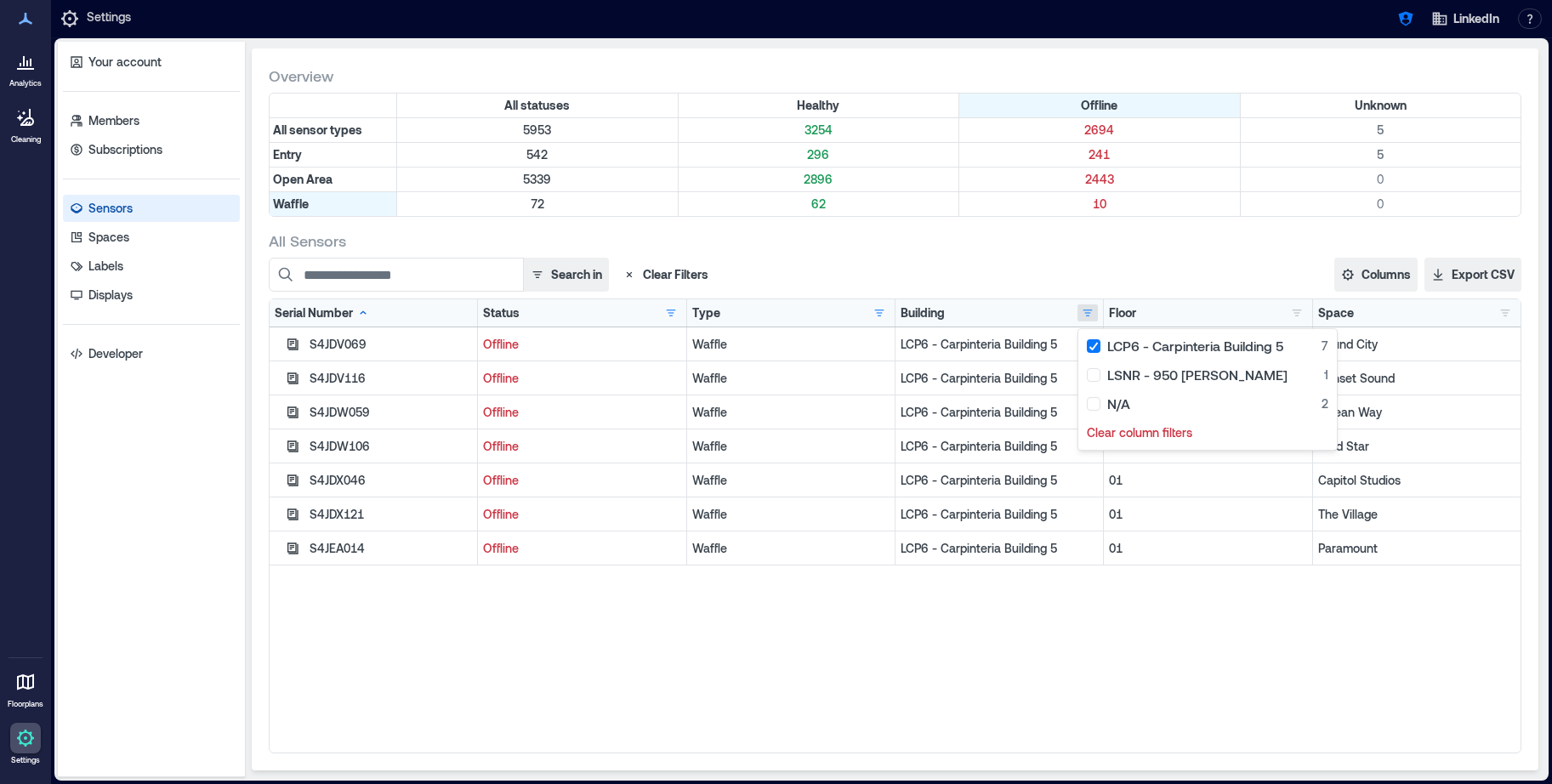 click on "Search in Clear Filters Columns Serial Number Status Type Building Floor Space Firmware Ethernet MAC WiFi MAC Export CSV" at bounding box center (895, 275) 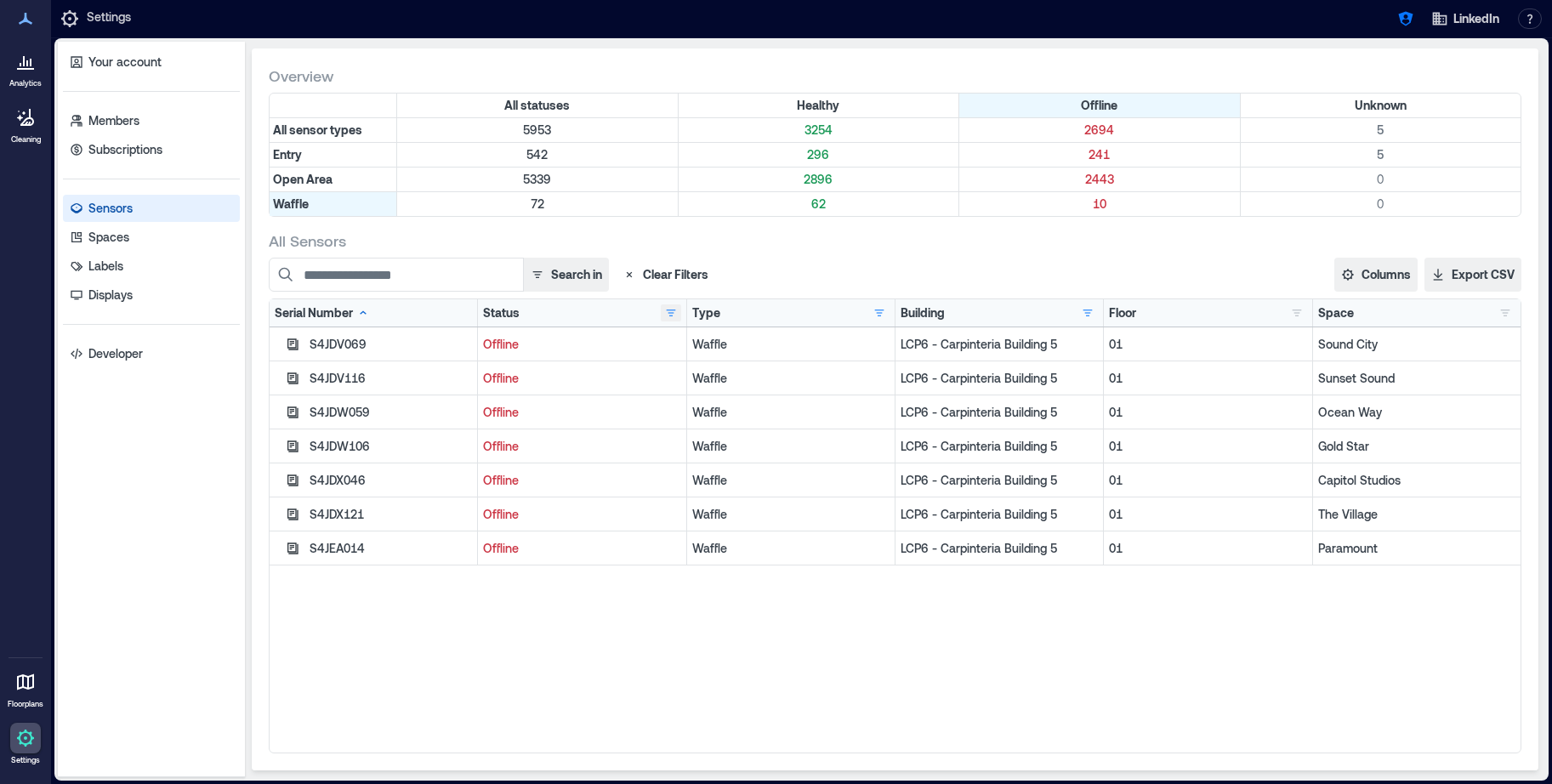 click at bounding box center [671, 313] 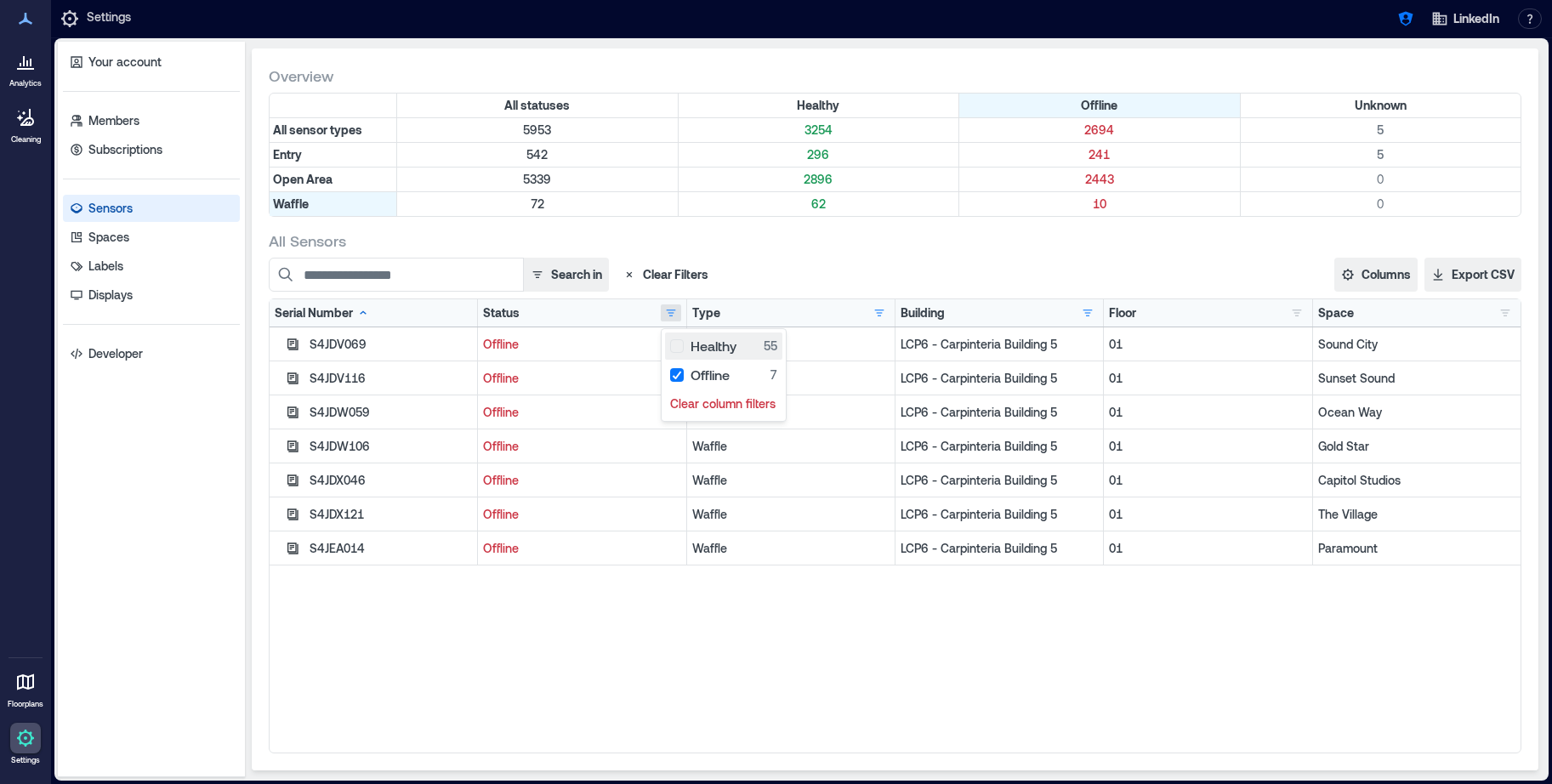 click on "Healthy 55" at bounding box center [724, 346] 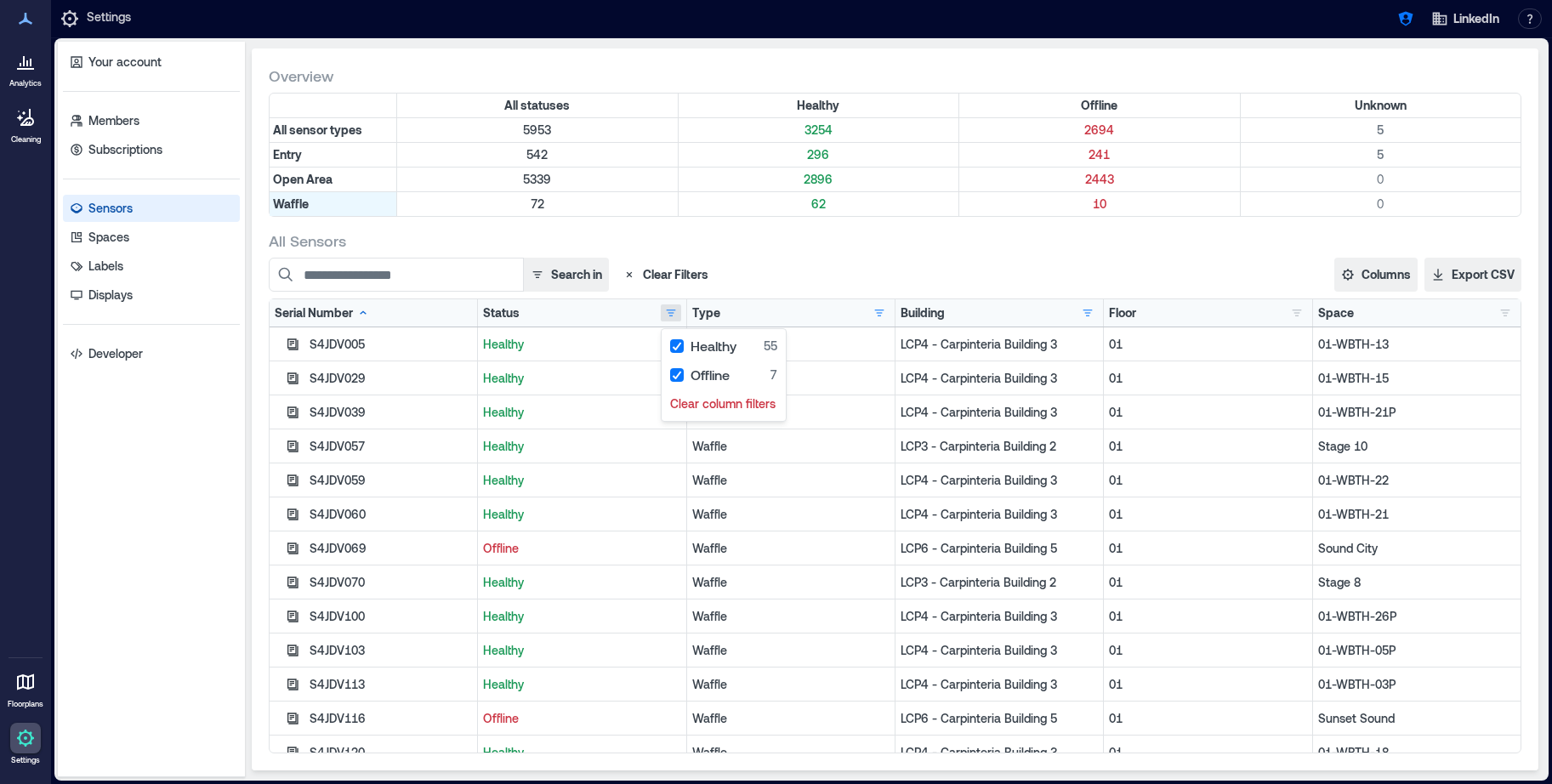 click on "Search in Clear Filters" at bounding box center [609, 275] 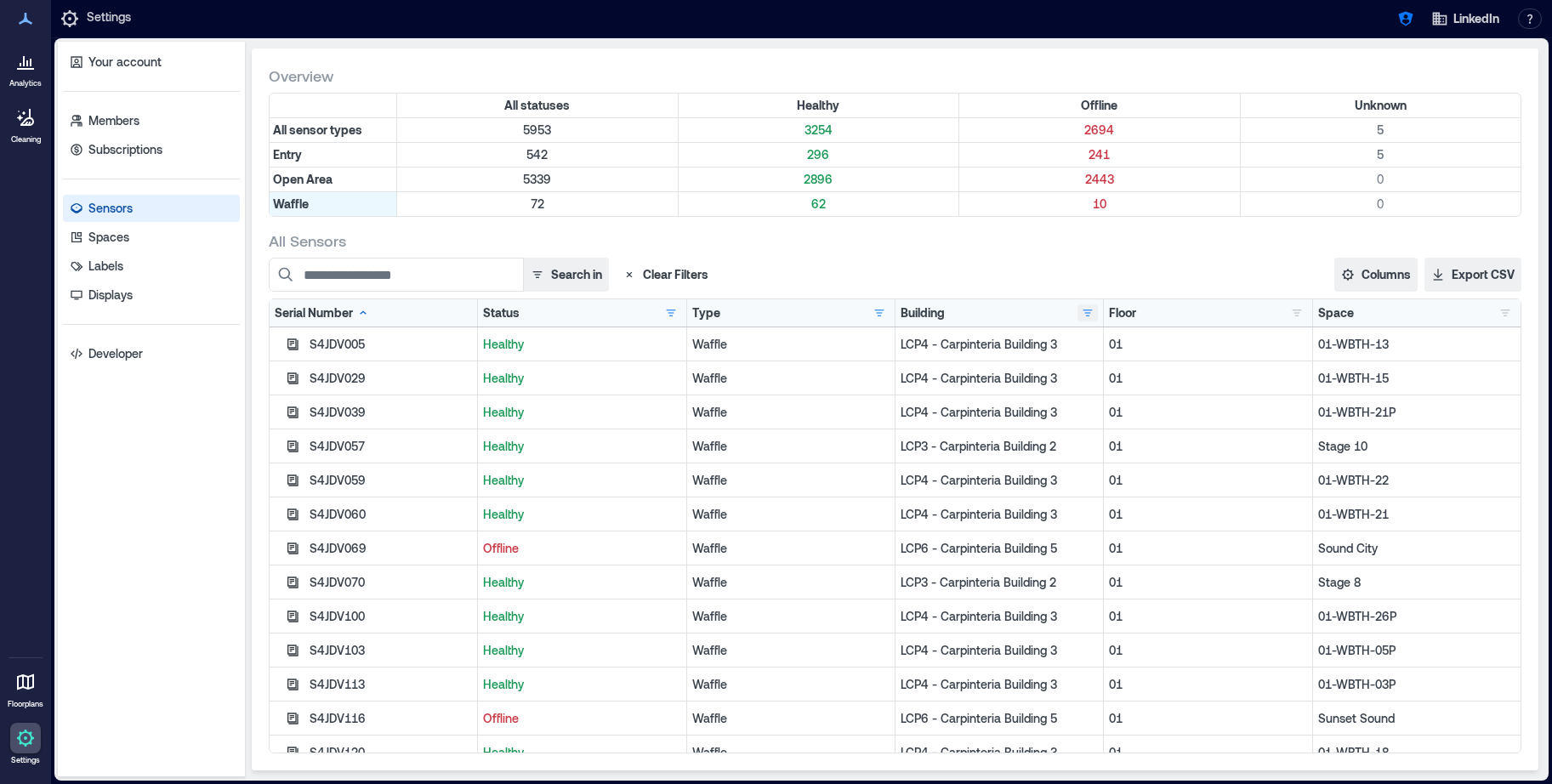 click at bounding box center [1088, 313] 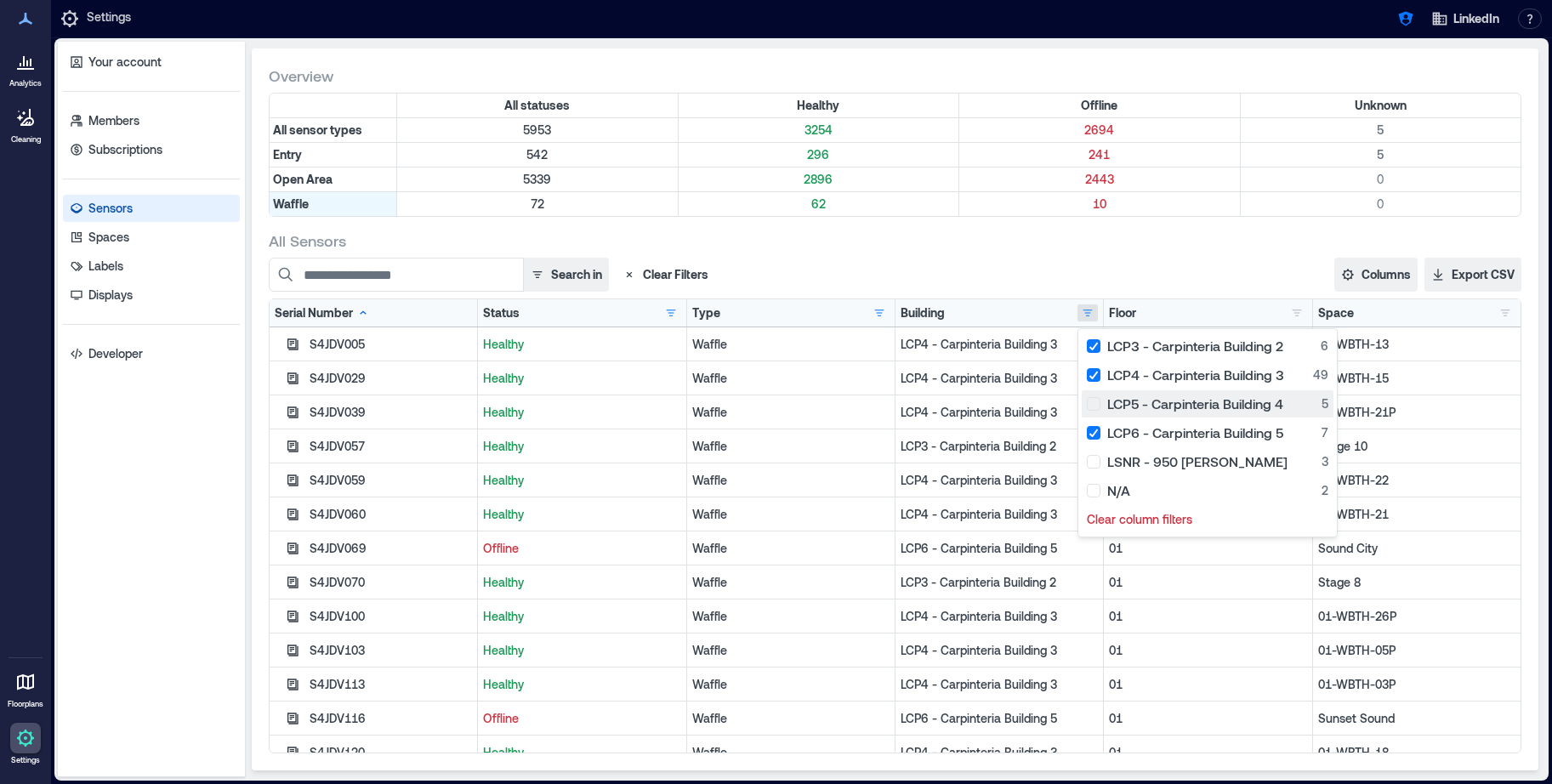 click on "LCP5 - Carpinteria Building 4 5" at bounding box center (1208, 404) 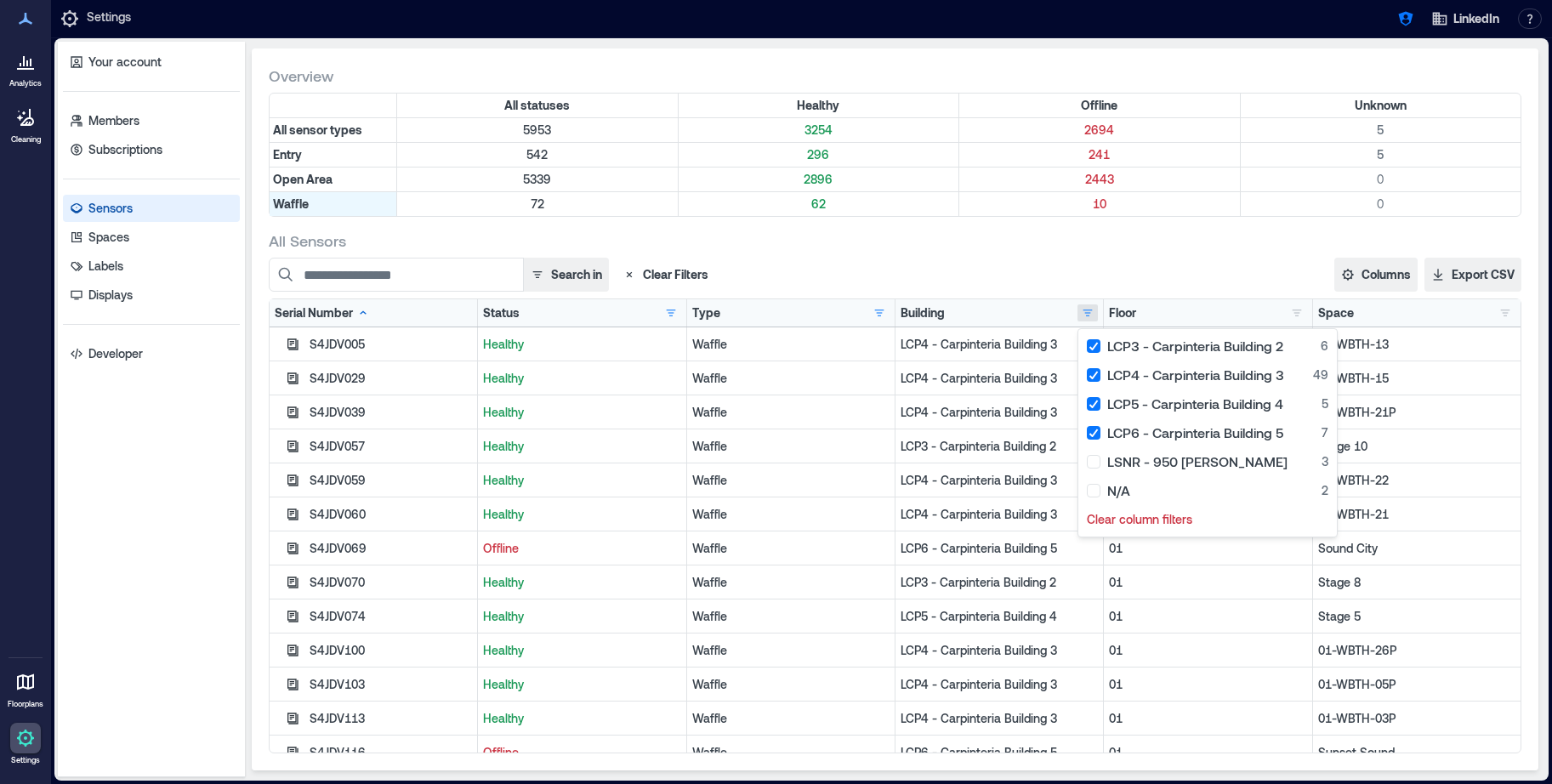 click on "All Sensors" at bounding box center (895, 241) 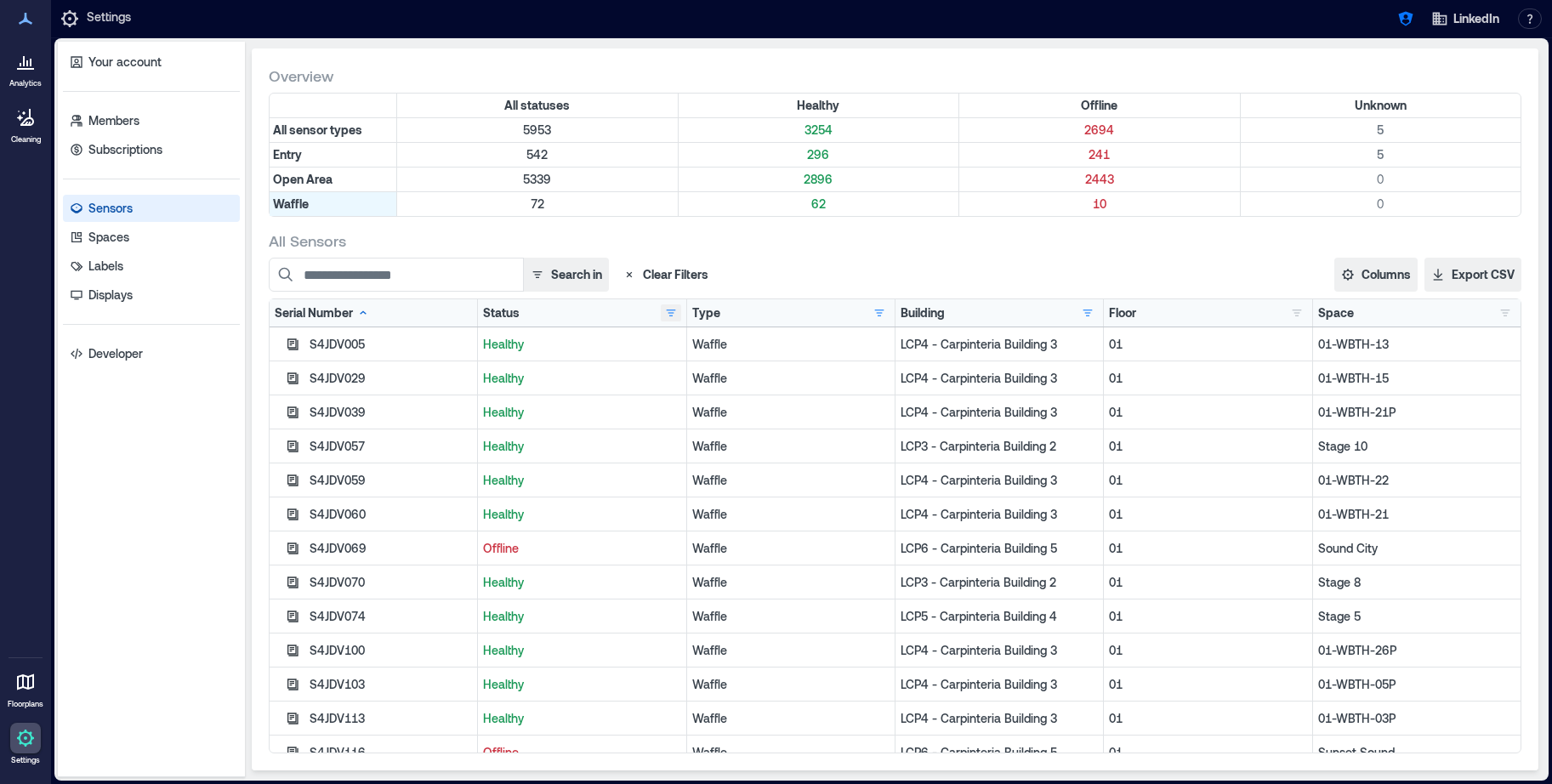 click at bounding box center [671, 313] 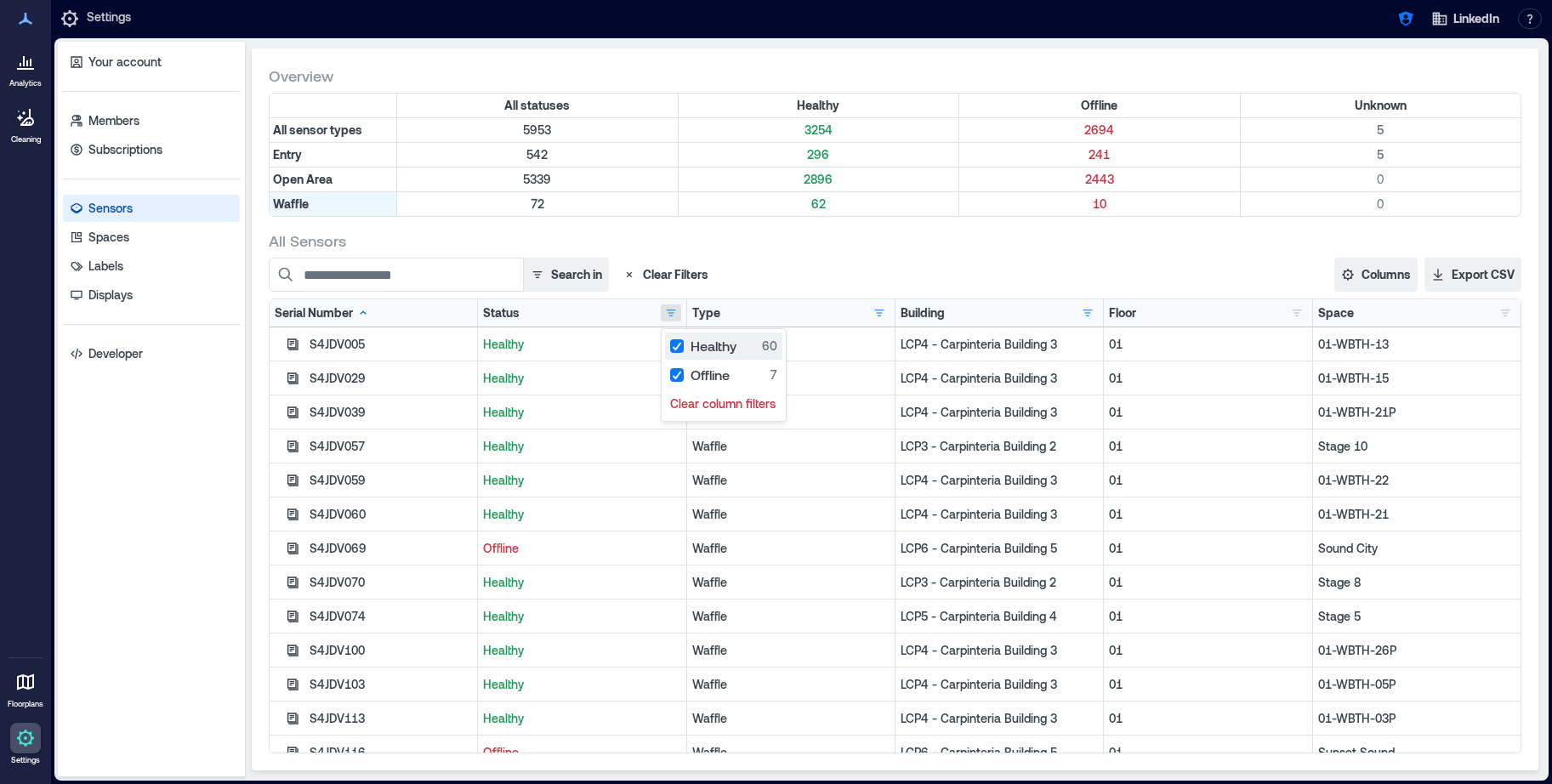 click on "Healthy 60" at bounding box center (724, 346) 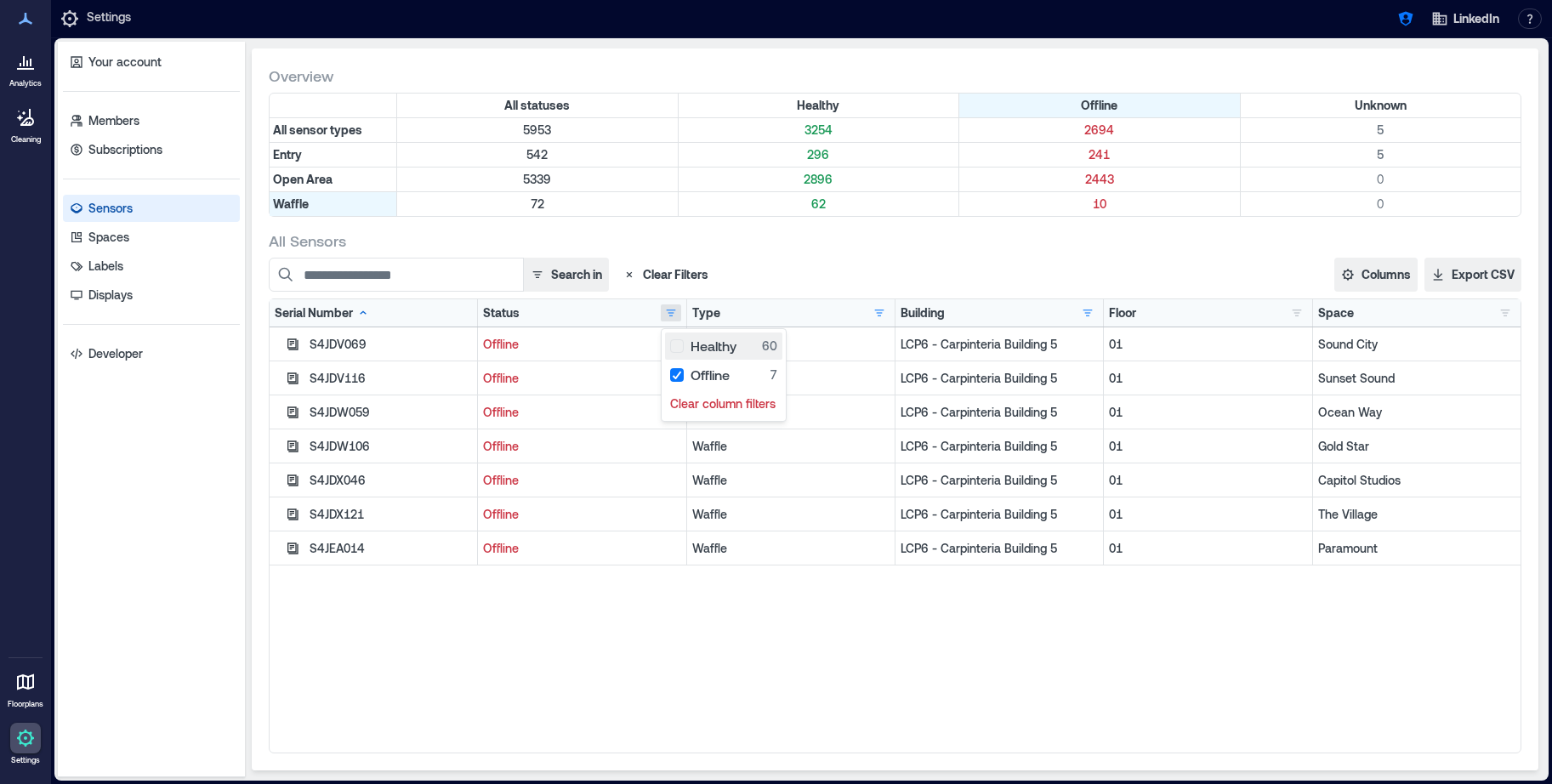 click on "Healthy 60" at bounding box center [724, 346] 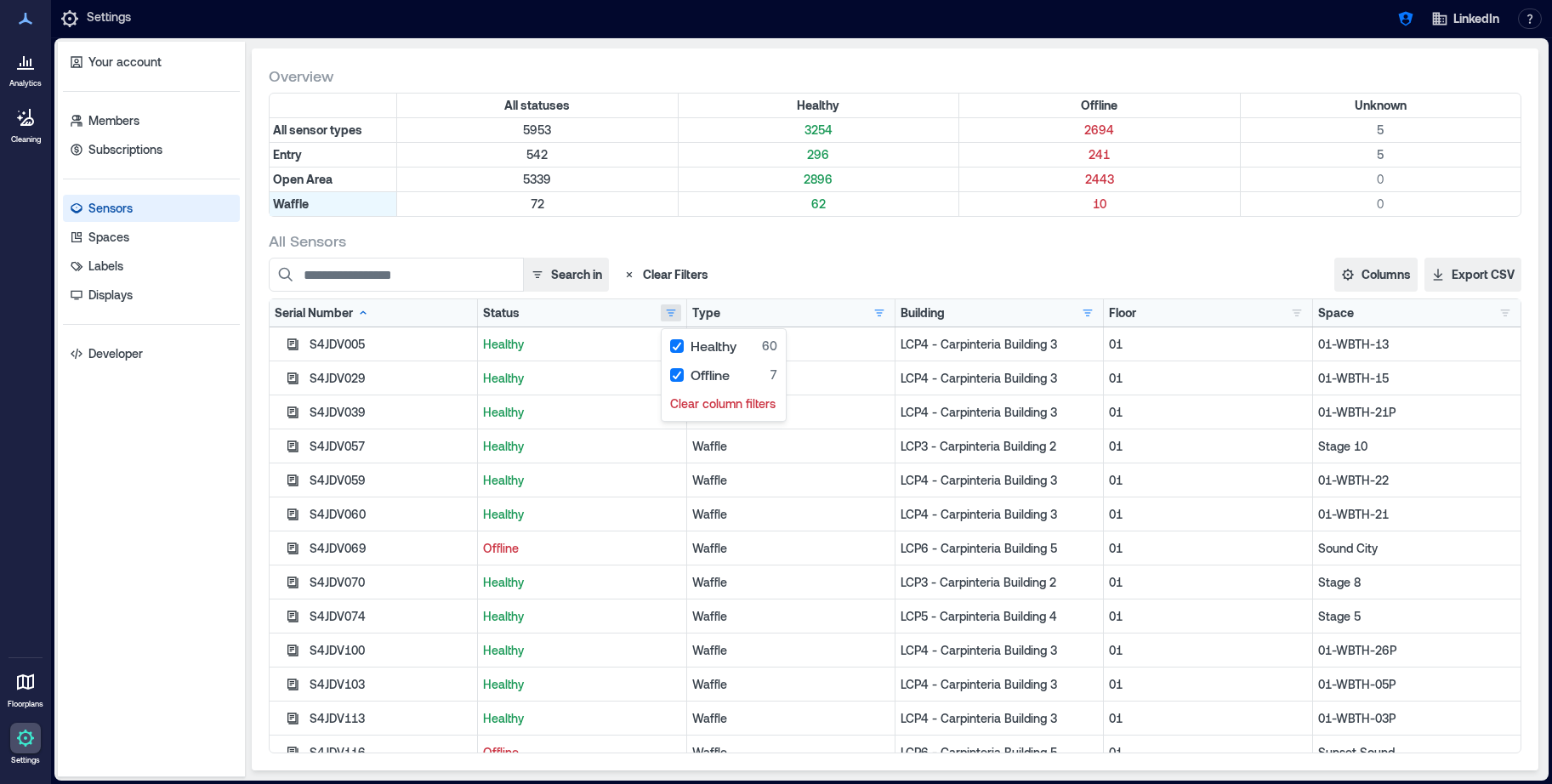 click on "Search in Clear Filters Columns Serial Number Status Type Building Floor Space Firmware Ethernet MAC WiFi MAC Export CSV" at bounding box center (895, 275) 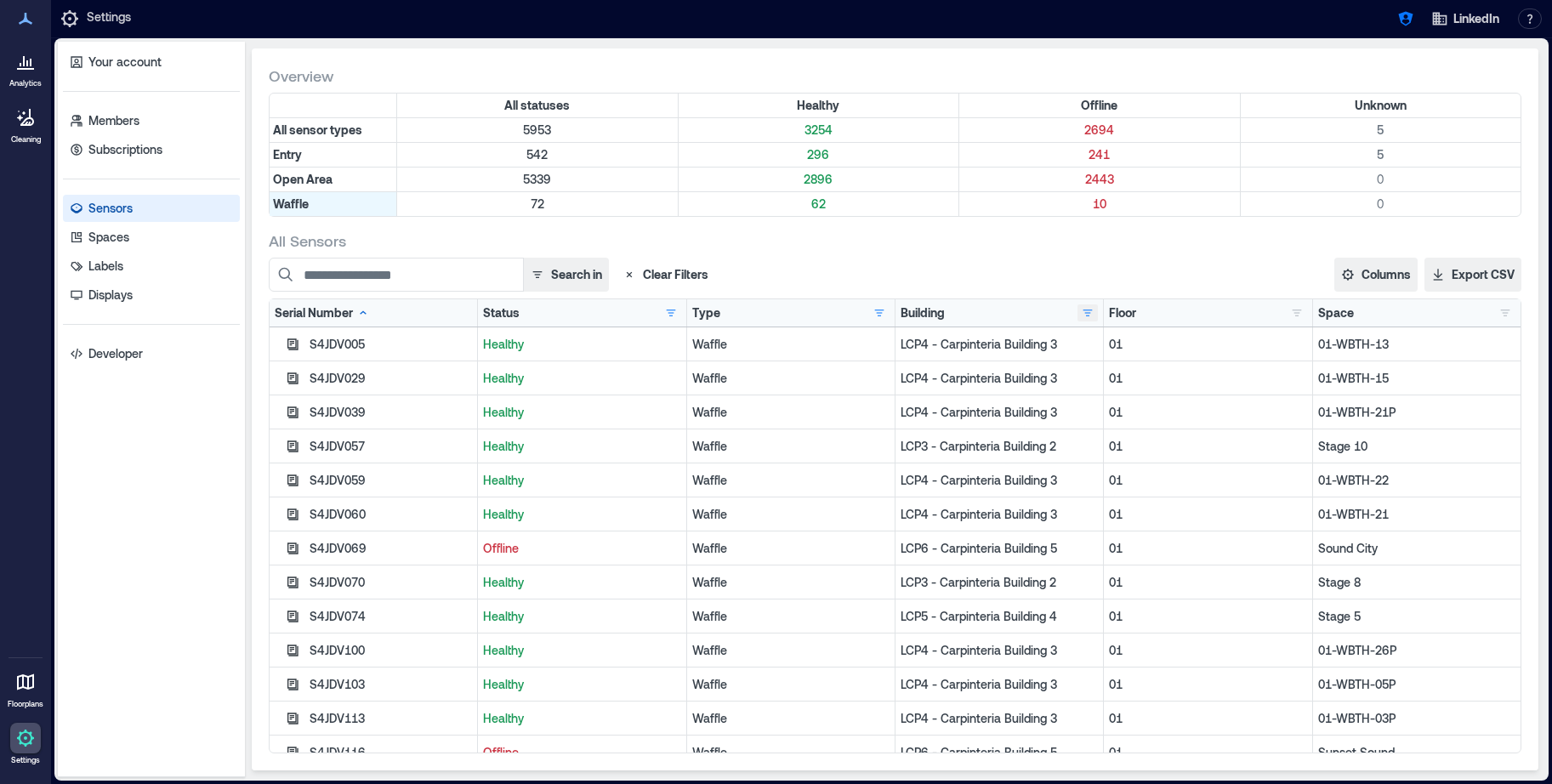 click at bounding box center [1088, 313] 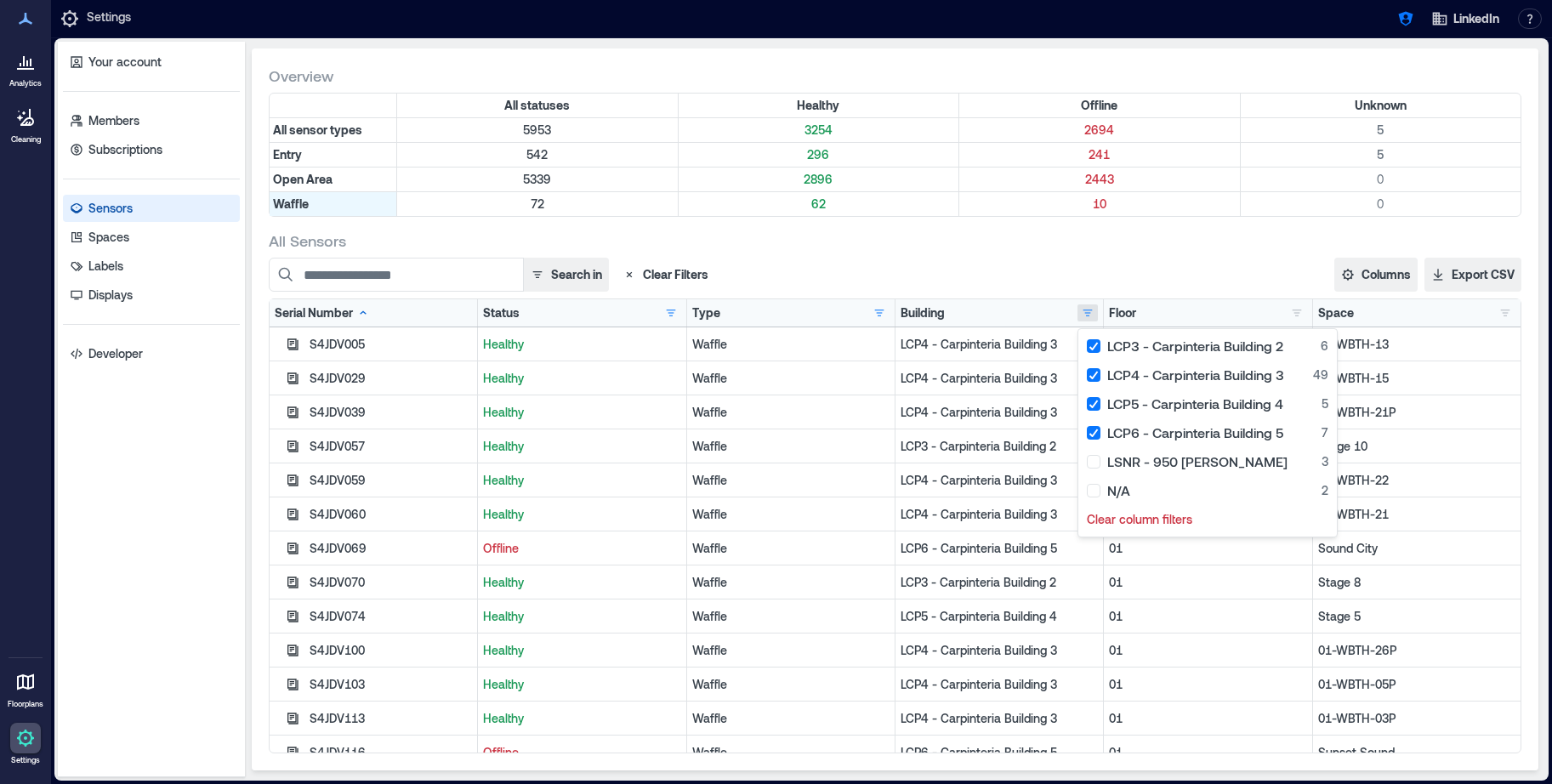 click on "Search in Clear Filters Columns Serial Number Status Type Building Floor Space Firmware Ethernet MAC WiFi MAC Export CSV" at bounding box center [895, 275] 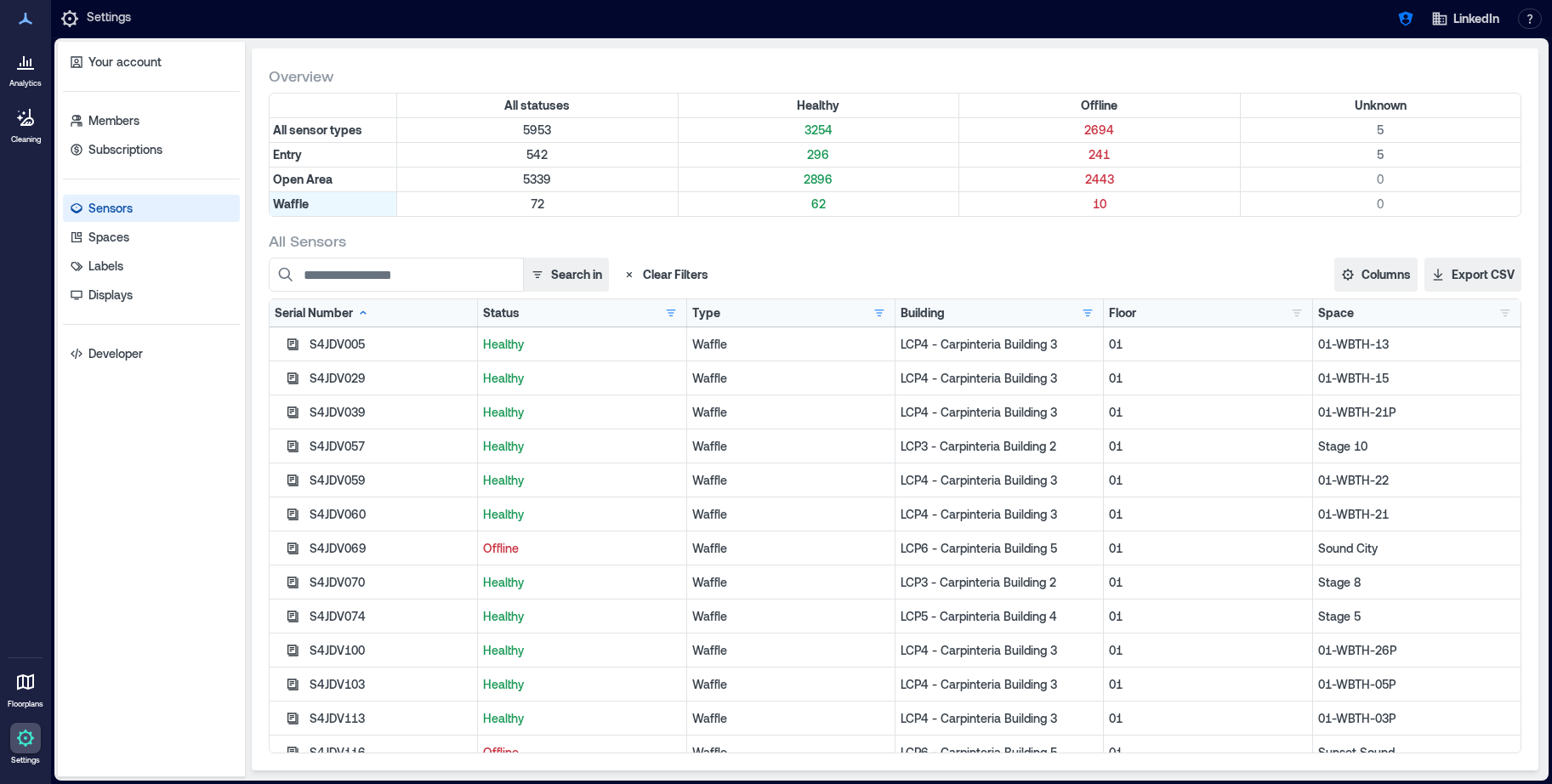 click at bounding box center (26, 61) 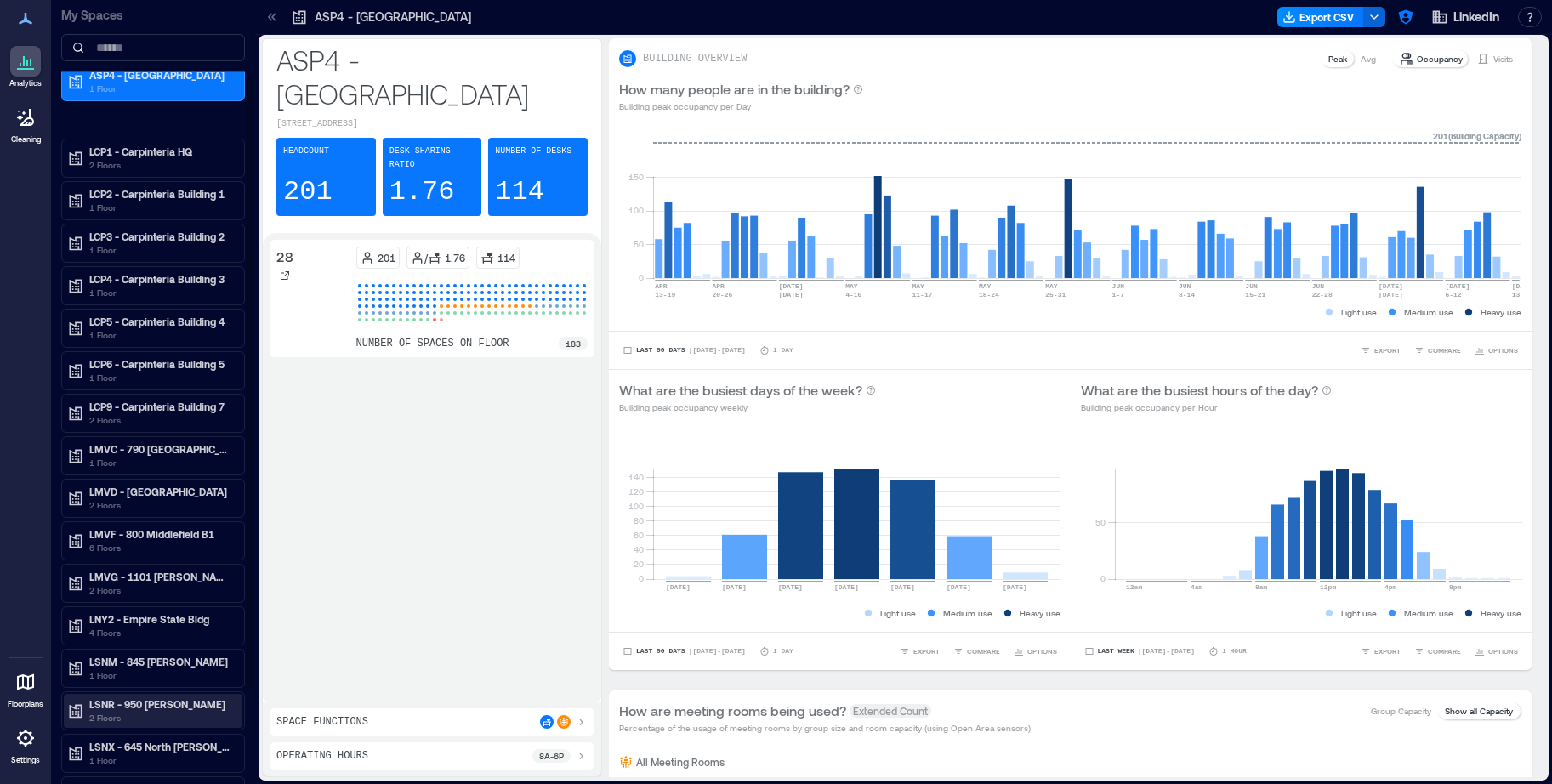 scroll, scrollTop: 0, scrollLeft: 0, axis: both 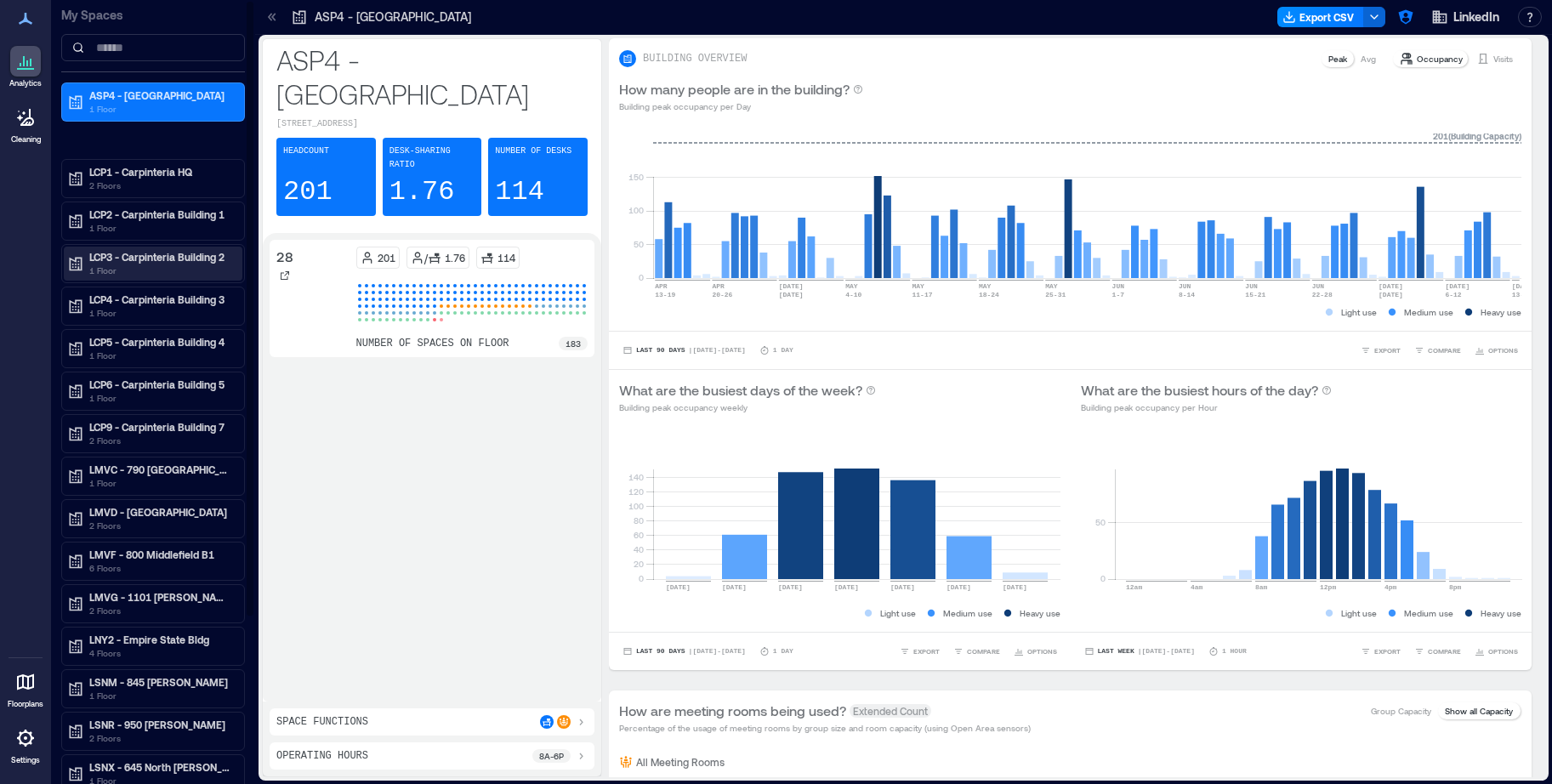 click on "LCP3 - Carpinteria Building 2" at bounding box center (161, 257) 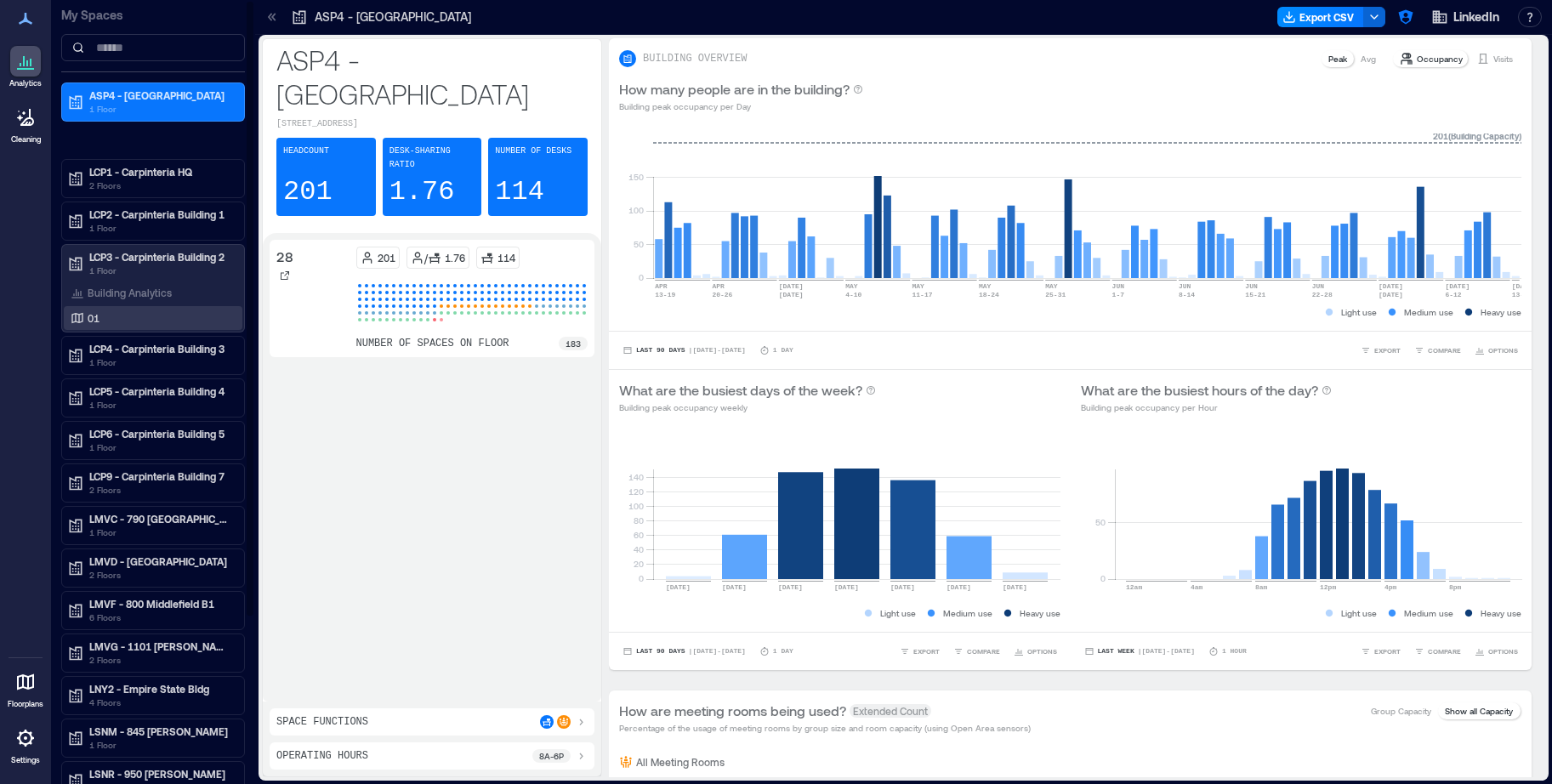 click on "01" at bounding box center [150, 318] 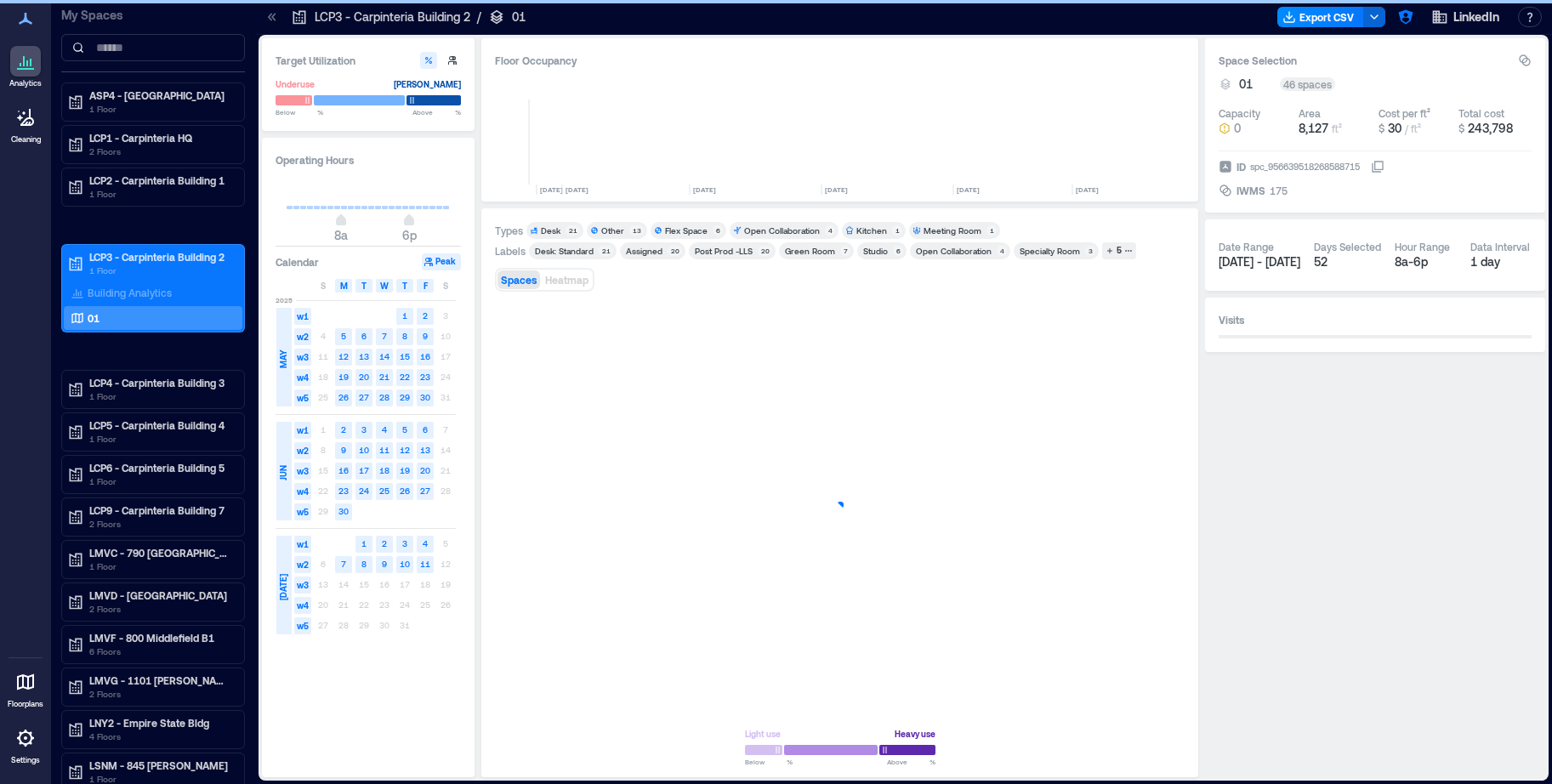 scroll, scrollTop: 0, scrollLeft: 3573, axis: horizontal 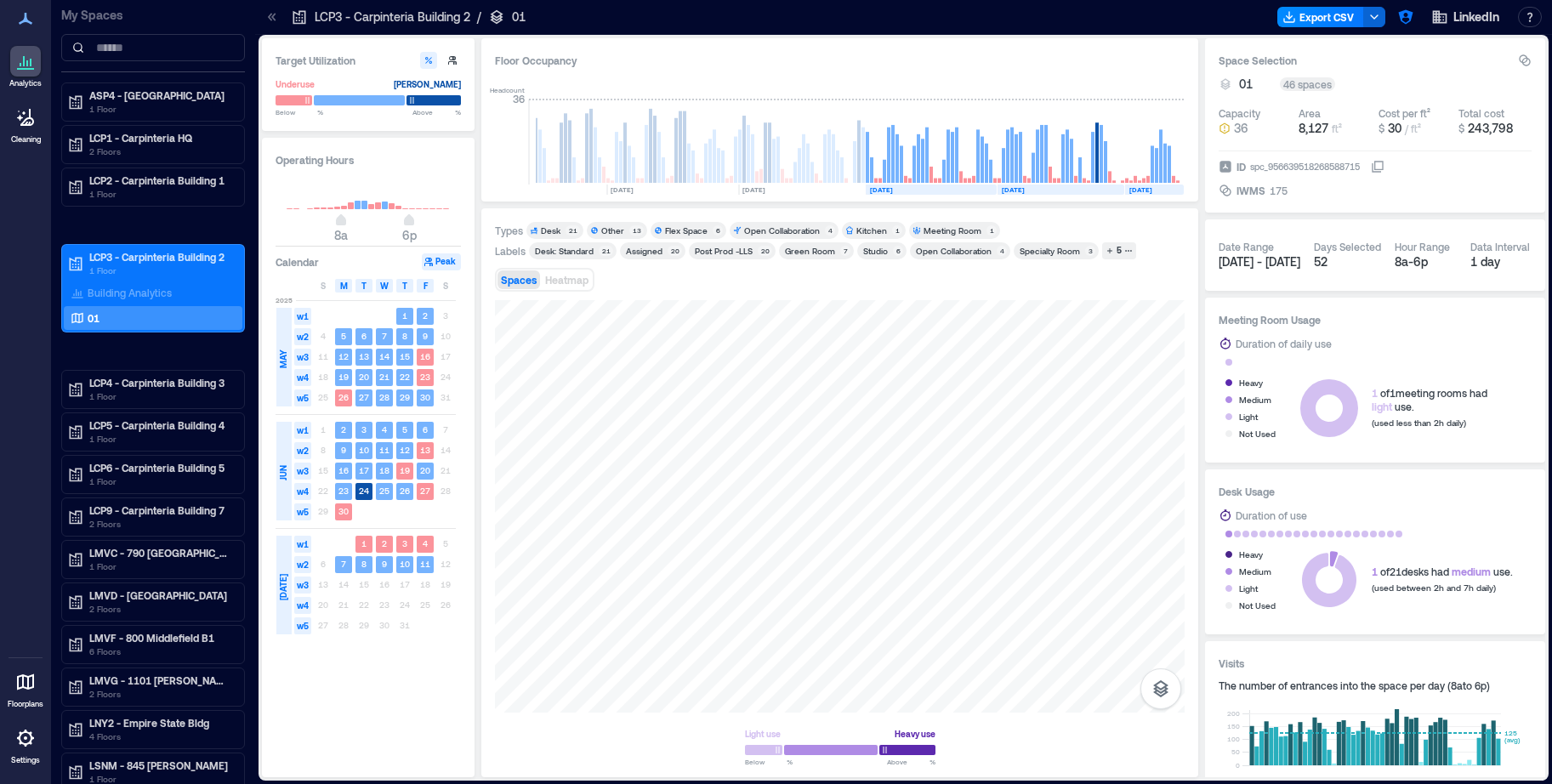 click on "Flex Space" at bounding box center (686, 230) 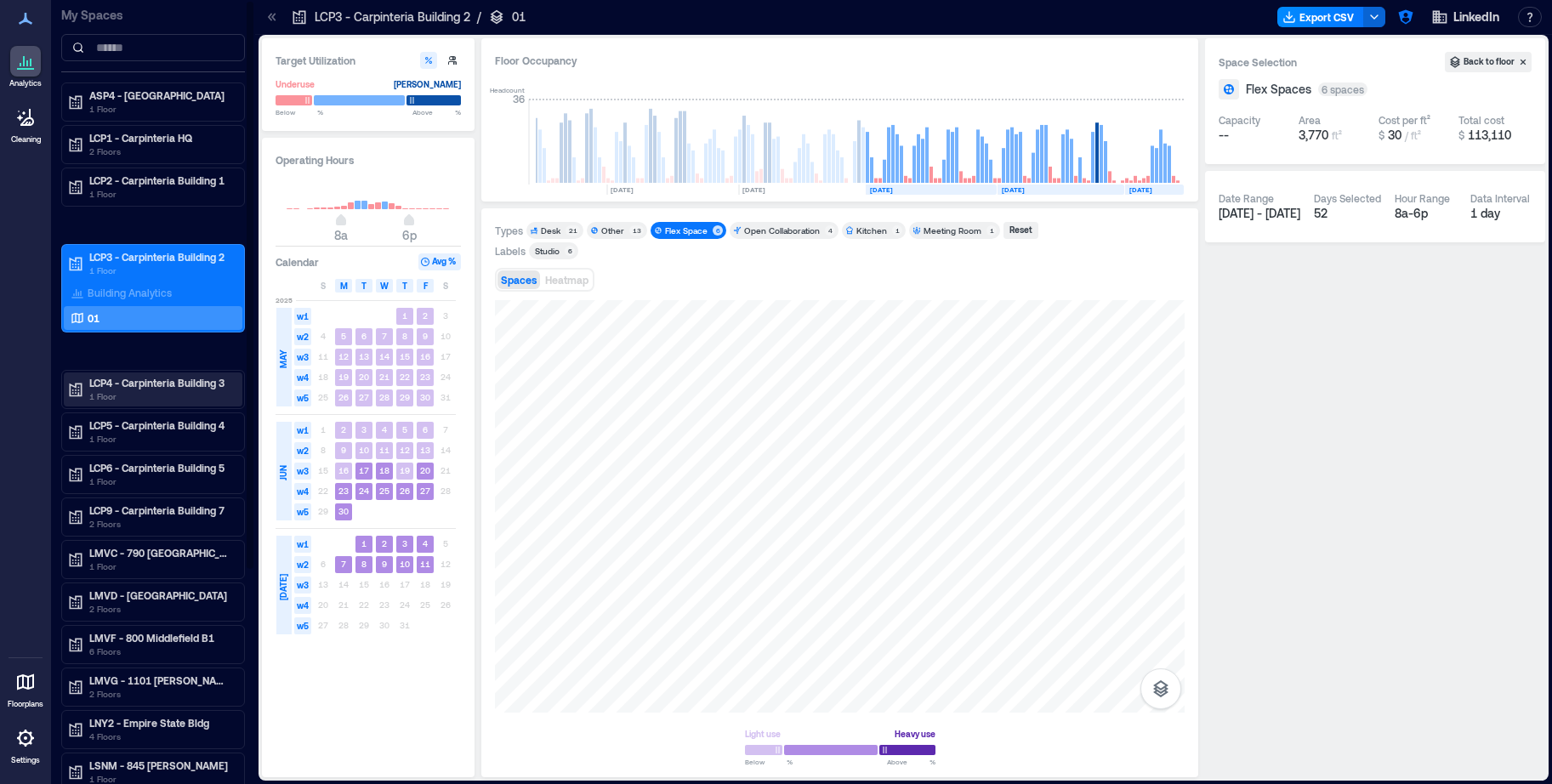 click on "1 Floor" at bounding box center (161, 396) 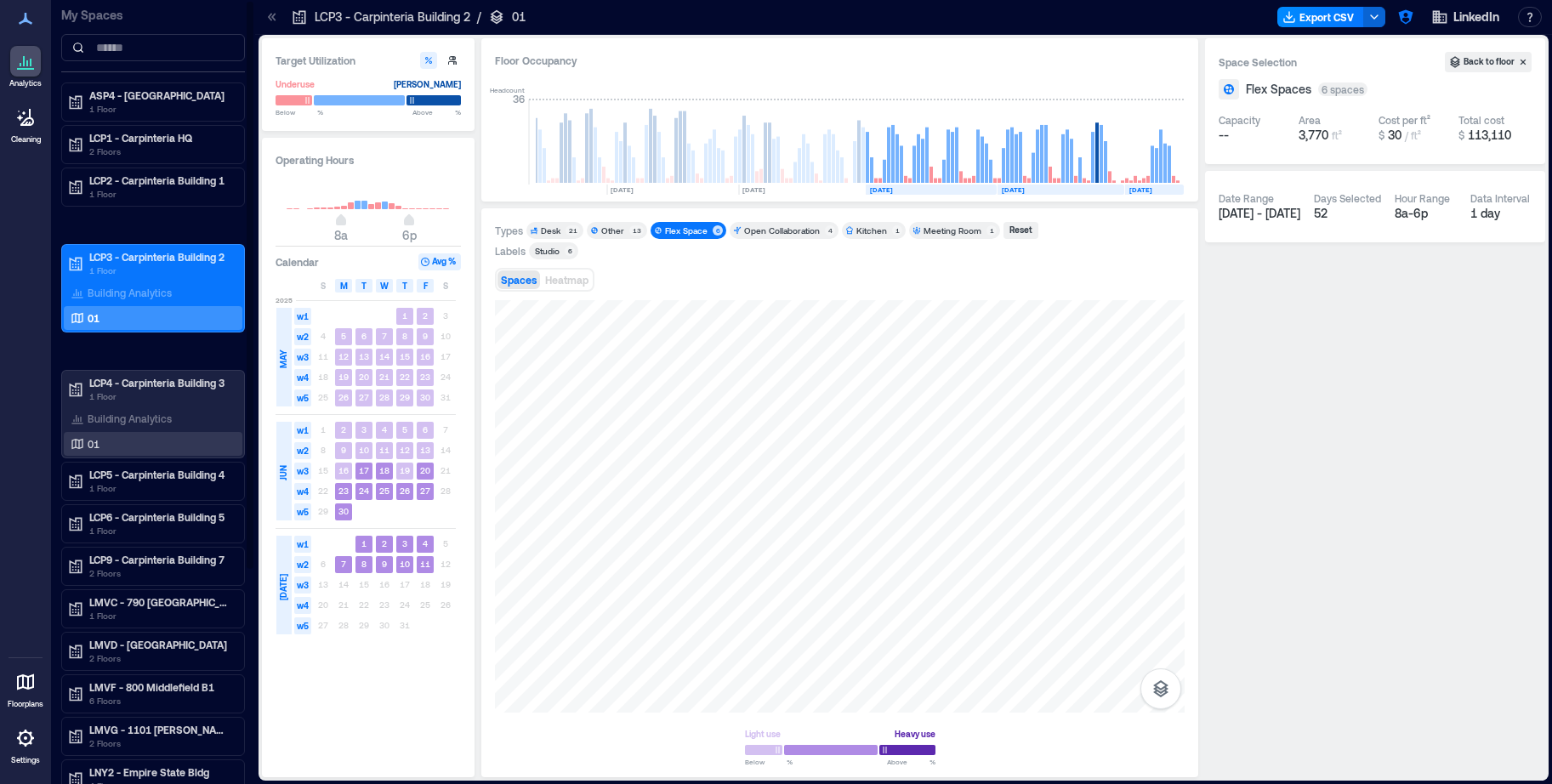 click on "01" at bounding box center [150, 444] 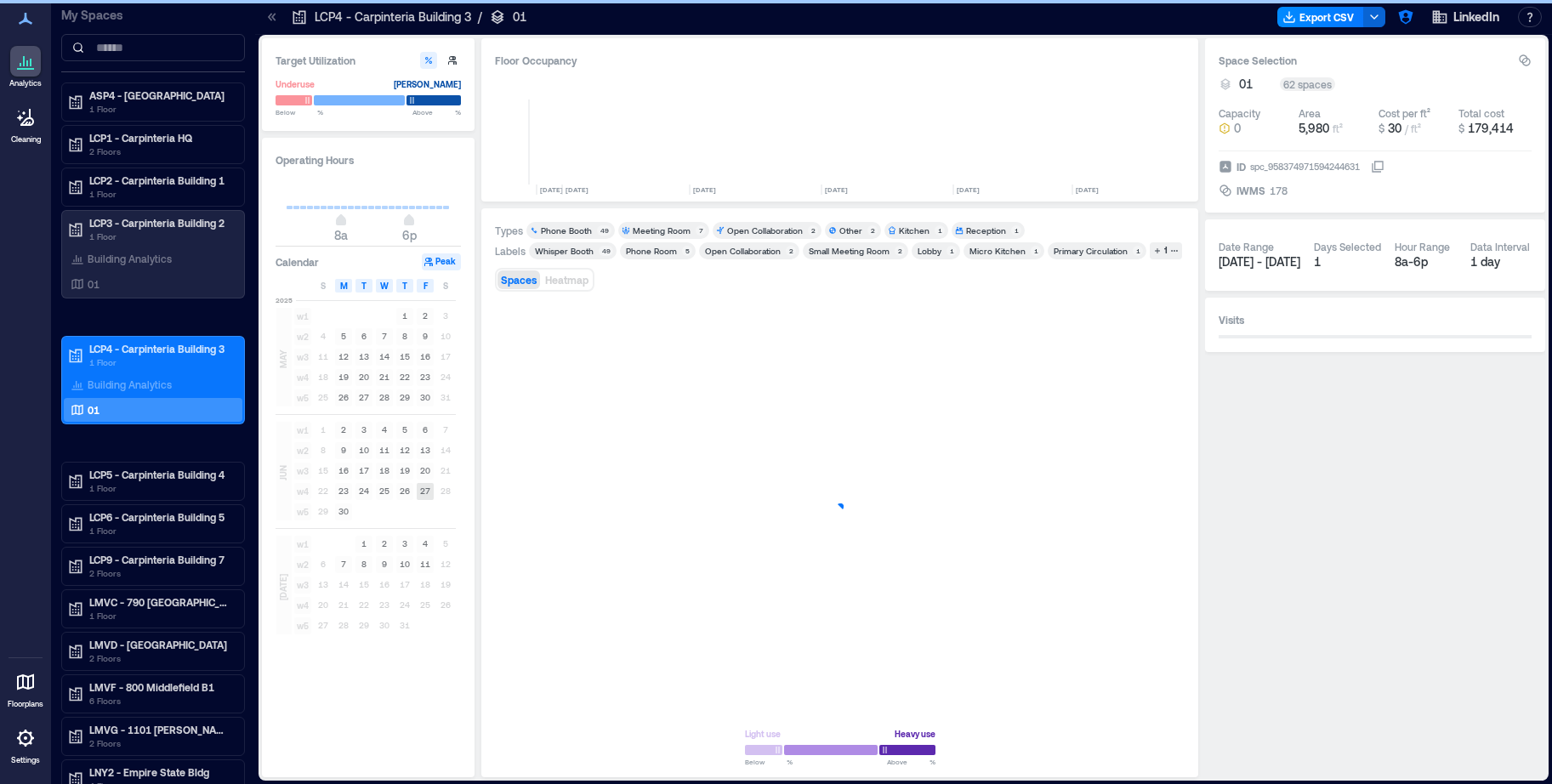 scroll, scrollTop: 0, scrollLeft: 3573, axis: horizontal 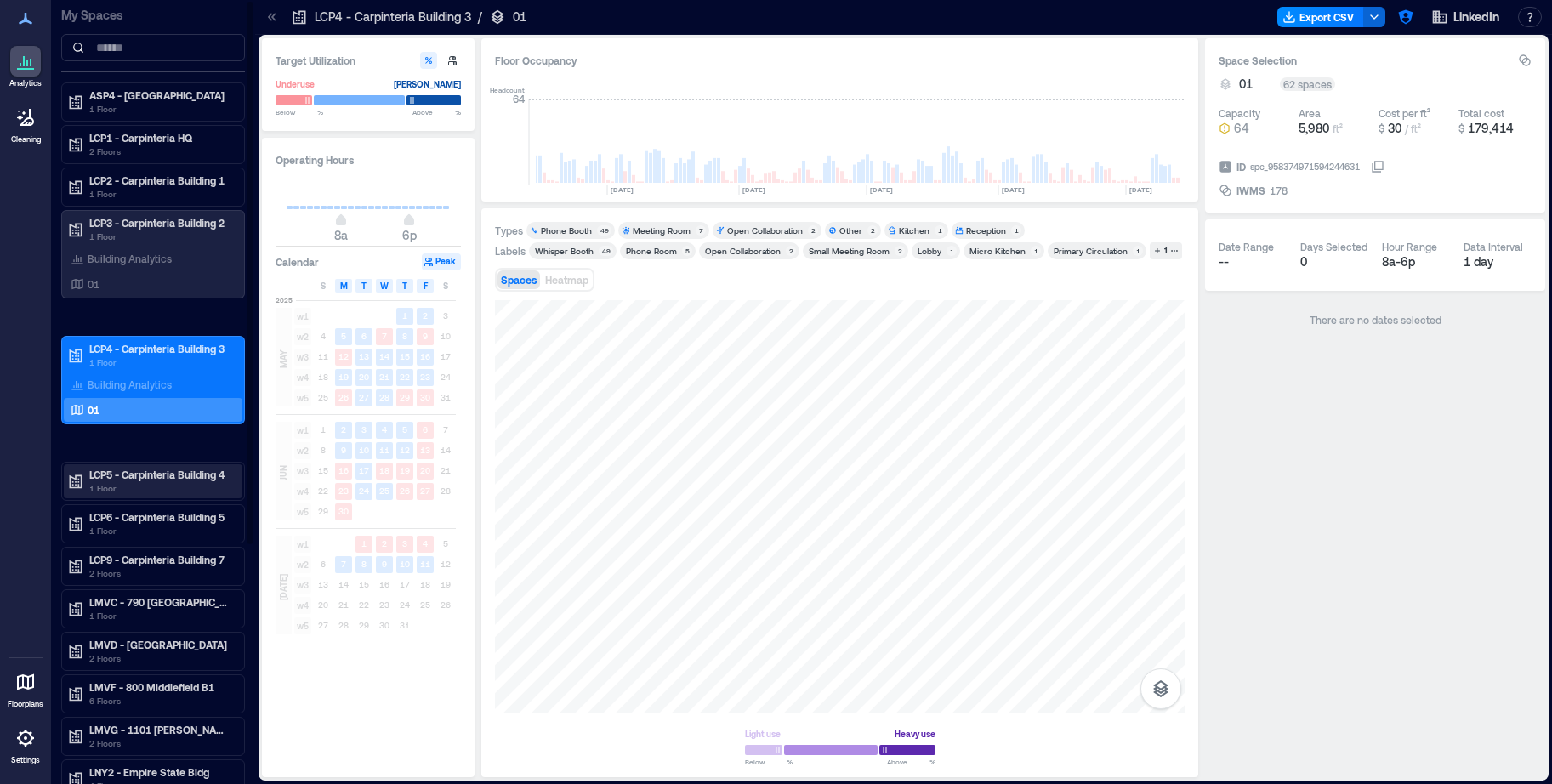 click on "1 Floor" at bounding box center [161, 488] 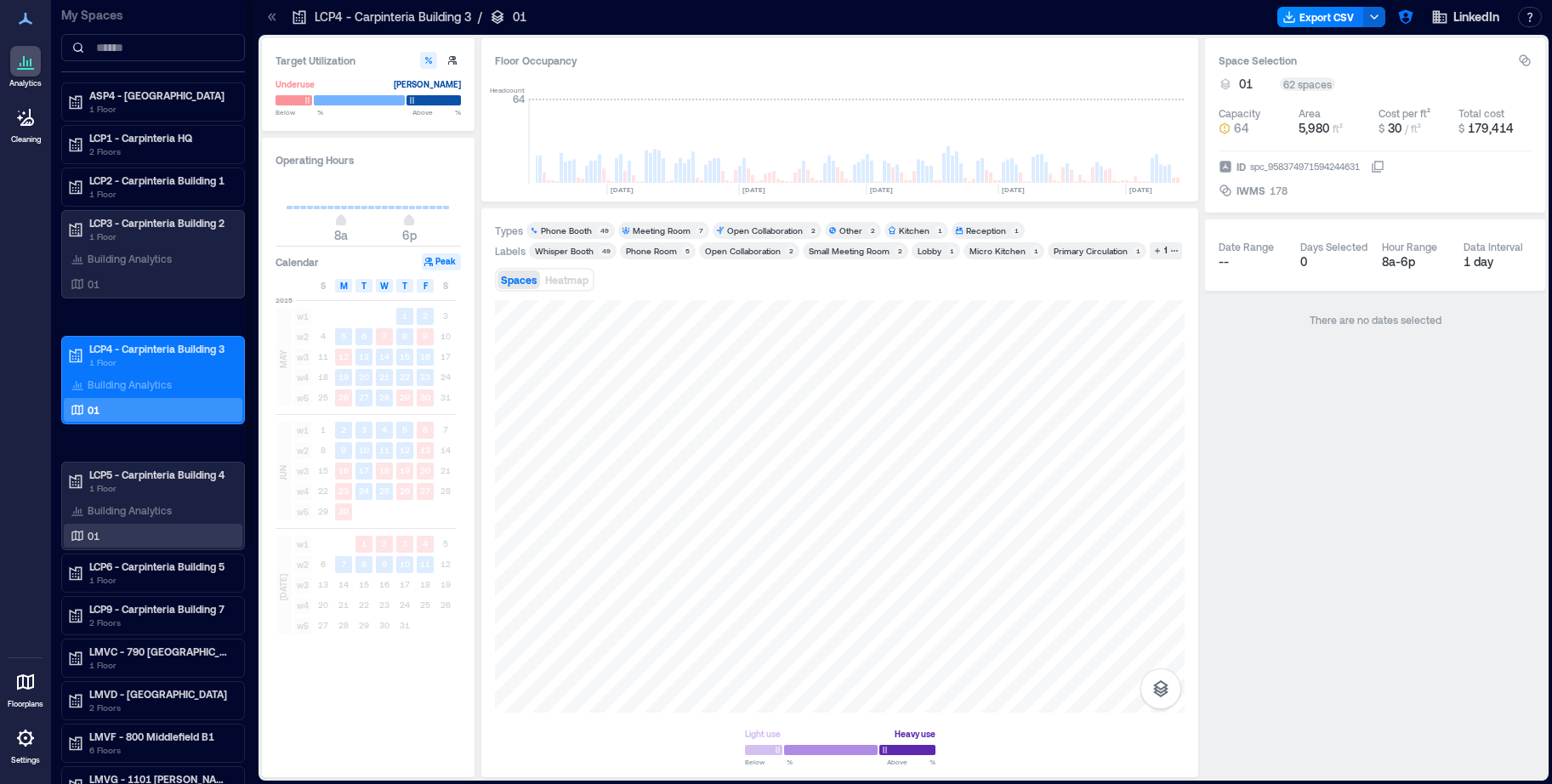 click on "01" at bounding box center (150, 536) 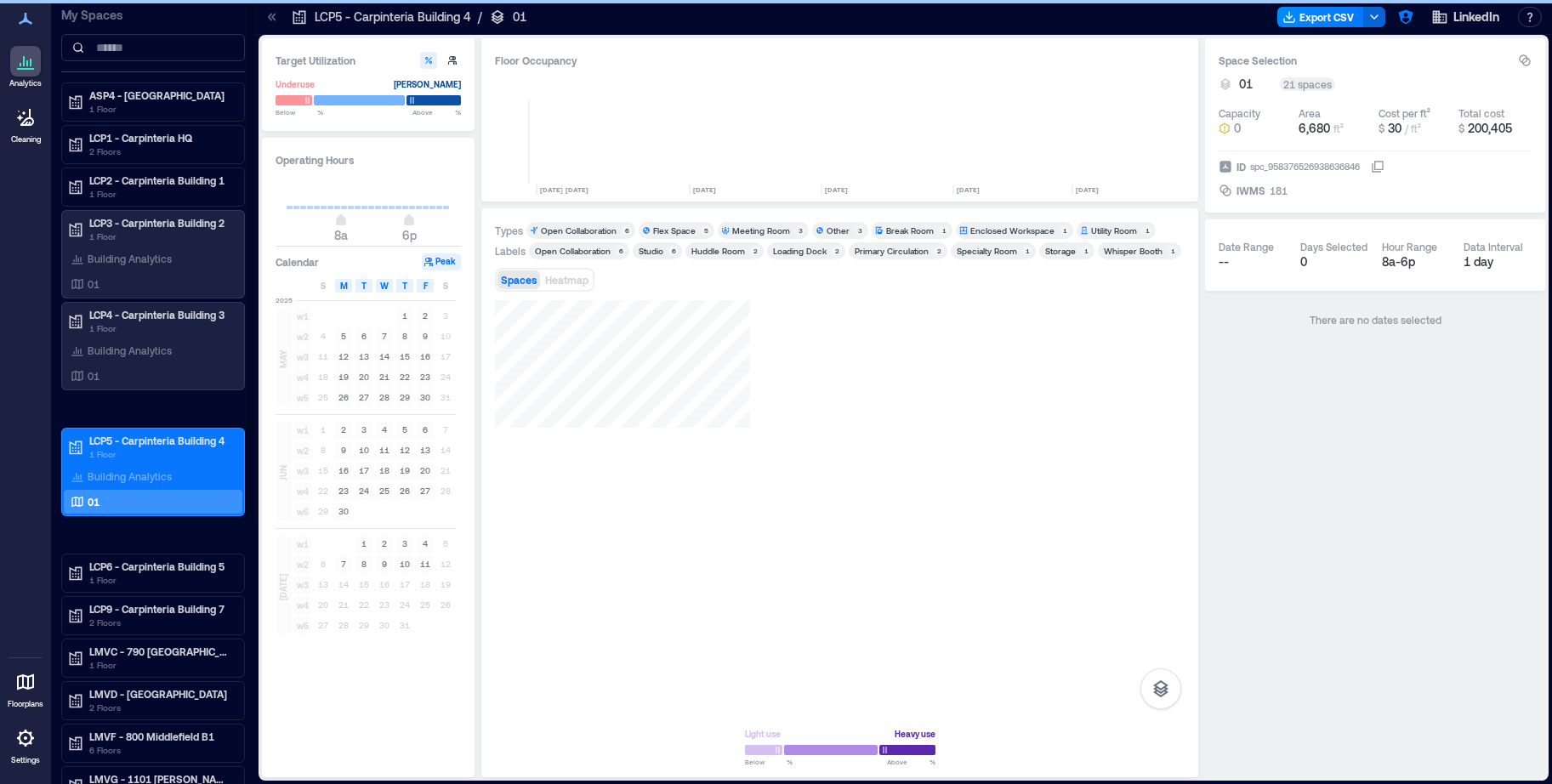 scroll, scrollTop: 0, scrollLeft: 3573, axis: horizontal 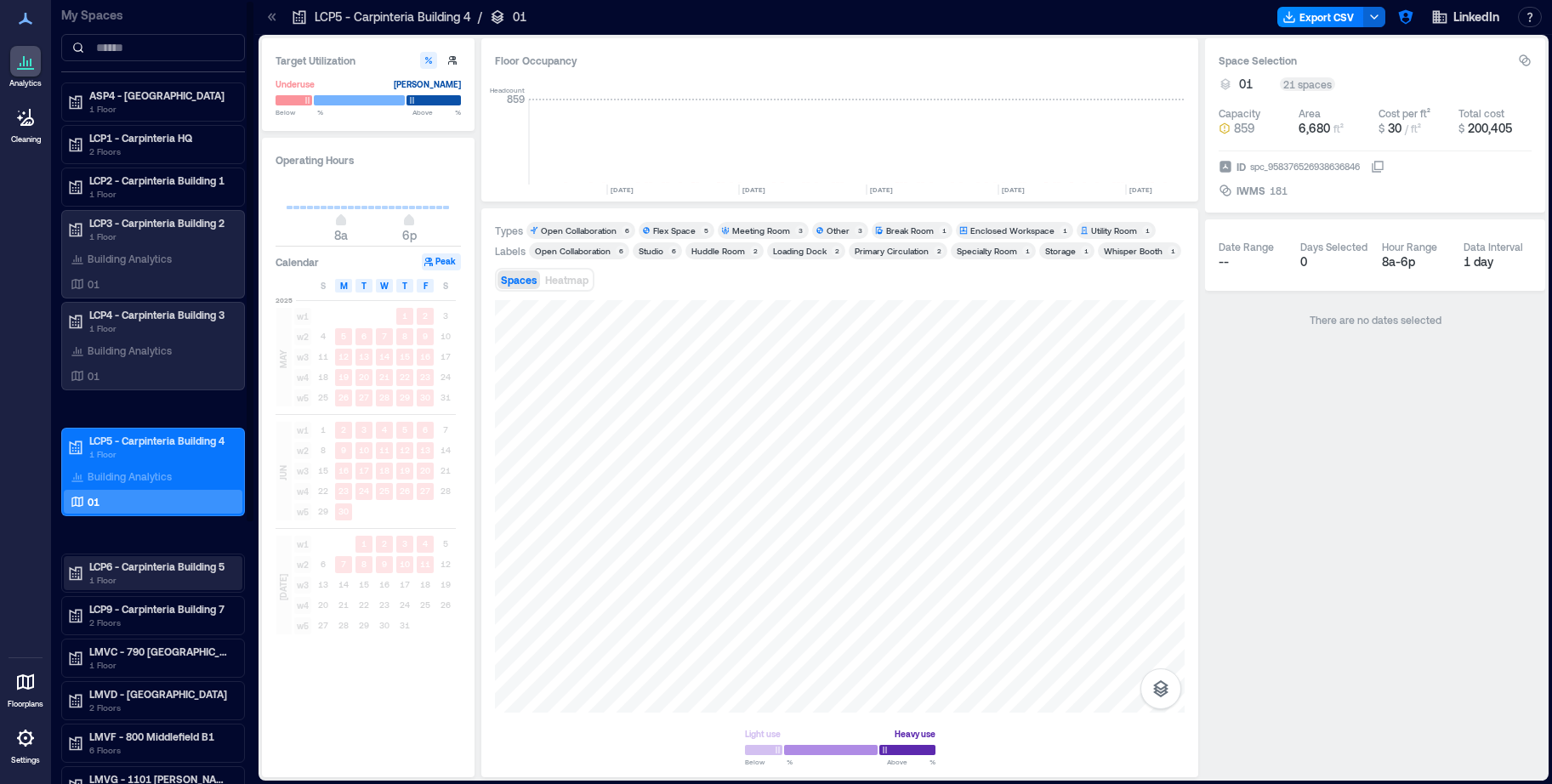 click on "1 Floor" at bounding box center [161, 580] 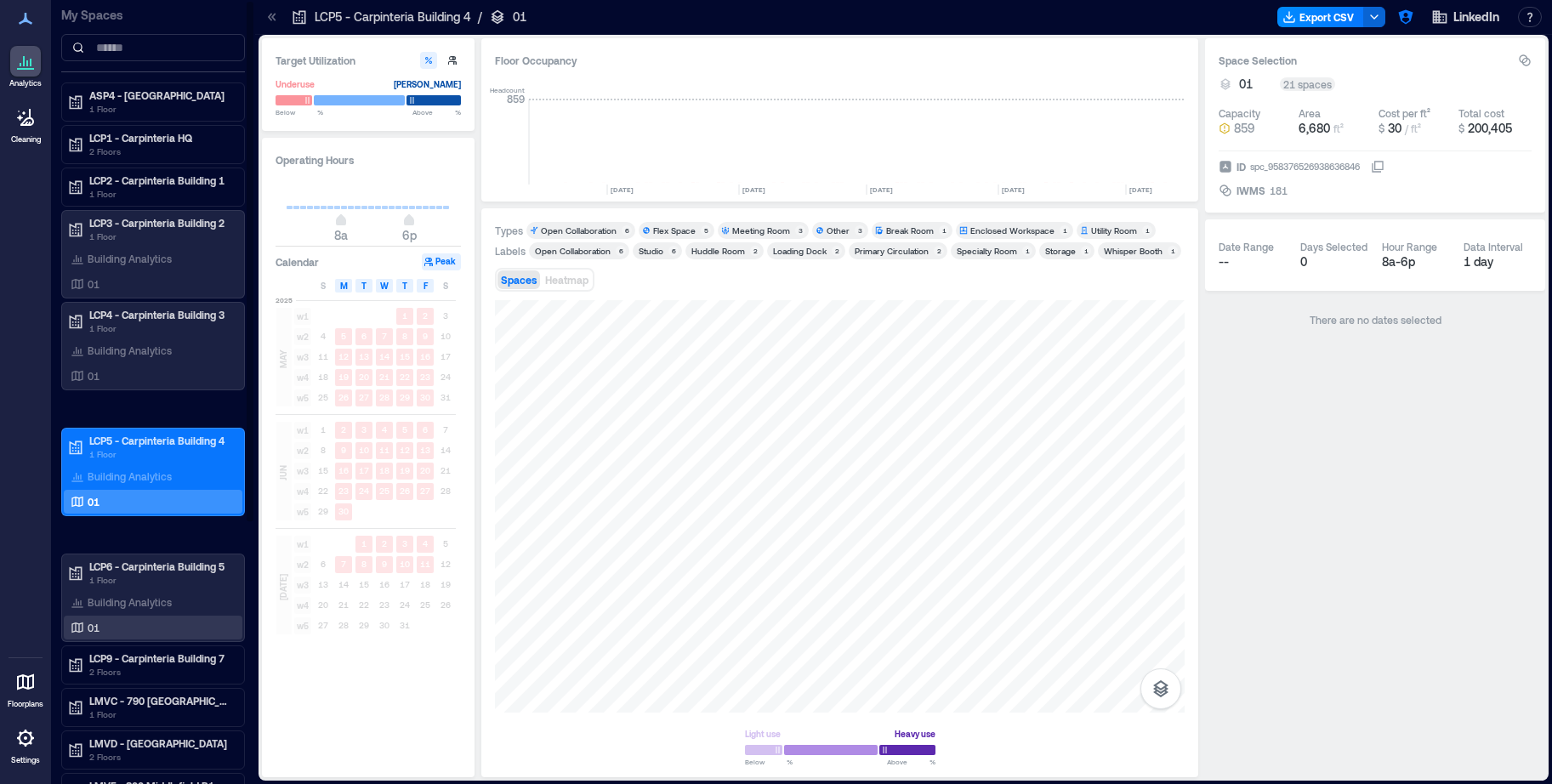 click on "01" at bounding box center [150, 628] 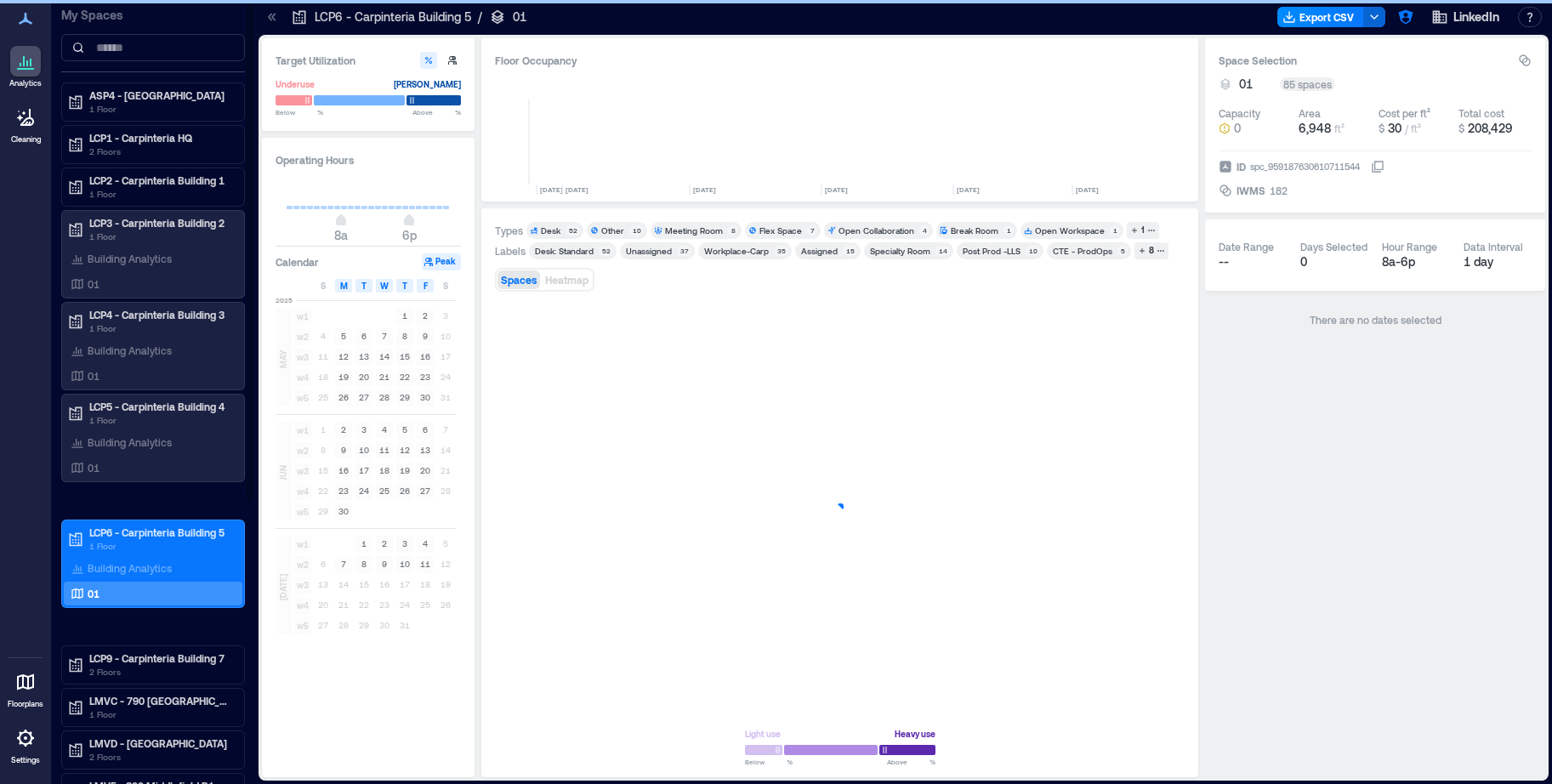 scroll, scrollTop: 0, scrollLeft: 3573, axis: horizontal 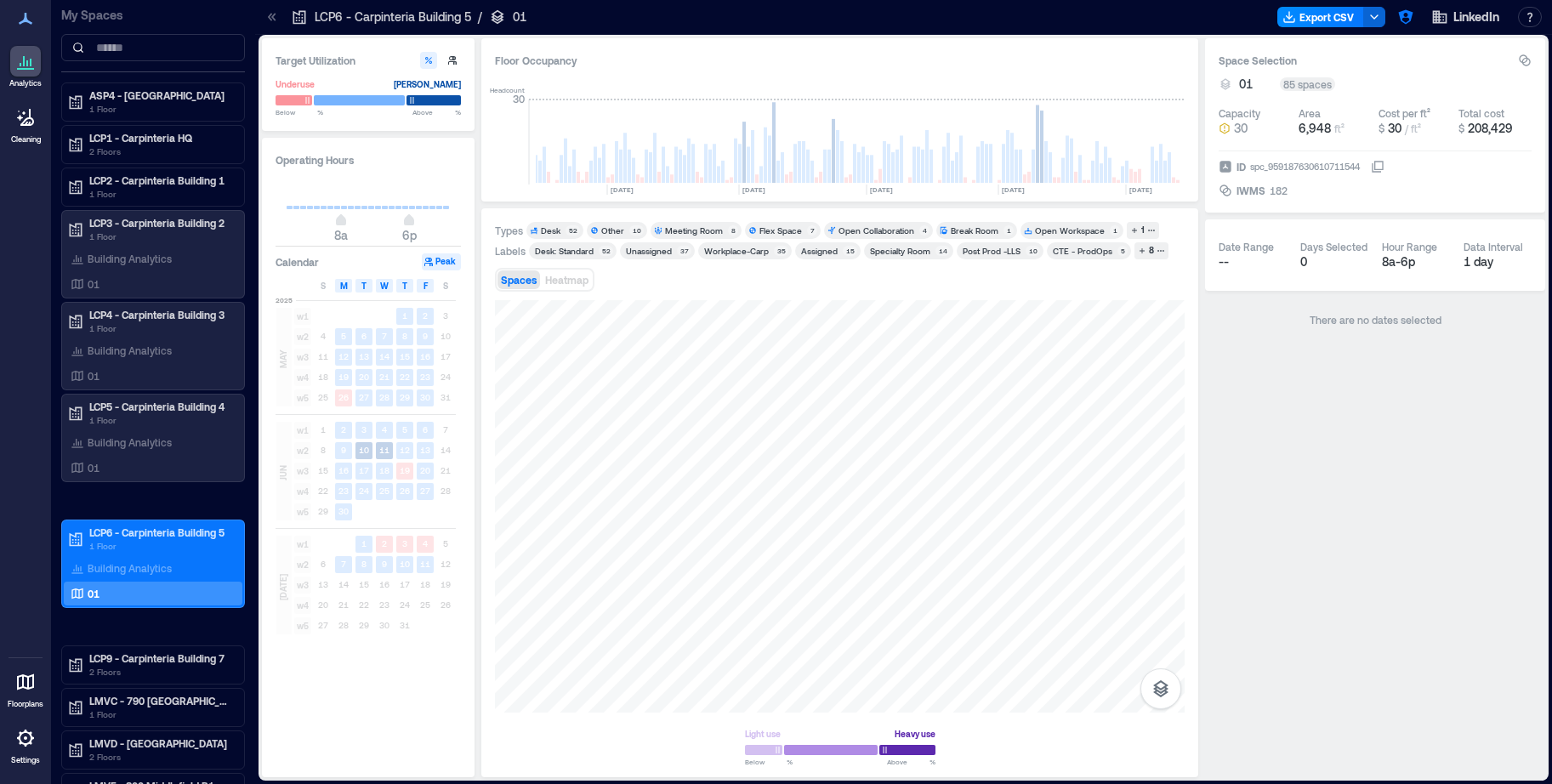 click on "Flex Space" at bounding box center [781, 230] 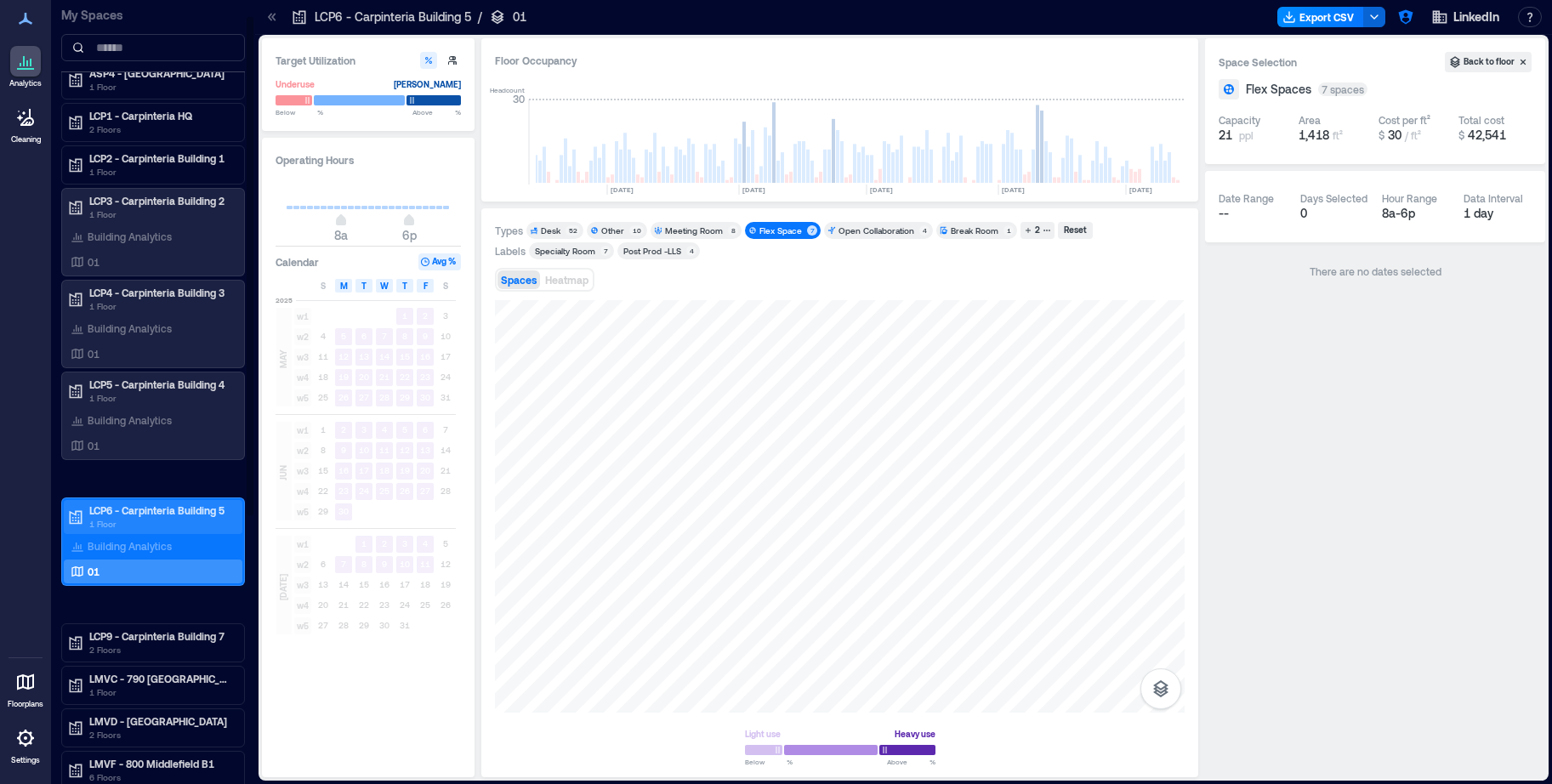 scroll, scrollTop: 24, scrollLeft: 0, axis: vertical 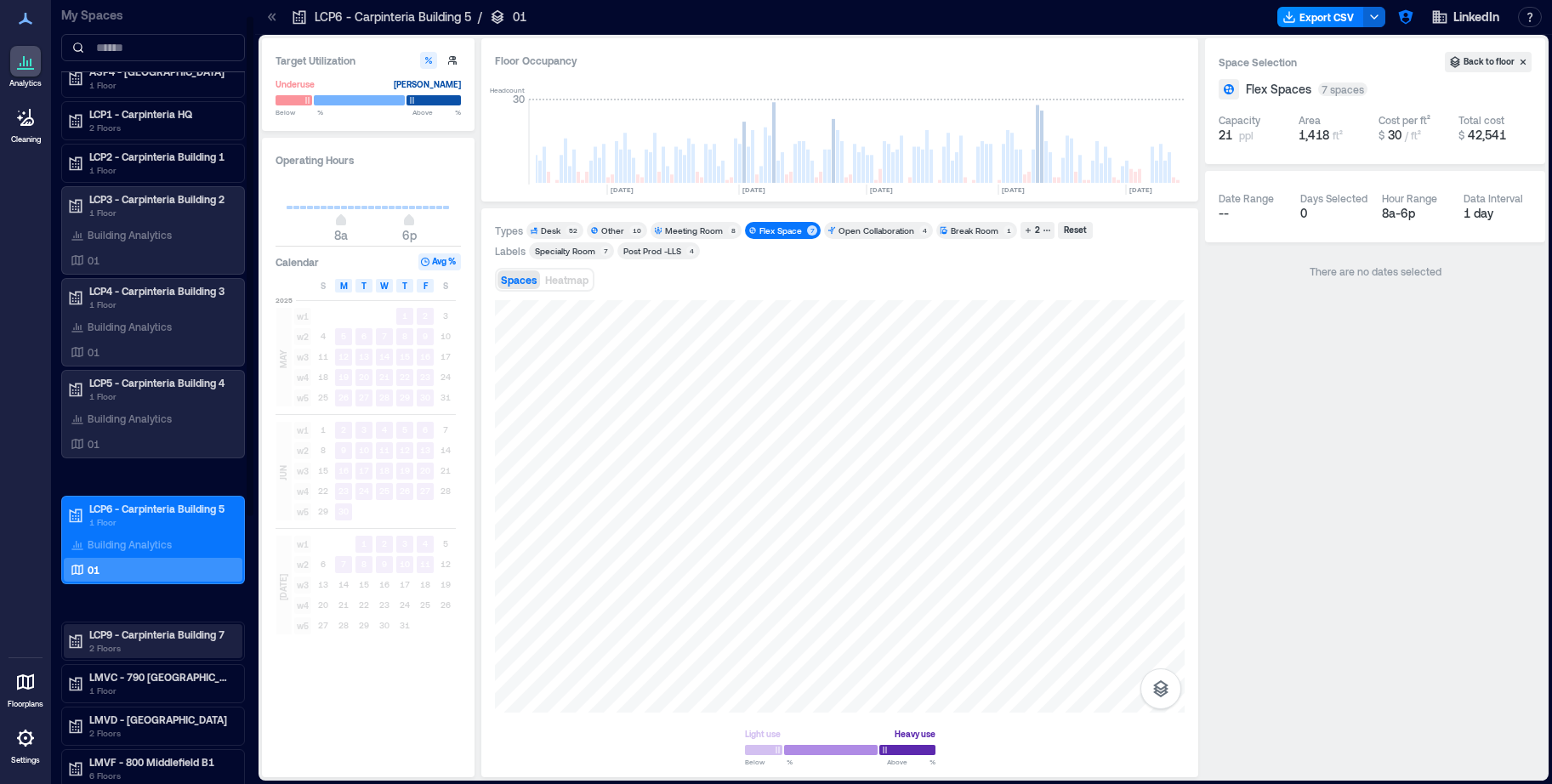 click on "2 Floors" at bounding box center (161, 648) 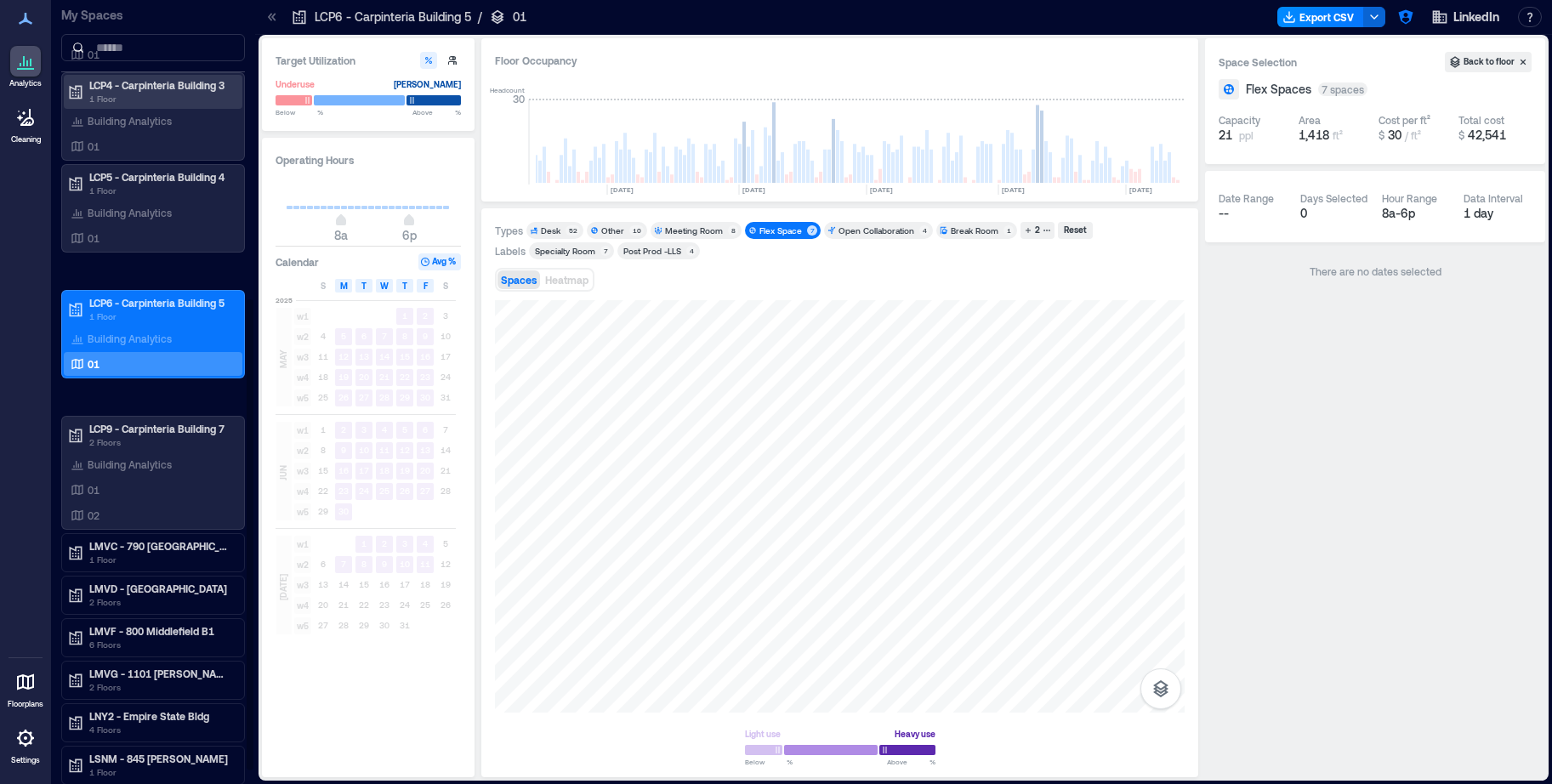 scroll, scrollTop: 523, scrollLeft: 0, axis: vertical 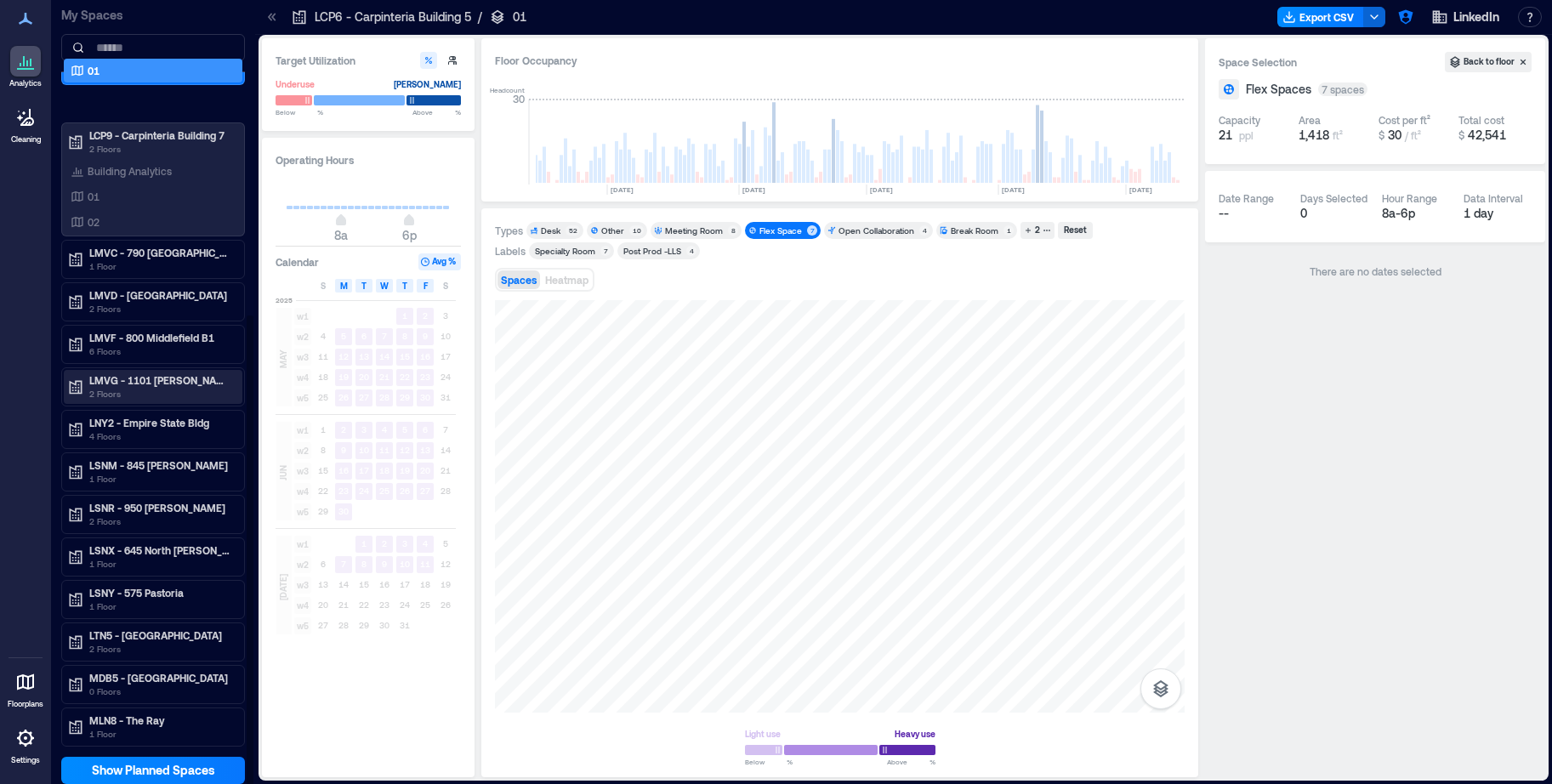 click on "2 Floors" at bounding box center [161, 394] 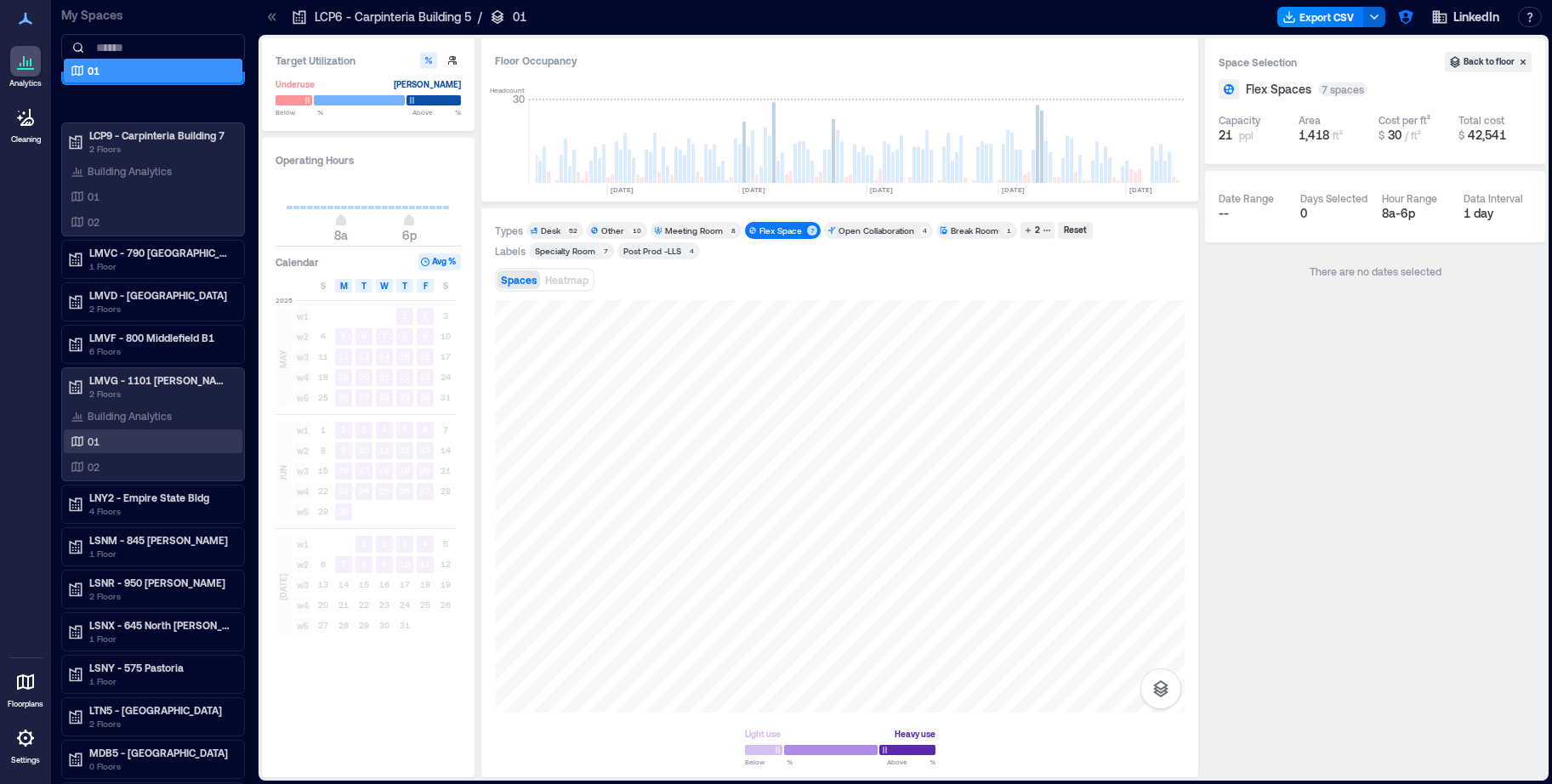 click on "01" at bounding box center (150, 441) 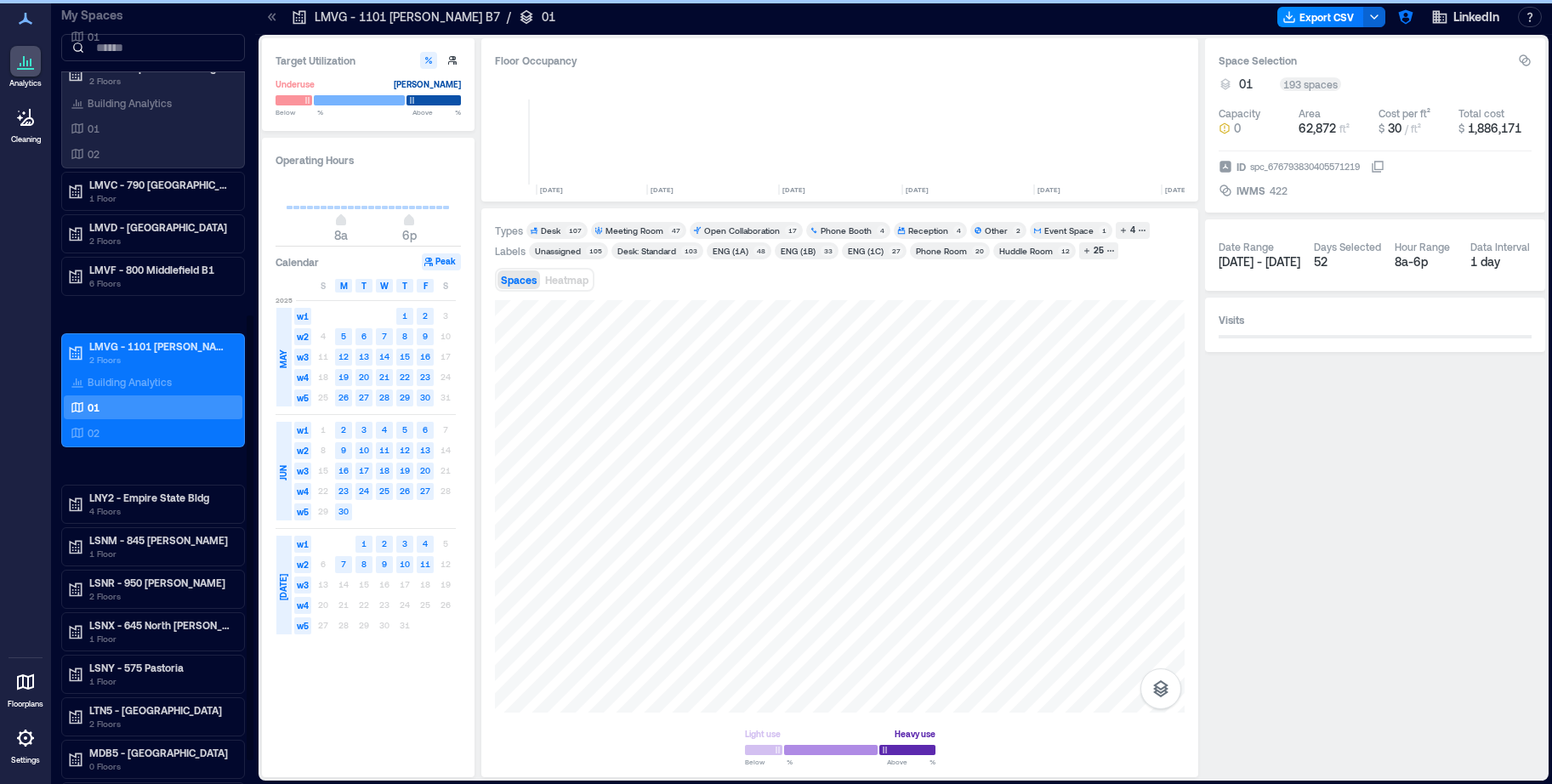 scroll, scrollTop: 0, scrollLeft: 1847, axis: horizontal 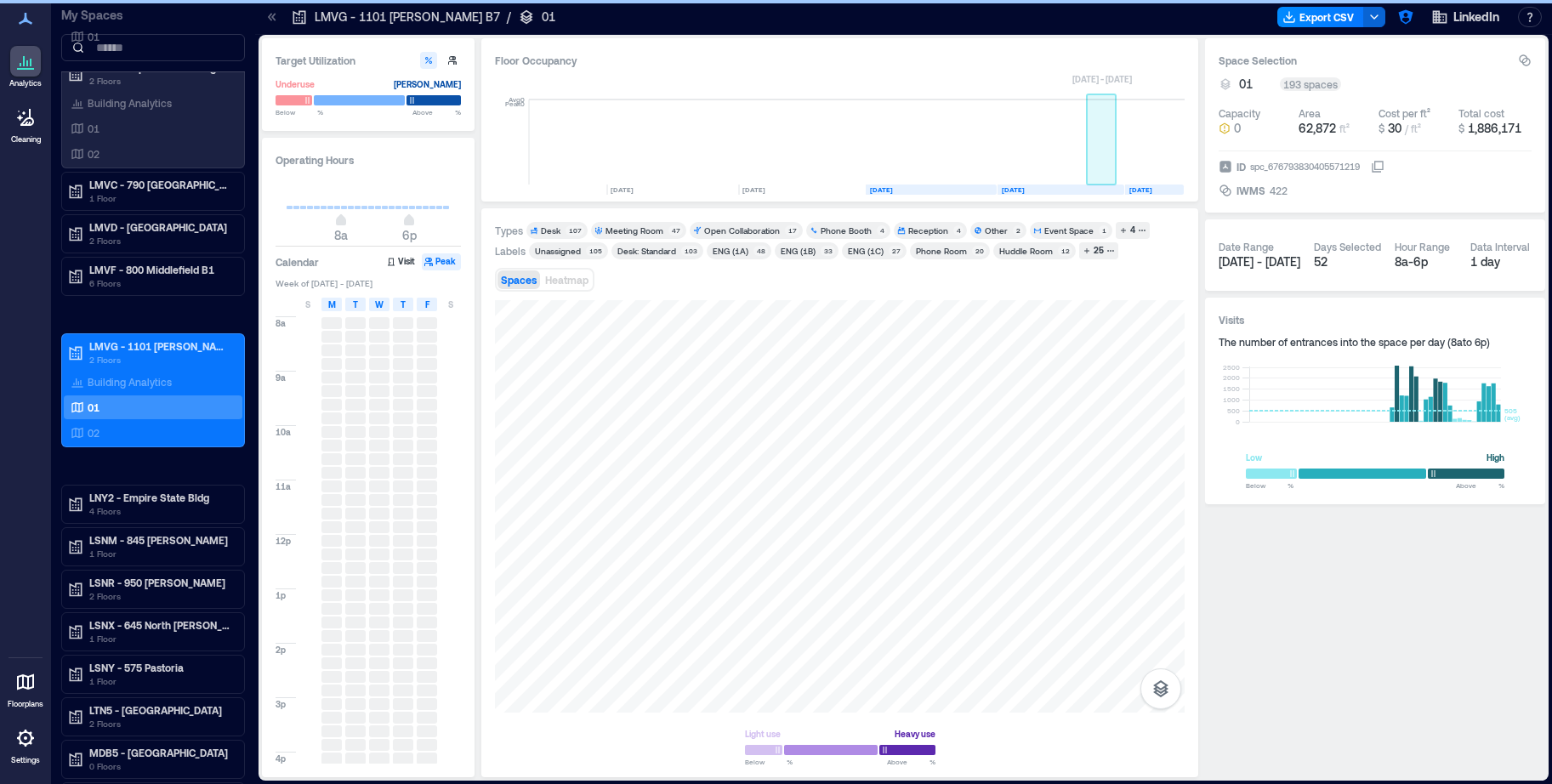 click 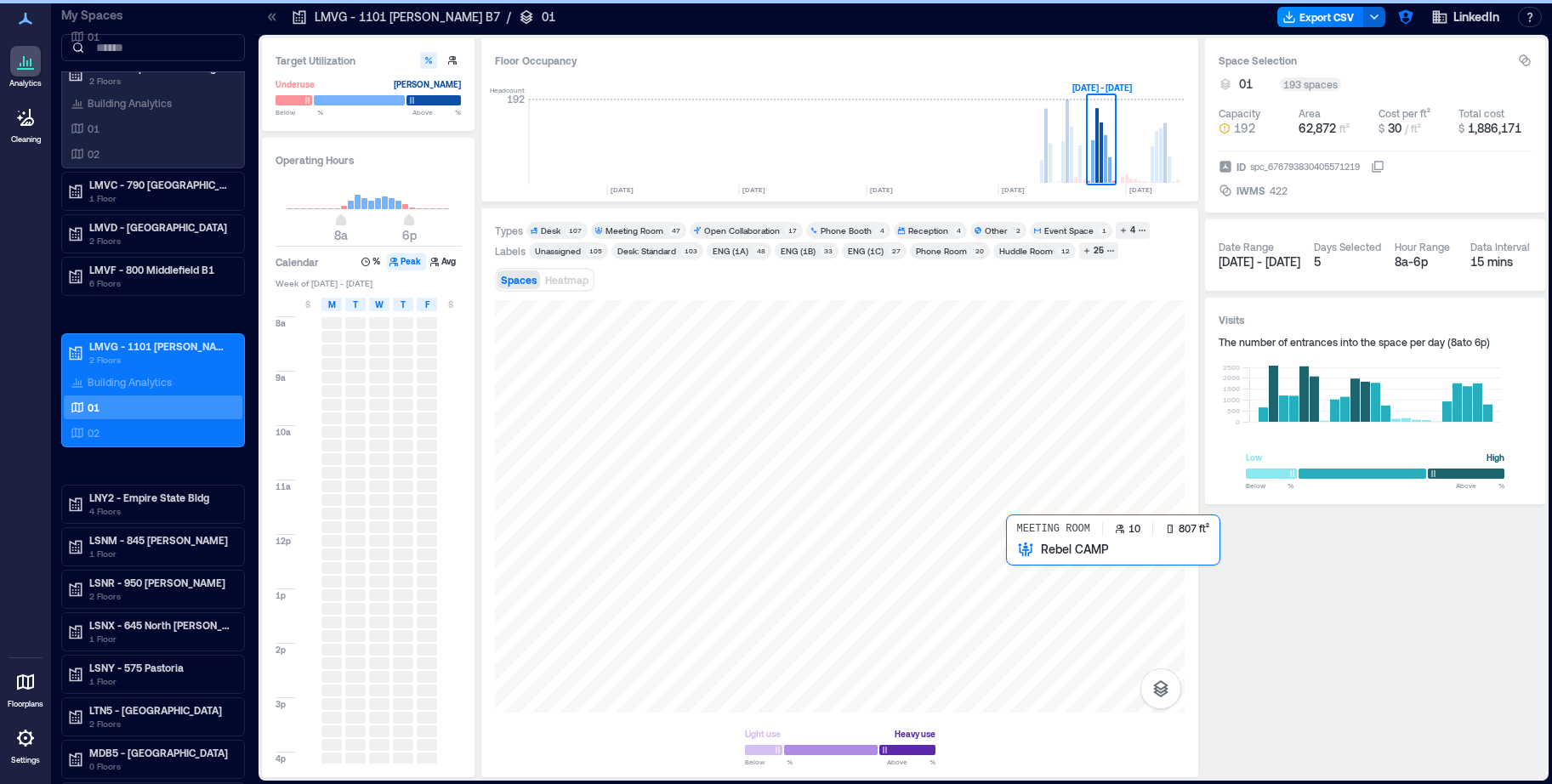 click at bounding box center [839, 506] 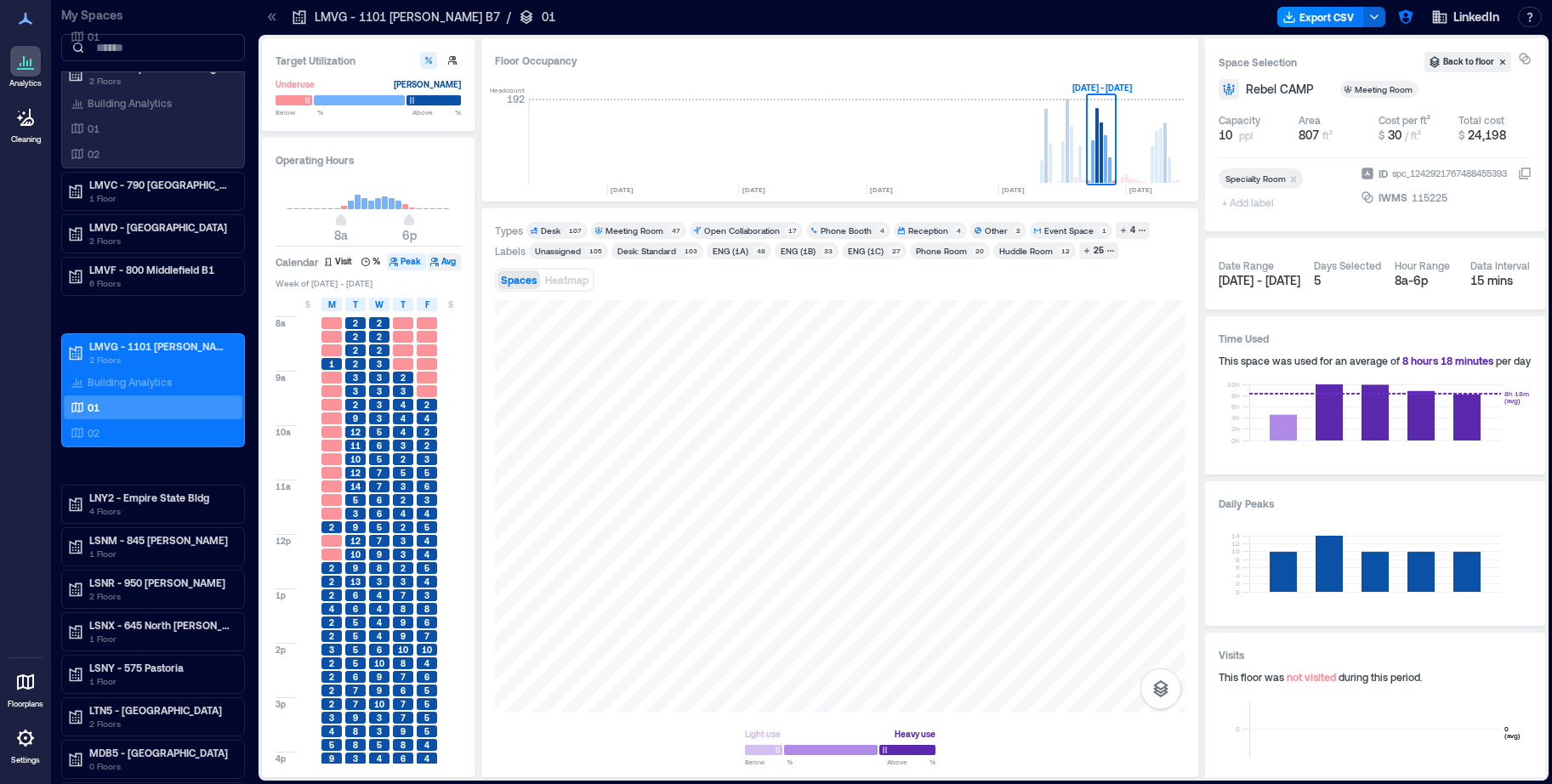 click 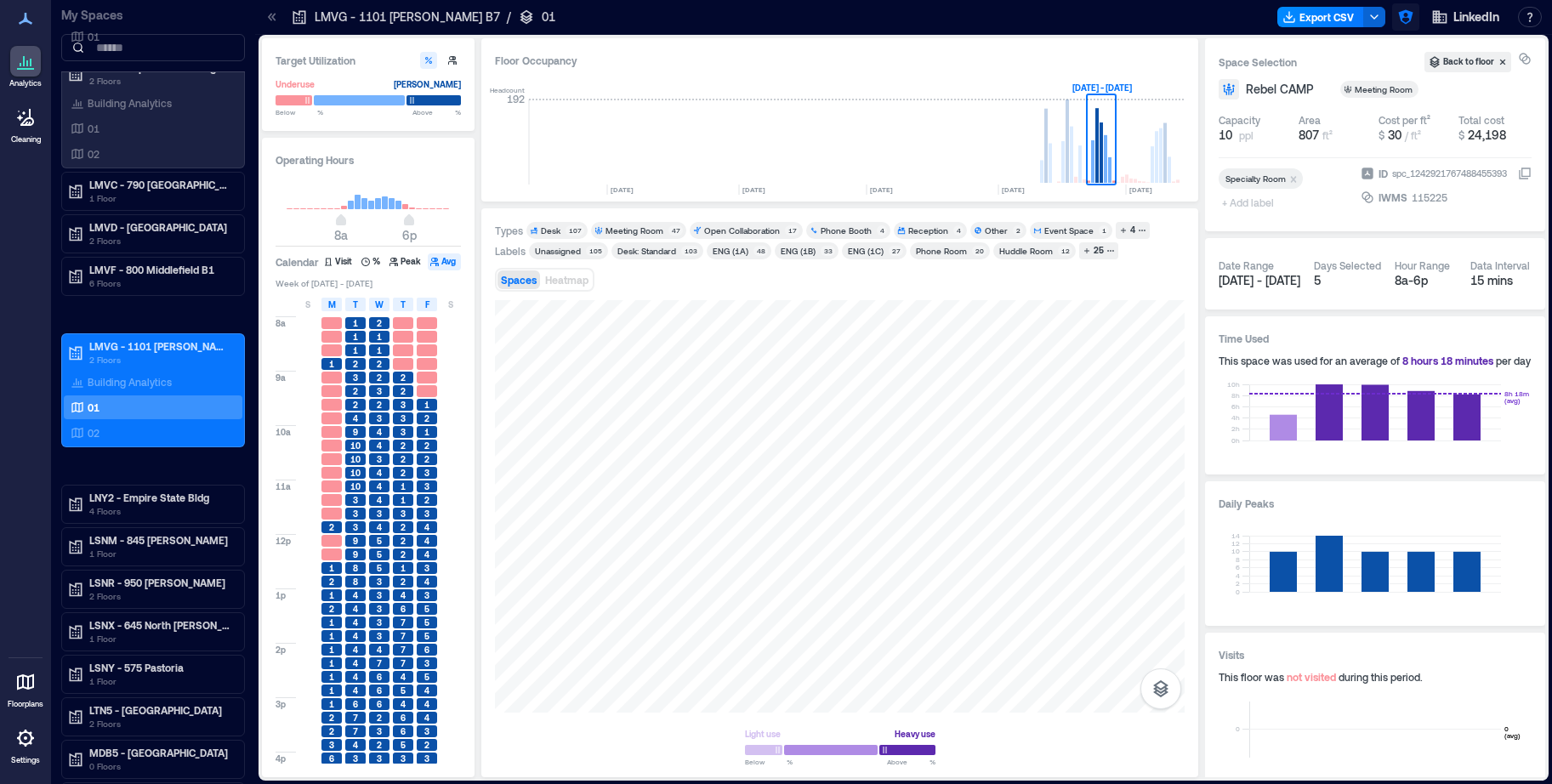 click 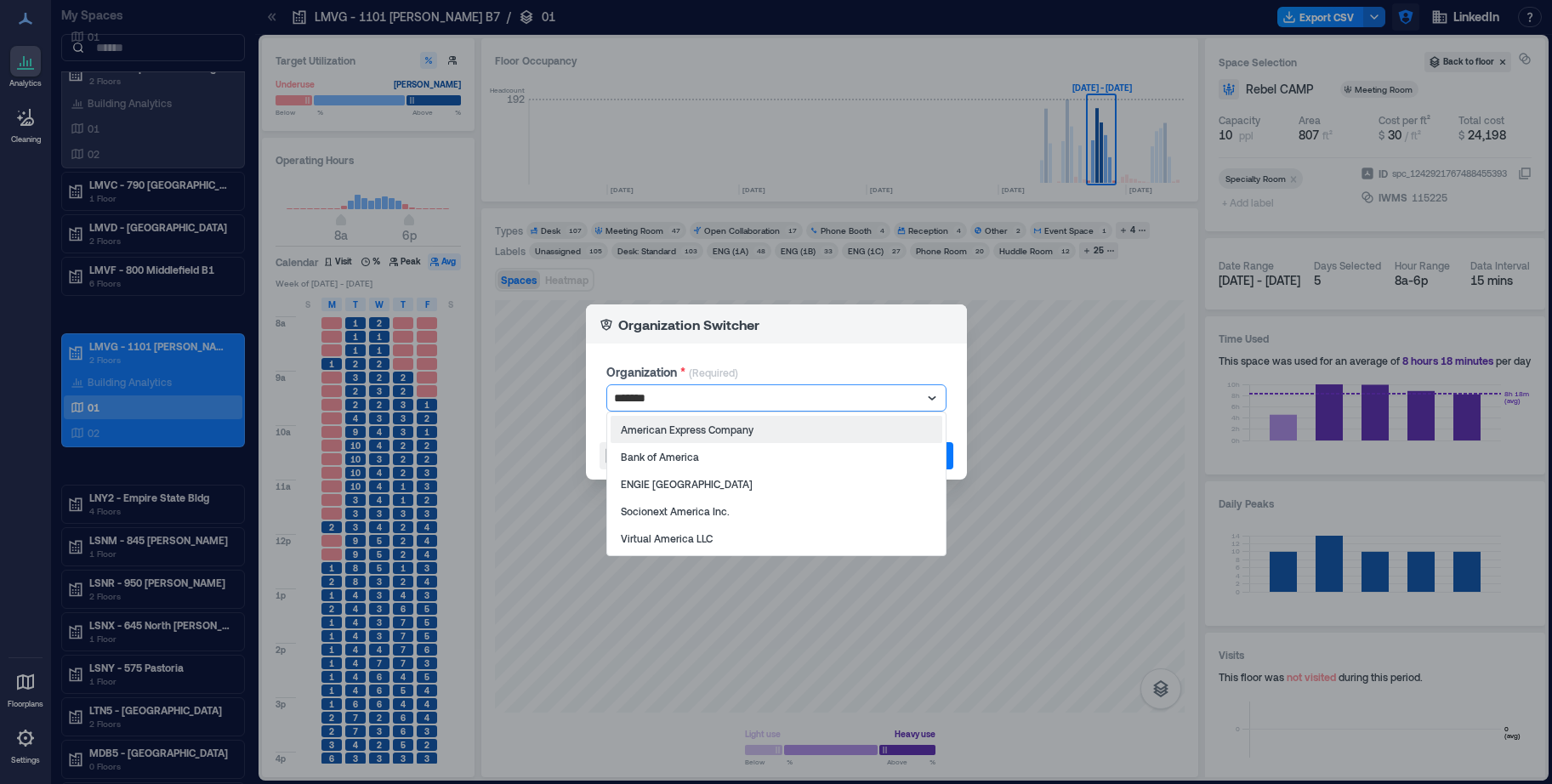 type on "********" 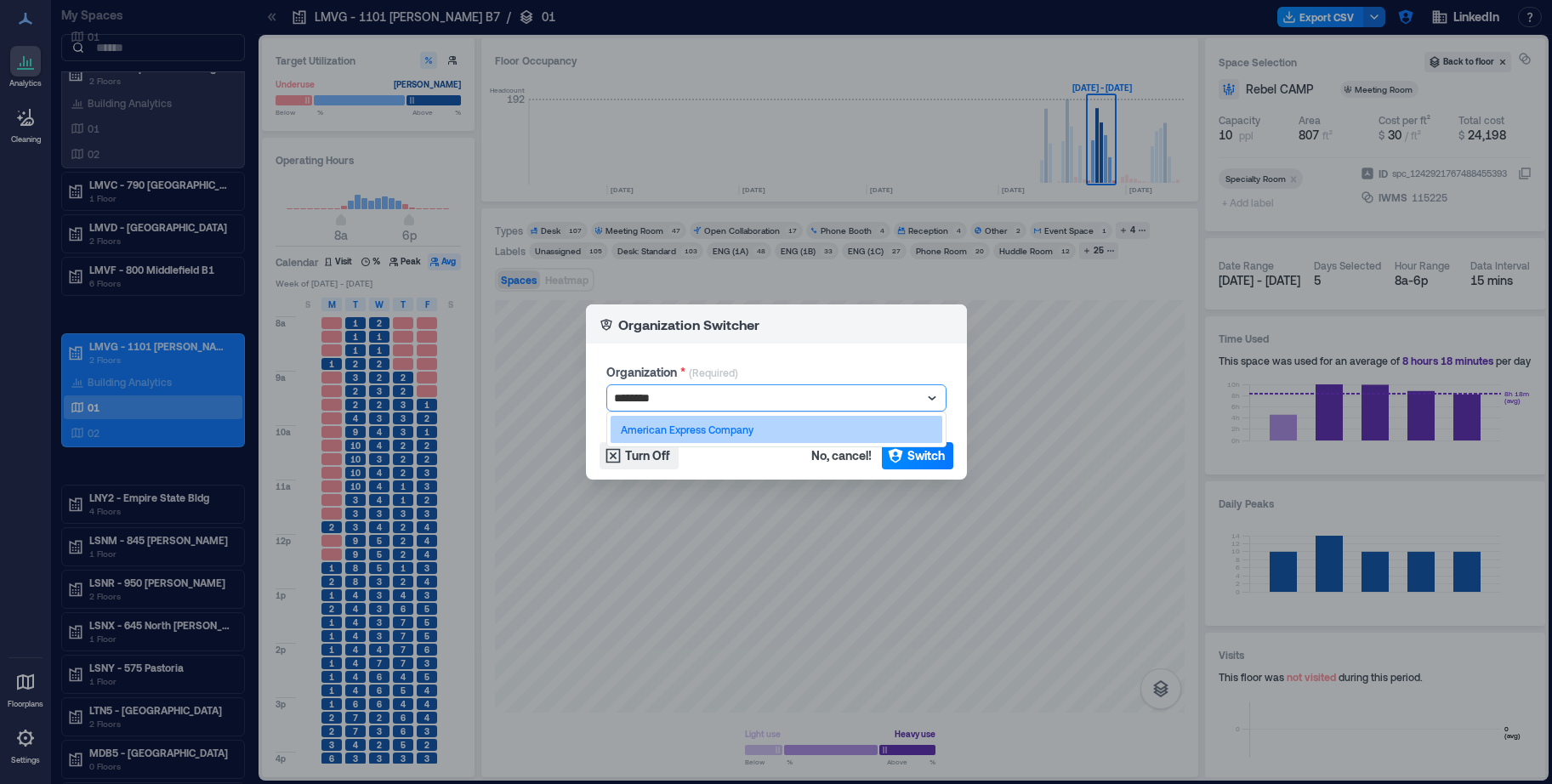 click on "American Express Company" at bounding box center (776, 429) 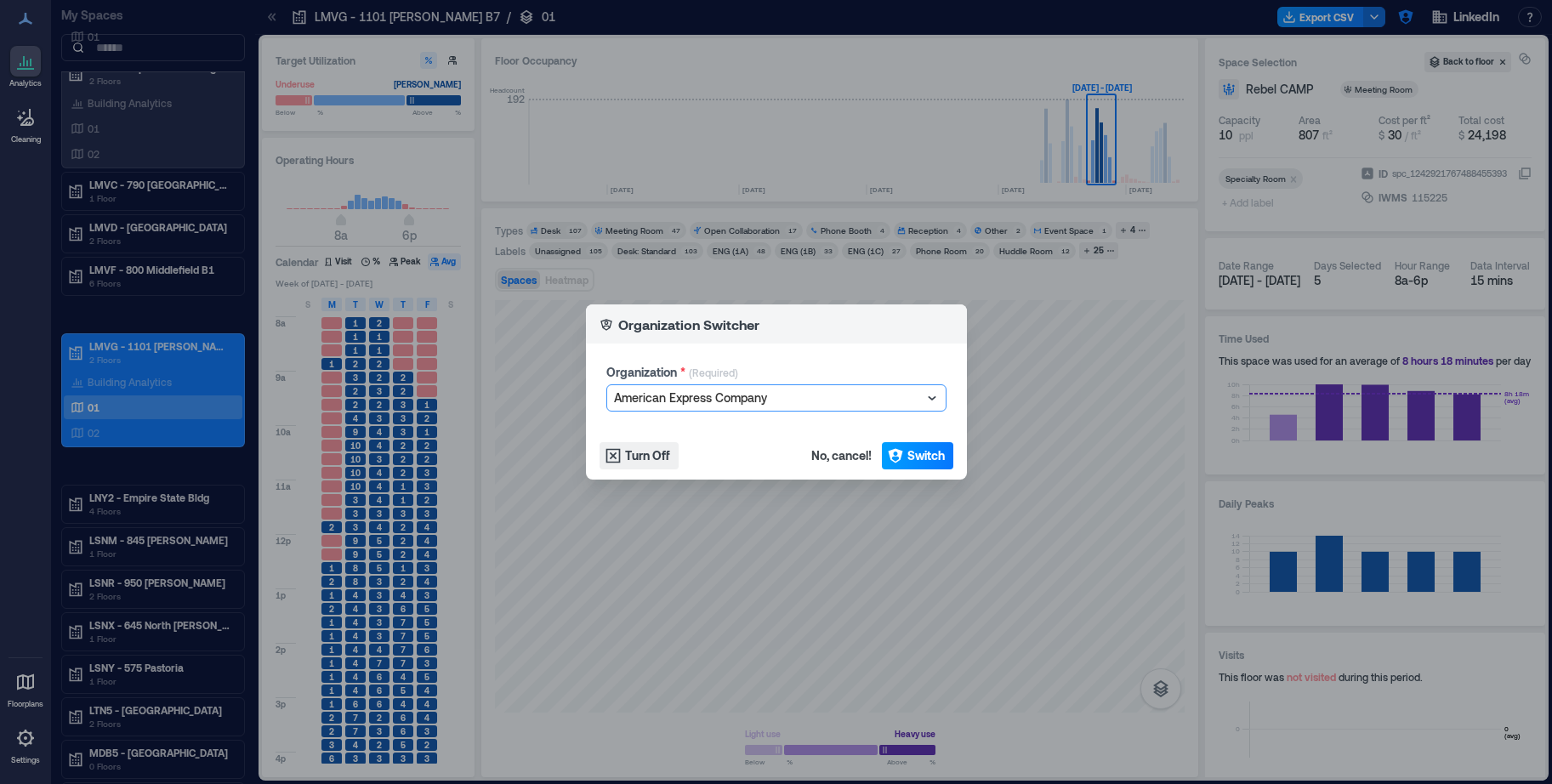 click on "Switch" at bounding box center [918, 456] 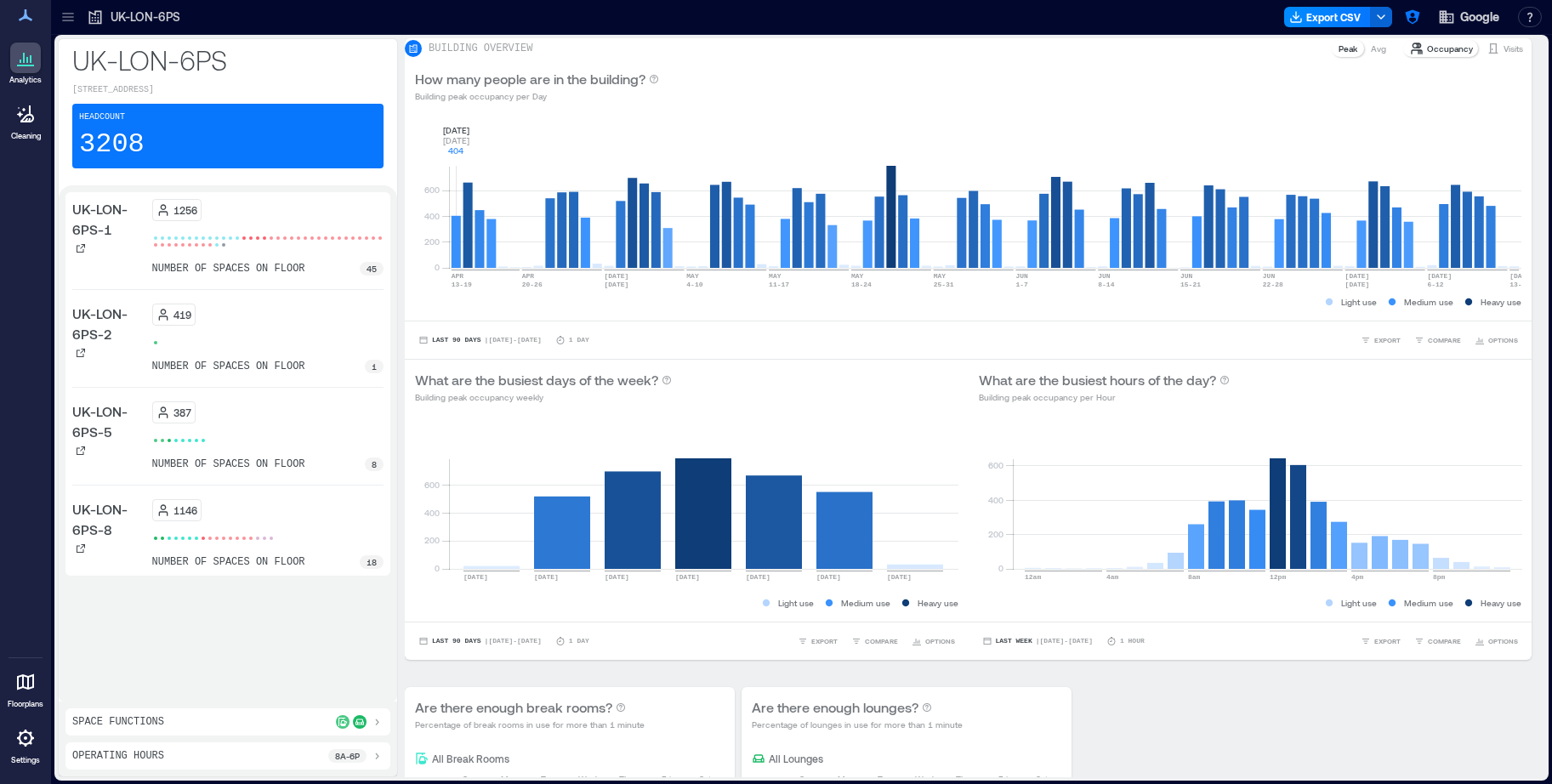 scroll, scrollTop: 0, scrollLeft: 0, axis: both 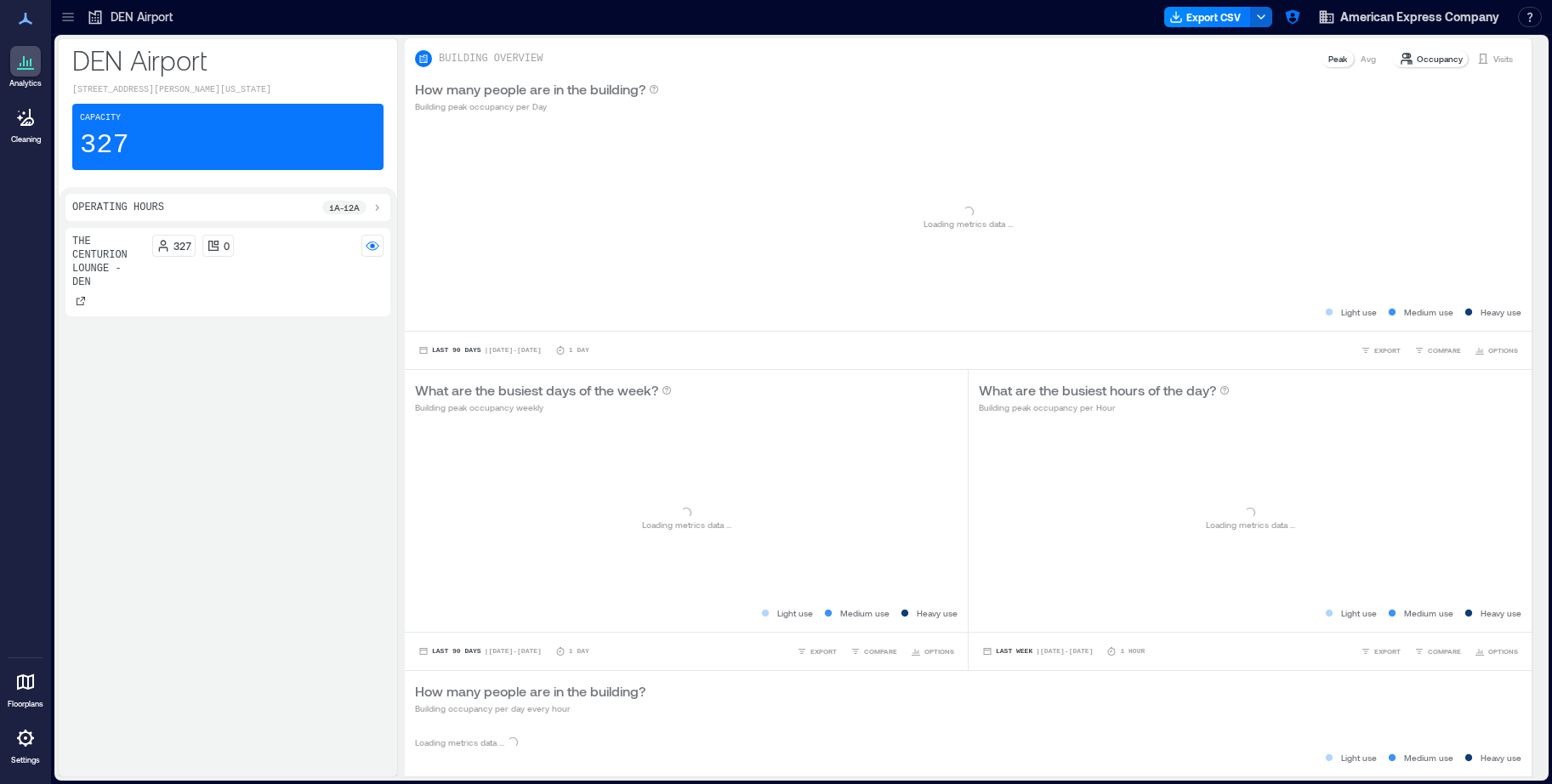click 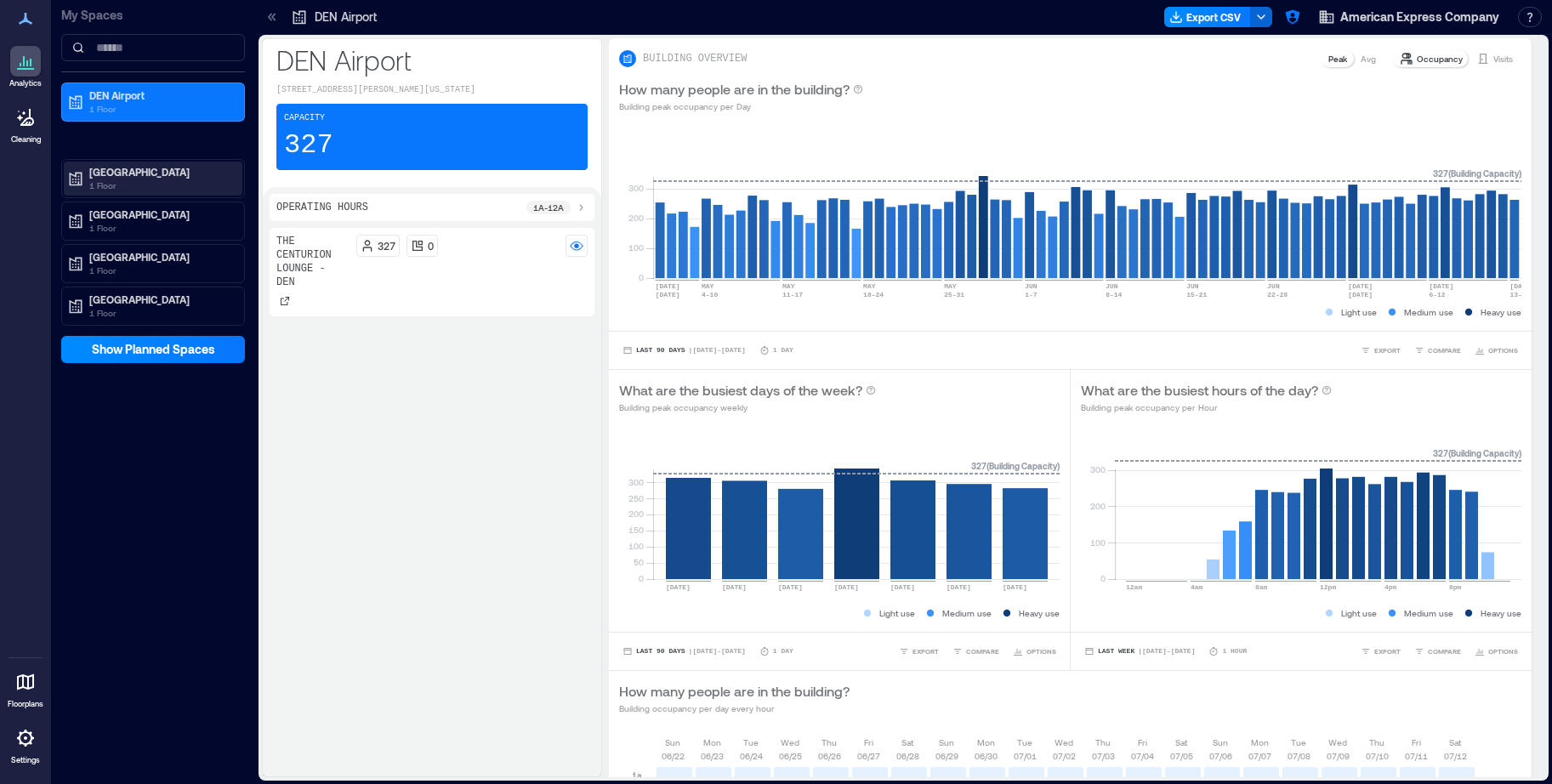 click on "1 Floor" at bounding box center [161, 185] 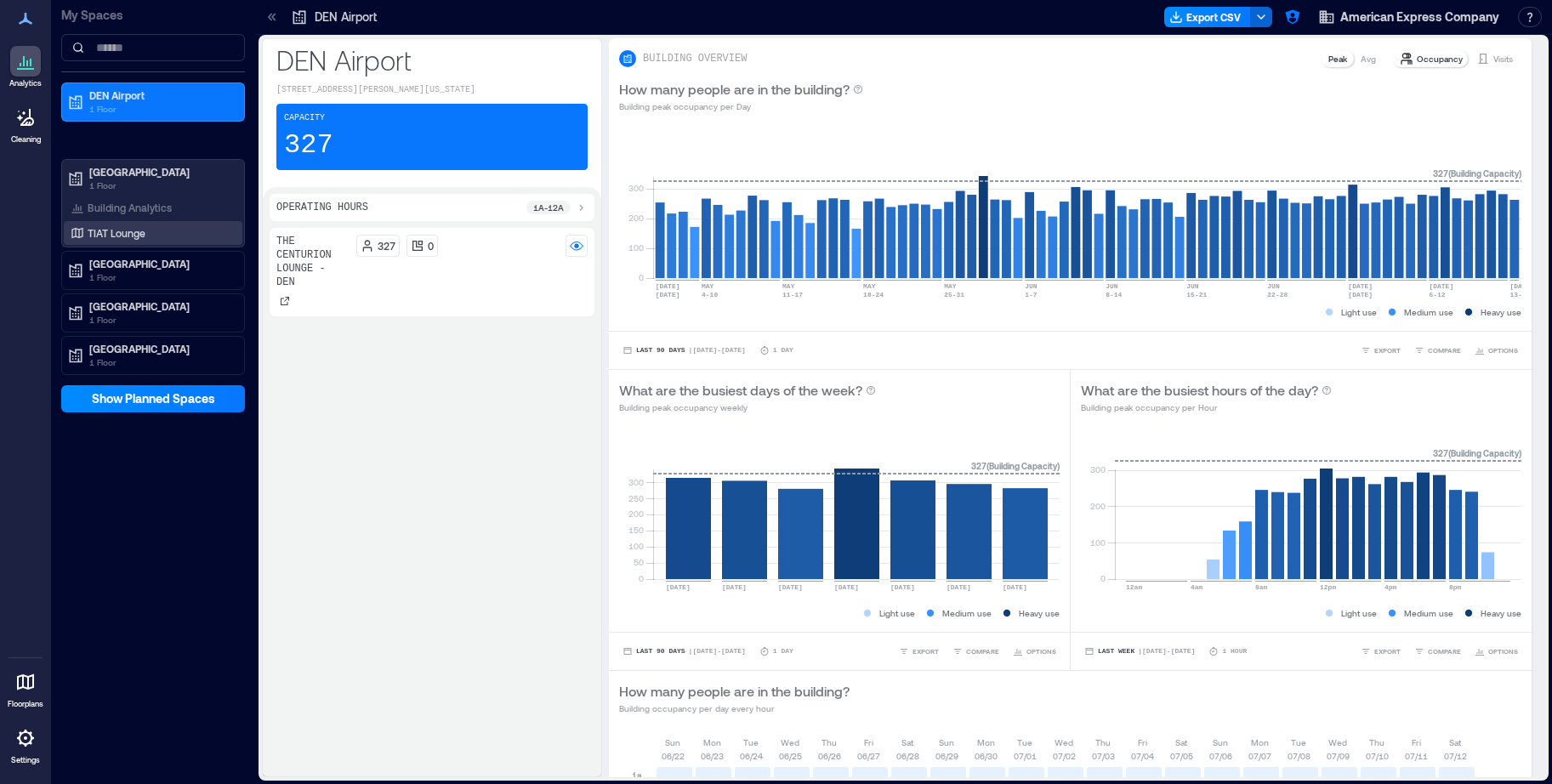click on "TIAT Lounge" at bounding box center (117, 233) 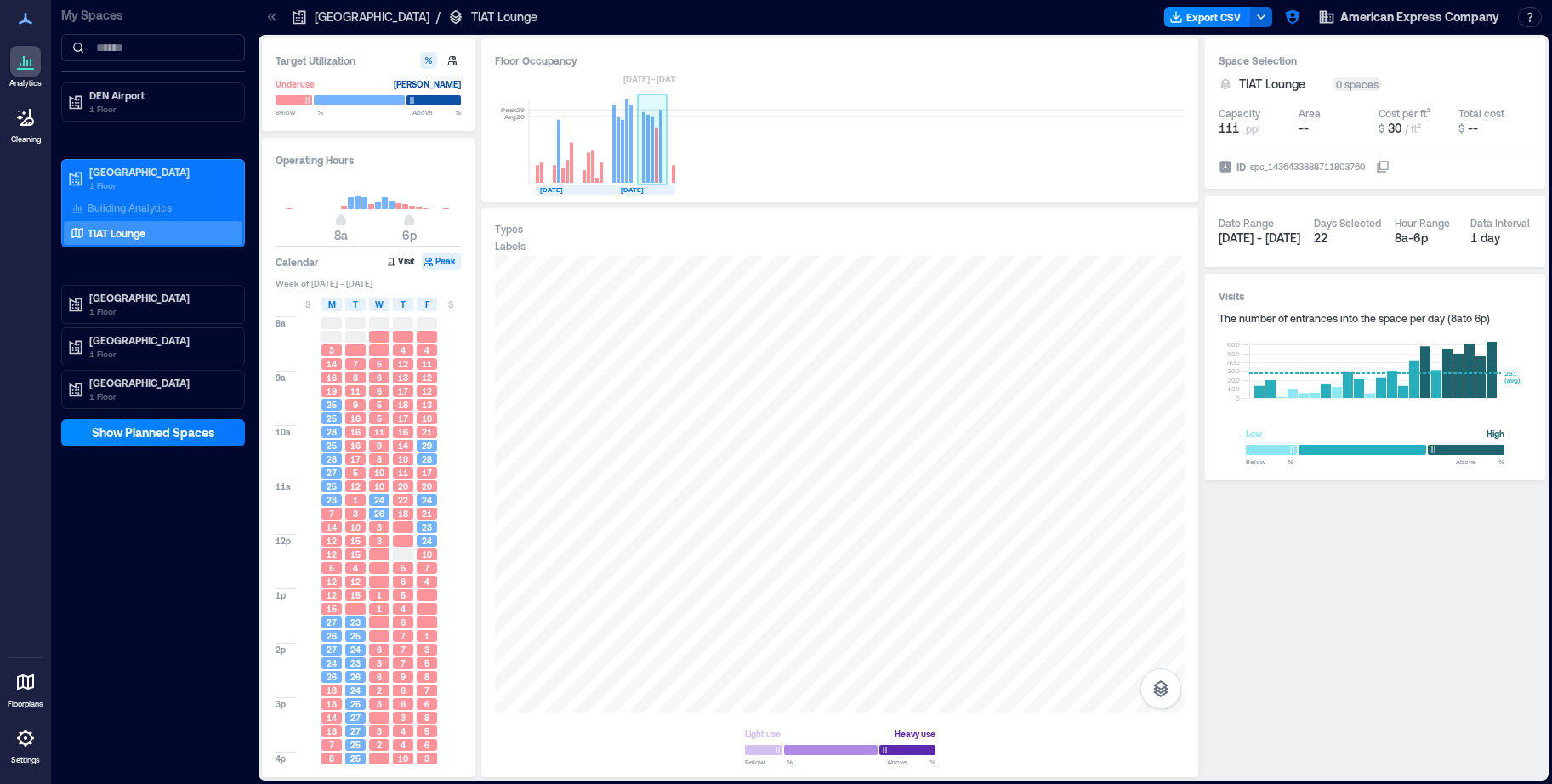 click 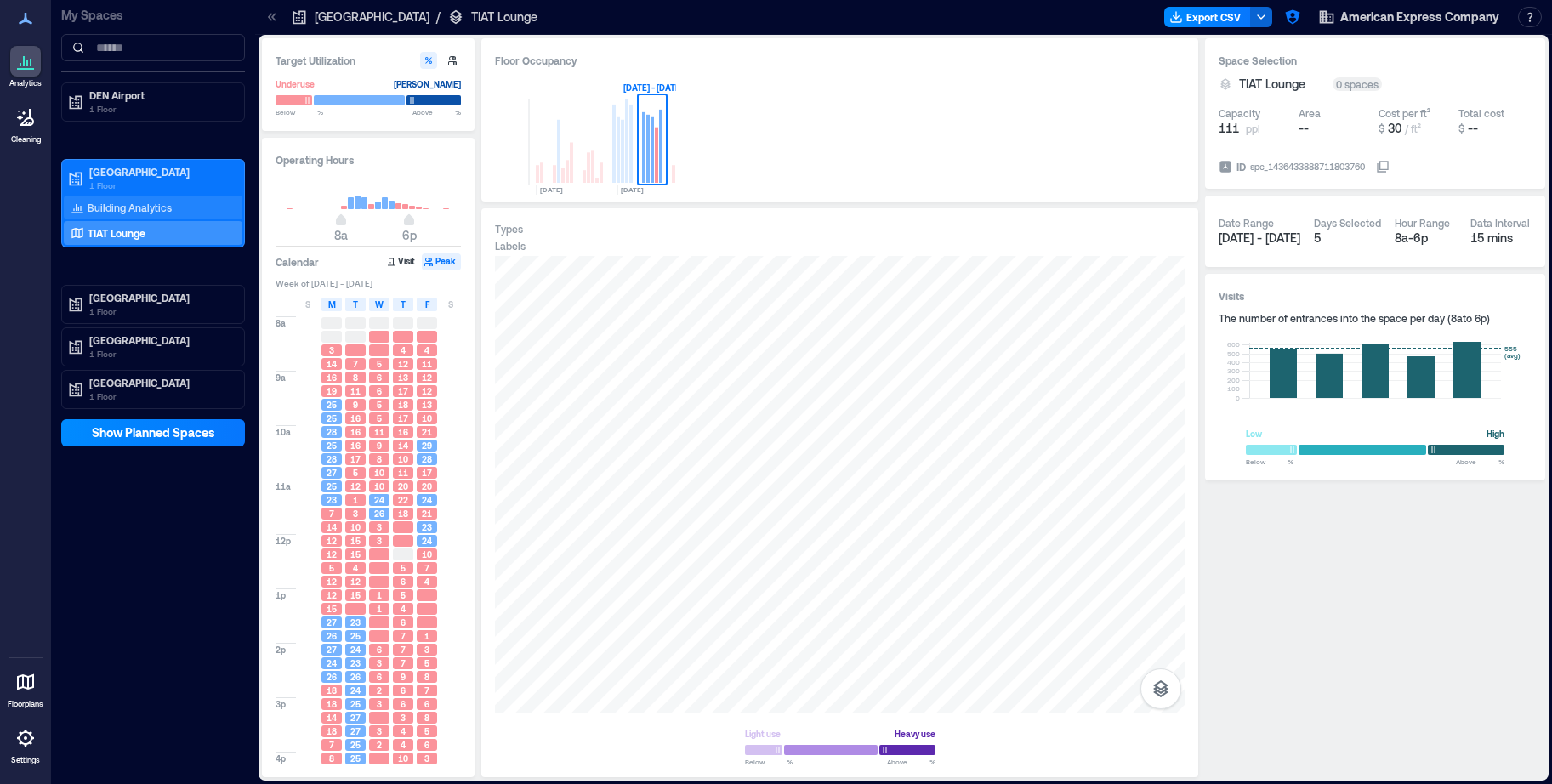click on "Building Analytics" at bounding box center (153, 207) 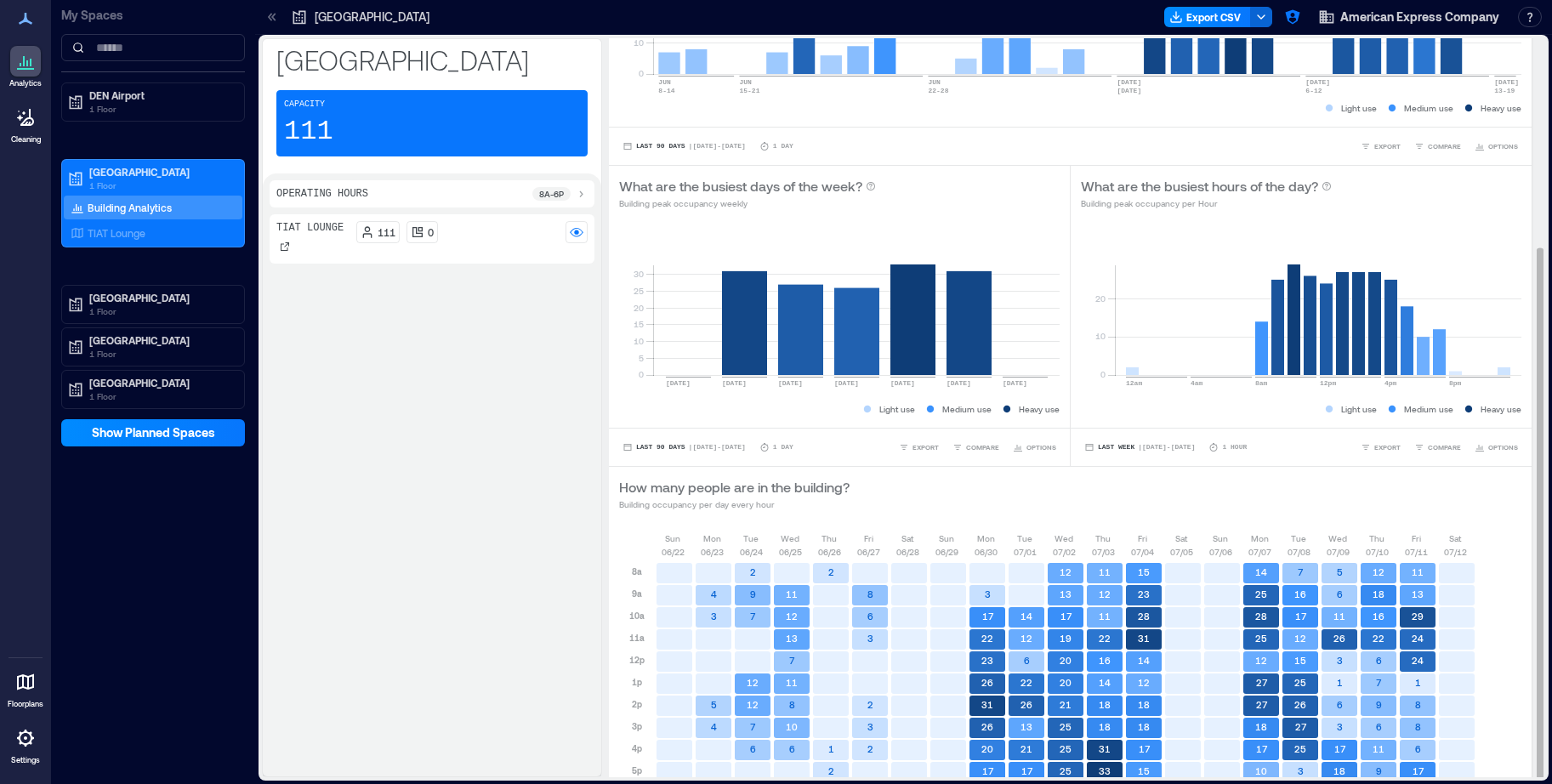 scroll, scrollTop: 289, scrollLeft: 0, axis: vertical 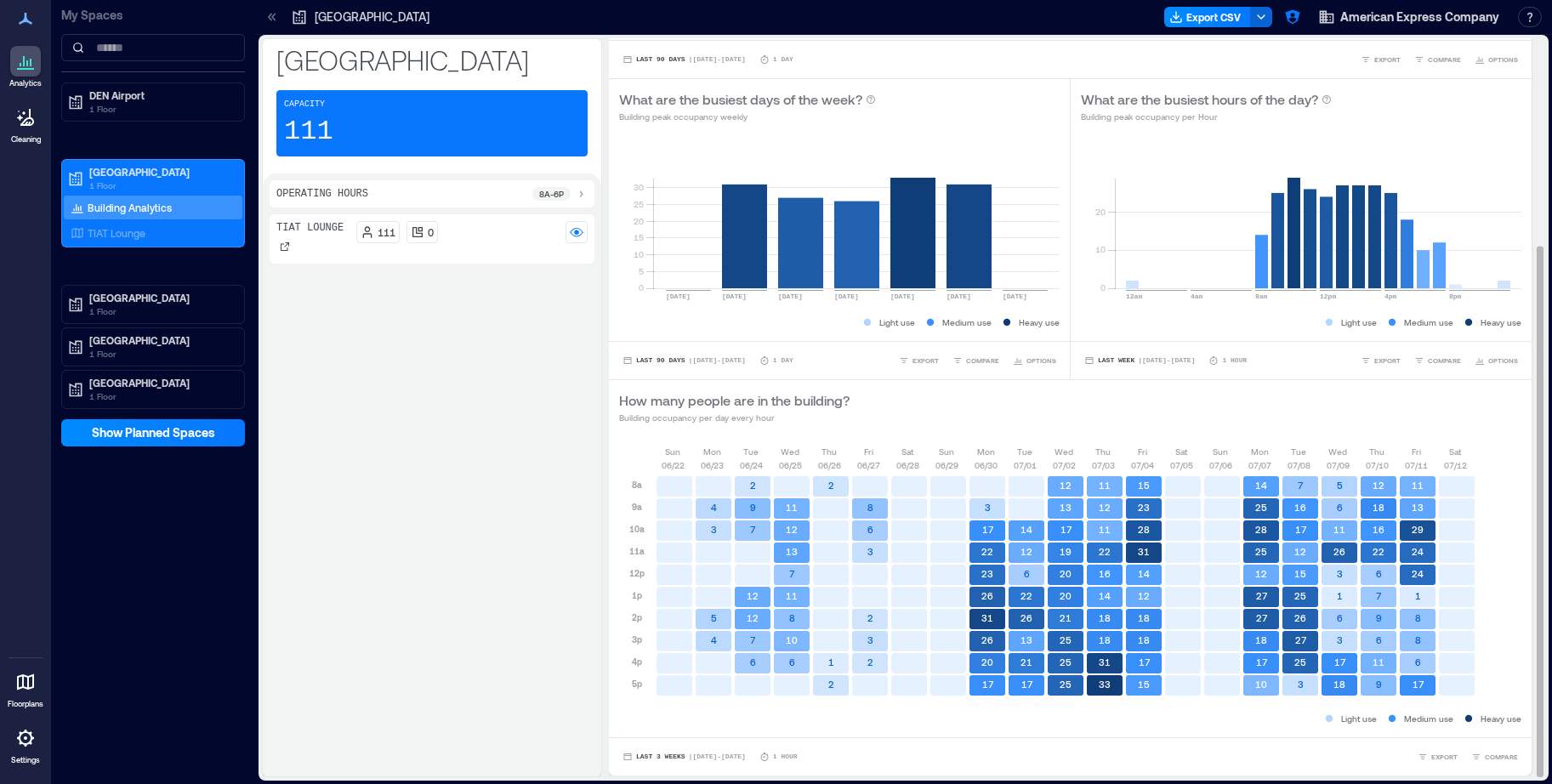 click 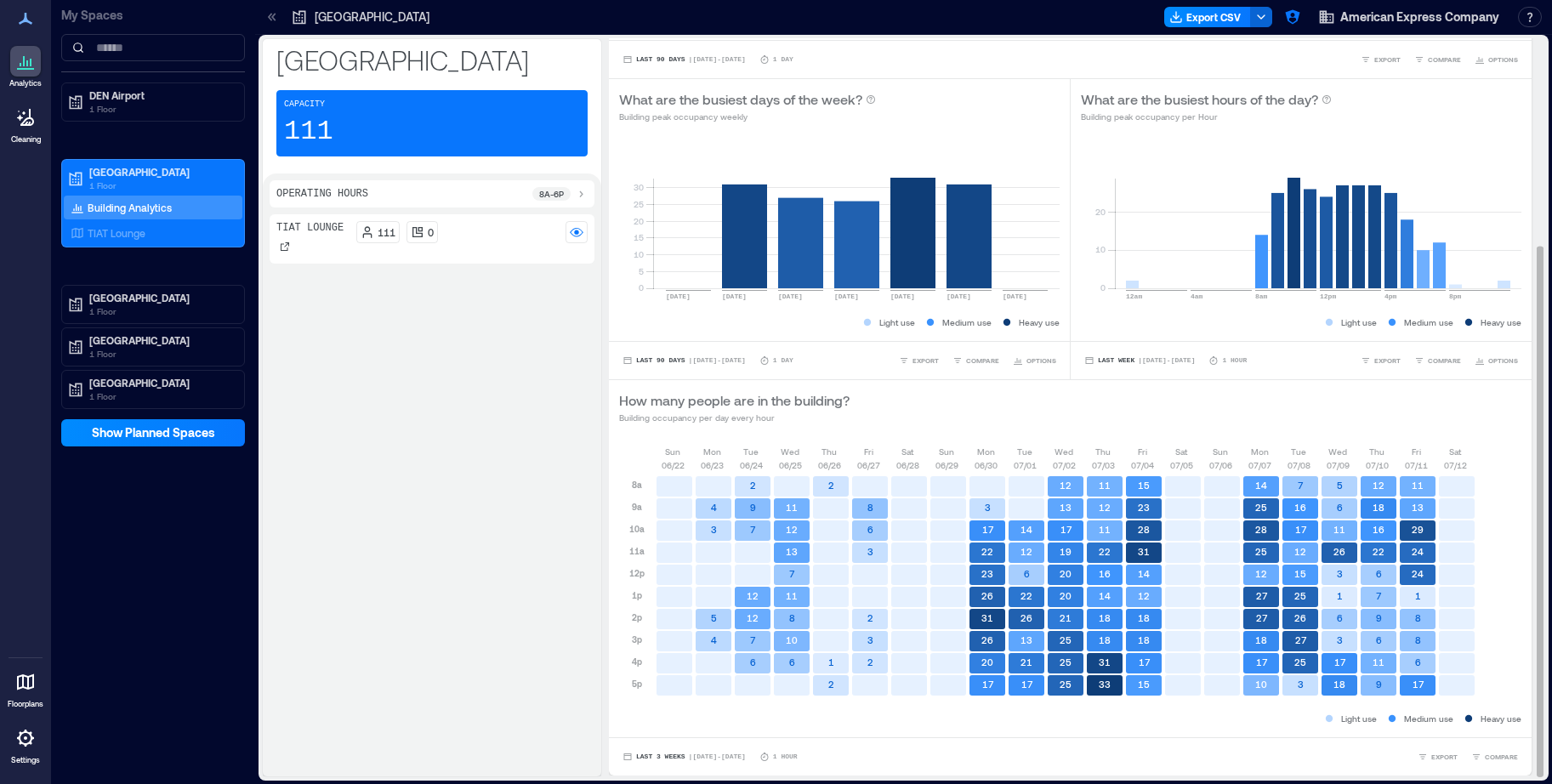 click on "6" 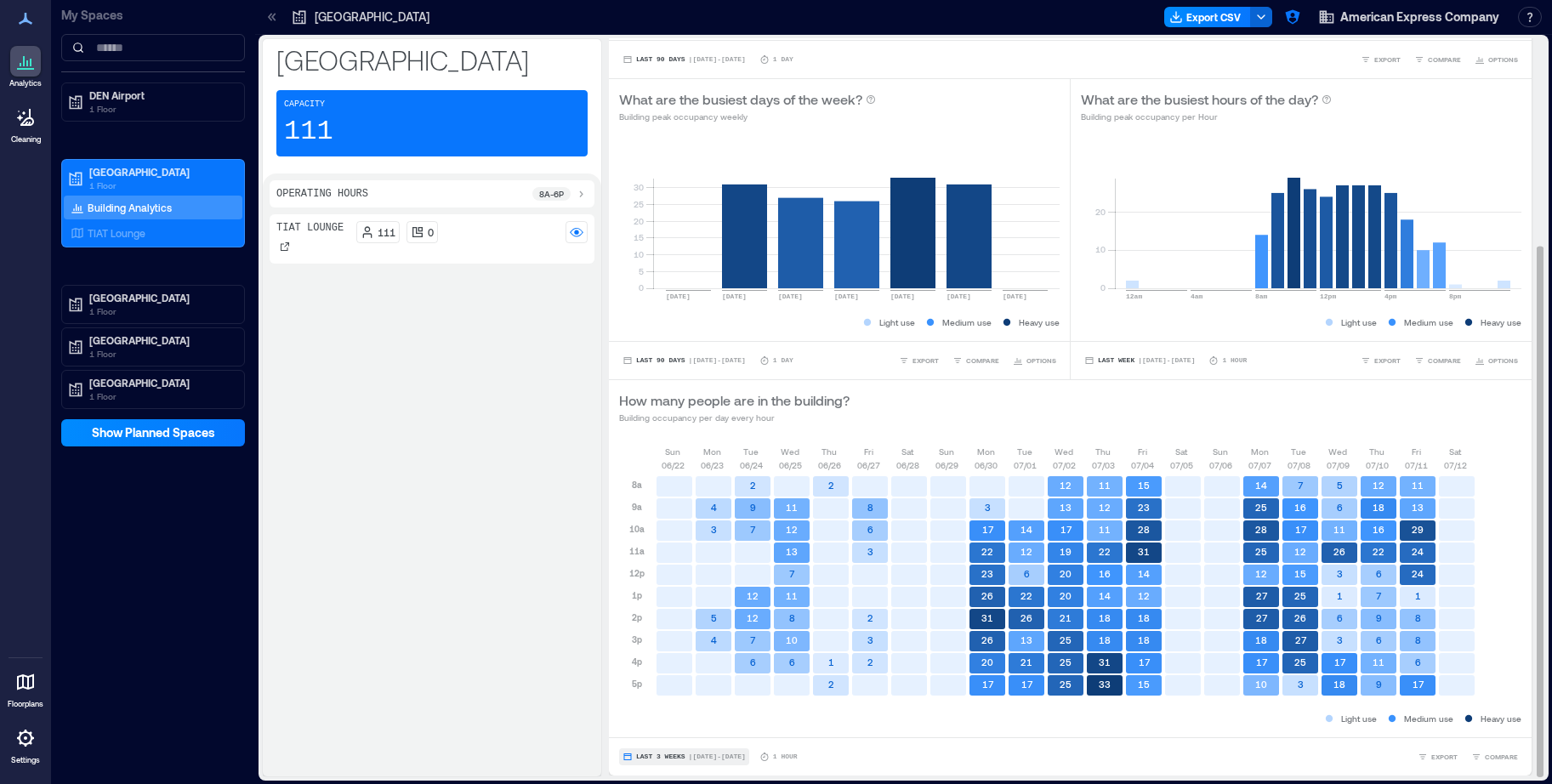 click on "Last 3 Weeks" at bounding box center (661, 757) 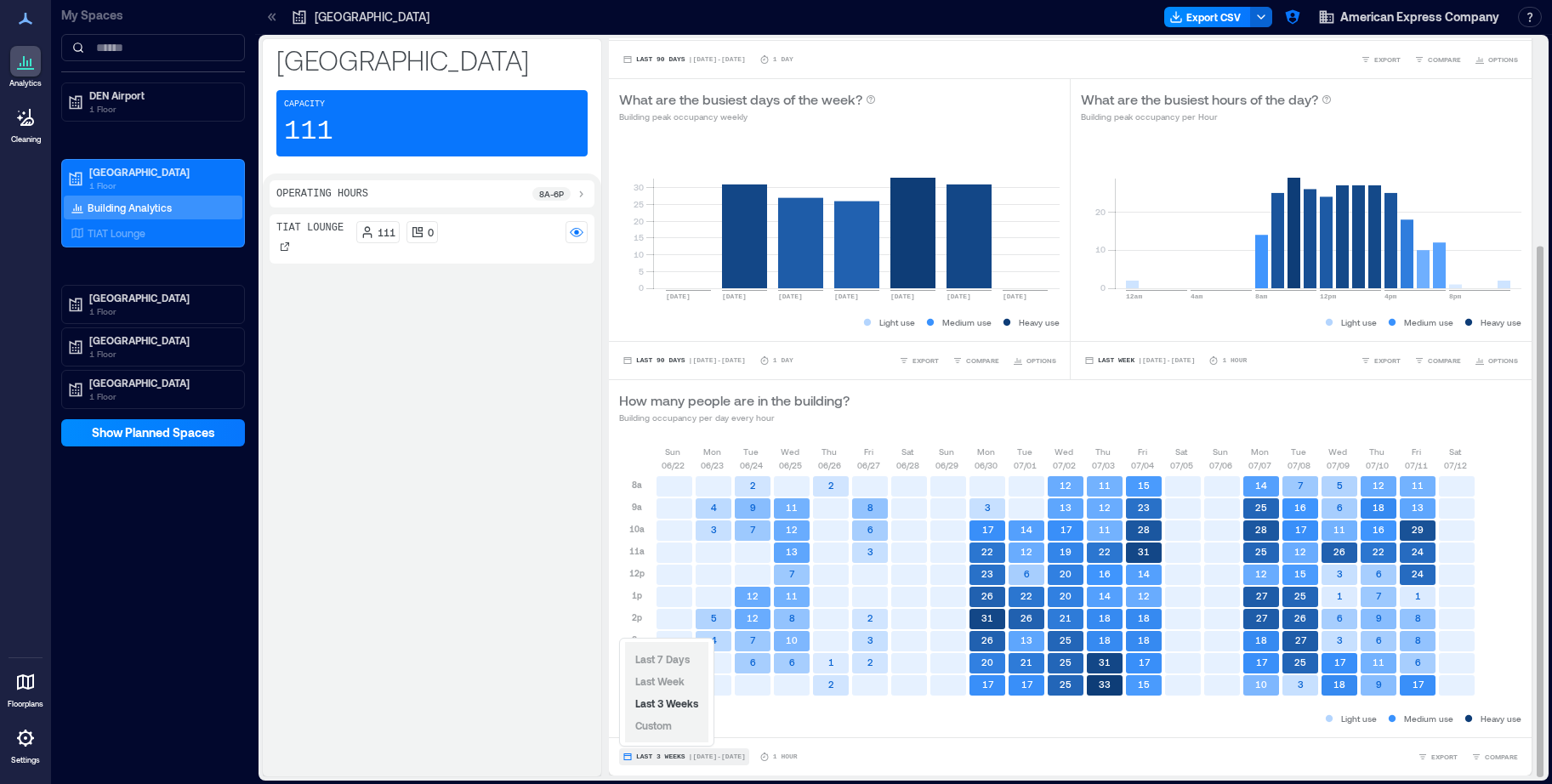 click on "Last 3 Weeks" at bounding box center [661, 757] 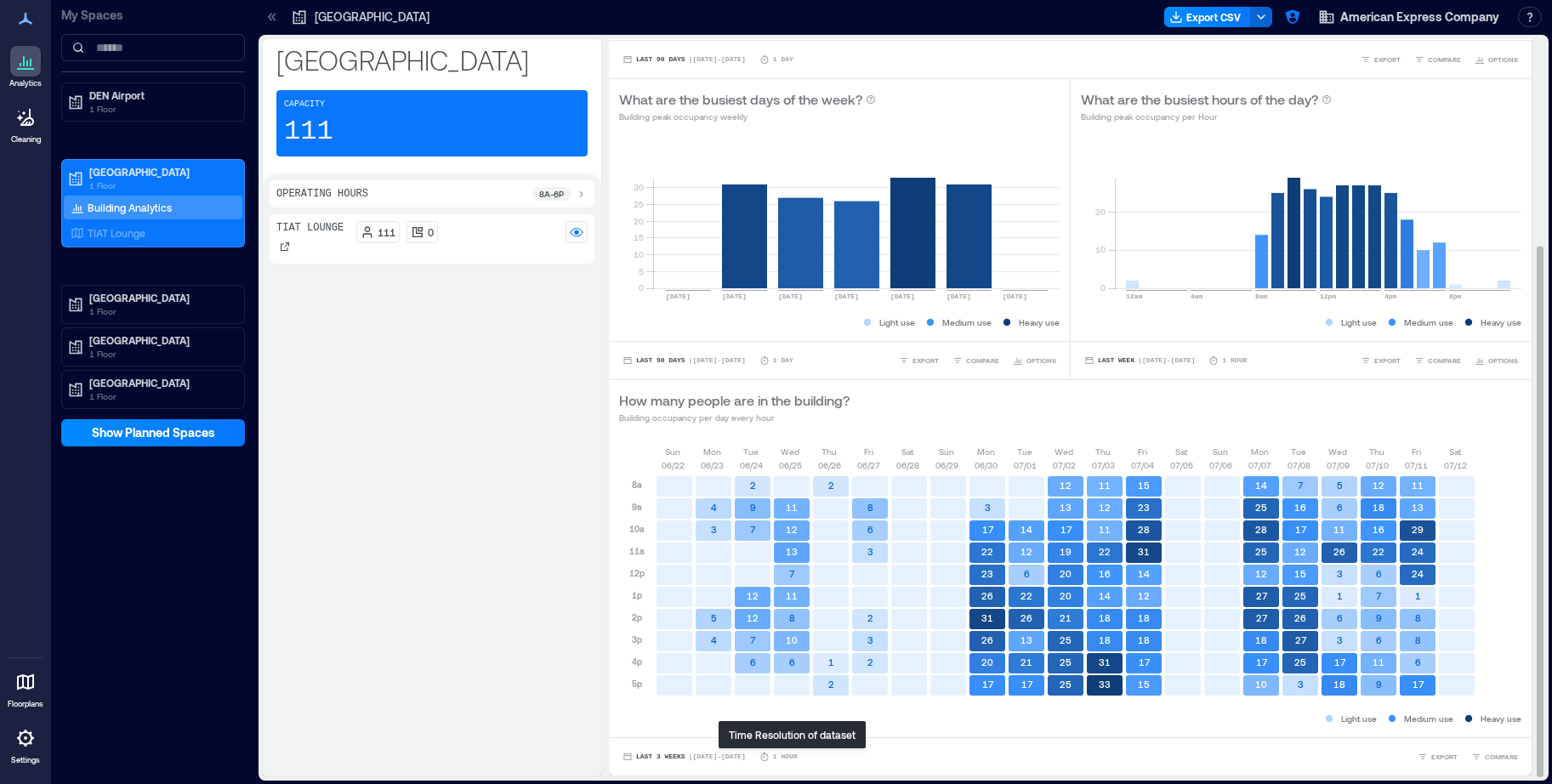 click 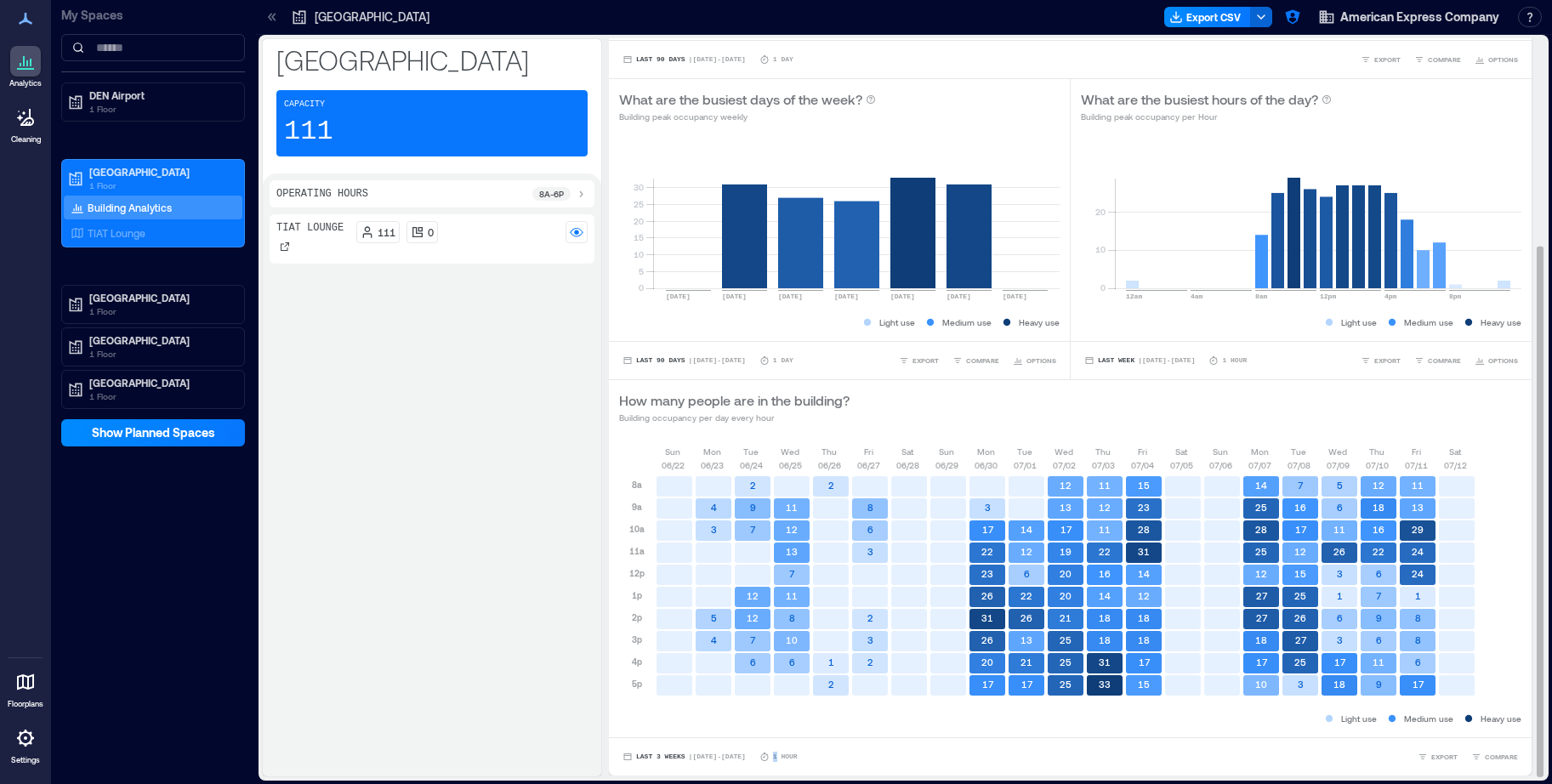 click 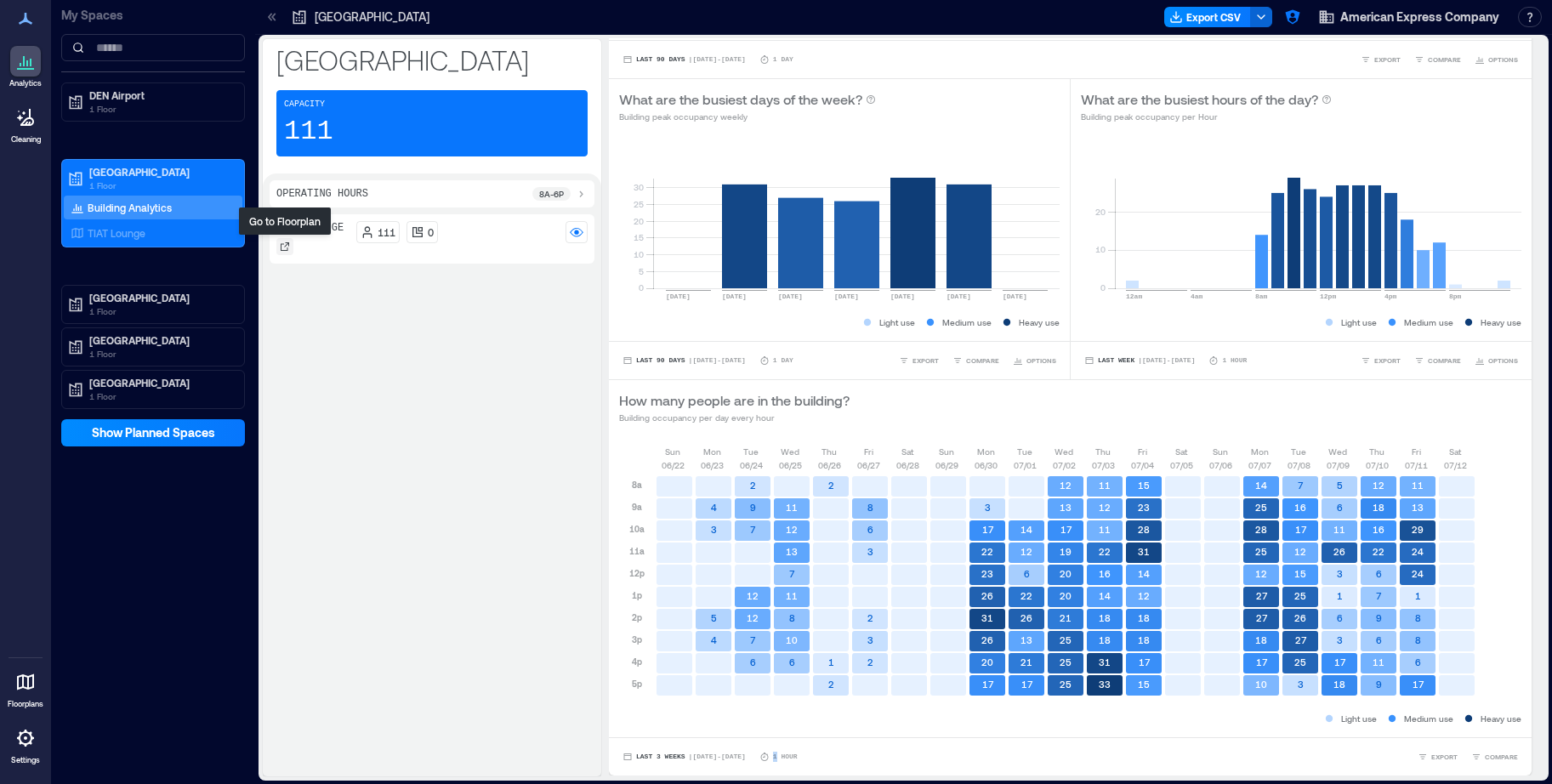 click 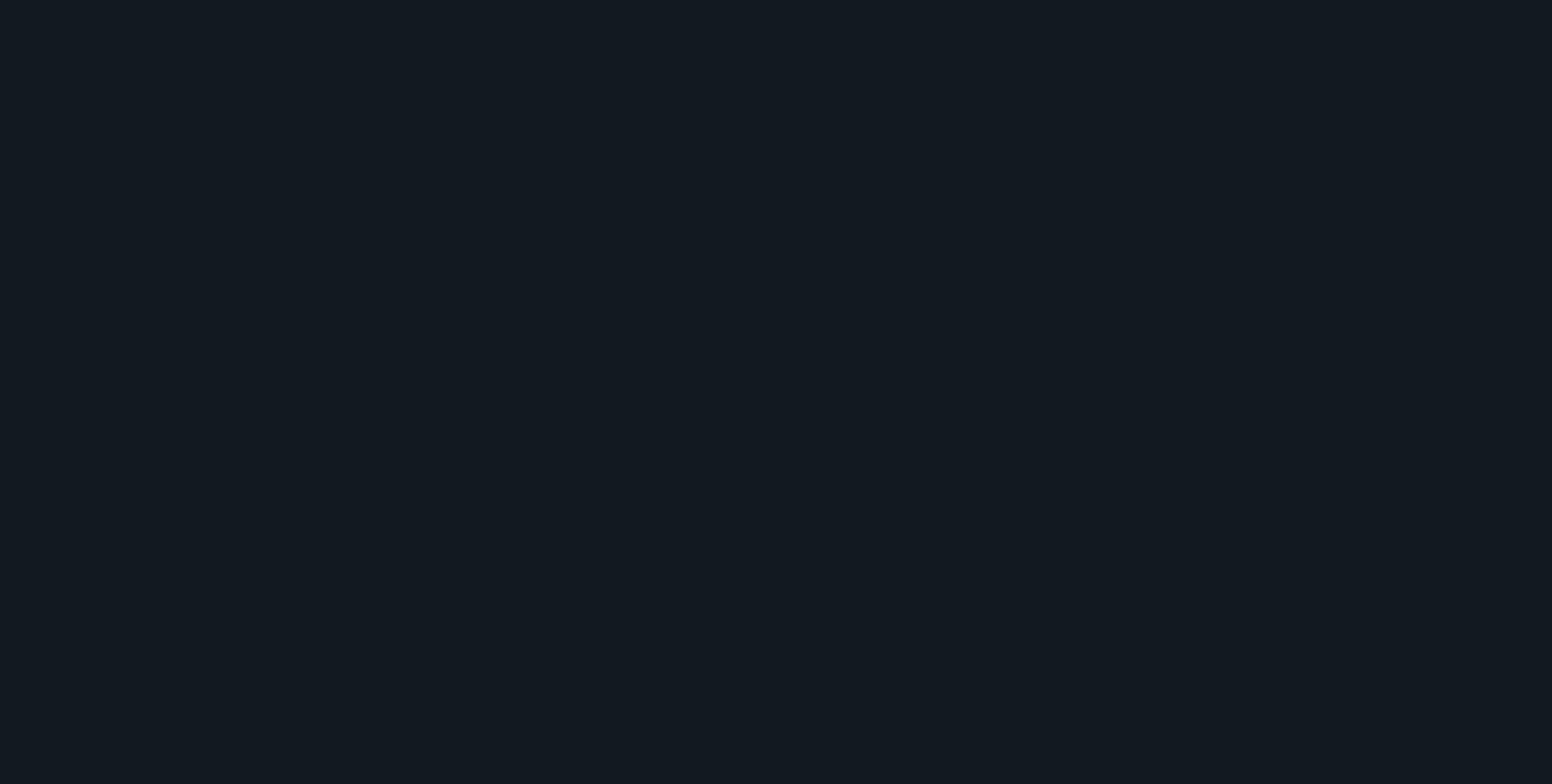 scroll, scrollTop: 0, scrollLeft: 0, axis: both 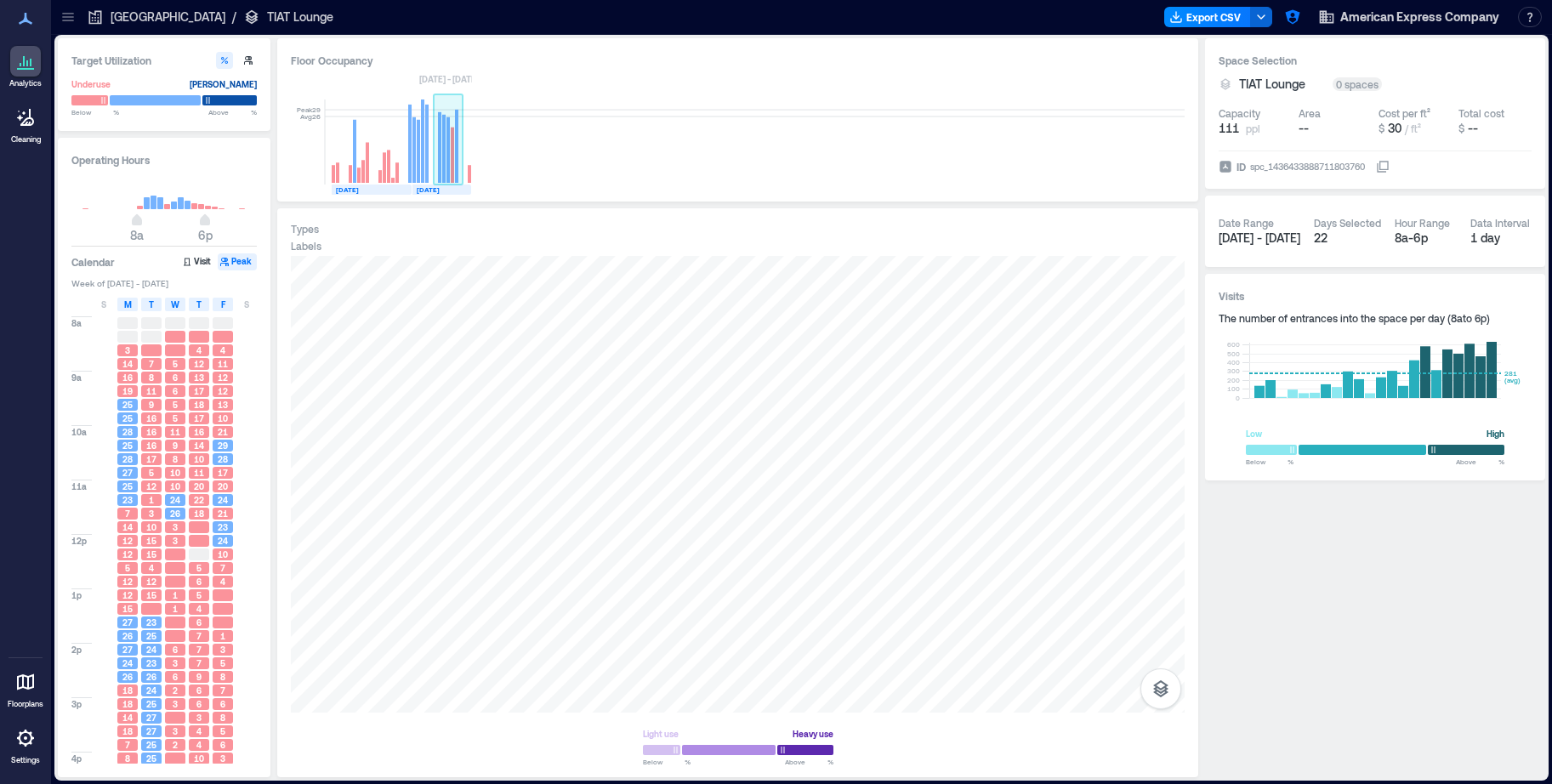 click 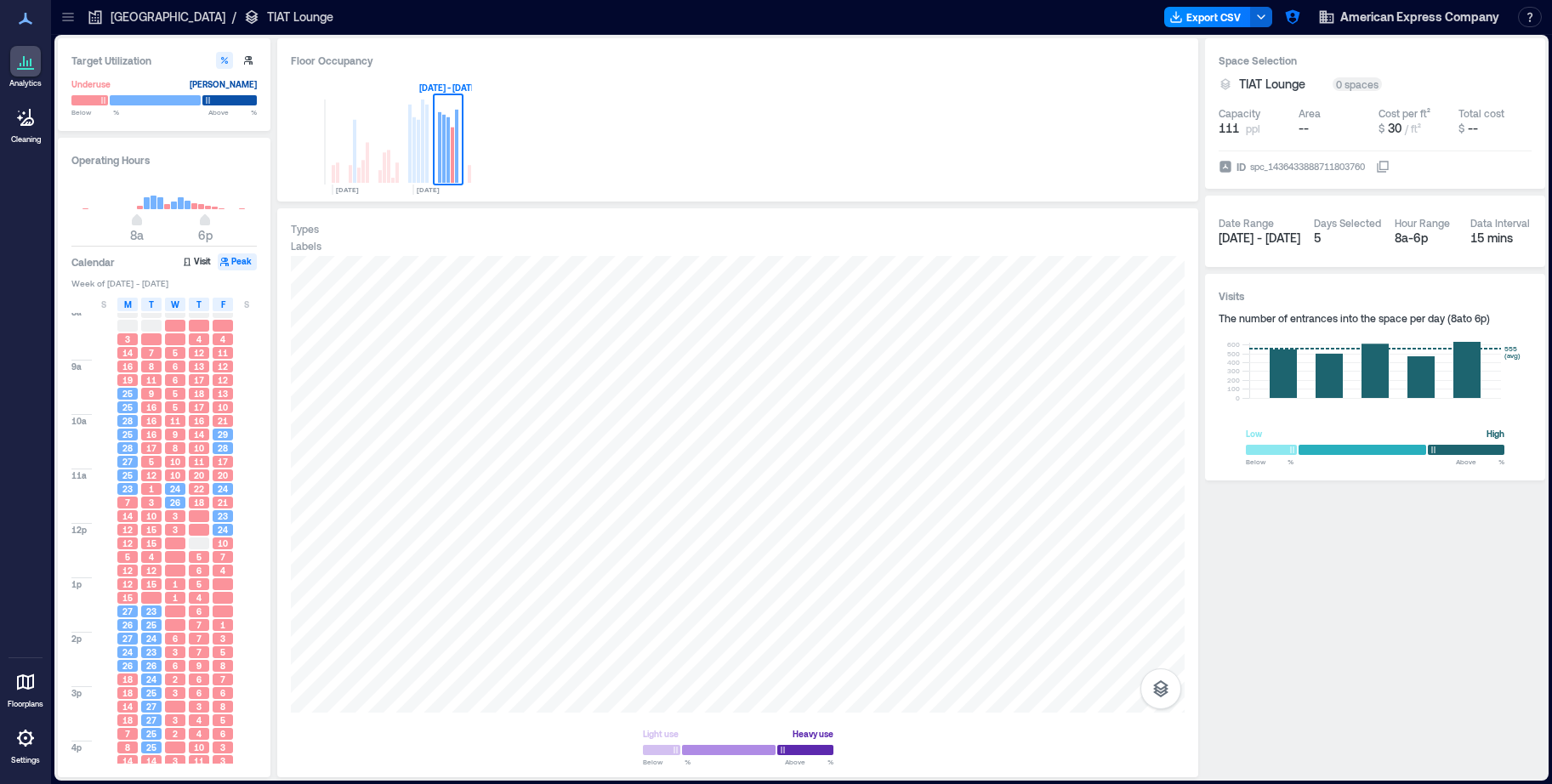 scroll, scrollTop: 12, scrollLeft: 0, axis: vertical 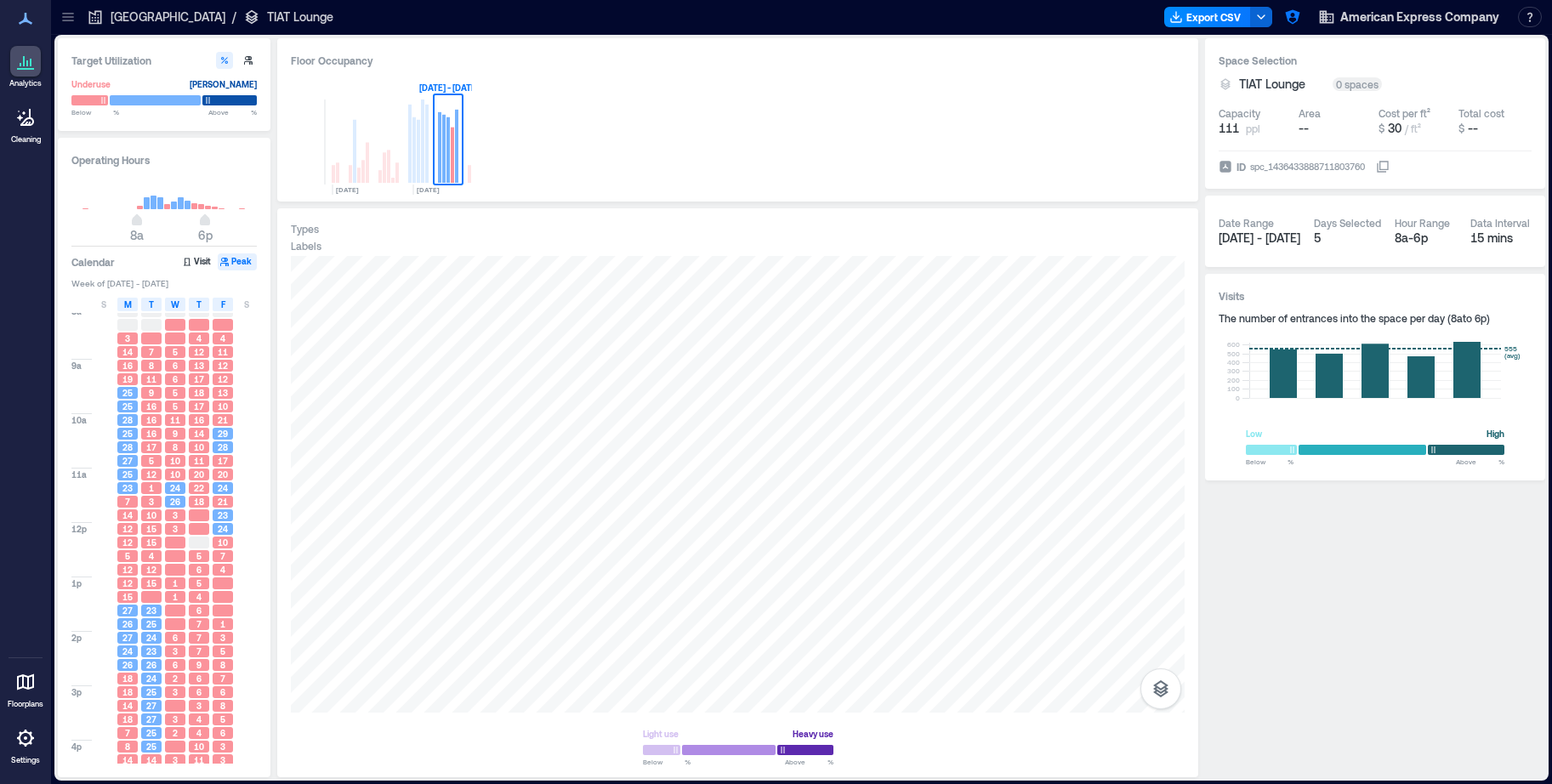 click at bounding box center (199, 543) 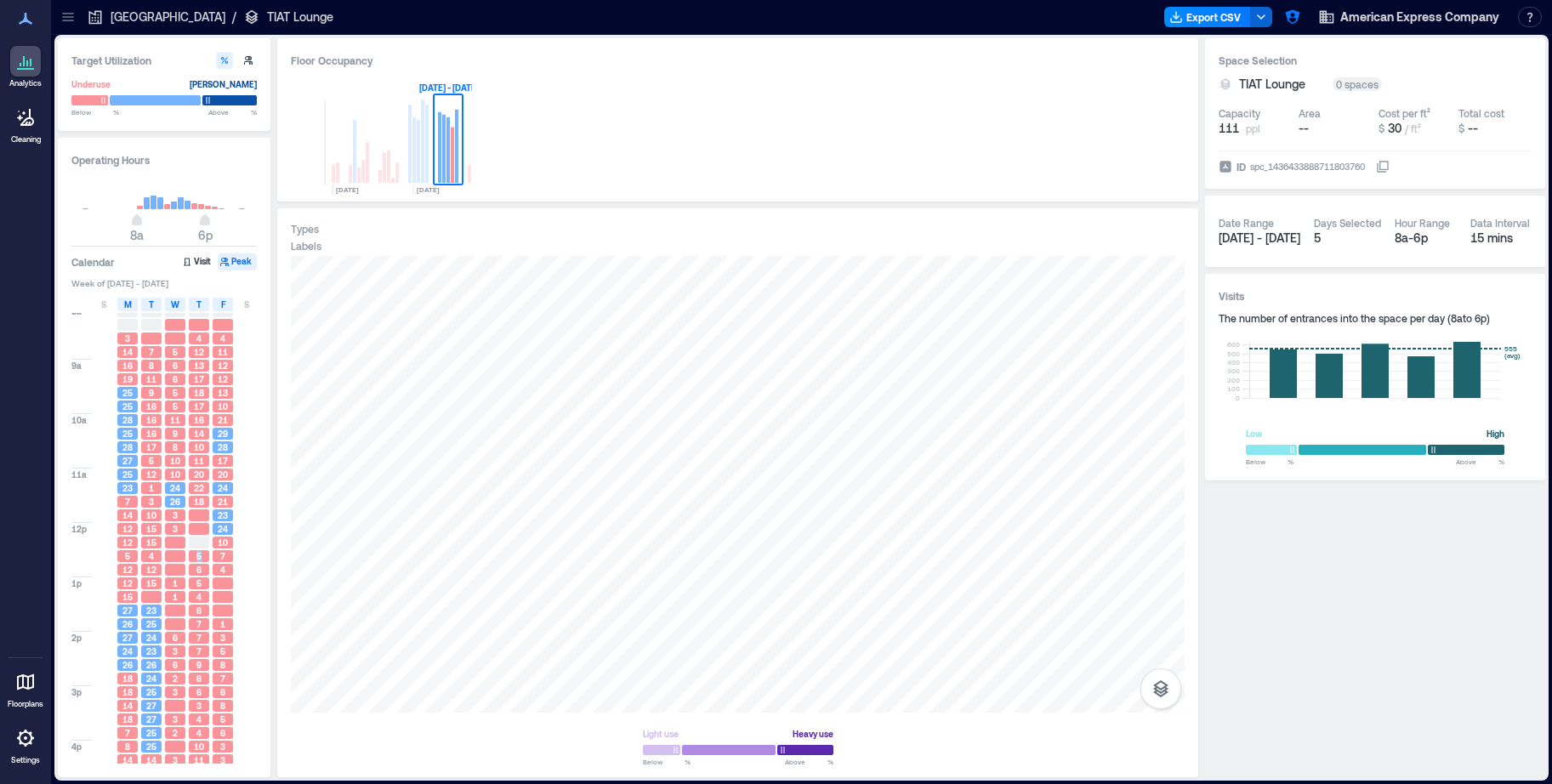 drag, startPoint x: 196, startPoint y: 560, endPoint x: 205, endPoint y: 558, distance: 9.219544 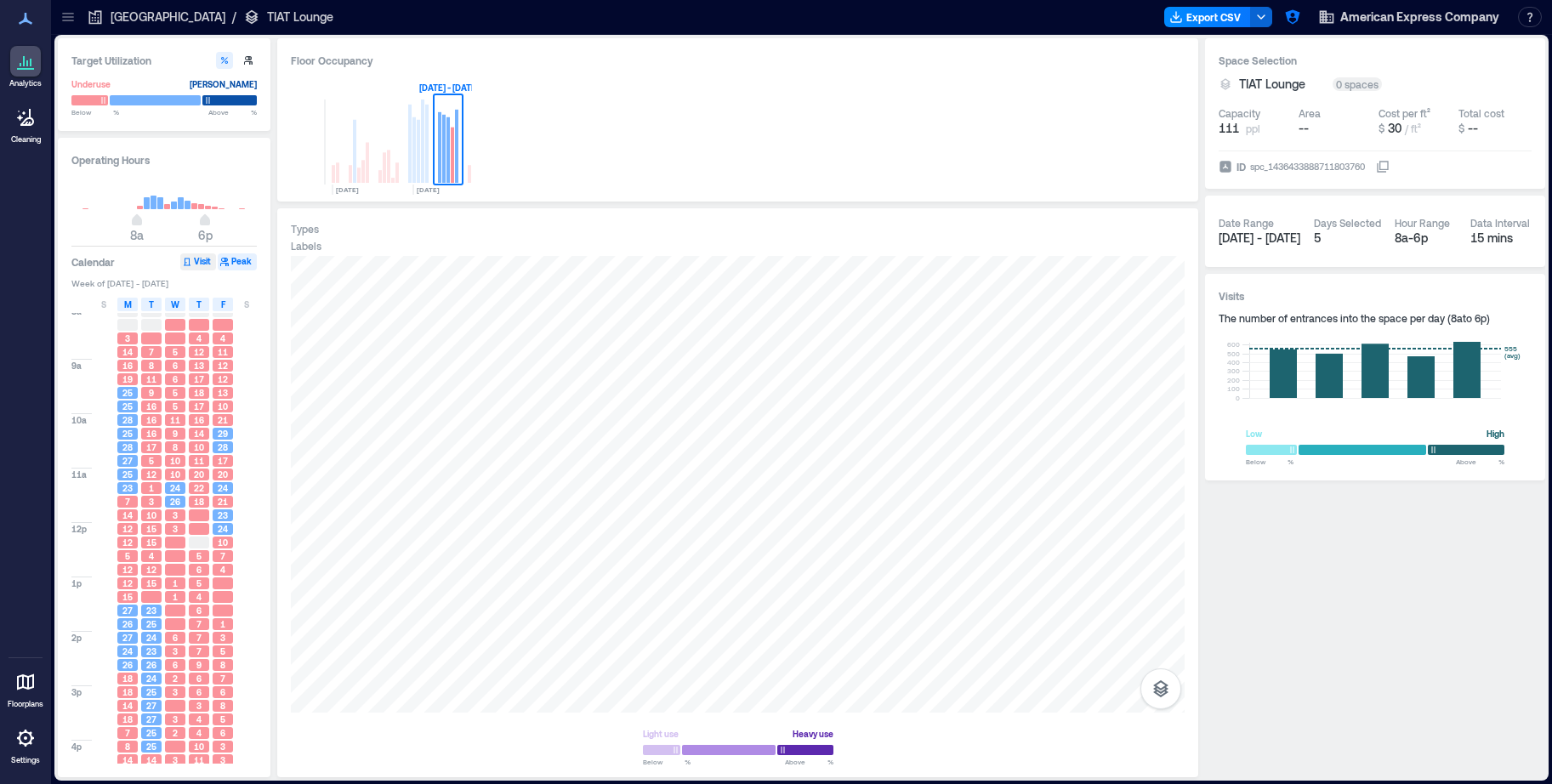 click on "Visit" at bounding box center (198, 262) 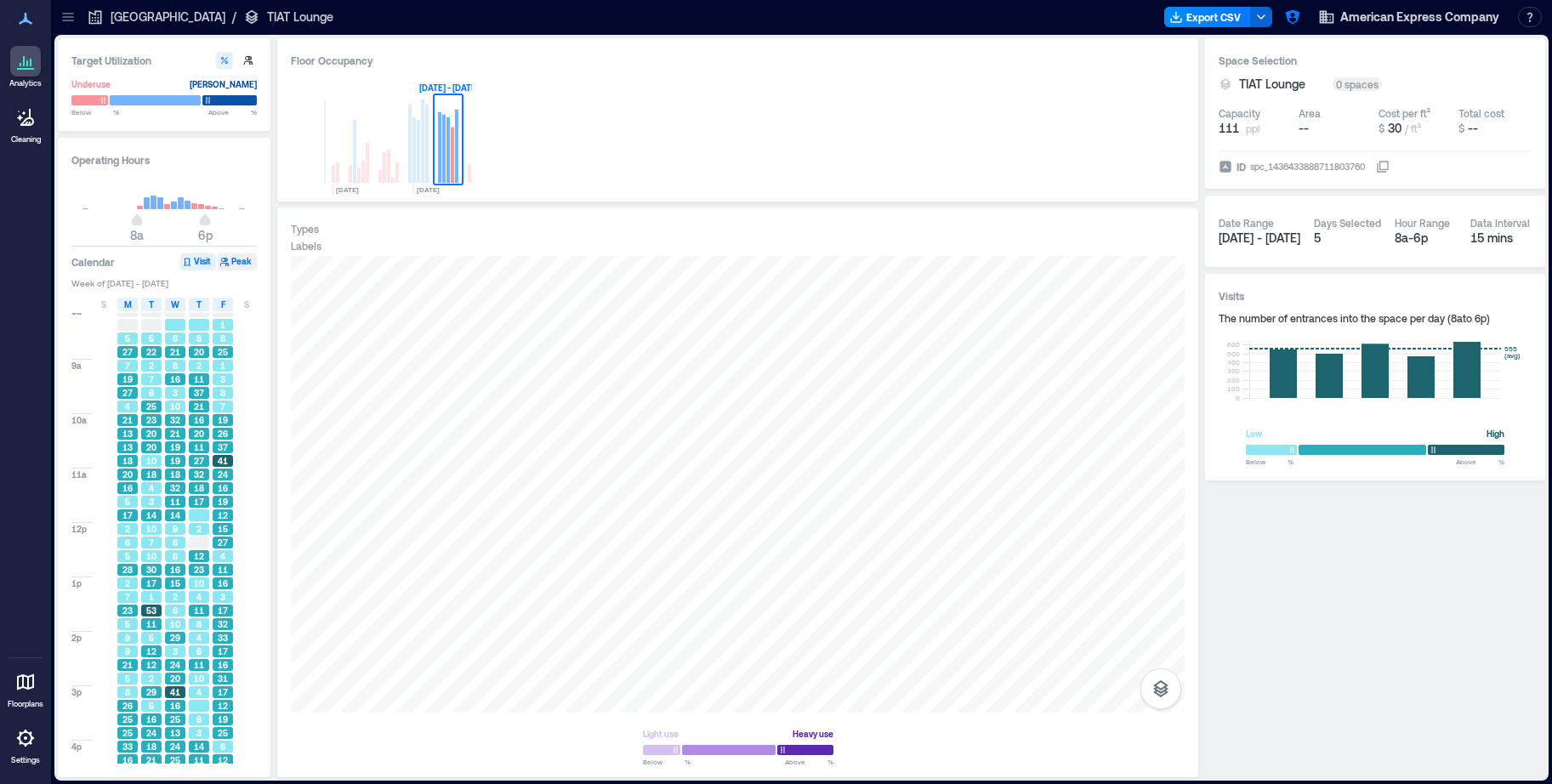 click on "Peak" at bounding box center [237, 262] 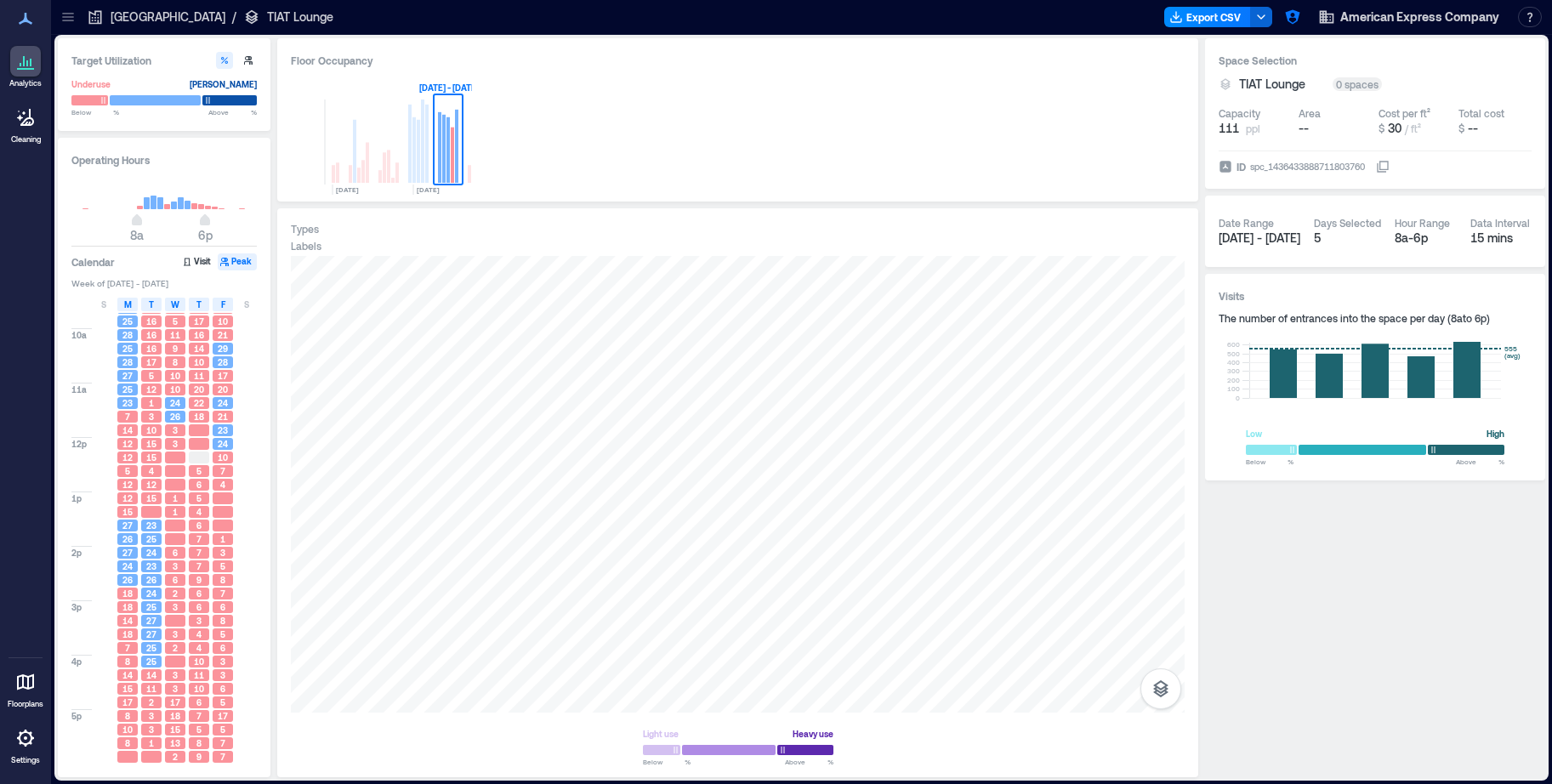 scroll, scrollTop: 81, scrollLeft: 0, axis: vertical 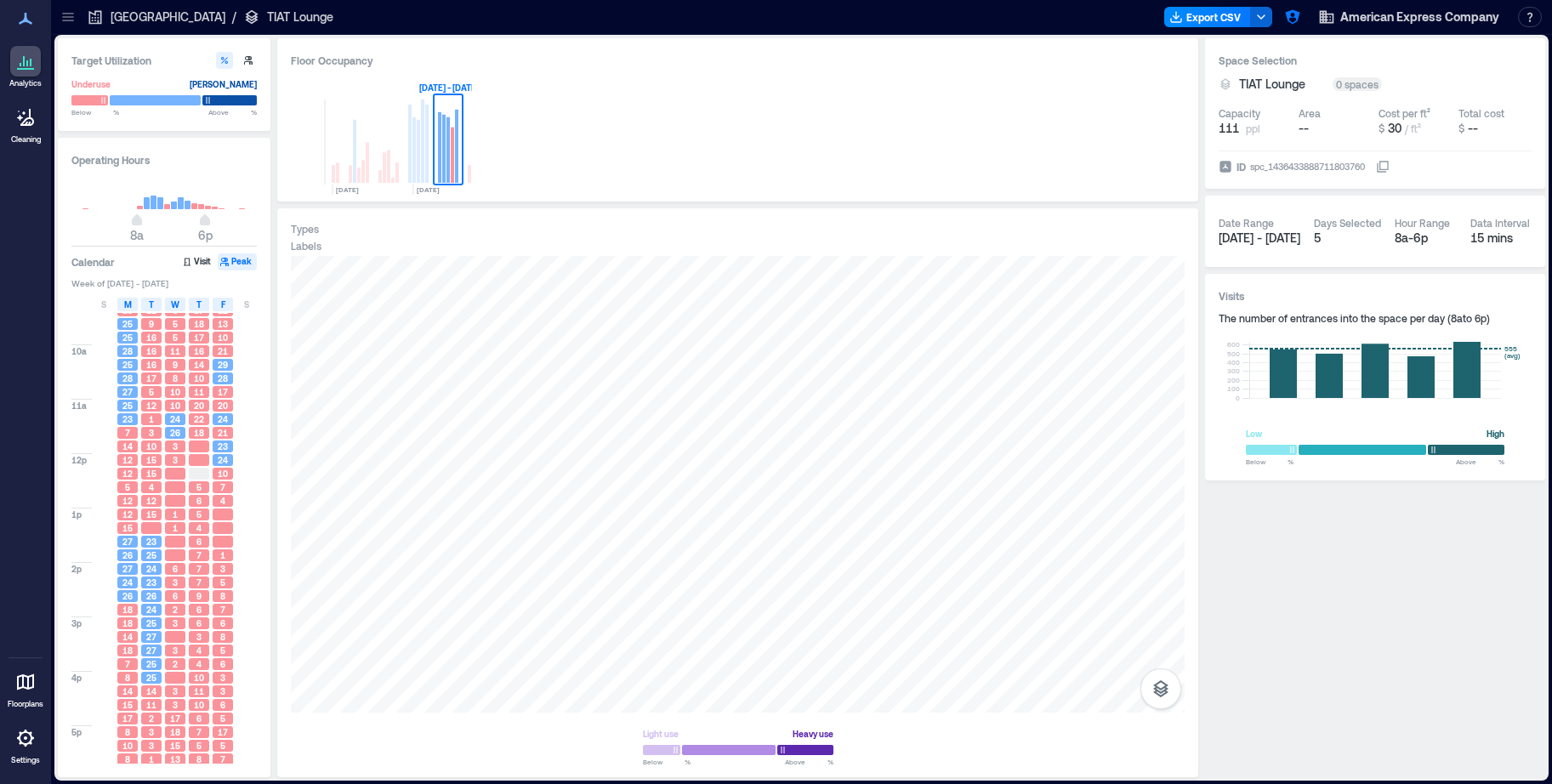 type 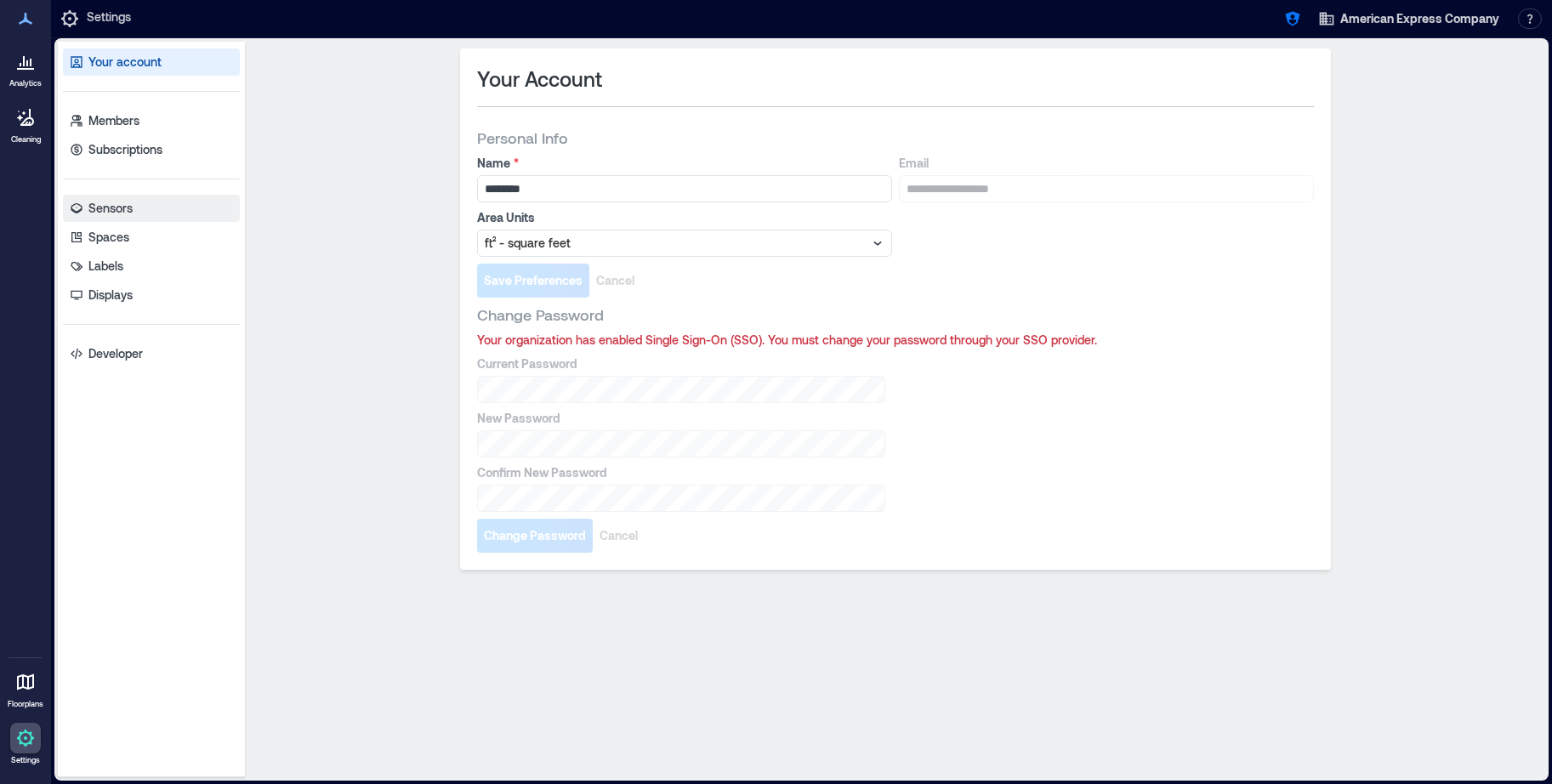 click on "Sensors" at bounding box center (151, 208) 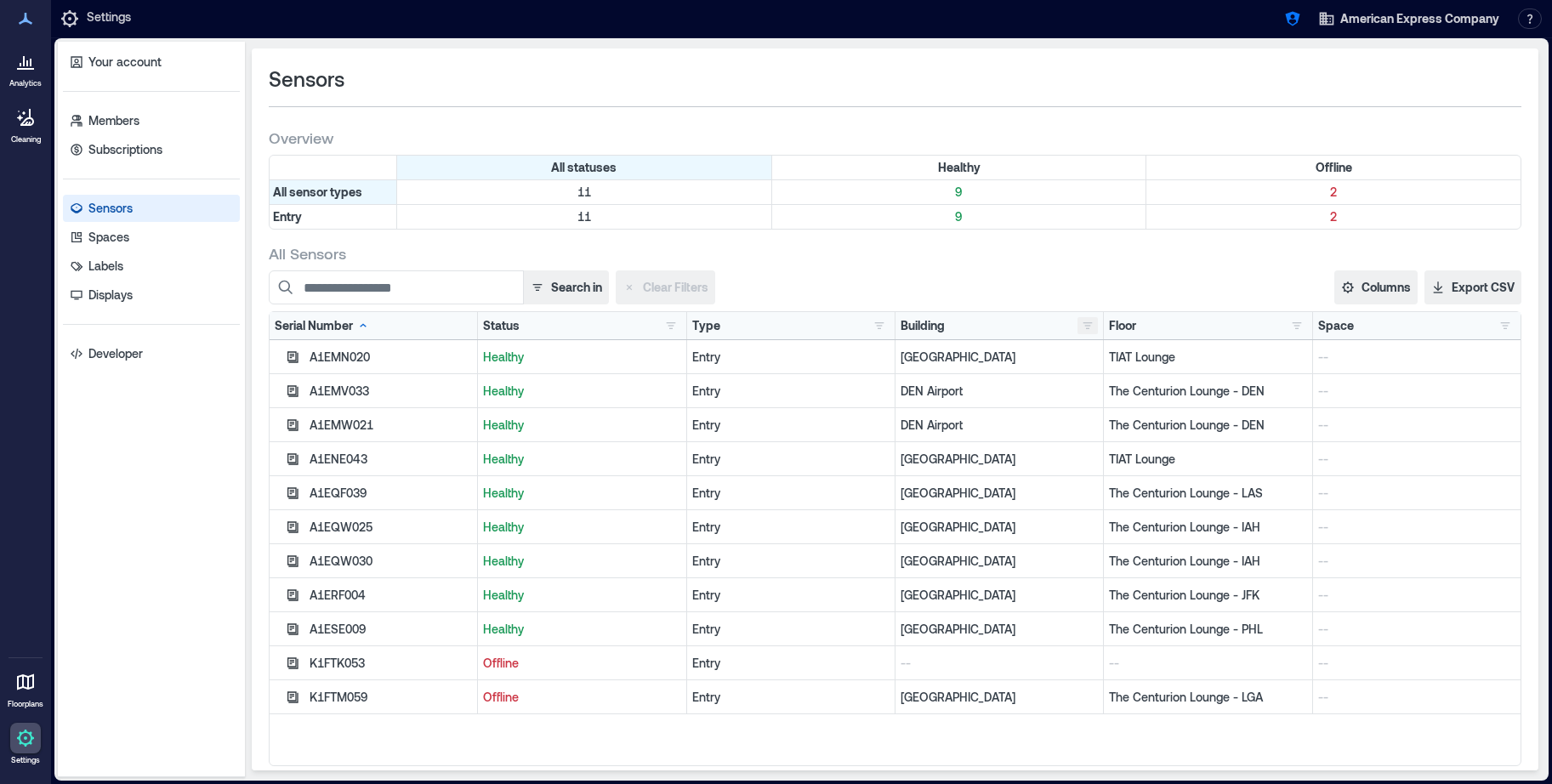 click at bounding box center (1088, 326) 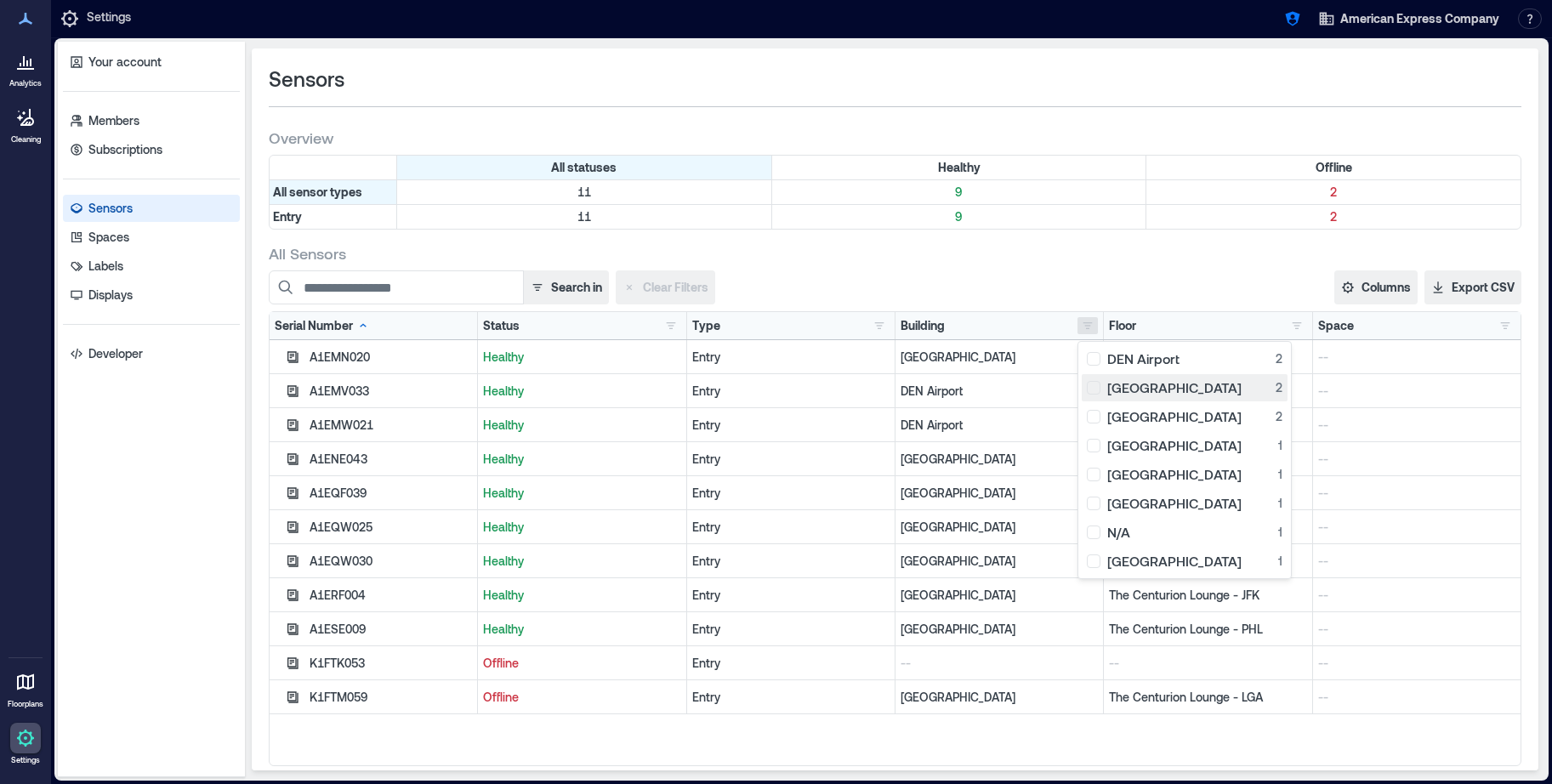click on "HND Airport 2" at bounding box center [1185, 388] 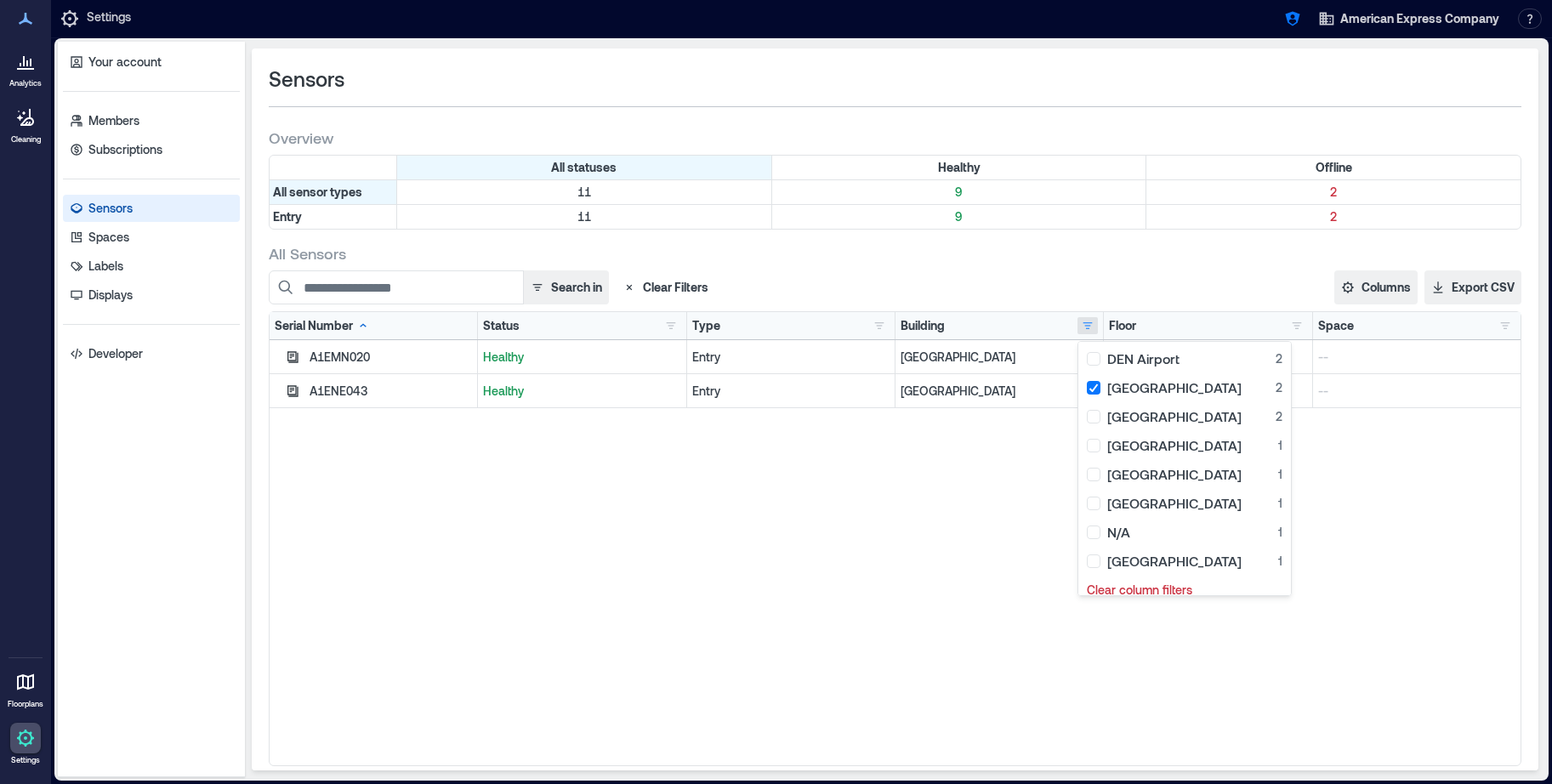 click on "All Sensors" at bounding box center [895, 253] 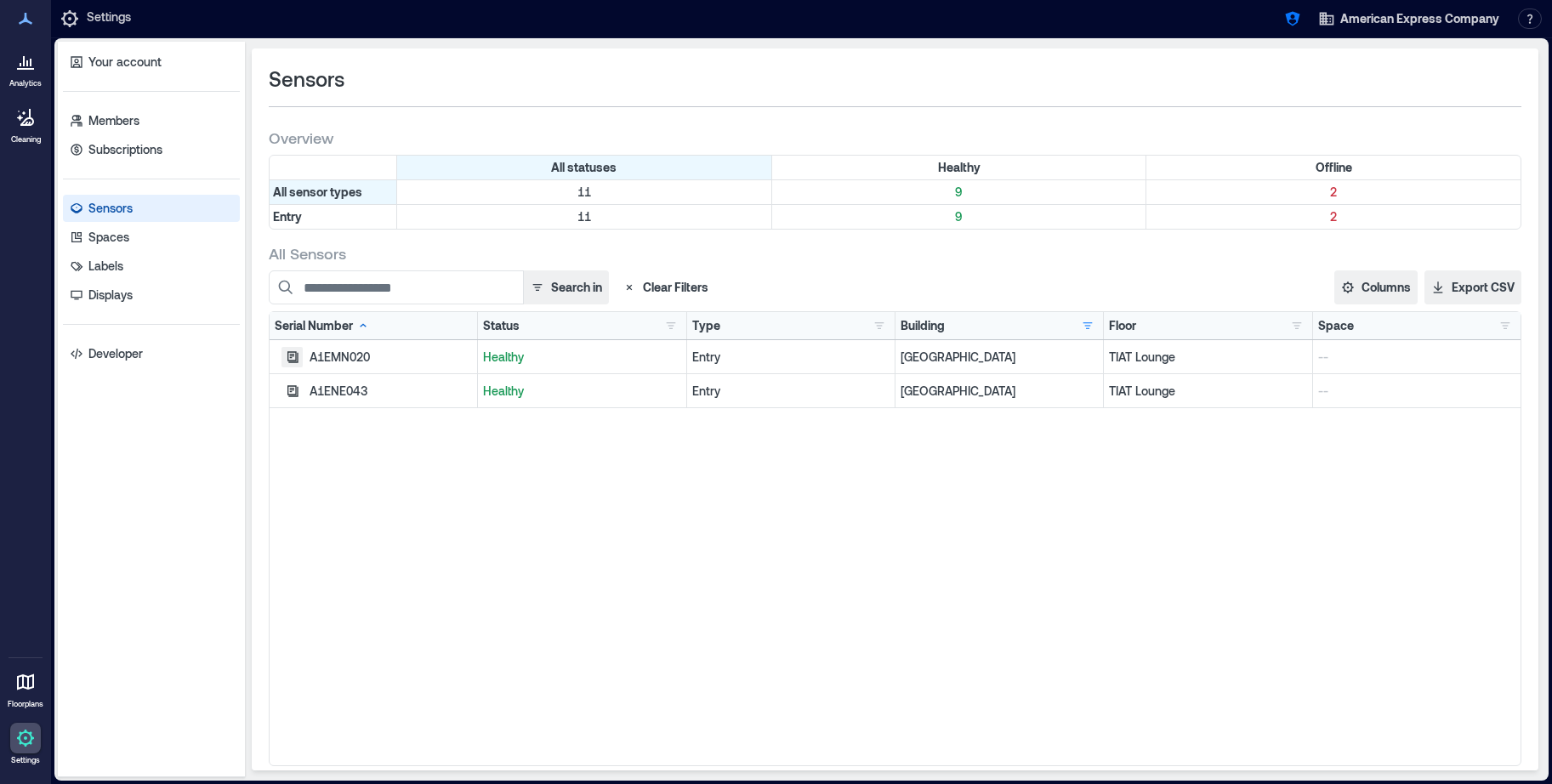 click 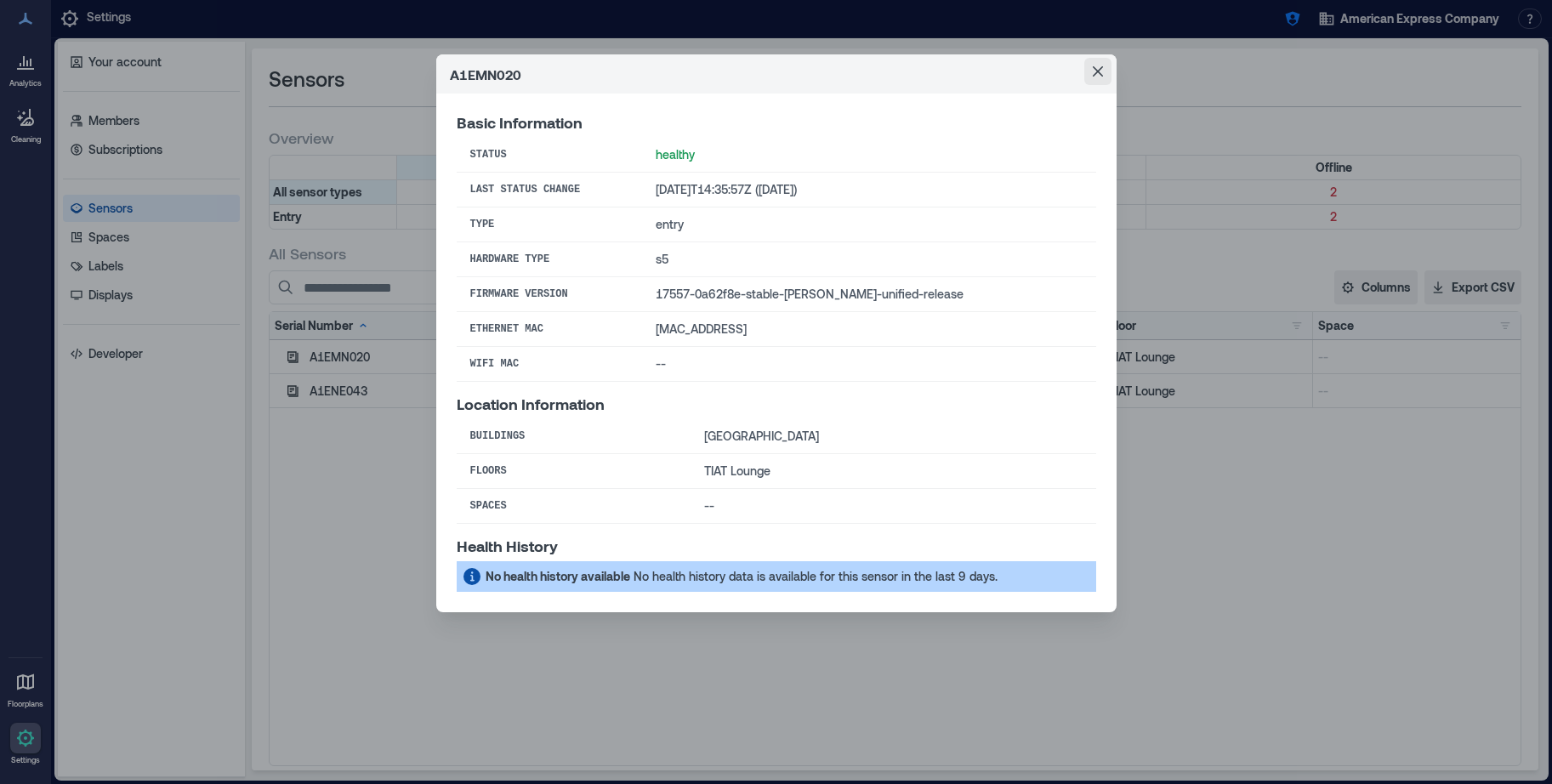 click 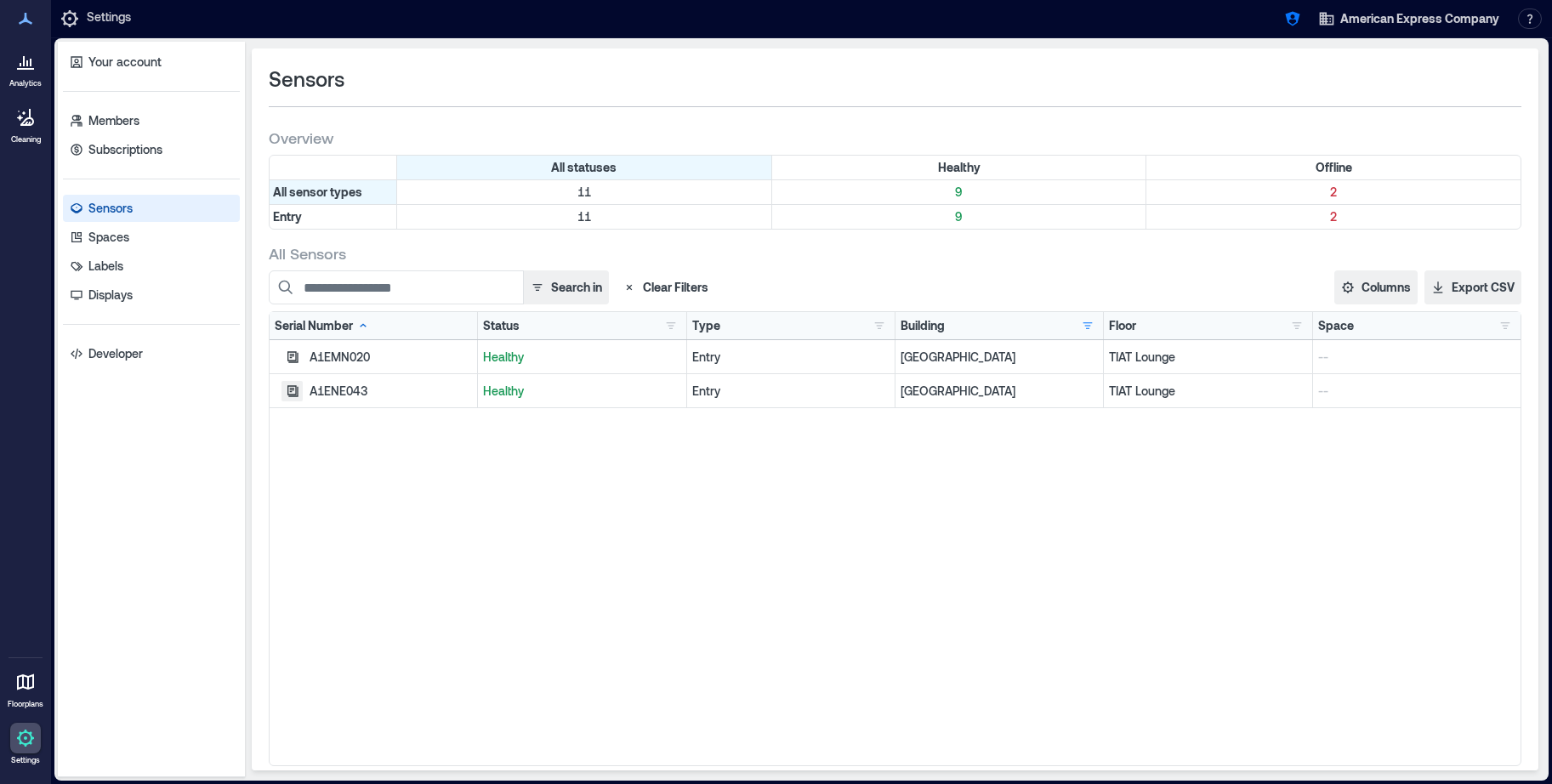 click 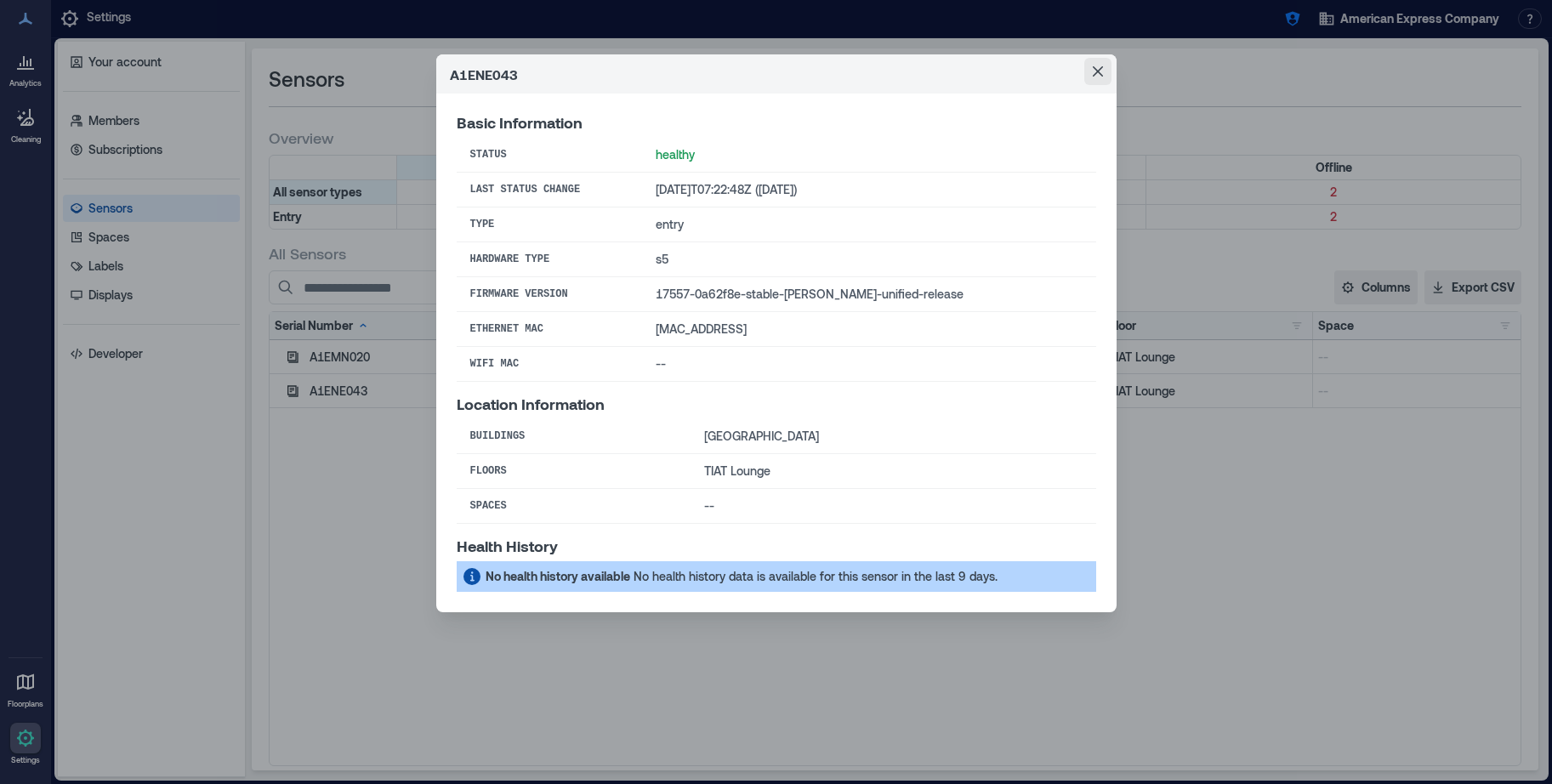 click 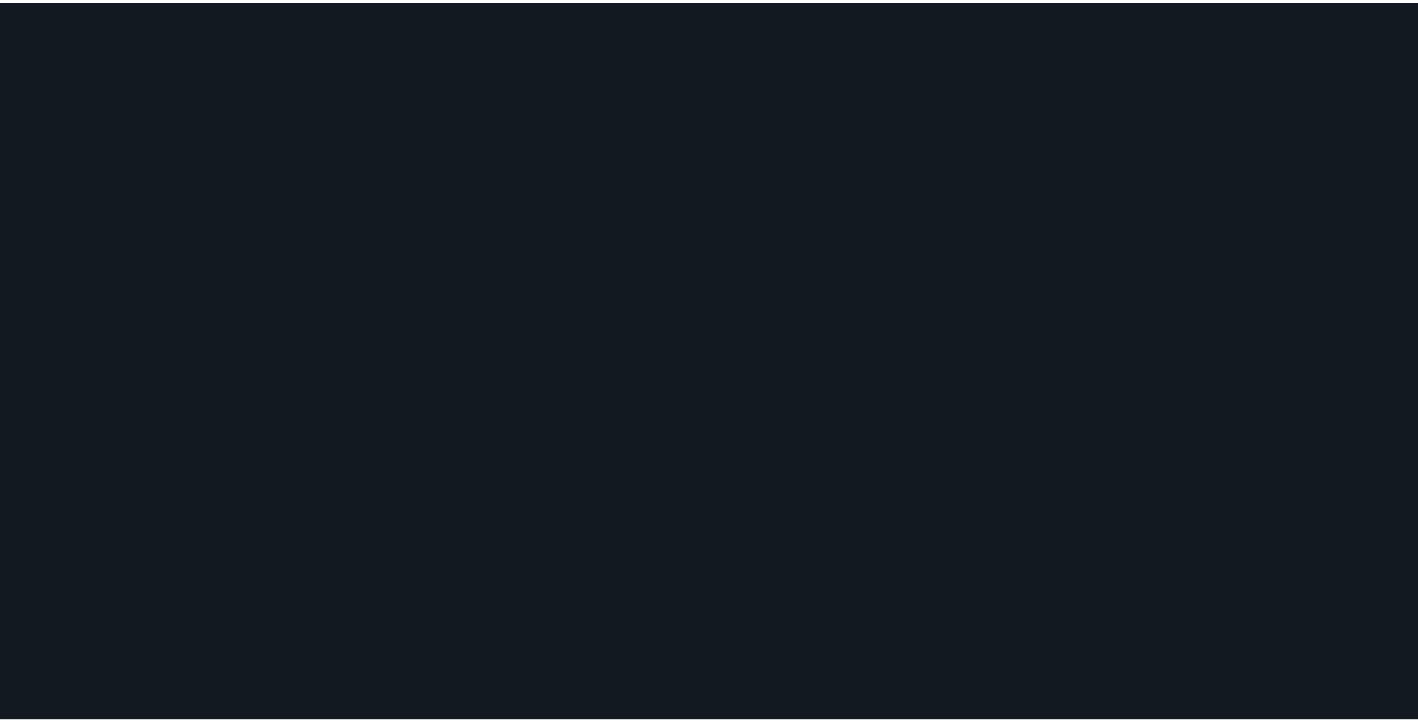 scroll, scrollTop: 0, scrollLeft: 0, axis: both 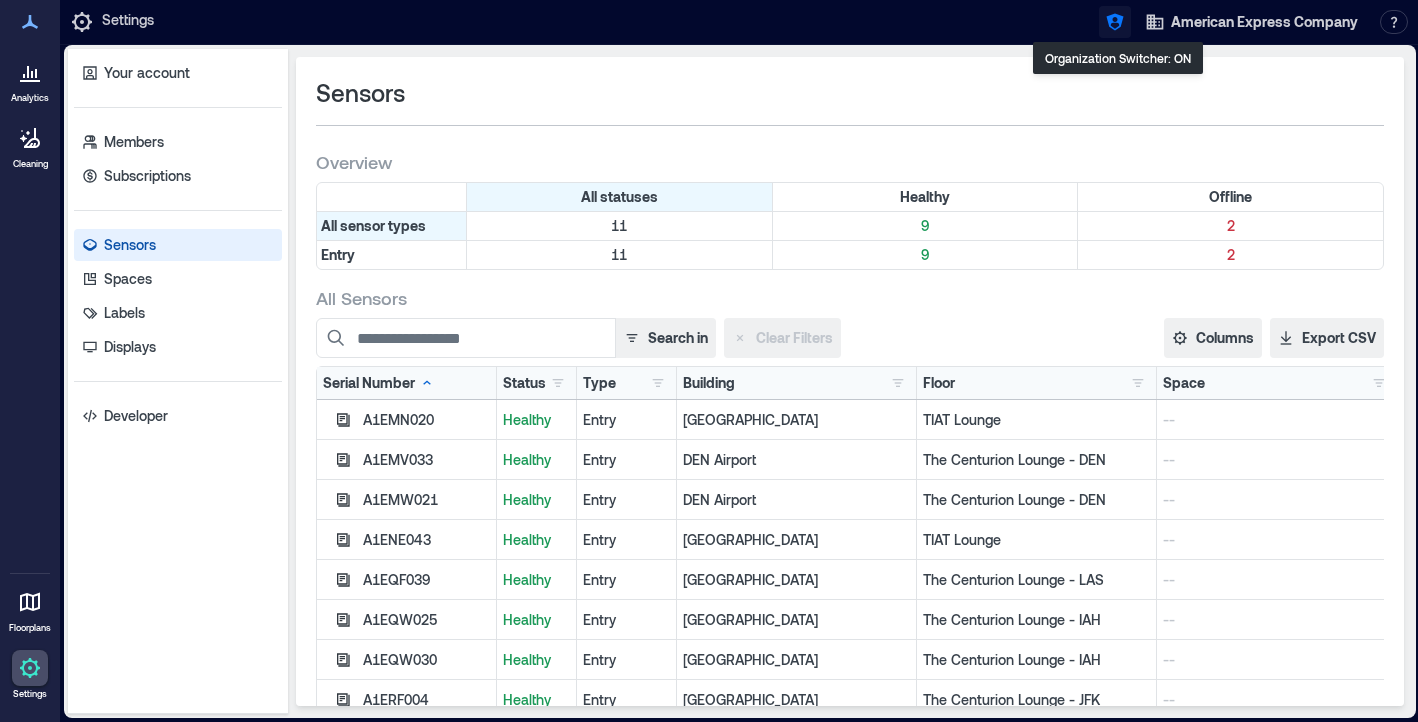 click 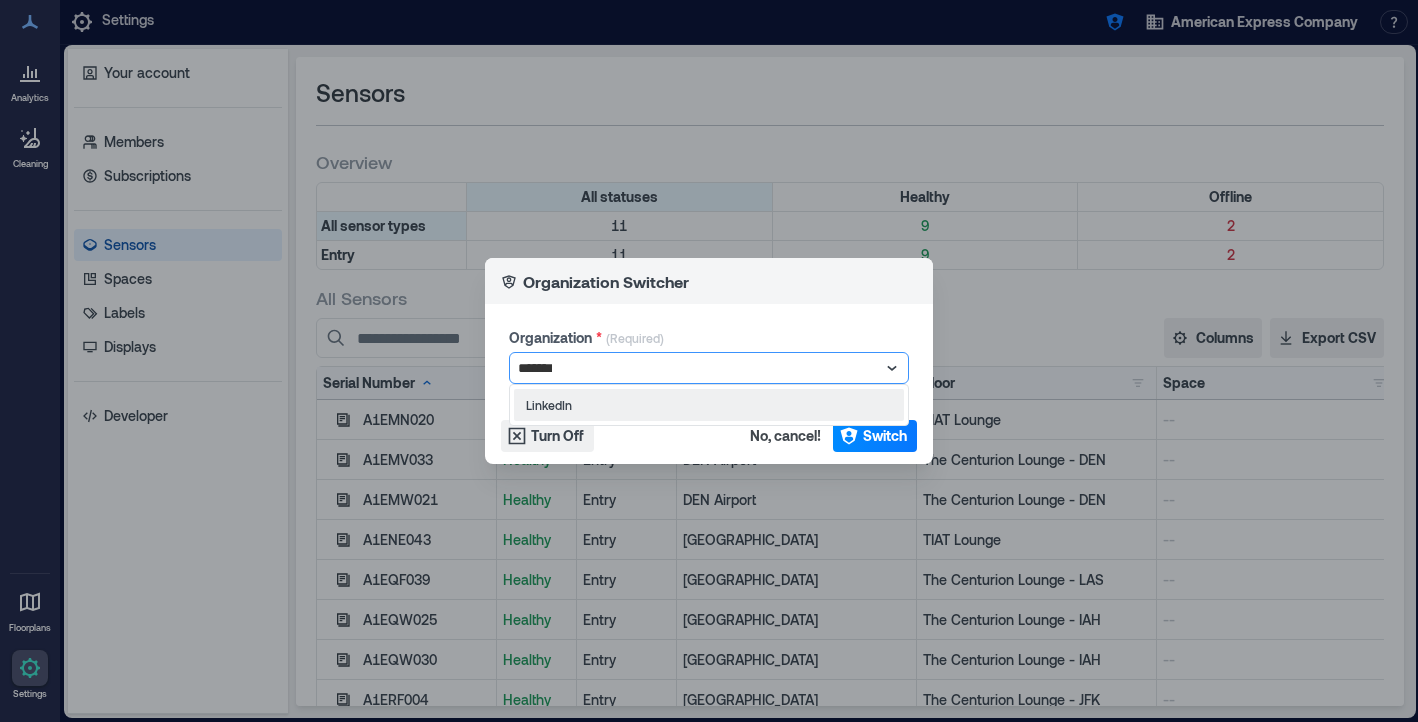 type on "********" 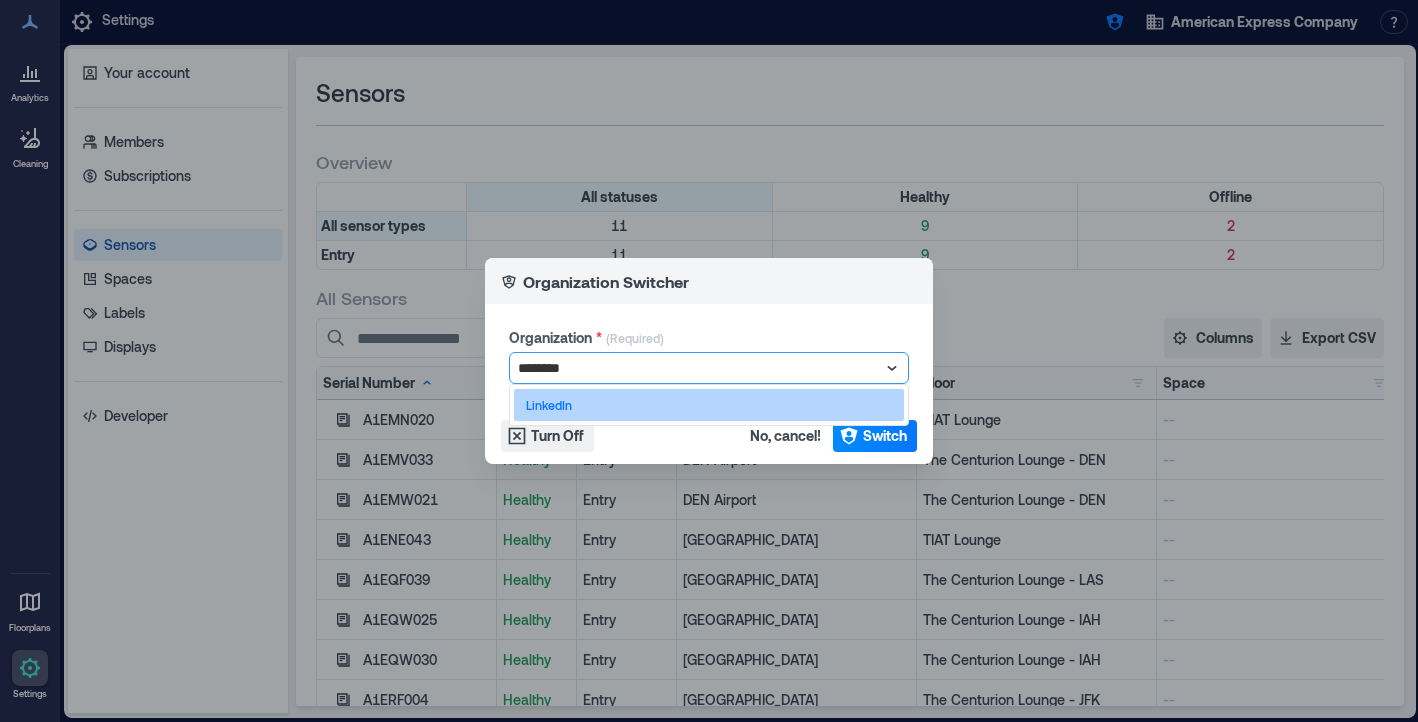 click on "LinkedIn" at bounding box center [709, 405] 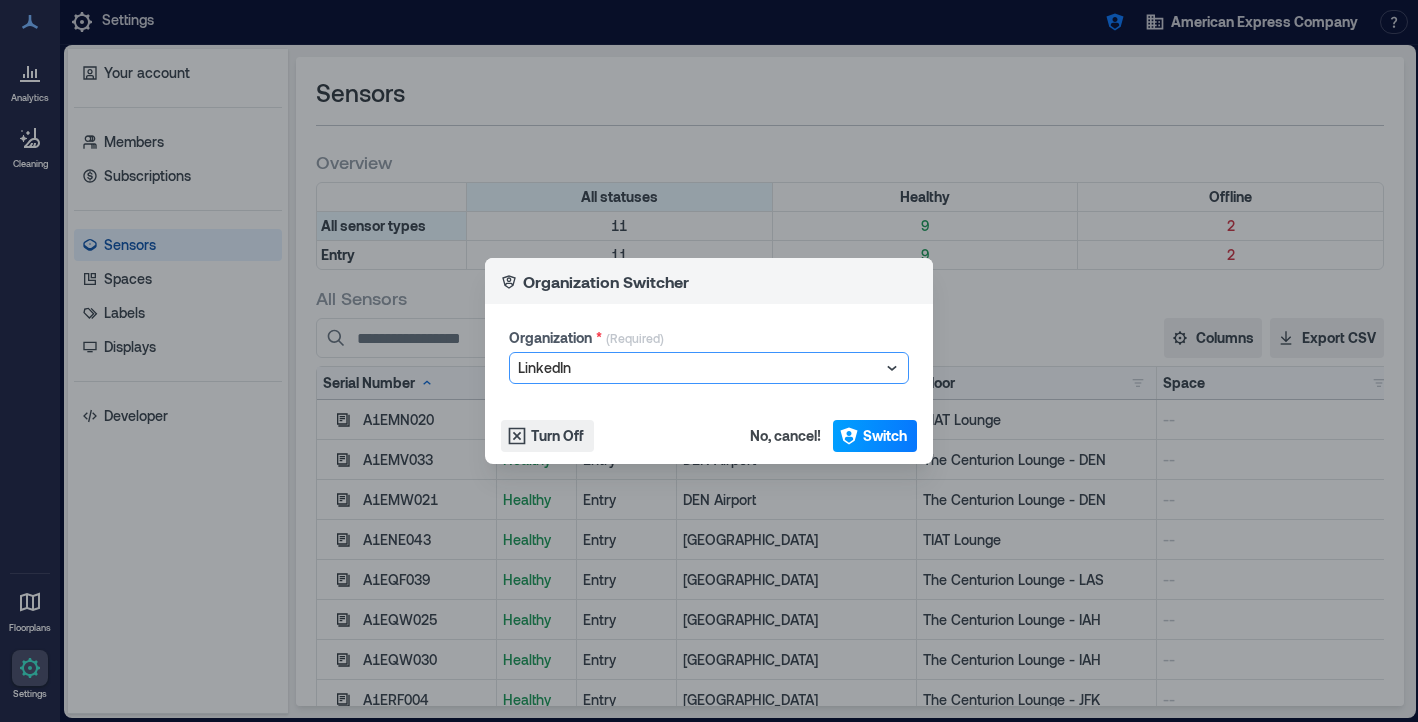 click on "Switch" at bounding box center (885, 436) 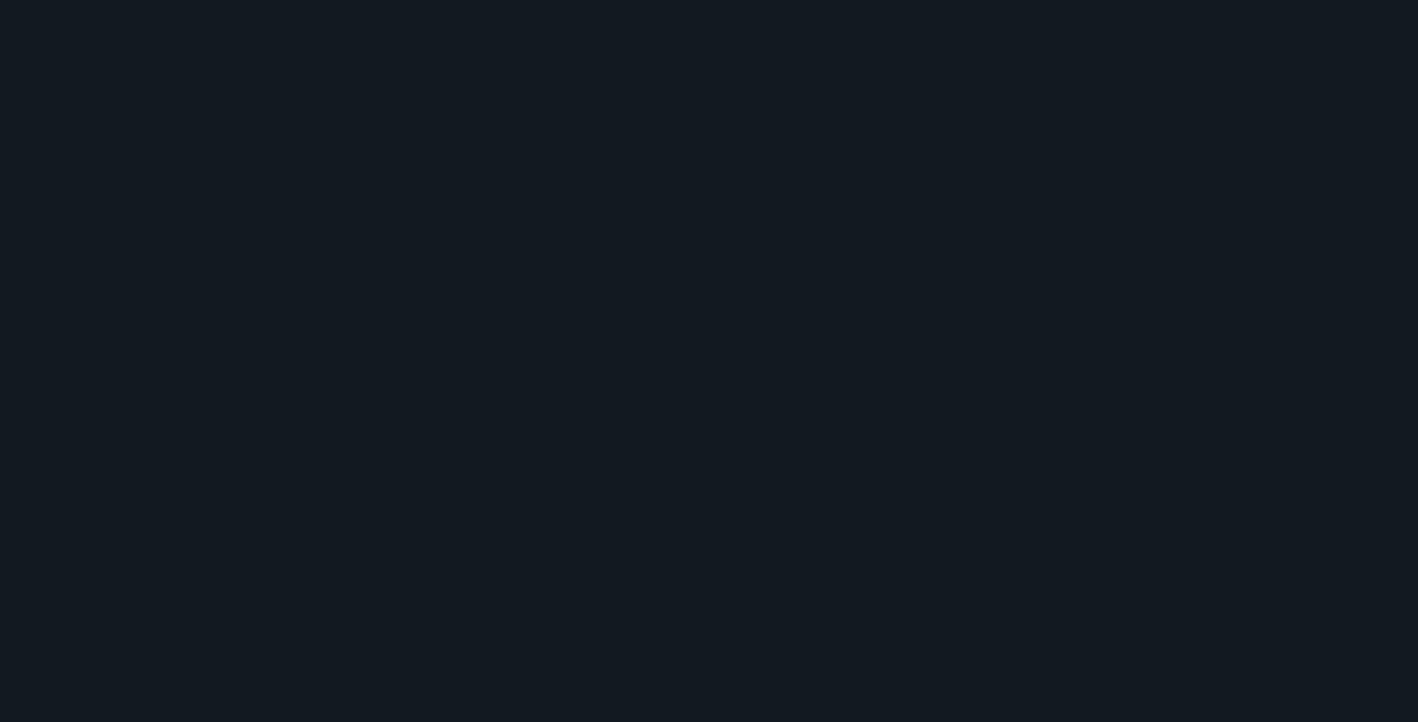 scroll, scrollTop: 0, scrollLeft: 0, axis: both 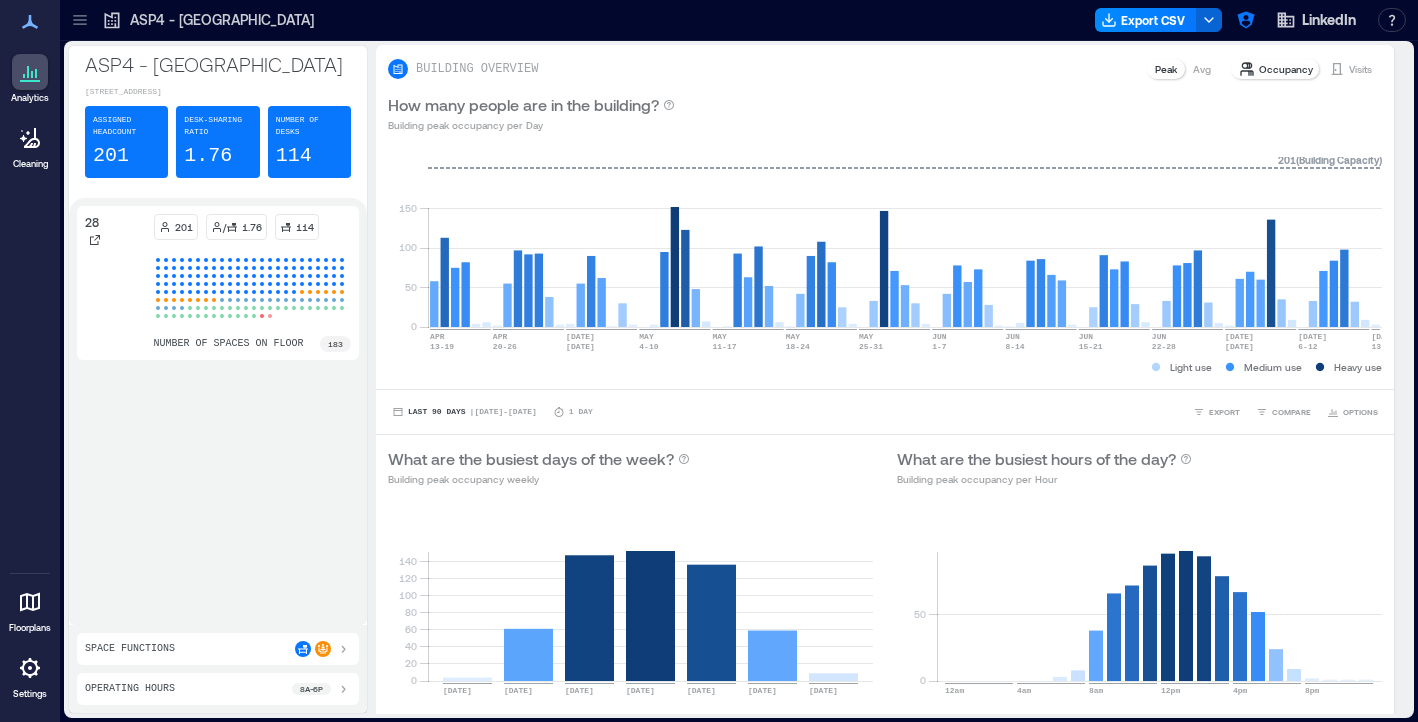 click 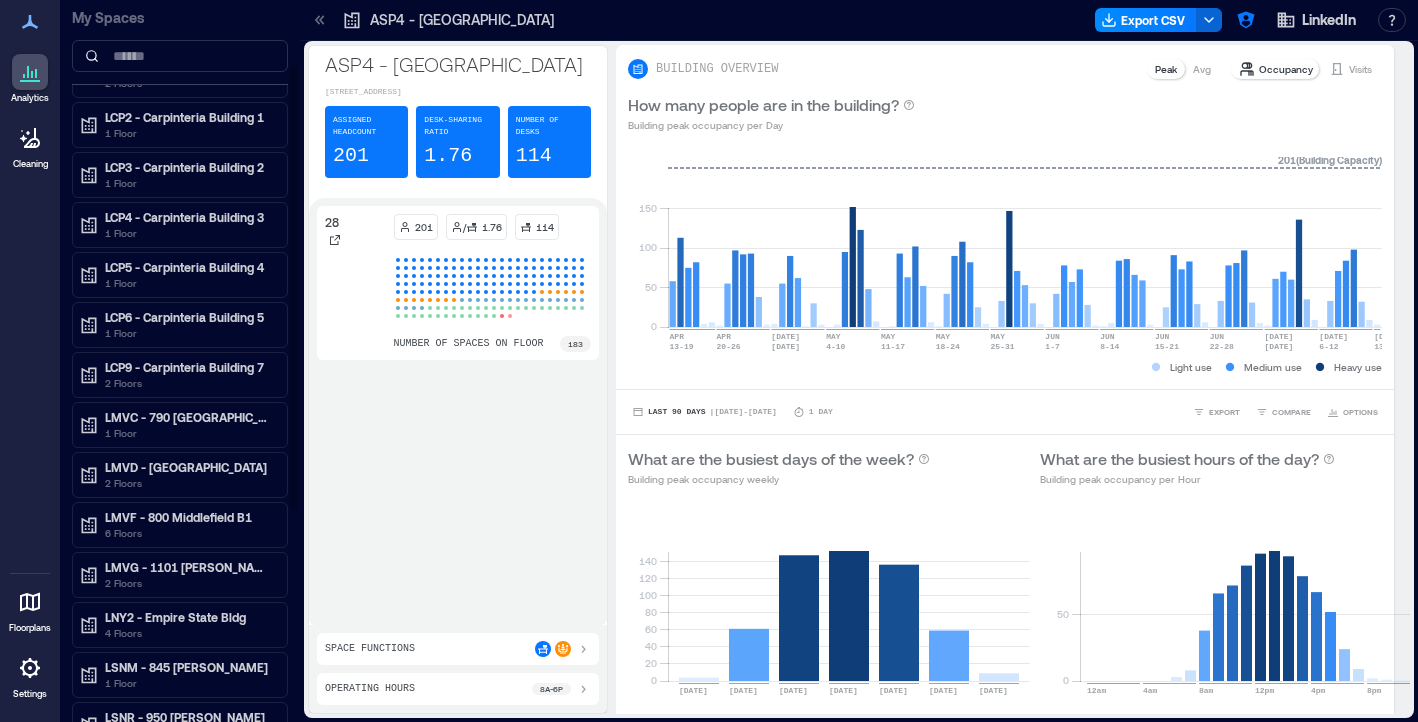 scroll, scrollTop: 150, scrollLeft: 0, axis: vertical 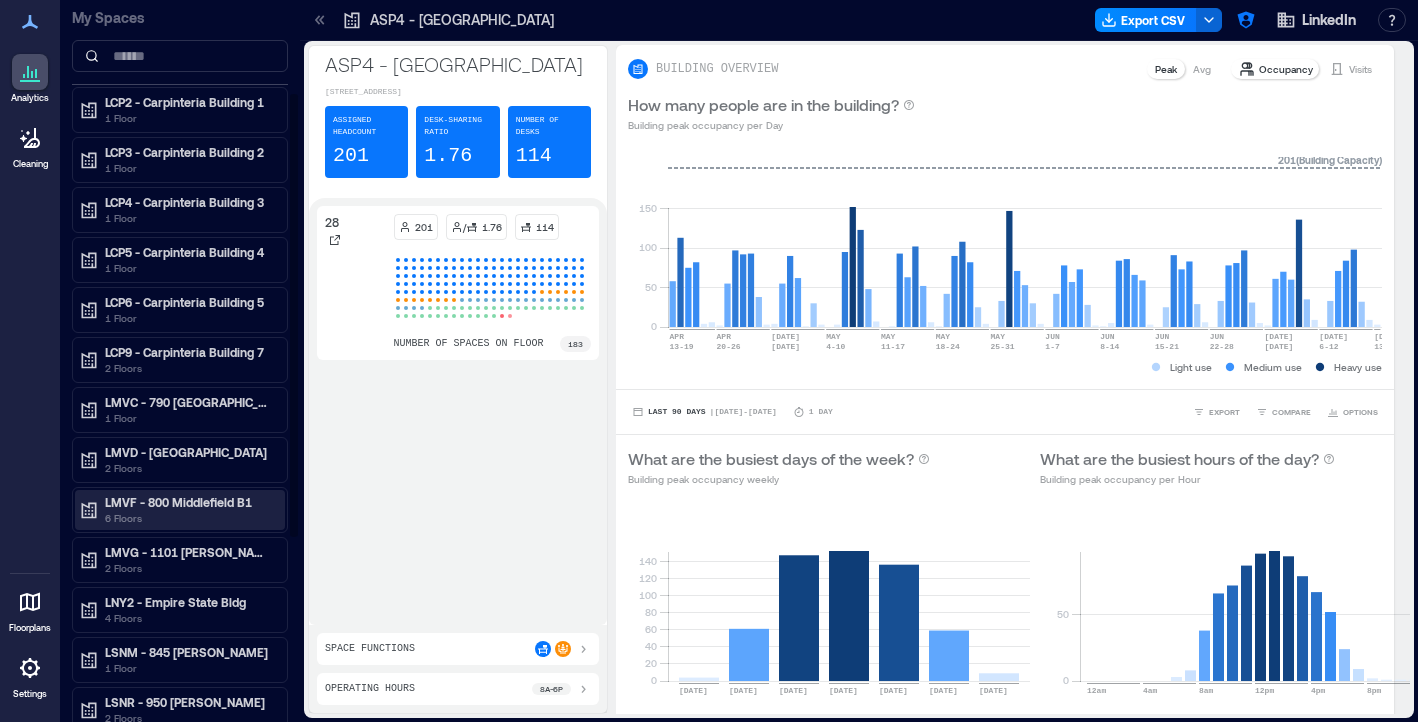 click on "LMVF - 800 Middlefield B1" at bounding box center [189, 502] 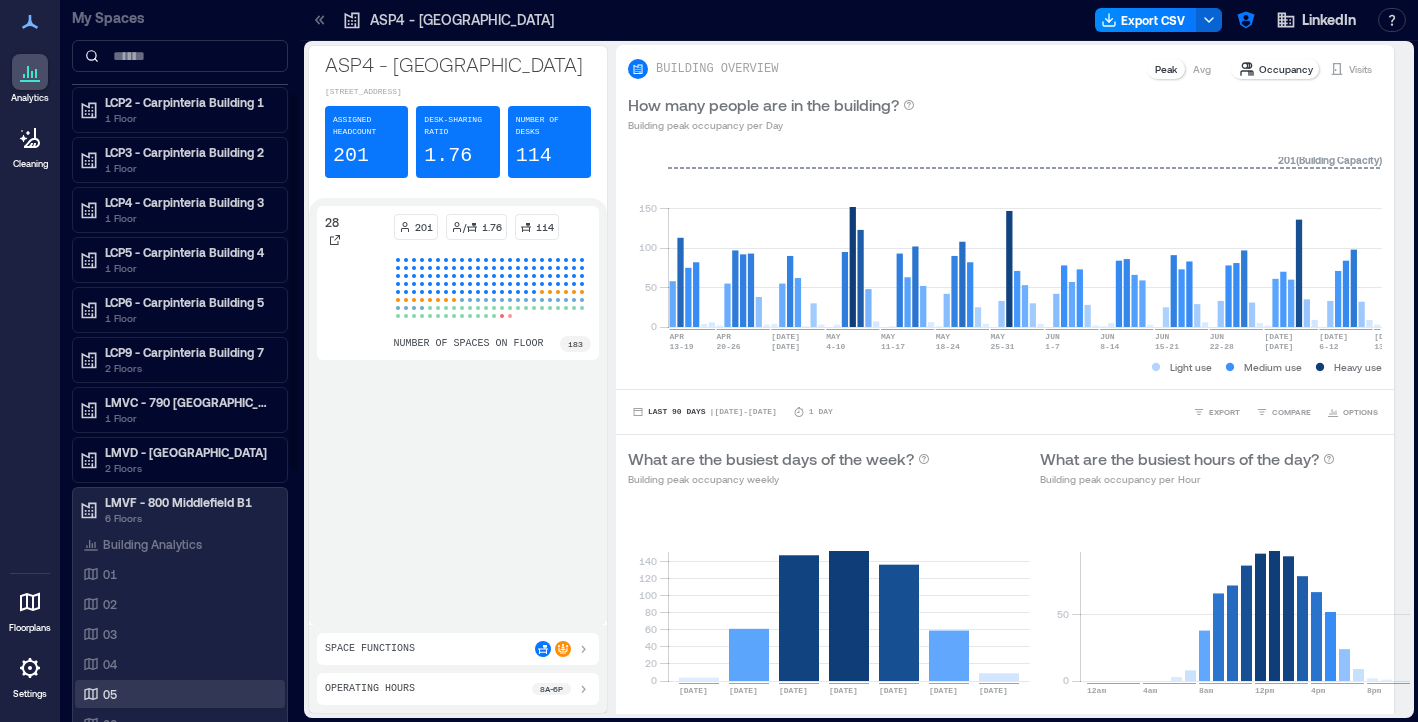 click on "05" at bounding box center (176, 694) 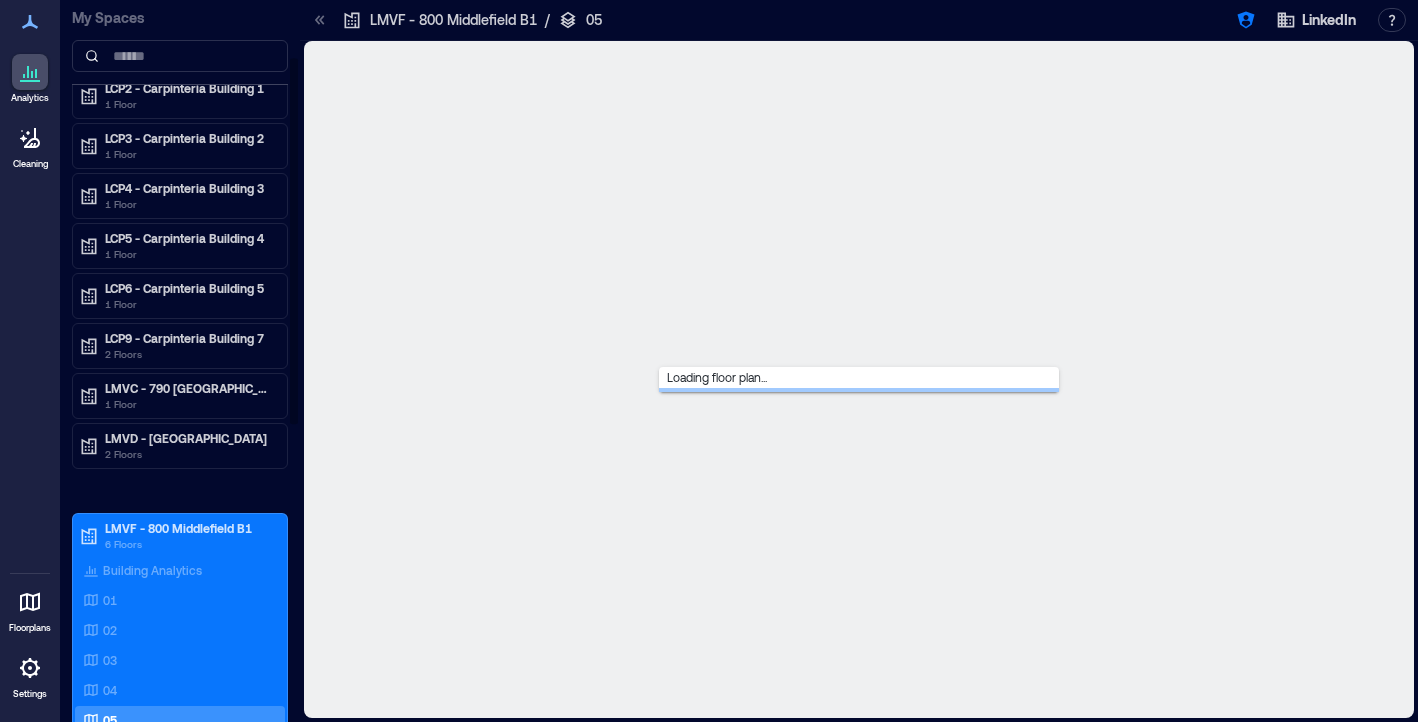 scroll, scrollTop: 110, scrollLeft: 0, axis: vertical 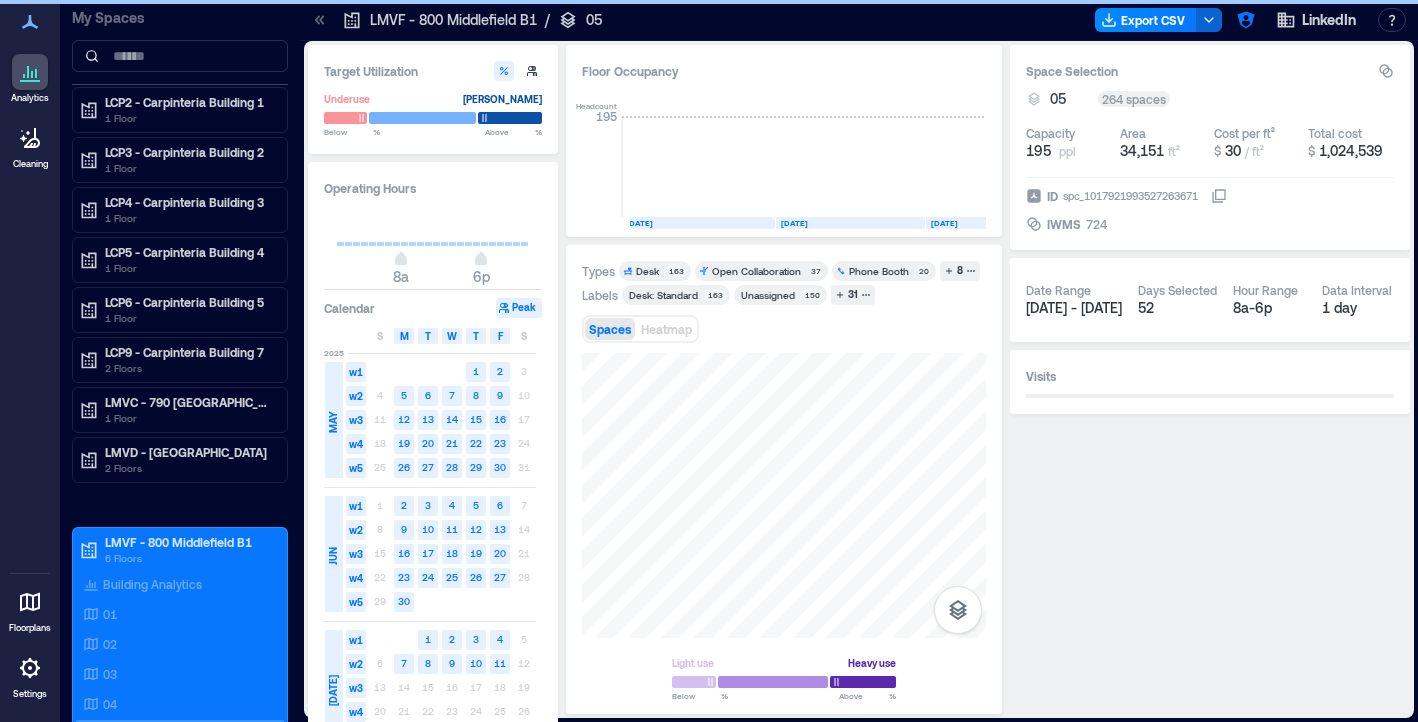 click 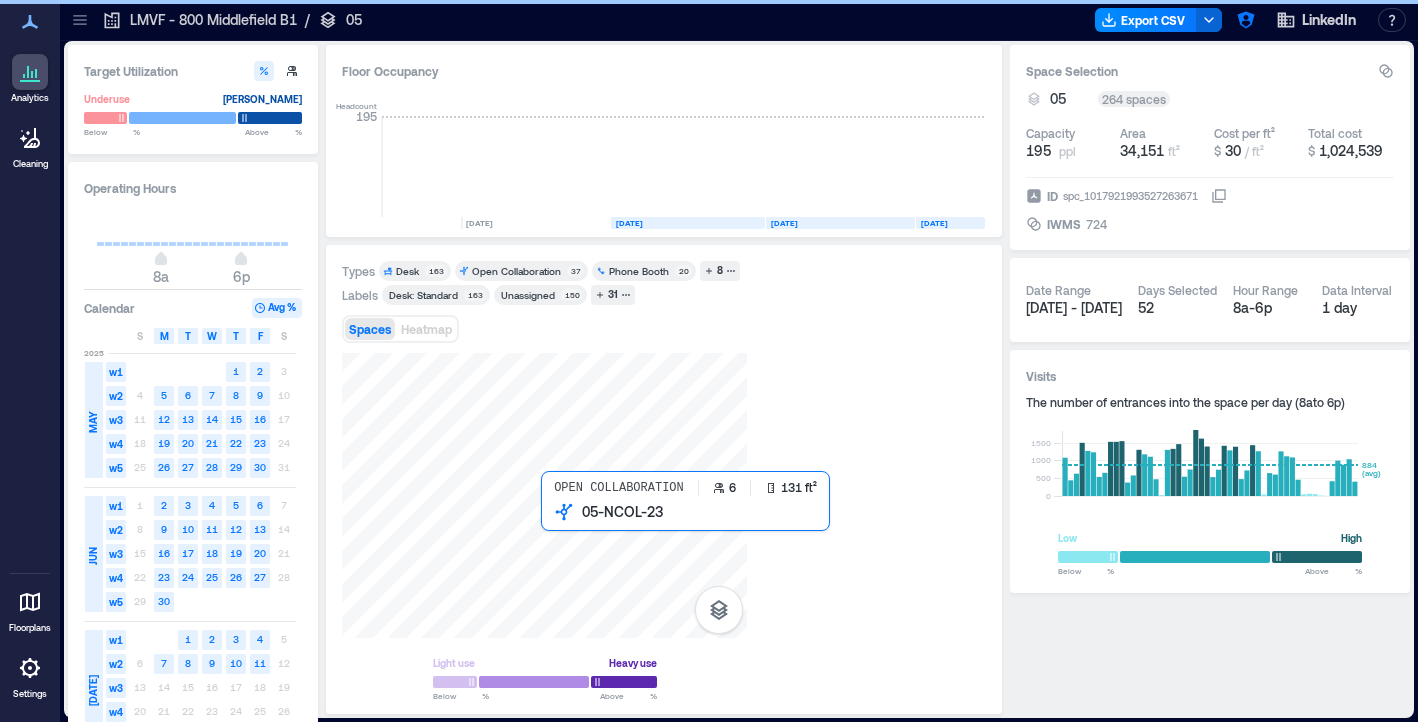 scroll, scrollTop: 0, scrollLeft: 5514, axis: horizontal 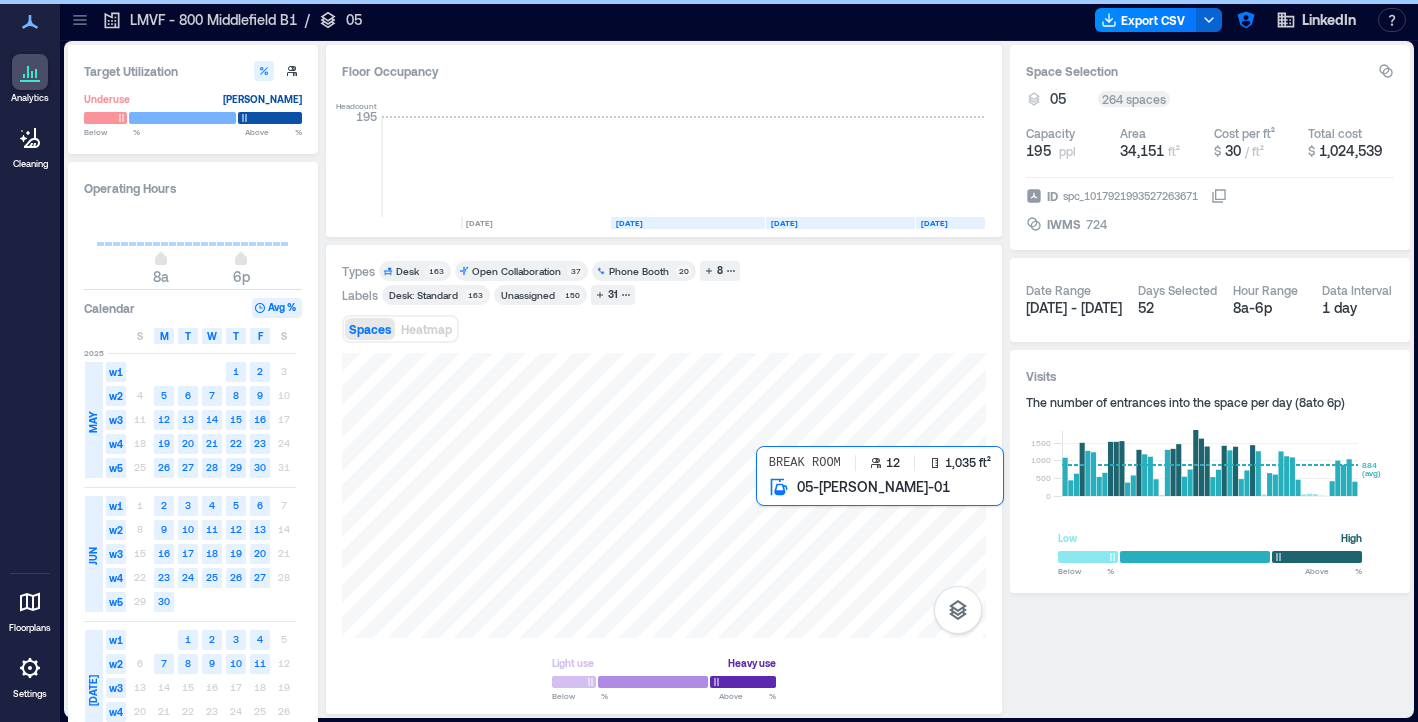 click at bounding box center (664, 495) 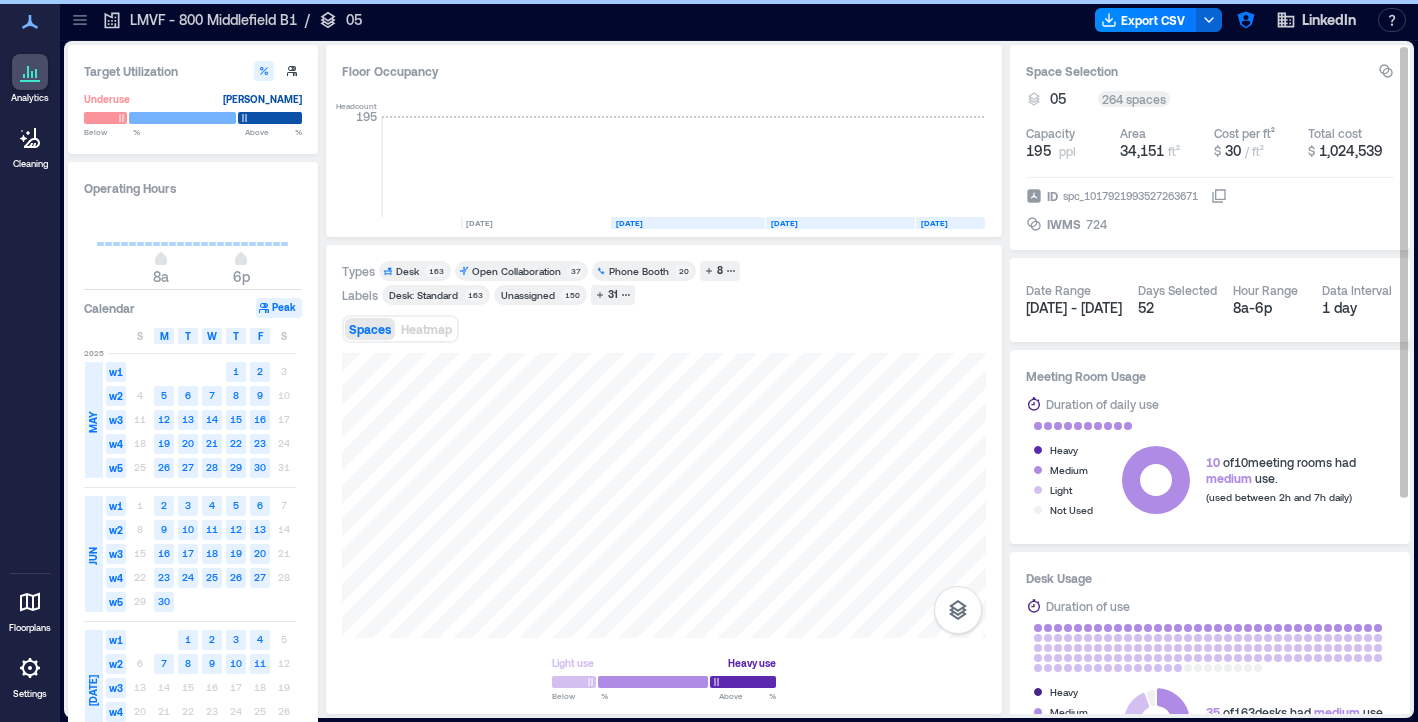 click 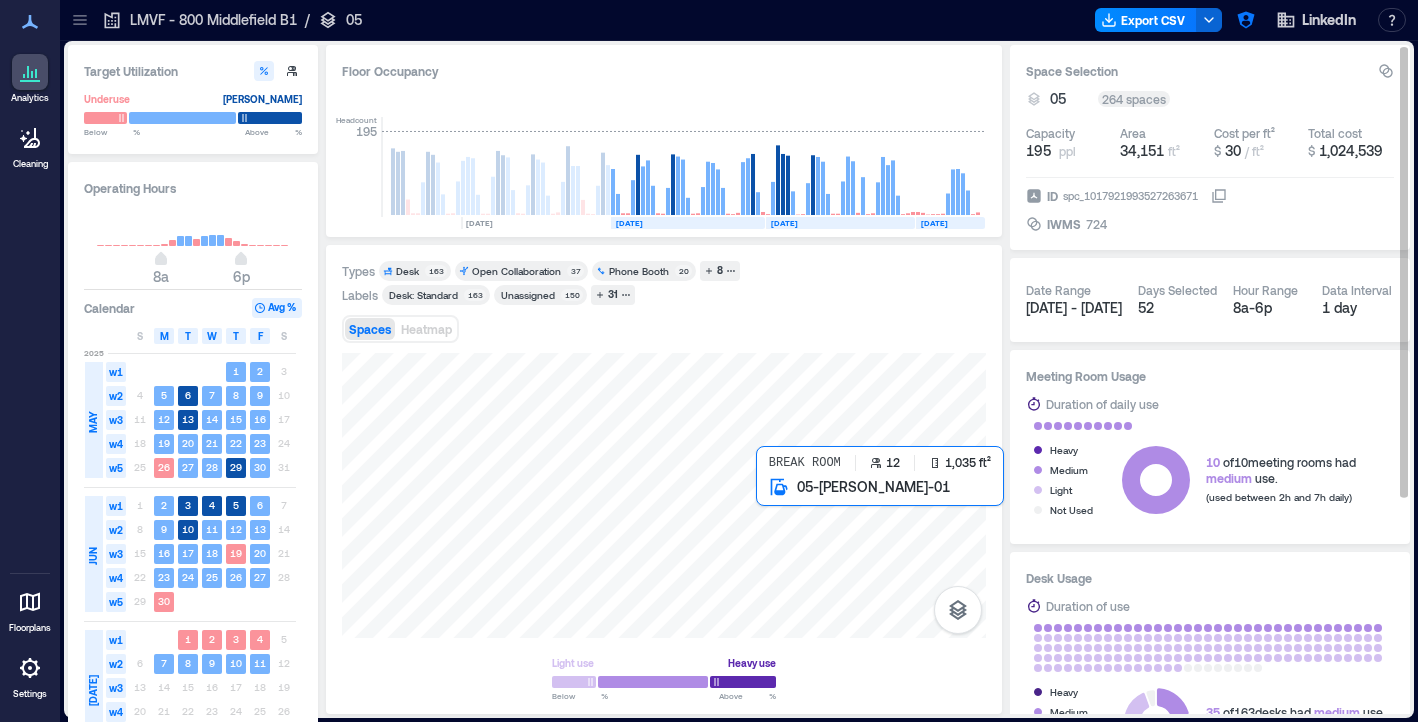 click at bounding box center [664, 495] 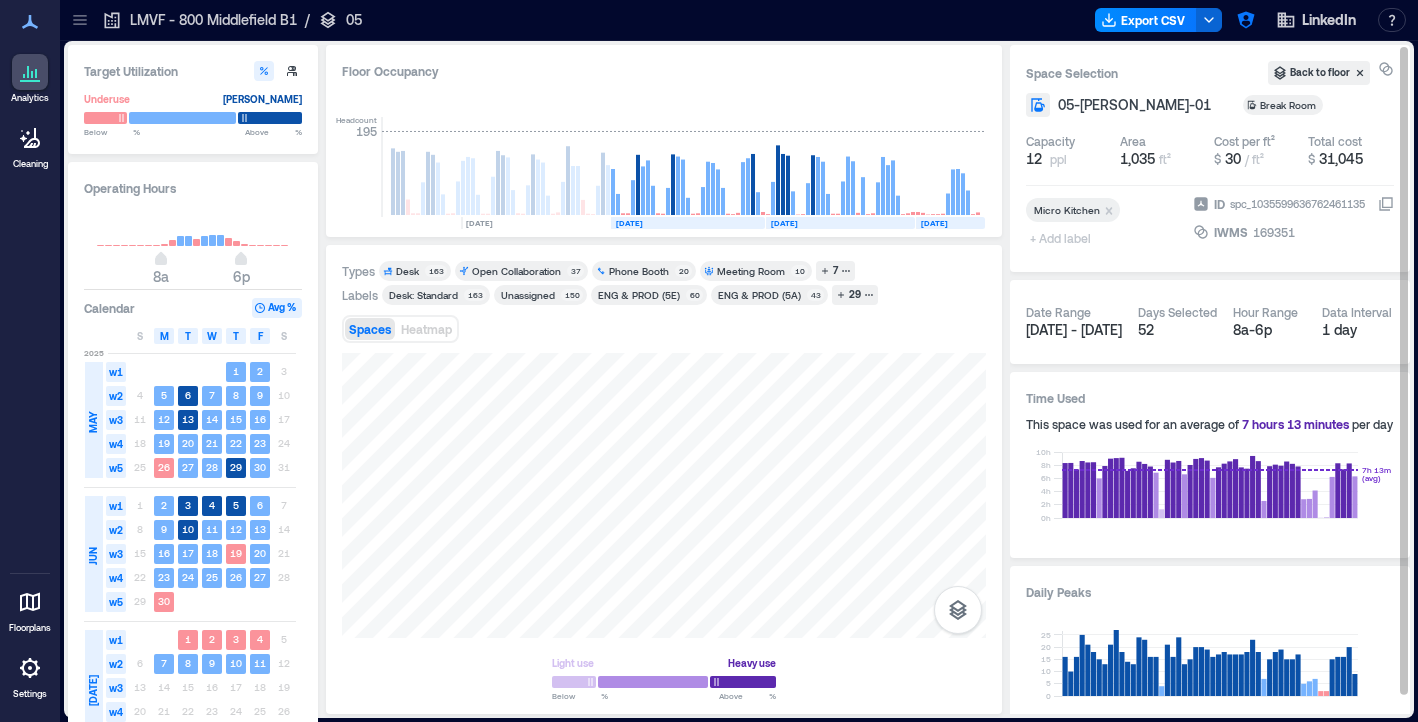 click 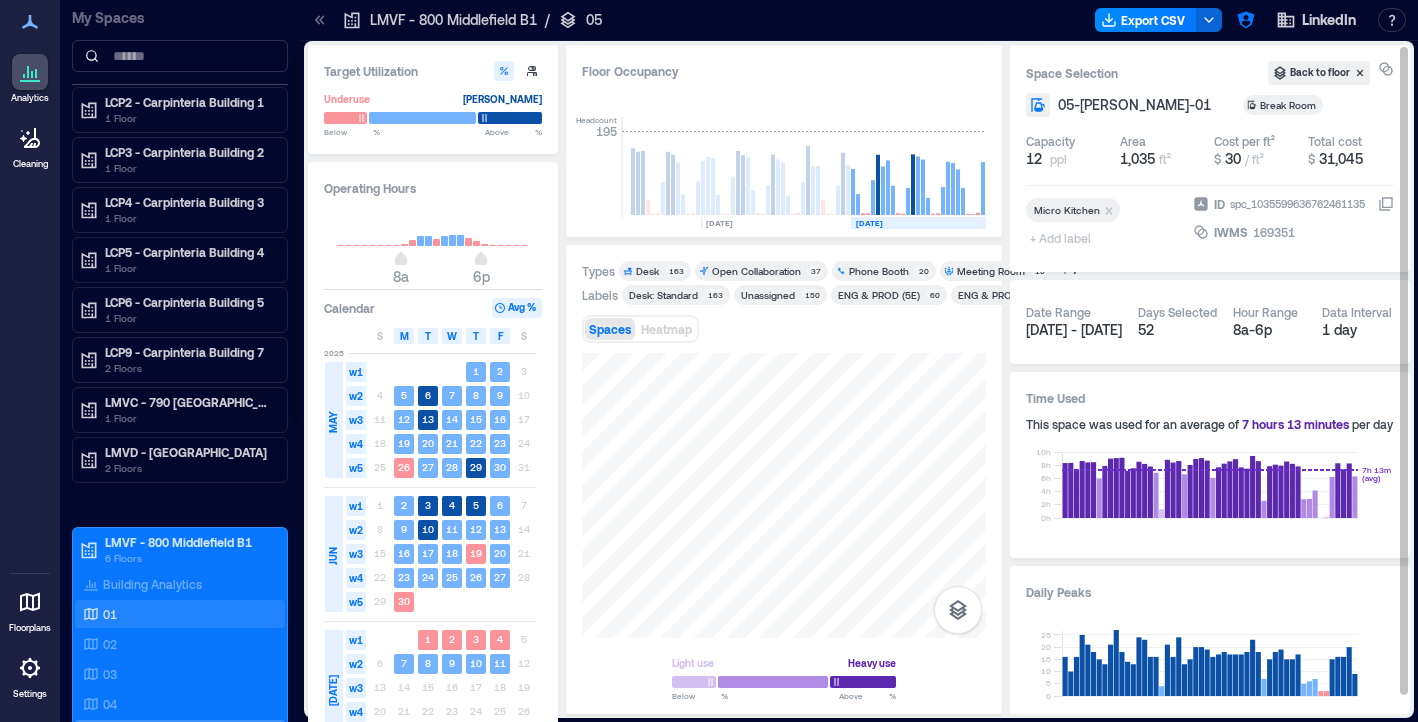 click on "01" at bounding box center (176, 614) 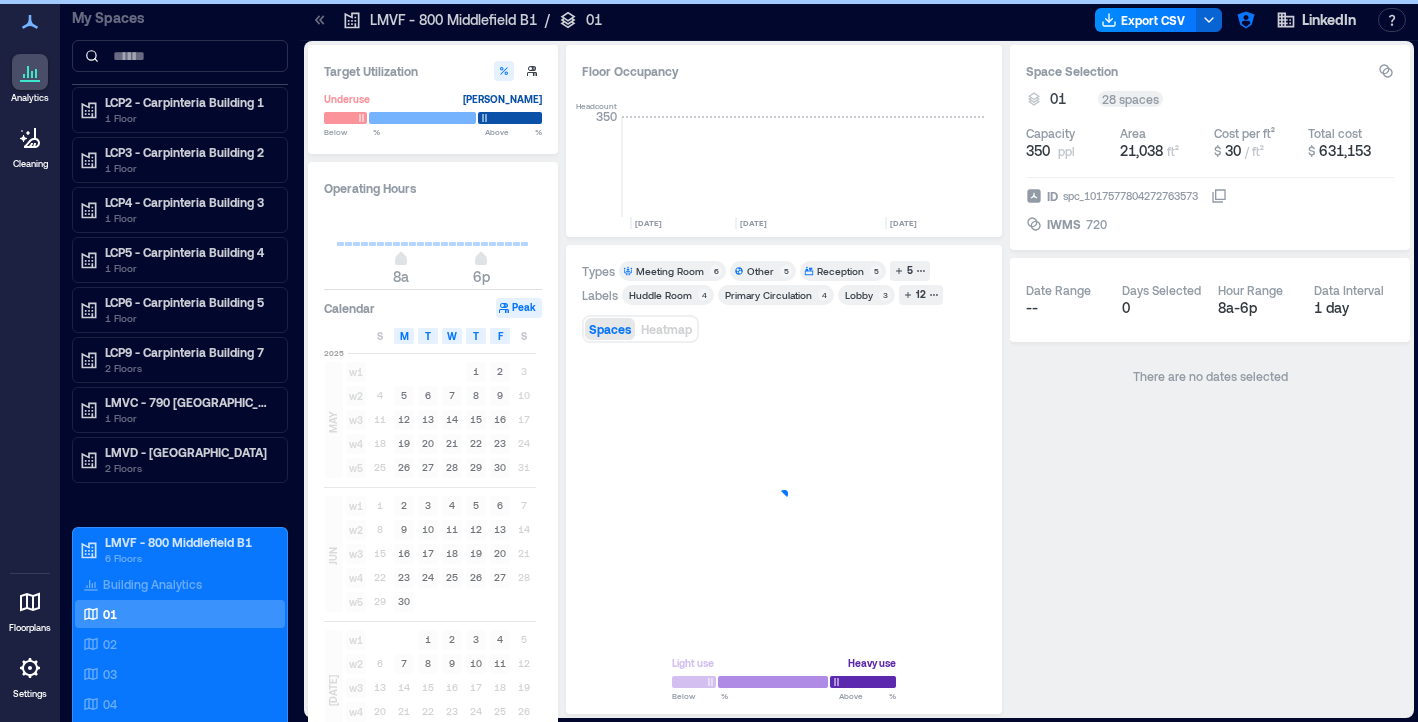 scroll, scrollTop: 0, scrollLeft: 5754, axis: horizontal 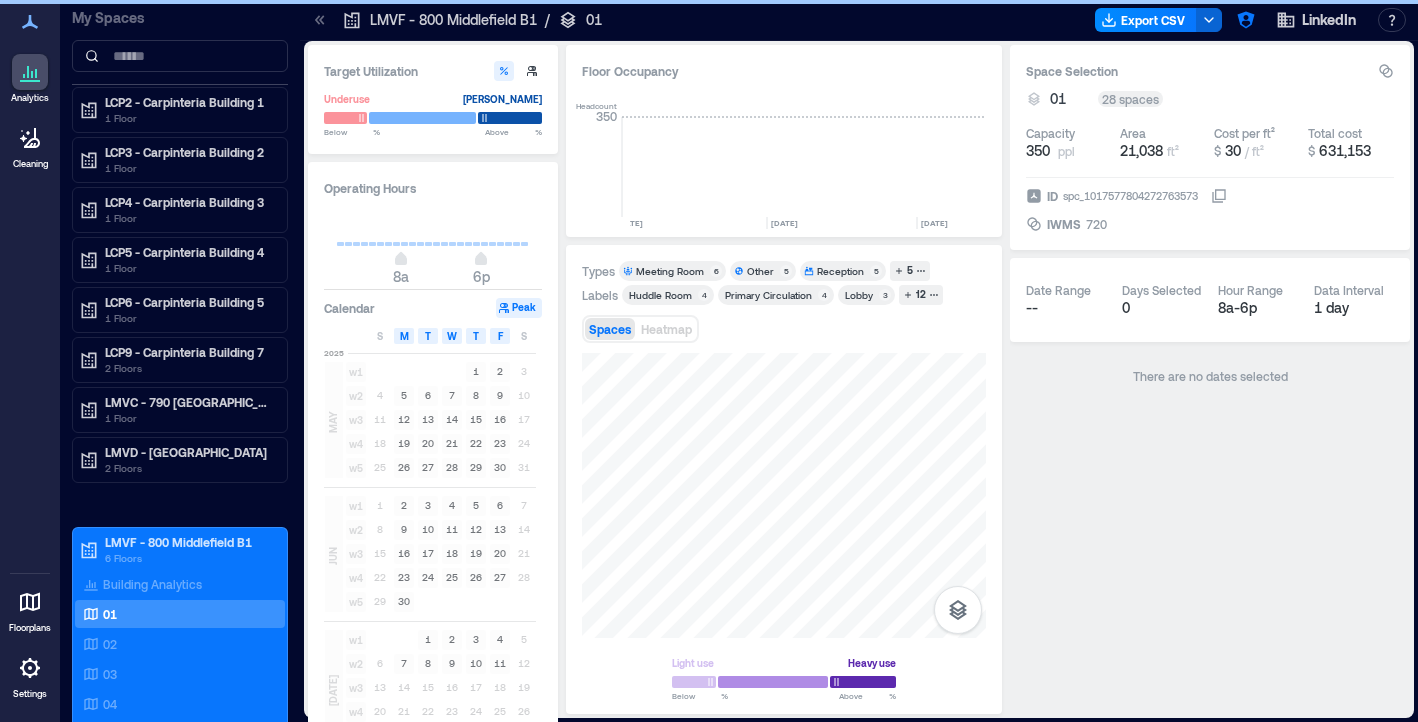 click 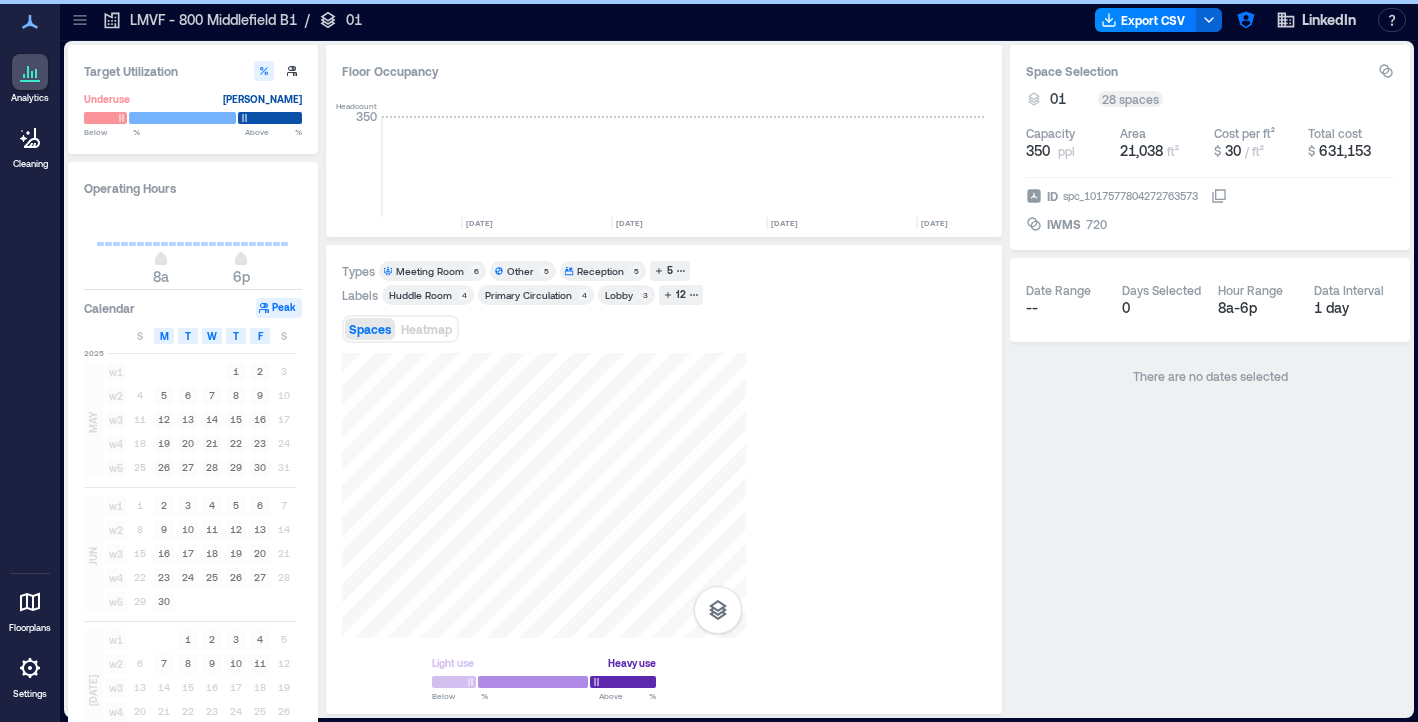 scroll, scrollTop: 0, scrollLeft: 5514, axis: horizontal 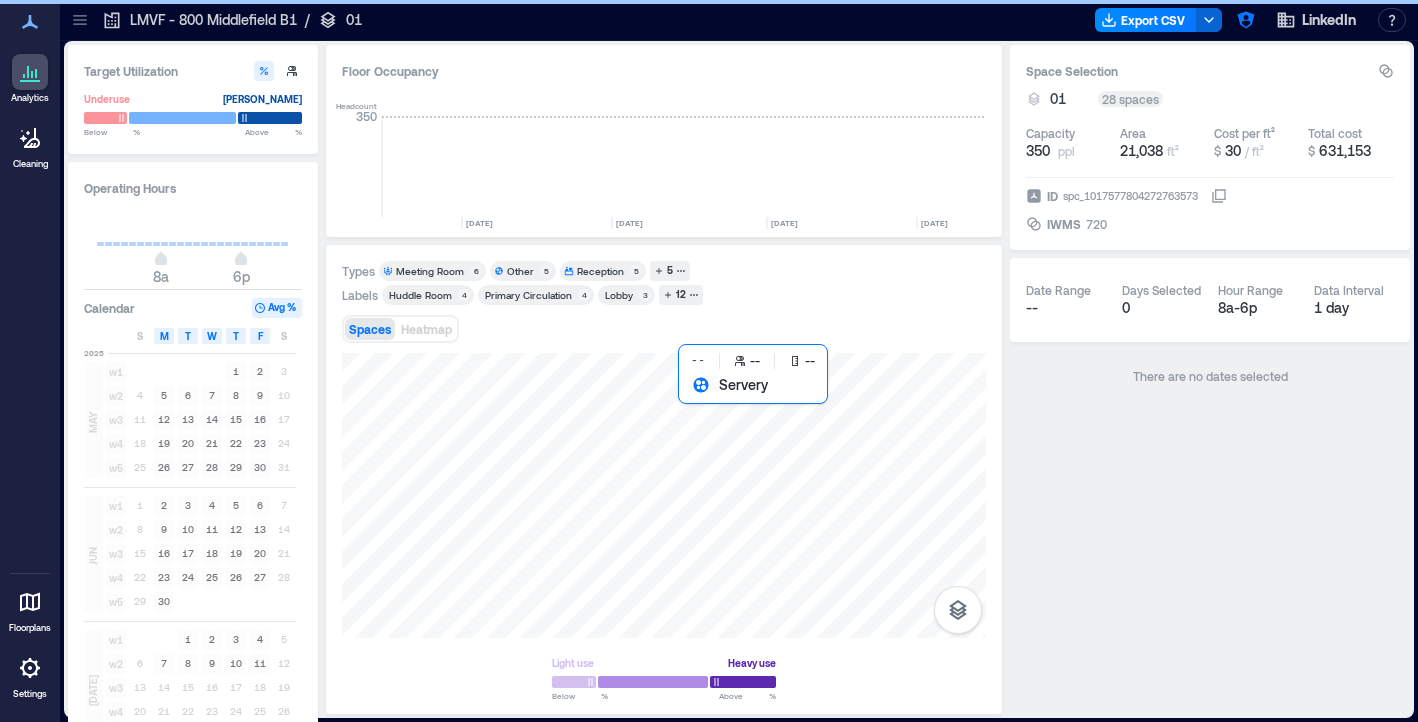 click at bounding box center (664, 495) 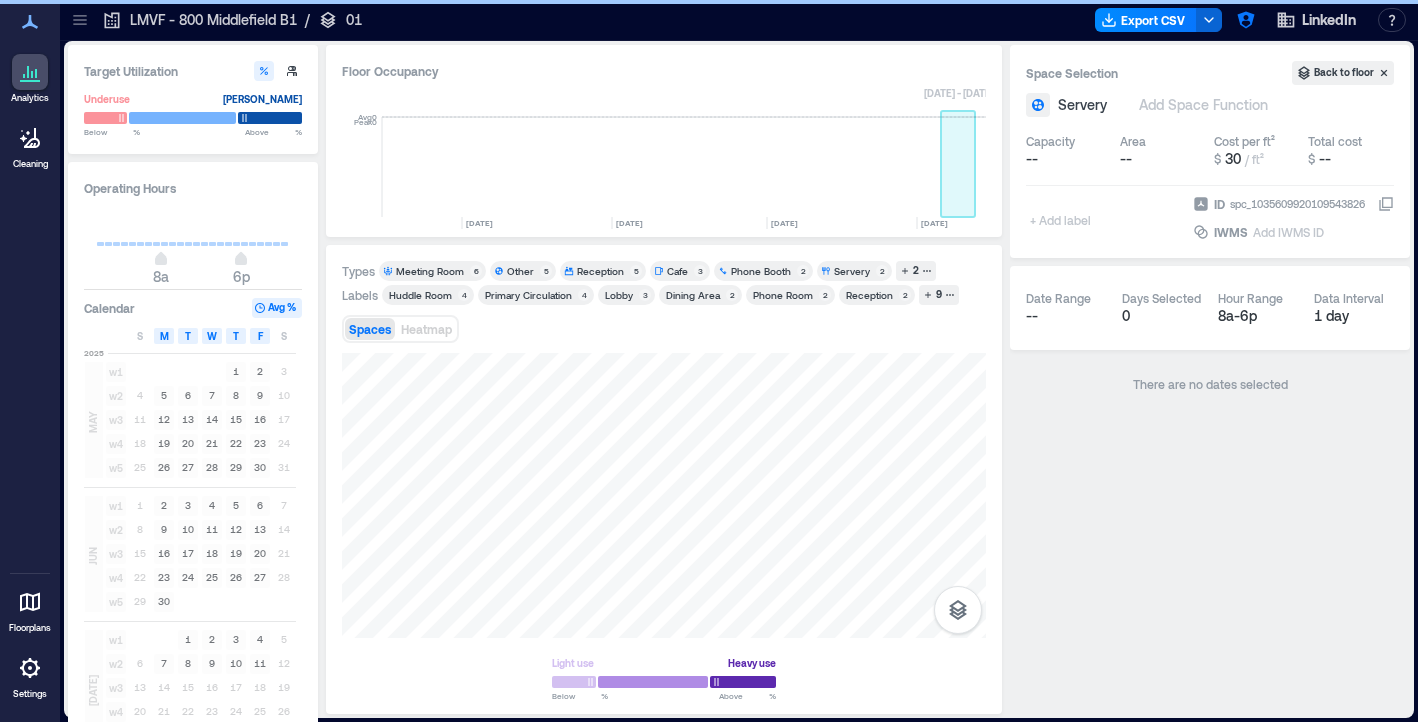 click 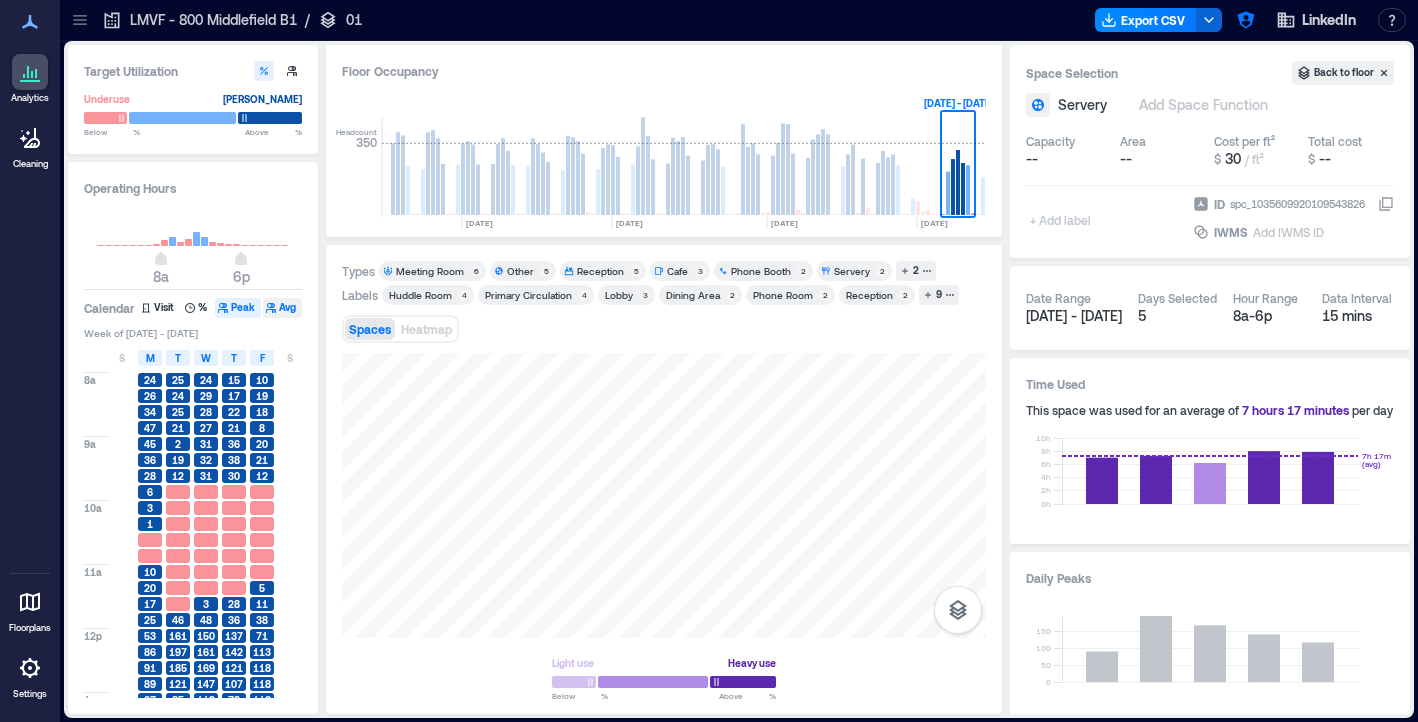 click on "Avg" at bounding box center (282, 308) 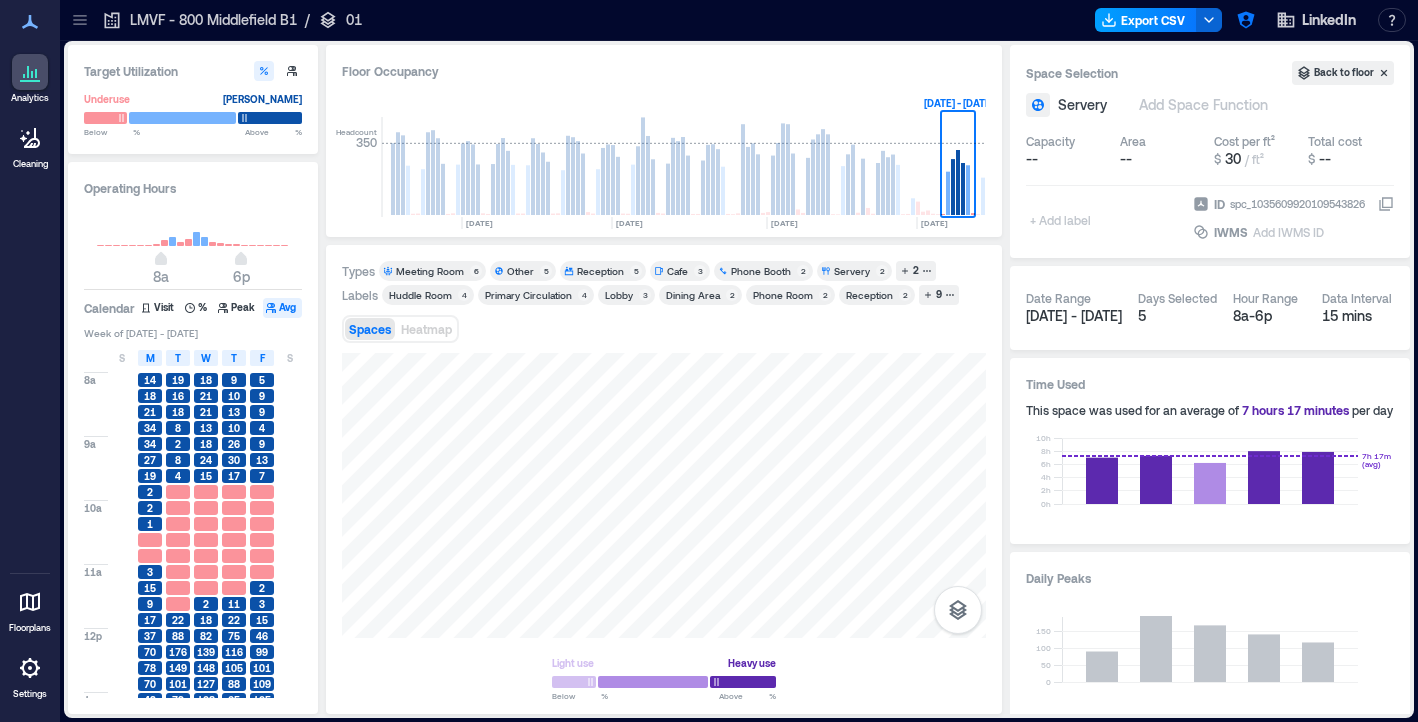 click on "Export CSV" at bounding box center (1146, 20) 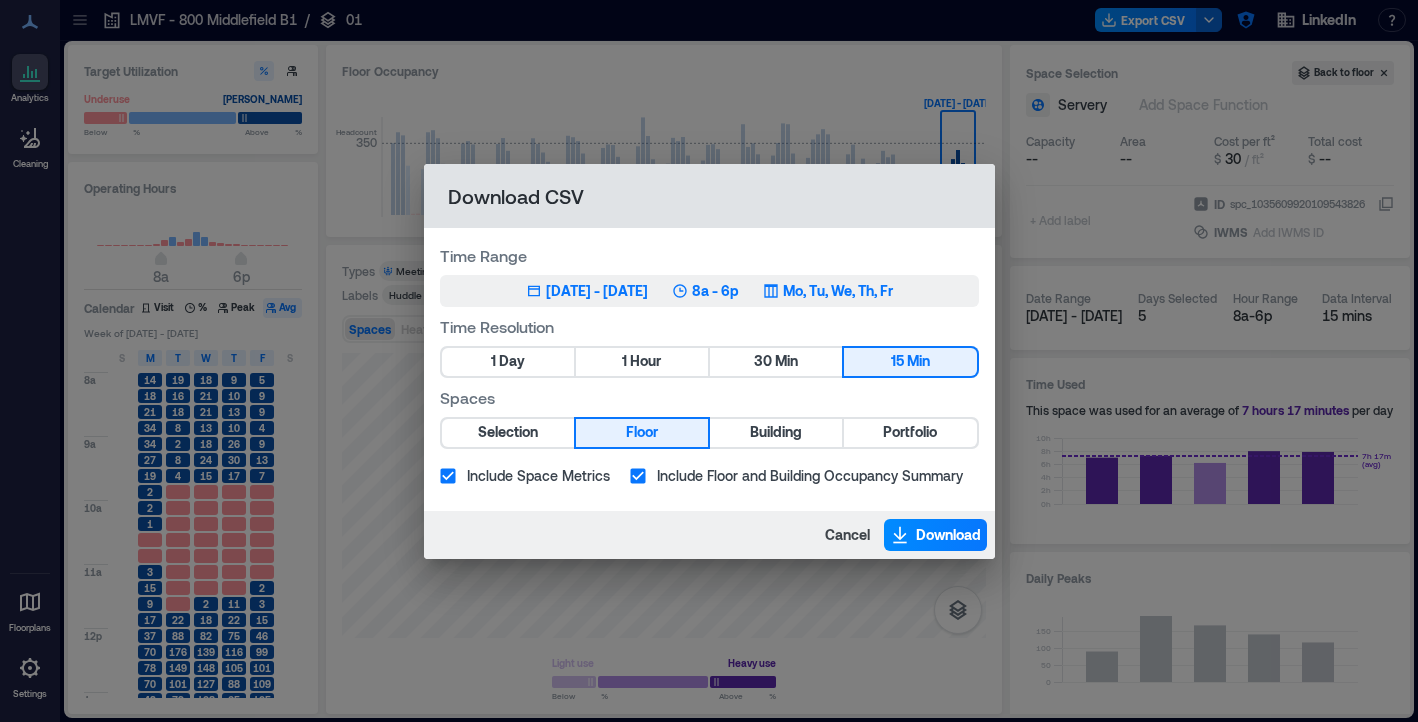 click on "Jul 7, 2025 - Jul 11, 2025" at bounding box center (597, 291) 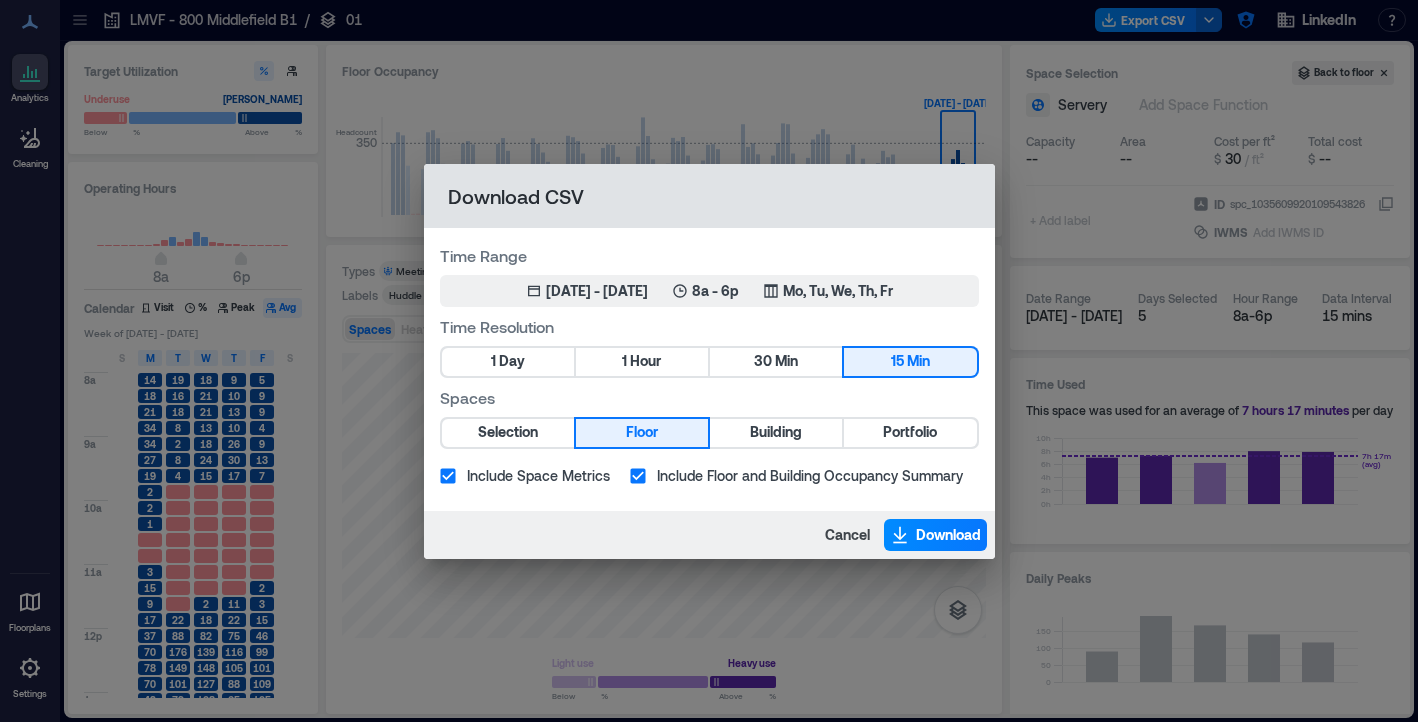 drag, startPoint x: 937, startPoint y: 531, endPoint x: 821, endPoint y: 397, distance: 177.23431 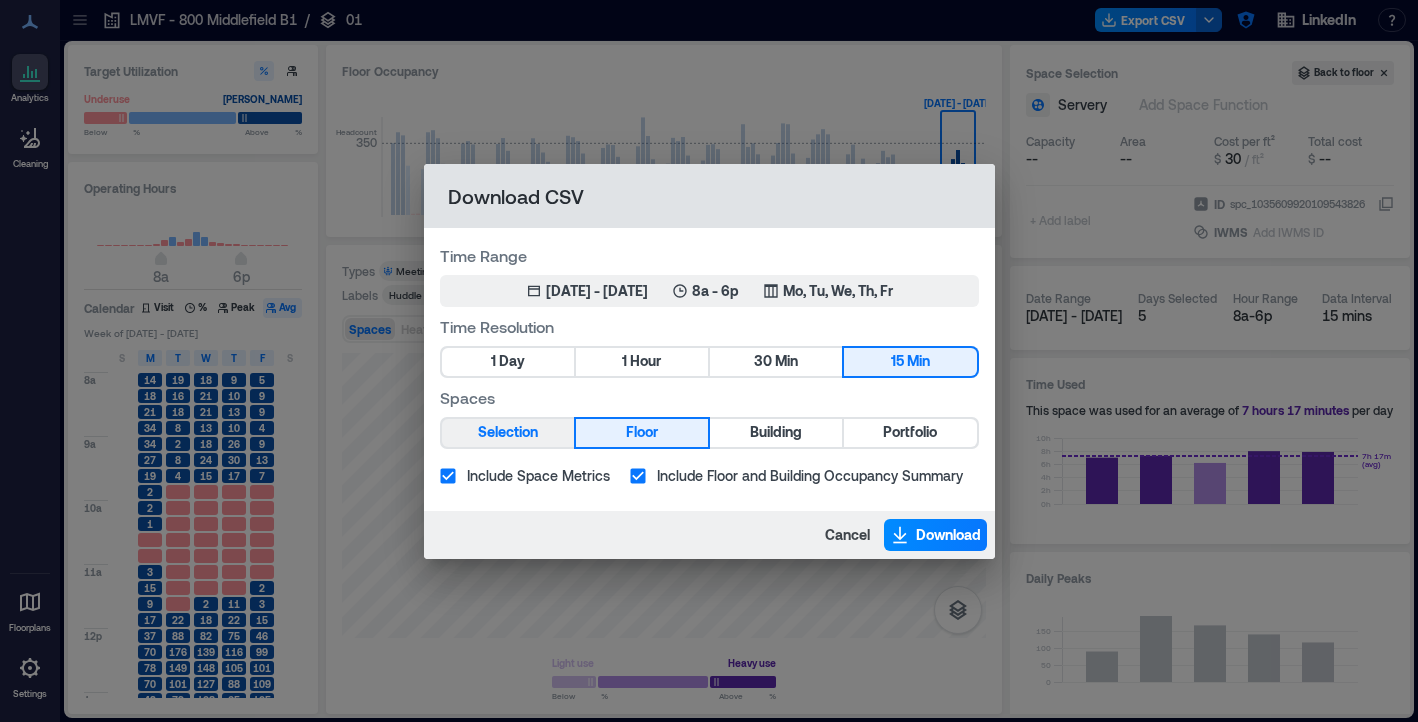 click on "Selection" at bounding box center [508, 432] 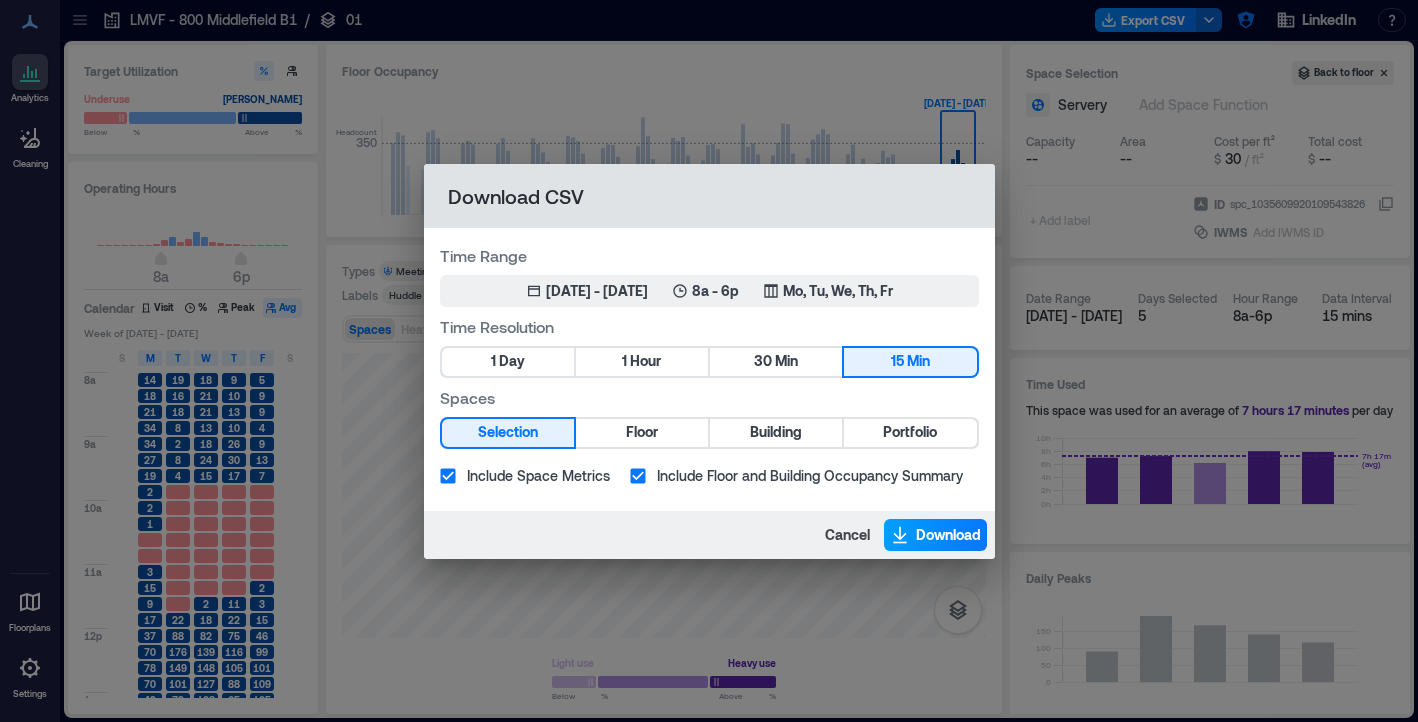 click on "Download" at bounding box center (948, 535) 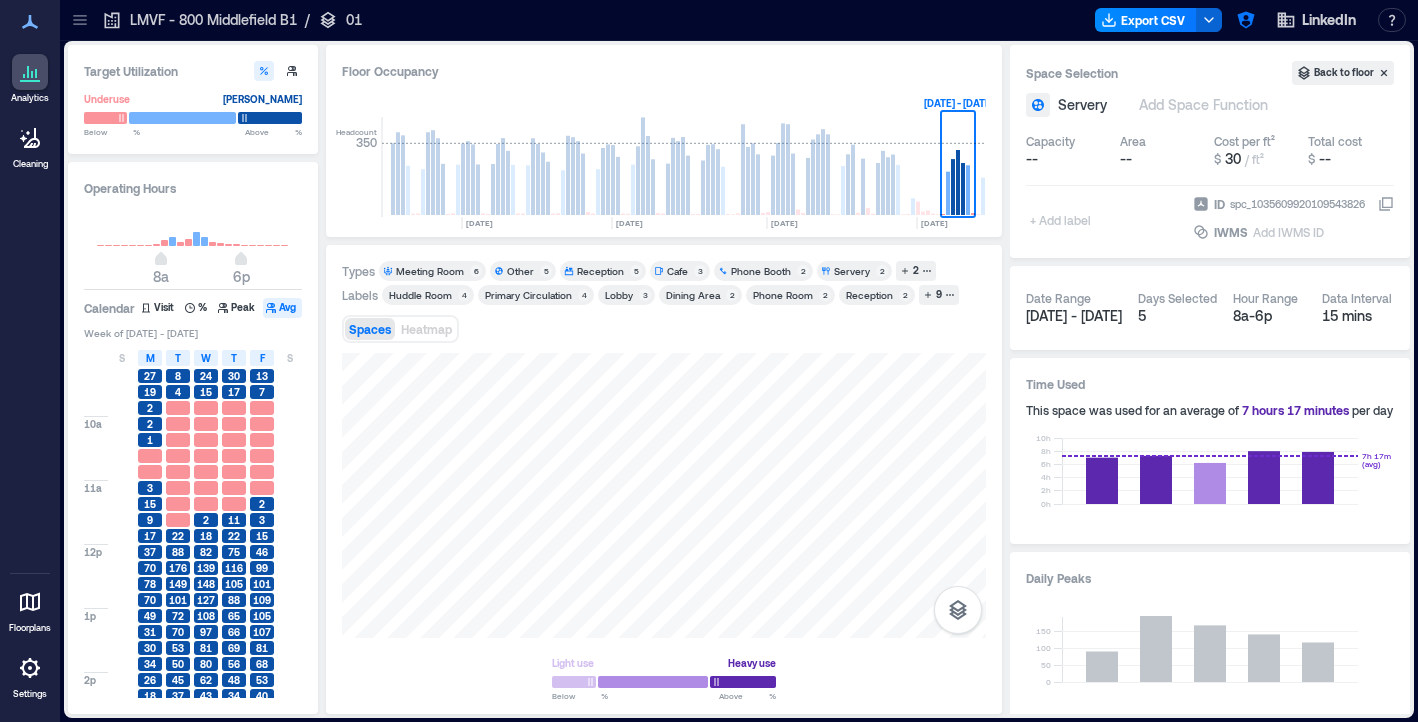 scroll, scrollTop: 93, scrollLeft: 0, axis: vertical 